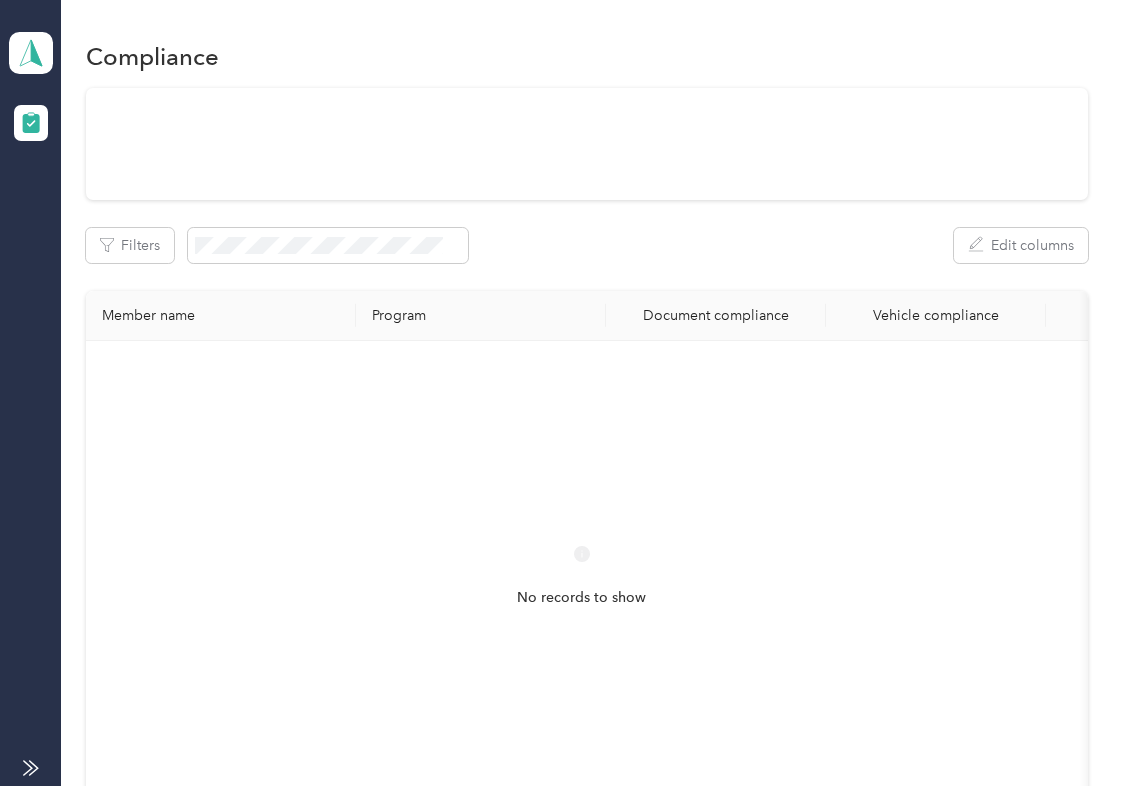 scroll, scrollTop: 0, scrollLeft: 0, axis: both 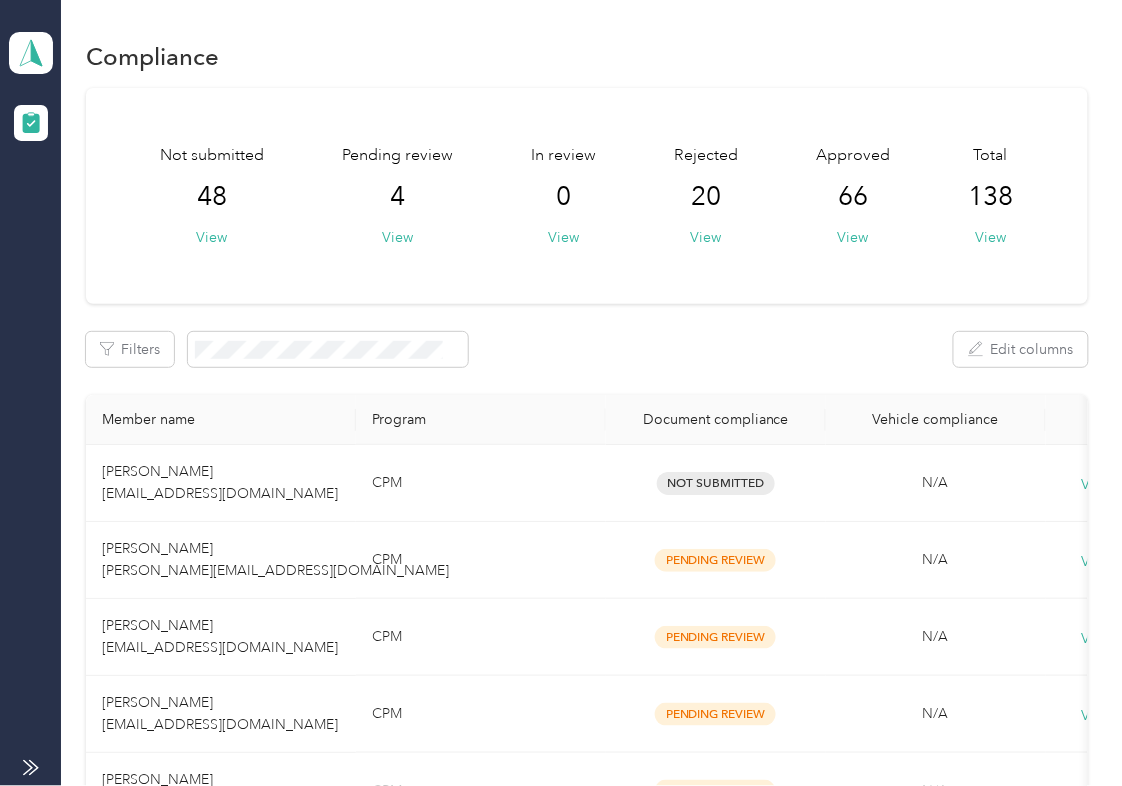 click on "Not submitted 48 View Pending review 4 View In review 0 View Rejected 20 View Approved 66 View Total 138 View Filters Edit columns Member name Program Document compliance Vehicle compliance             [PERSON_NAME]
[EMAIL_ADDRESS][DOMAIN_NAME] CPM Not Submitted N/A View history [PERSON_NAME]
[PERSON_NAME][EMAIL_ADDRESS][DOMAIN_NAME] CPM Pending Review N/A View history [PERSON_NAME]
[EMAIL_ADDRESS][DOMAIN_NAME] CPM Pending Review N/A View history [PERSON_NAME]
[PERSON_NAME][EMAIL_ADDRESS][DOMAIN_NAME] CPM Pending Review N/A View history [PERSON_NAME]
[EMAIL_ADDRESS][DOMAIN_NAME] CPM Pending Review N/A View history [PERSON_NAME]
[EMAIL_ADDRESS][DOMAIN_NAME] CPM Compliant N/A View history [PERSON_NAME]
[EMAIL_ADDRESS][DOMAIN_NAME] CPM Compliant N/A View history [PERSON_NAME]
[EMAIL_ADDRESS][DOMAIN_NAME] CPM Compliant N/A View history [PERSON_NAME]
[PERSON_NAME][EMAIL_ADDRESS][DOMAIN_NAME] CPM Compliant N/A View history [PERSON_NAME]
[EMAIL_ADDRESS][DOMAIN_NAME] CPM Compliant N/A View history CPM Compliant N/A View history CPM N/A" at bounding box center (587, 1261) 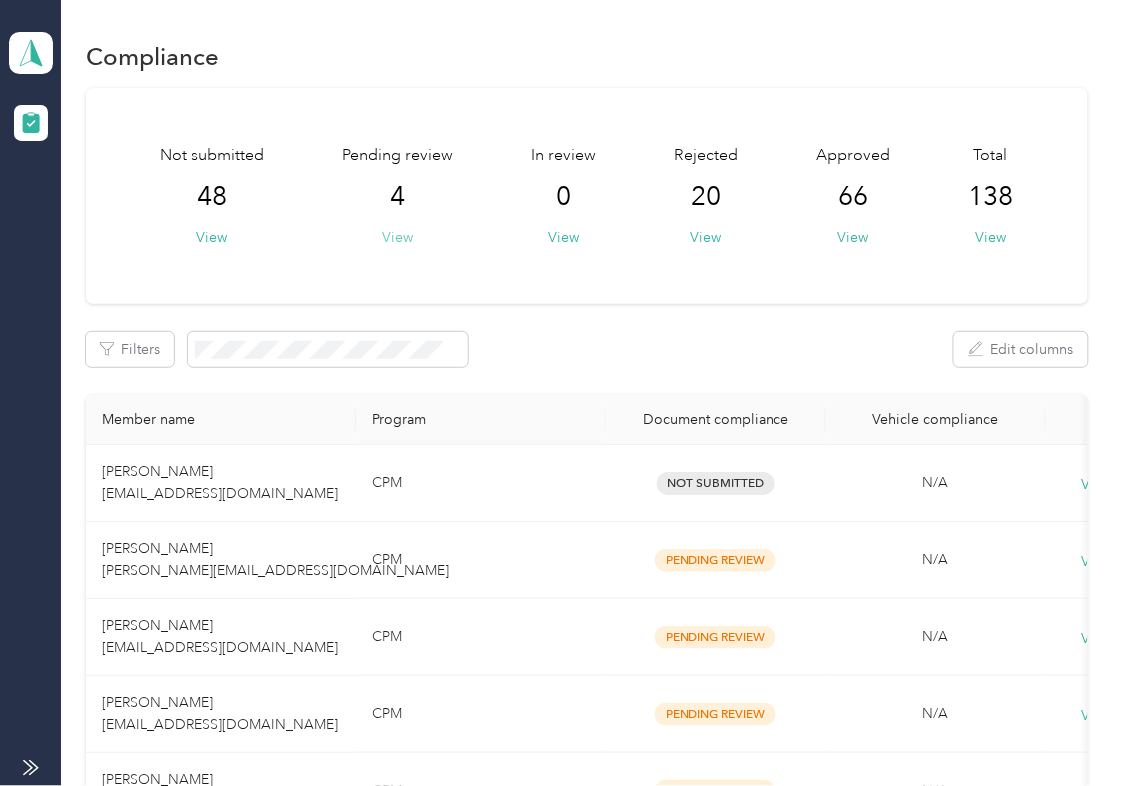 click on "View" at bounding box center (397, 237) 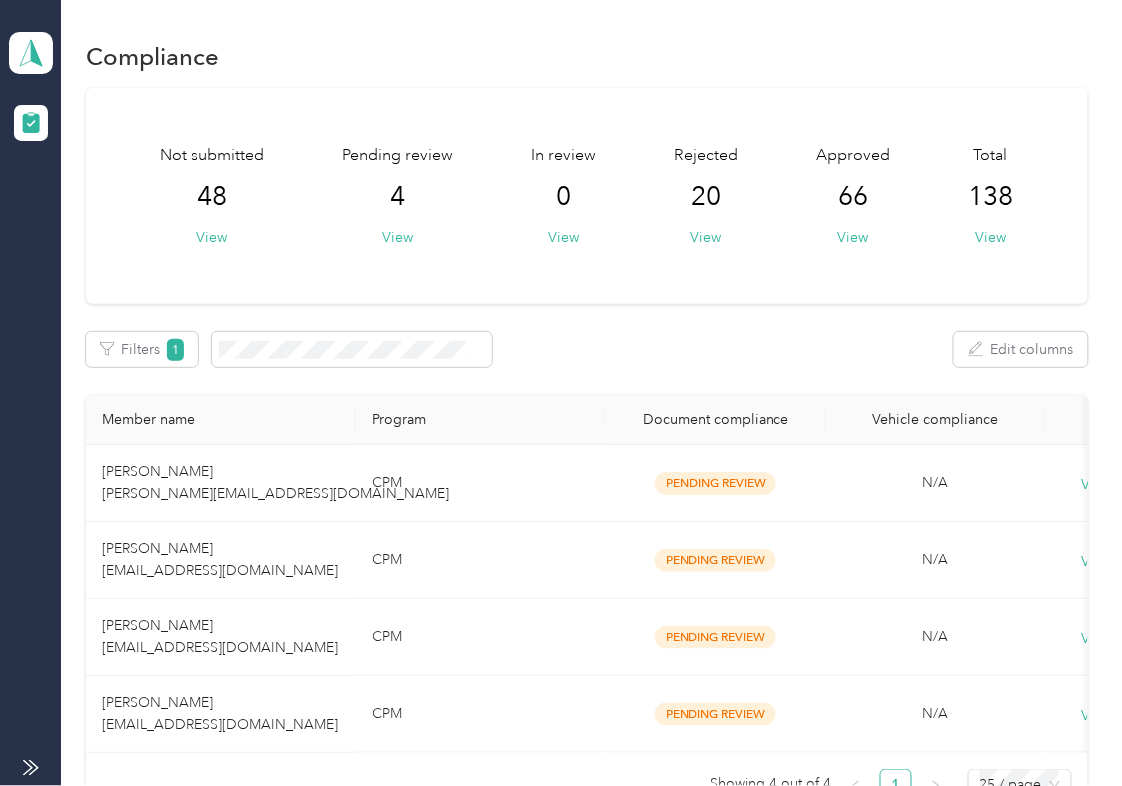 click on "Not submitted 48 View Pending review 4 View In review 0 View Rejected 20 View Approved 66 View Total 138 View Filters 1 Edit columns Member name Program Document compliance Vehicle compliance             [PERSON_NAME]
[PERSON_NAME][EMAIL_ADDRESS][DOMAIN_NAME] CPM Pending Review N/A View history [PERSON_NAME]
[EMAIL_ADDRESS][DOMAIN_NAME] CPM Pending Review N/A View history [PERSON_NAME]
[PERSON_NAME][EMAIL_ADDRESS][DOMAIN_NAME] CPM Pending Review N/A View history [PERSON_NAME]
[PERSON_NAME][EMAIL_ADDRESS][DOMAIN_NAME] CPM Pending Review N/A View history Showing 4 out of 4 1 25 / page" at bounding box center [587, 453] 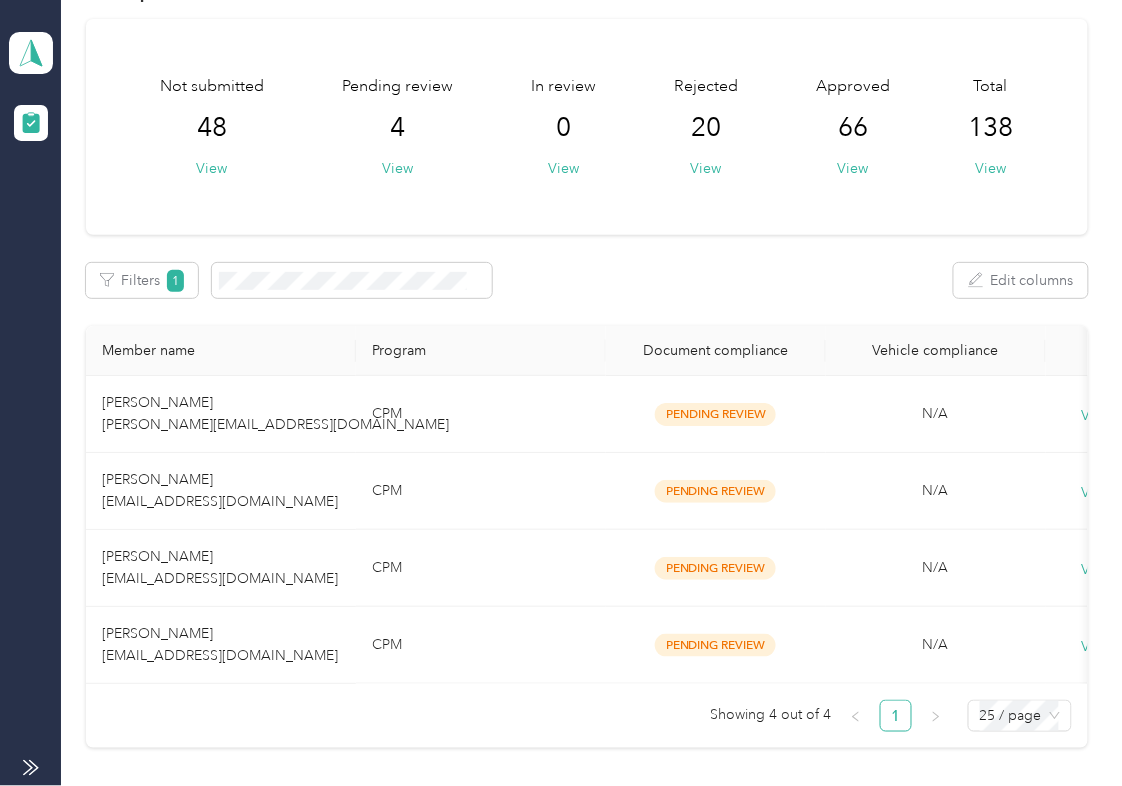 scroll, scrollTop: 133, scrollLeft: 0, axis: vertical 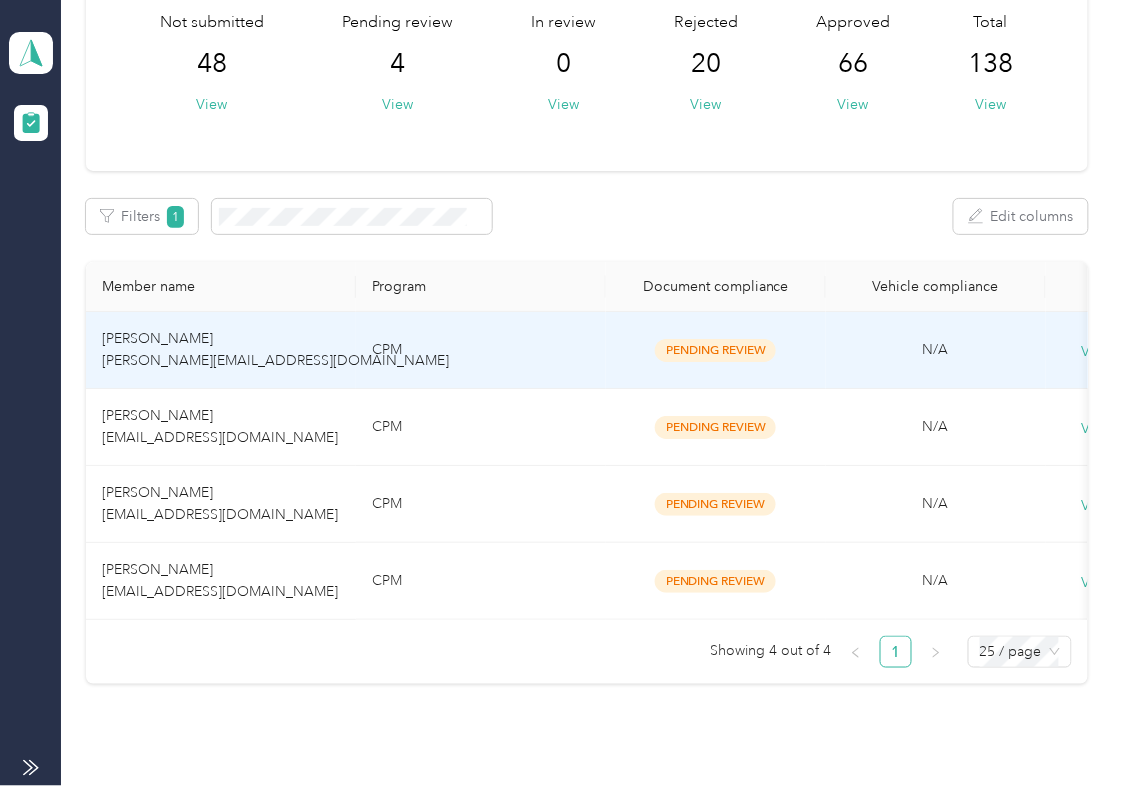 click on "[PERSON_NAME]
[PERSON_NAME][EMAIL_ADDRESS][DOMAIN_NAME]" at bounding box center (221, 350) 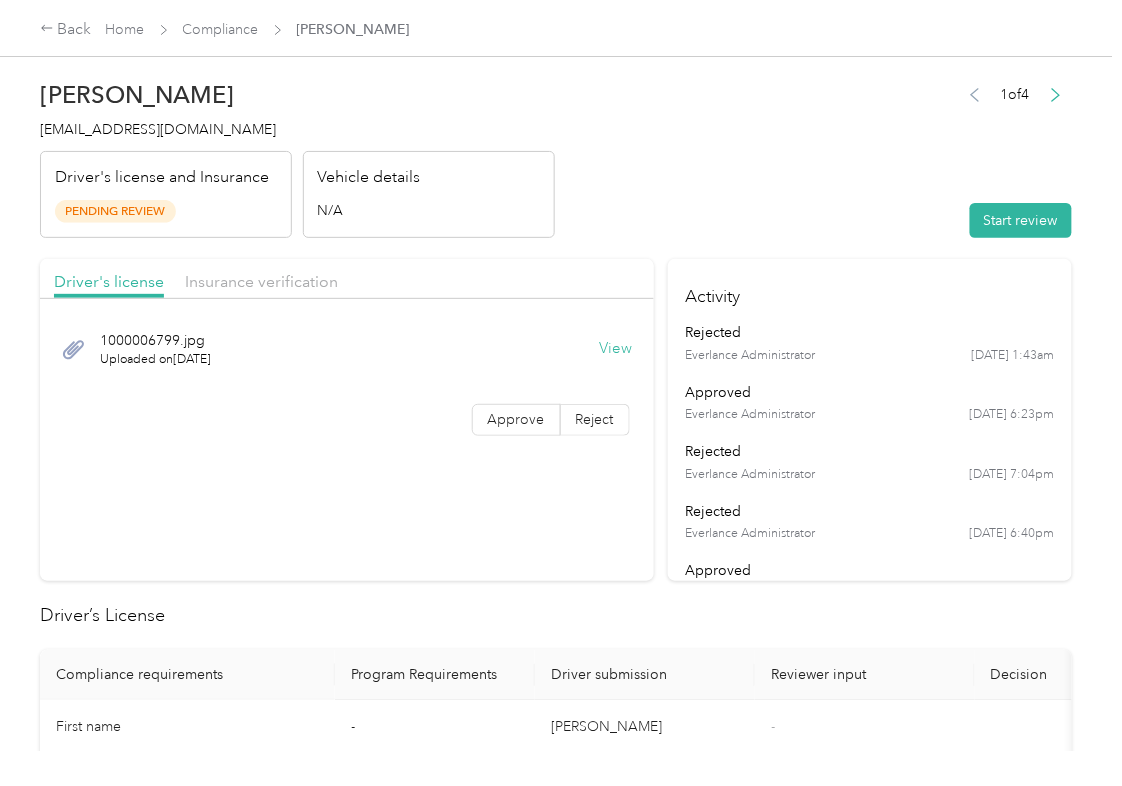 drag, startPoint x: 697, startPoint y: 268, endPoint x: 664, endPoint y: 288, distance: 38.587563 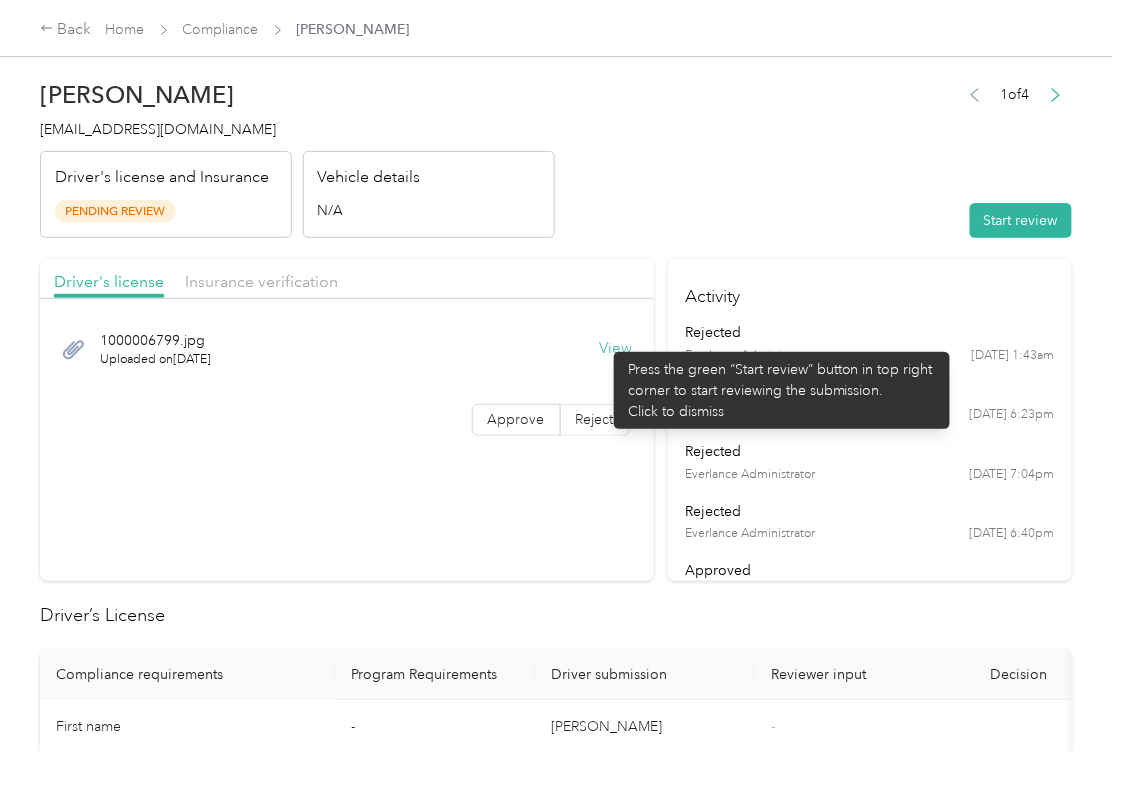 click on "View" at bounding box center [616, 349] 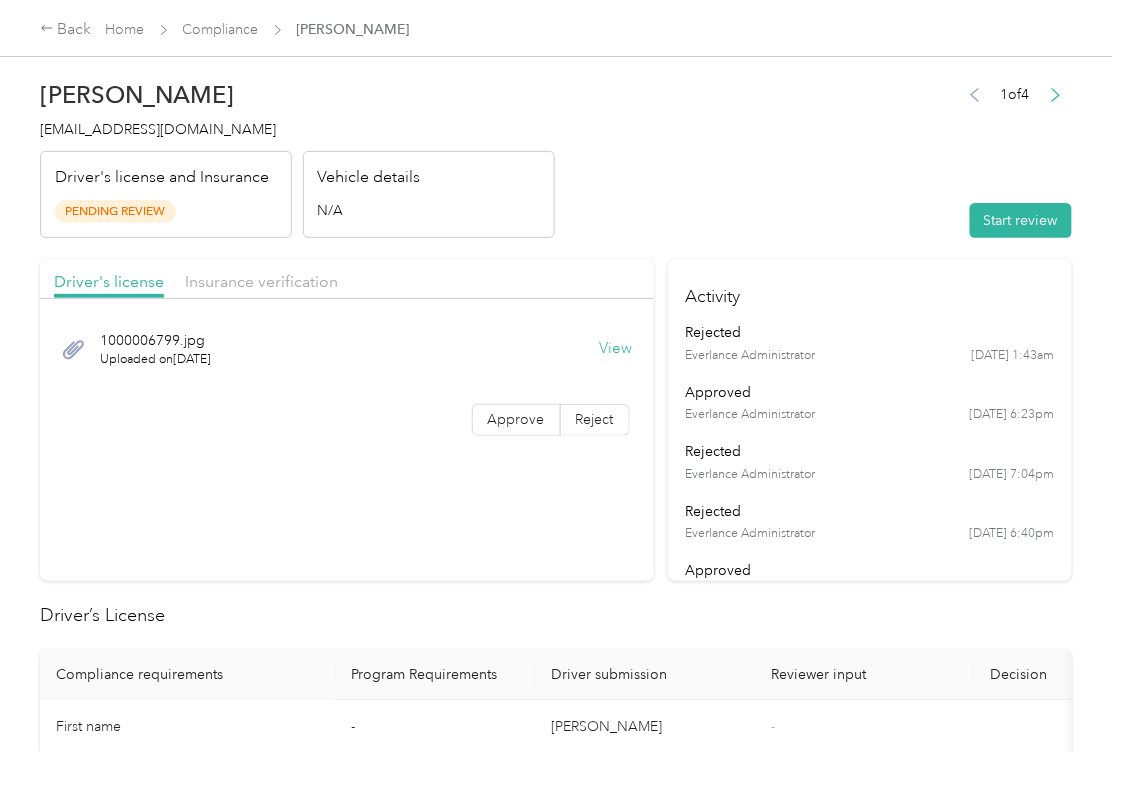 click on "[PERSON_NAME] [PERSON_NAME][EMAIL_ADDRESS][DOMAIN_NAME] Driver's license and Insurance Pending Review Vehicle details N/A 1  of  4 Start review Driver's license Insurance verification [DRIVERS_LICENSE_NUMBER].jpg Uploaded on  [DATE] View Approve Reject Activity rejected Everlance Administrator [DATE] 1:43am approved Everlance Administrator [DATE] 6:23pm rejected Everlance Administrator [DATE] 7:04pm rejected Everlance Administrator [DATE] 6:40pm approved Everlance Administrator [DATE] 6:48pm rejected Everlance Administrator [DATE] 7:34pm Driver’s License  Compliance requirements Program Requirements Driver submission Reviewer input Decision Rejection reason             First name - [PERSON_NAME] - Last name - [PERSON_NAME] - Mobile number - [PHONE_NUMBER] - Driver License expiration * 0 month-diff [DATE] - Approve Reject Insurance Declaration Compliance requirements Program Requirements Driver submission Reviewer input Decision Rejection reason             State * - [US_STATE] - Zip code * - 64429 - Insurance Declaration expiration * -" at bounding box center [556, 1305] 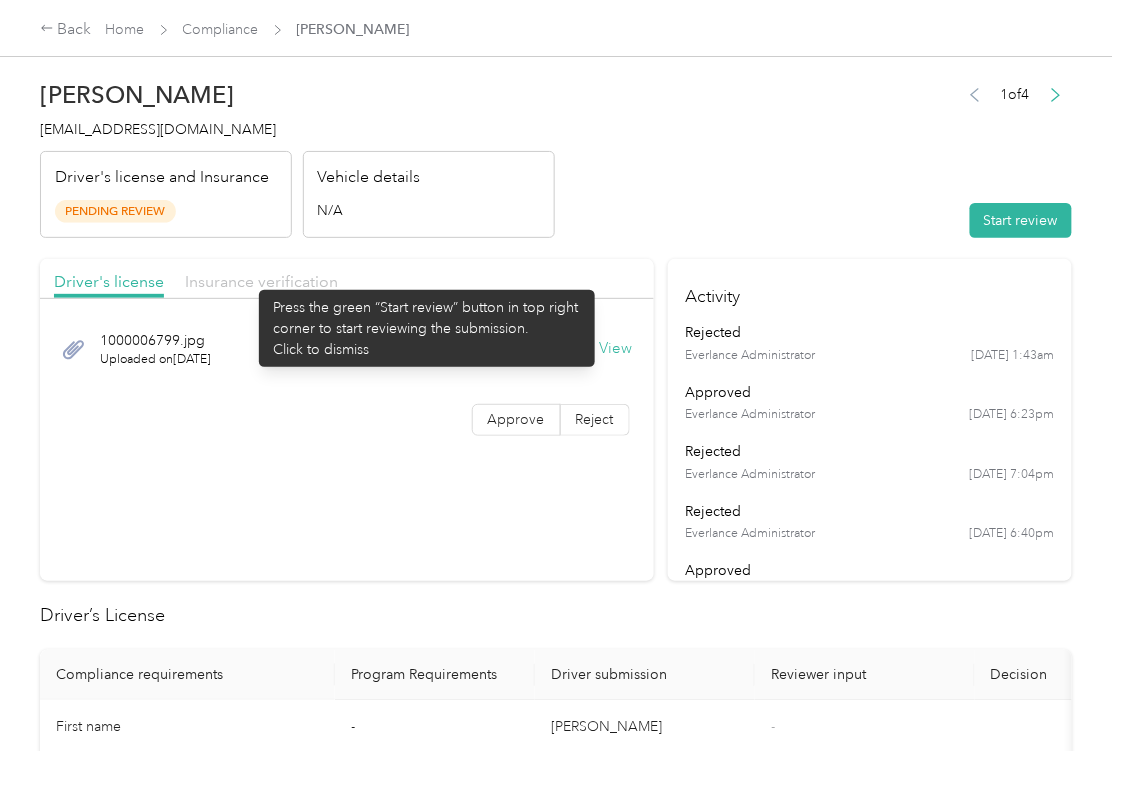 click on "Insurance verification" at bounding box center [261, 281] 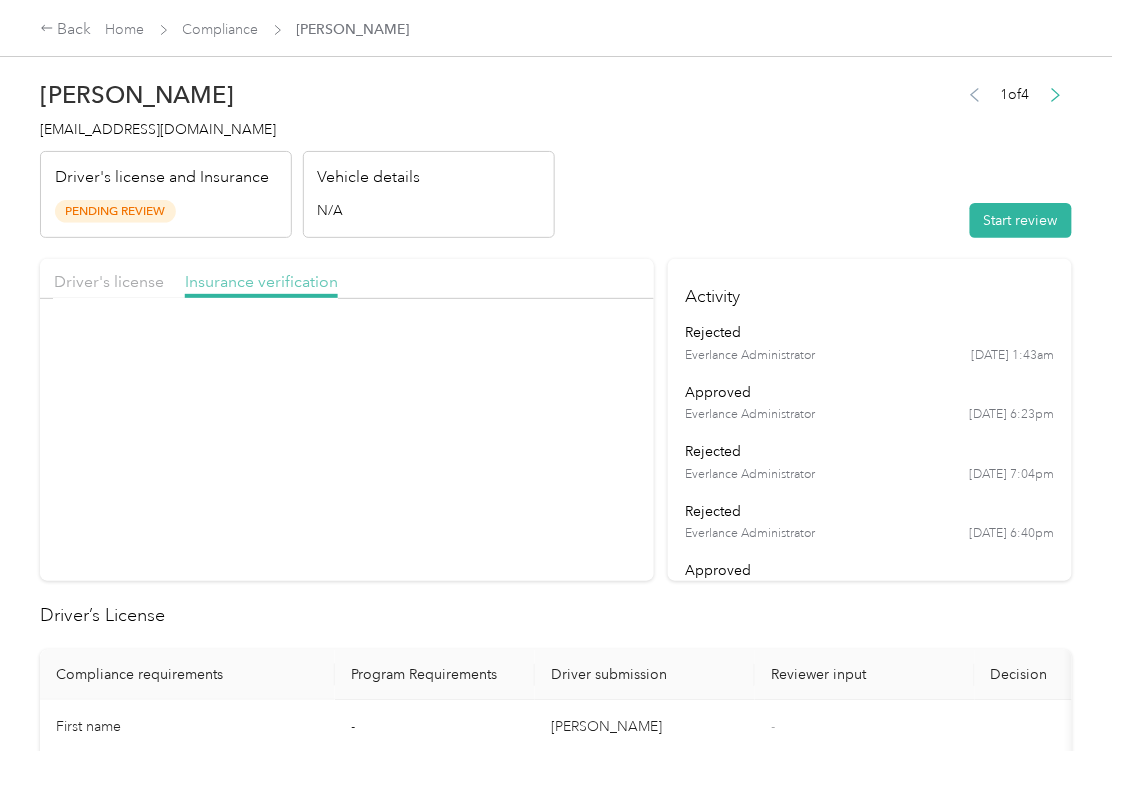click on "Insurance verification" at bounding box center (261, 281) 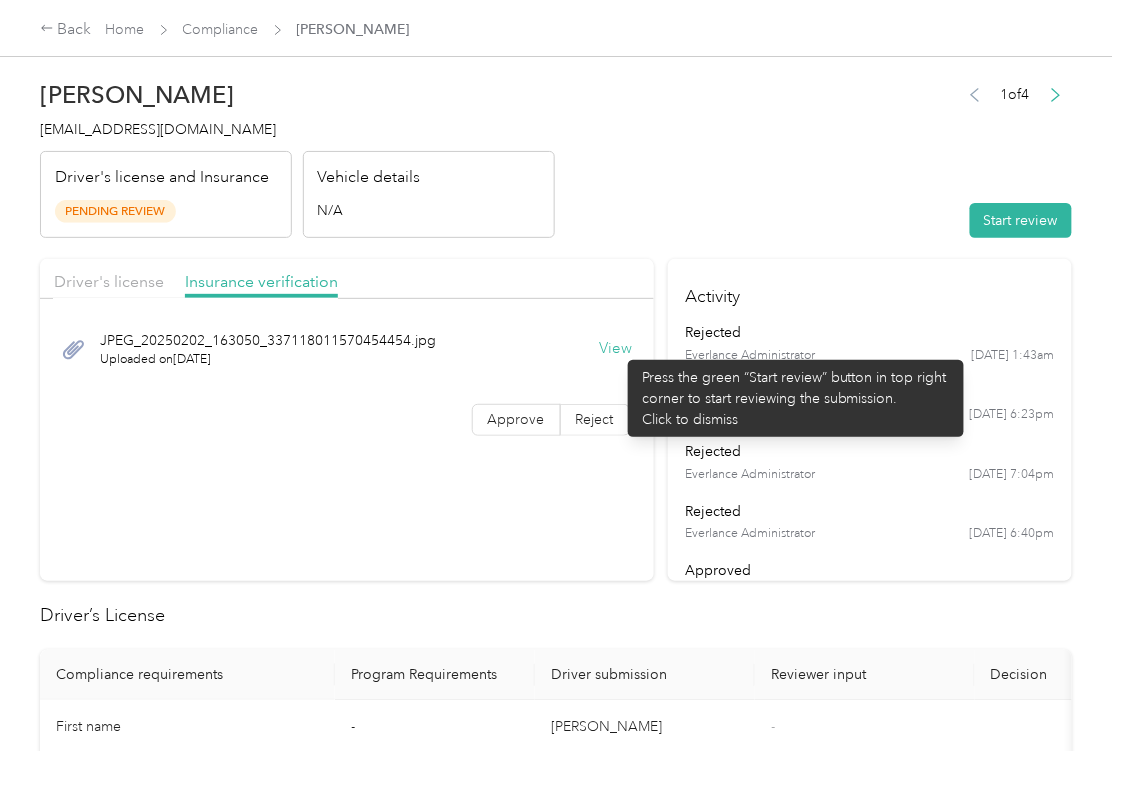 click on "View" at bounding box center (616, 349) 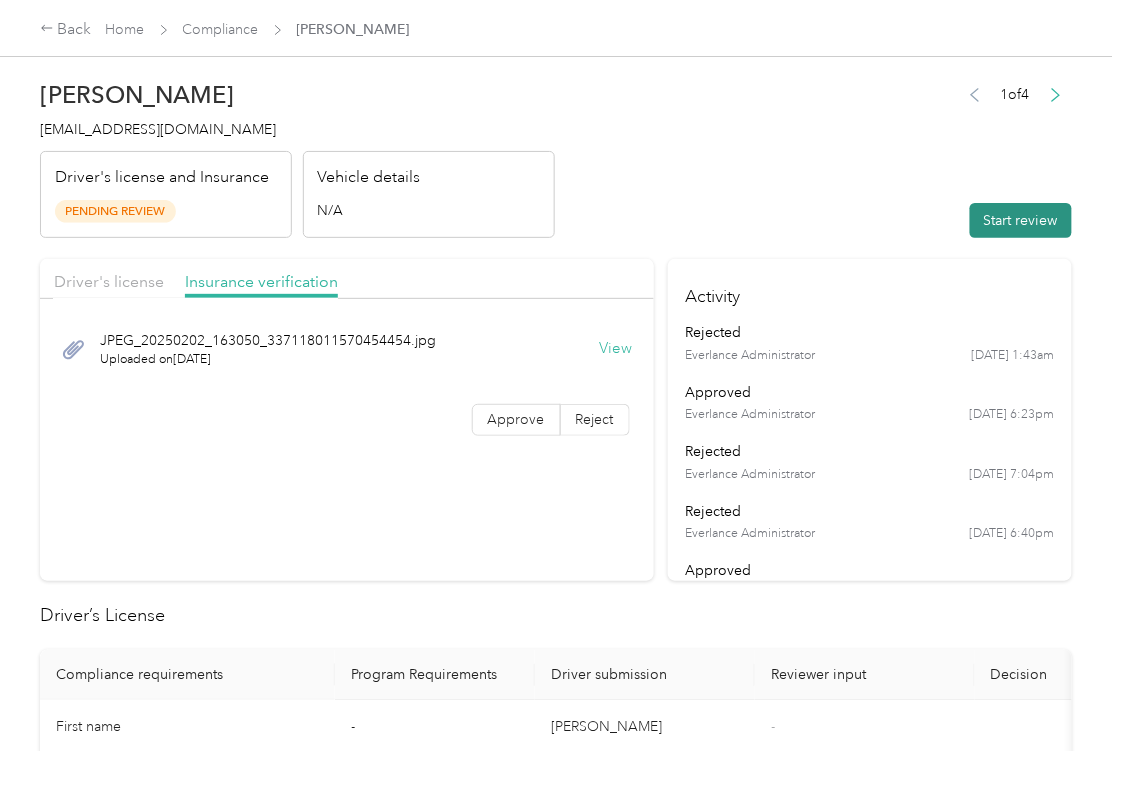 drag, startPoint x: 1010, startPoint y: 229, endPoint x: 1000, endPoint y: 230, distance: 10.049875 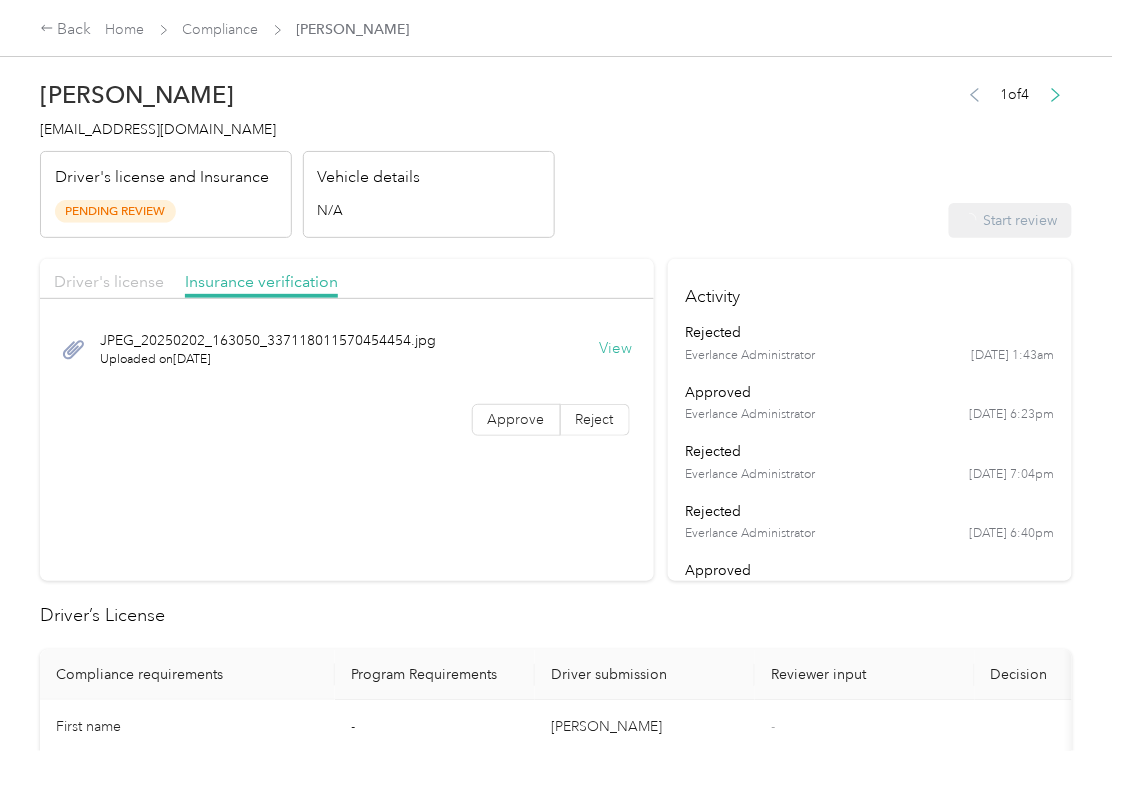 drag, startPoint x: 57, startPoint y: 274, endPoint x: 116, endPoint y: 280, distance: 59.3043 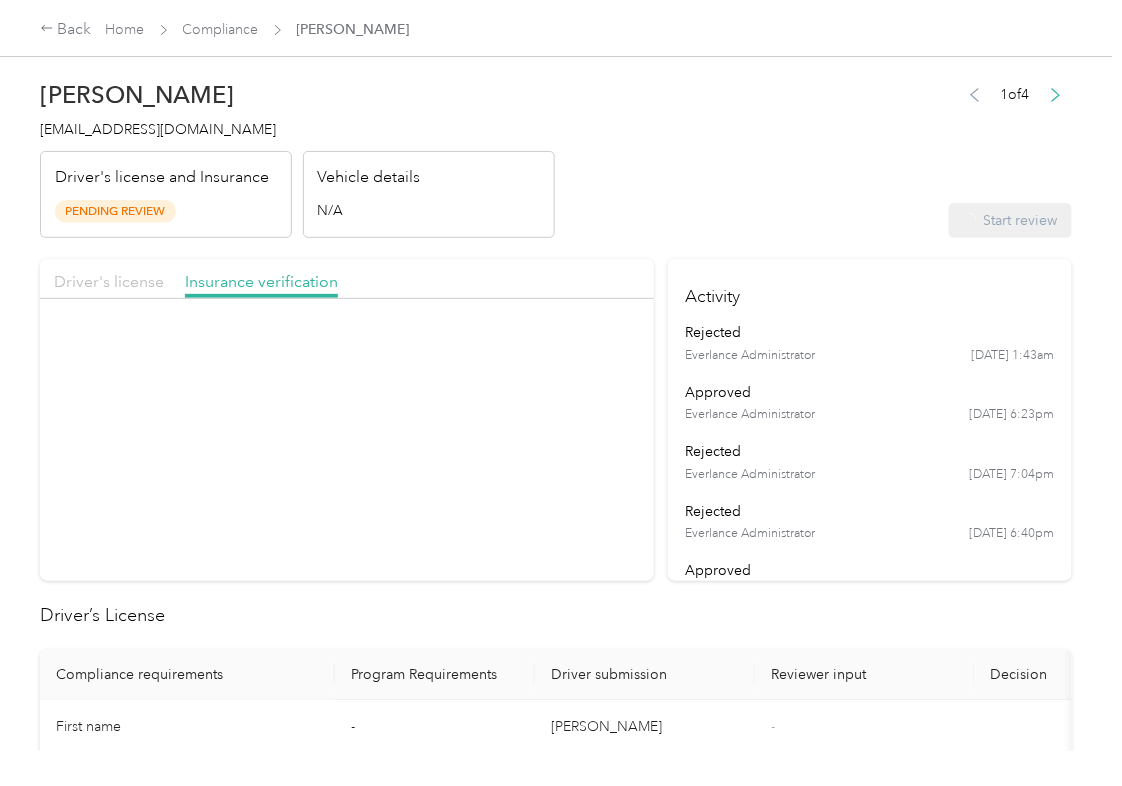 click on "Driver's license" at bounding box center (109, 281) 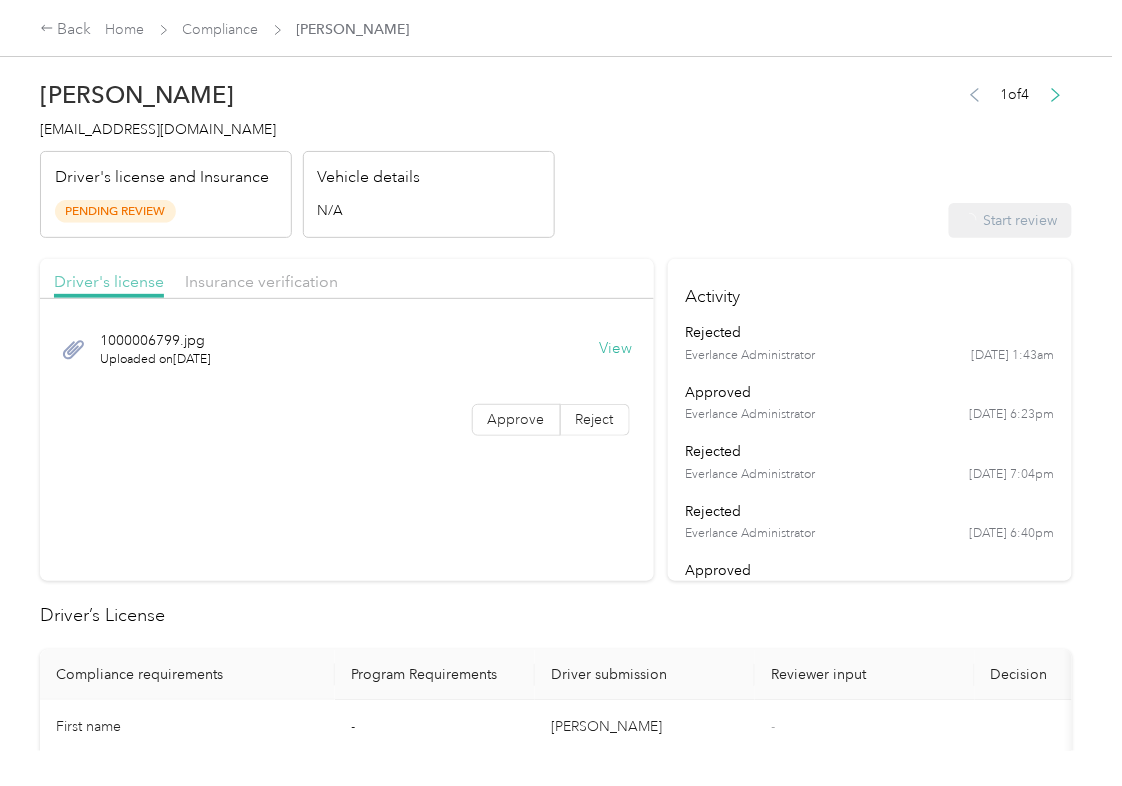 click on "Driver's license" at bounding box center [109, 281] 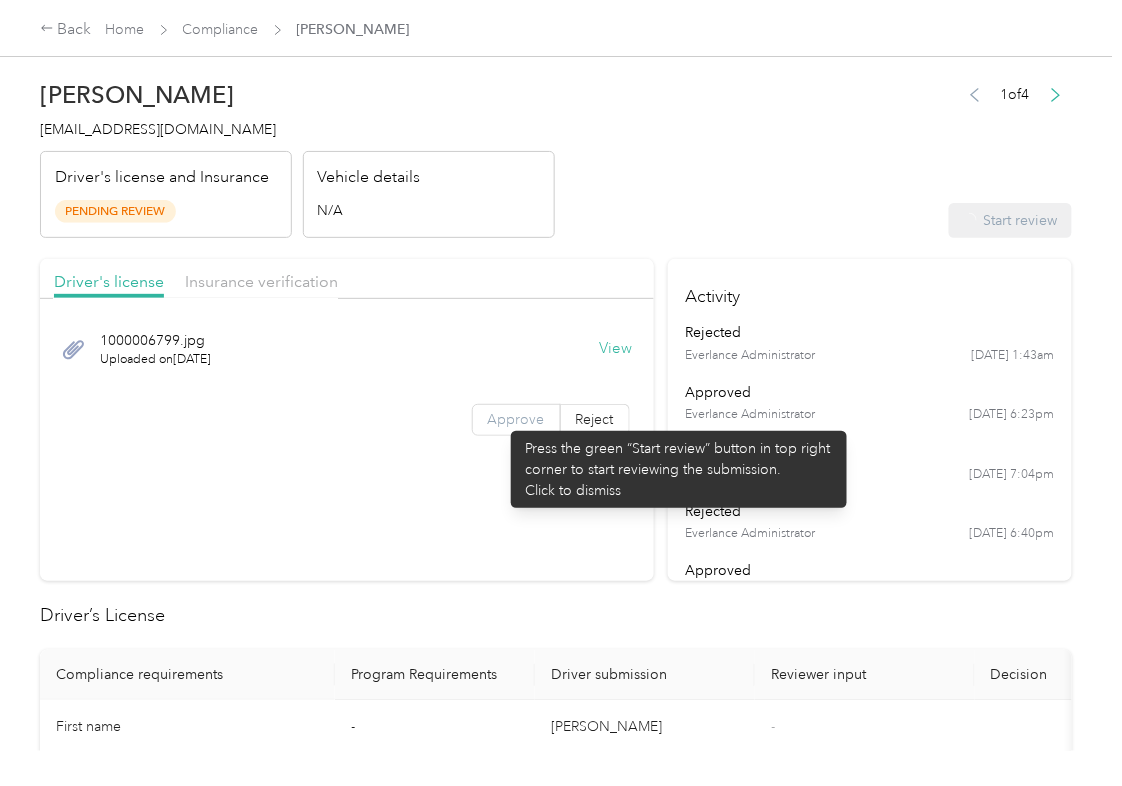 click on "Approve" at bounding box center [516, 419] 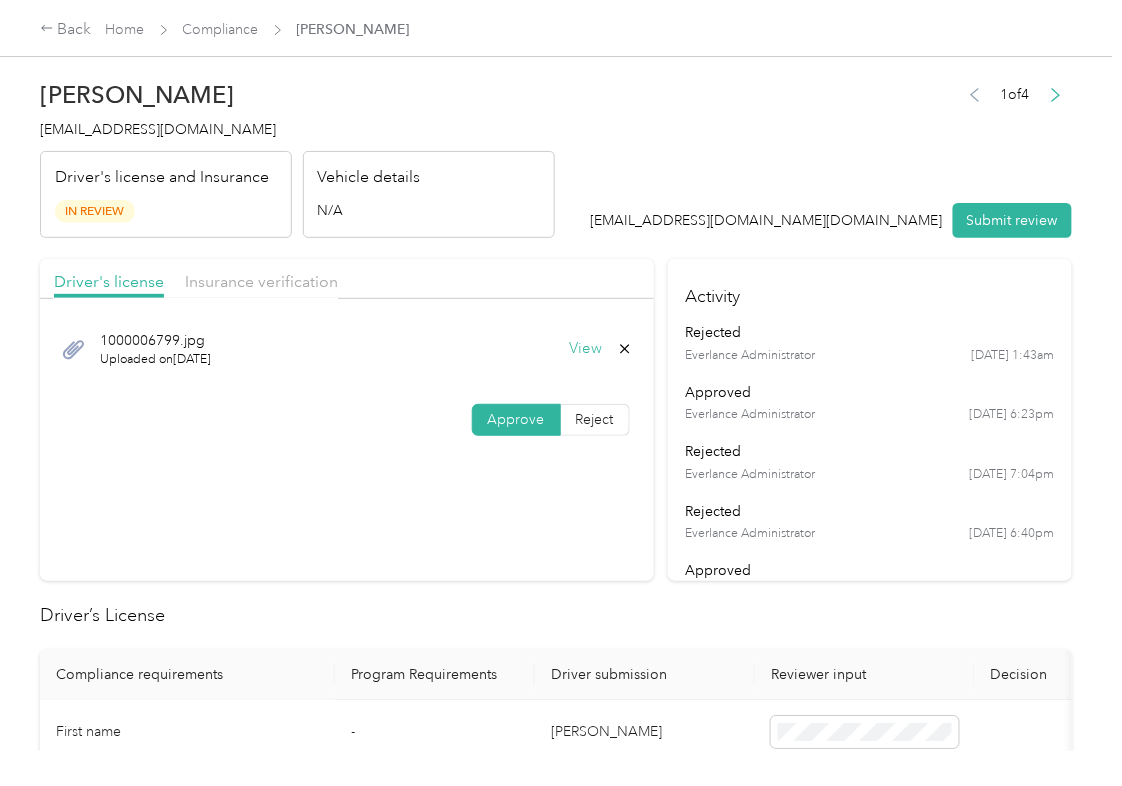 click on "Approve" at bounding box center (516, 419) 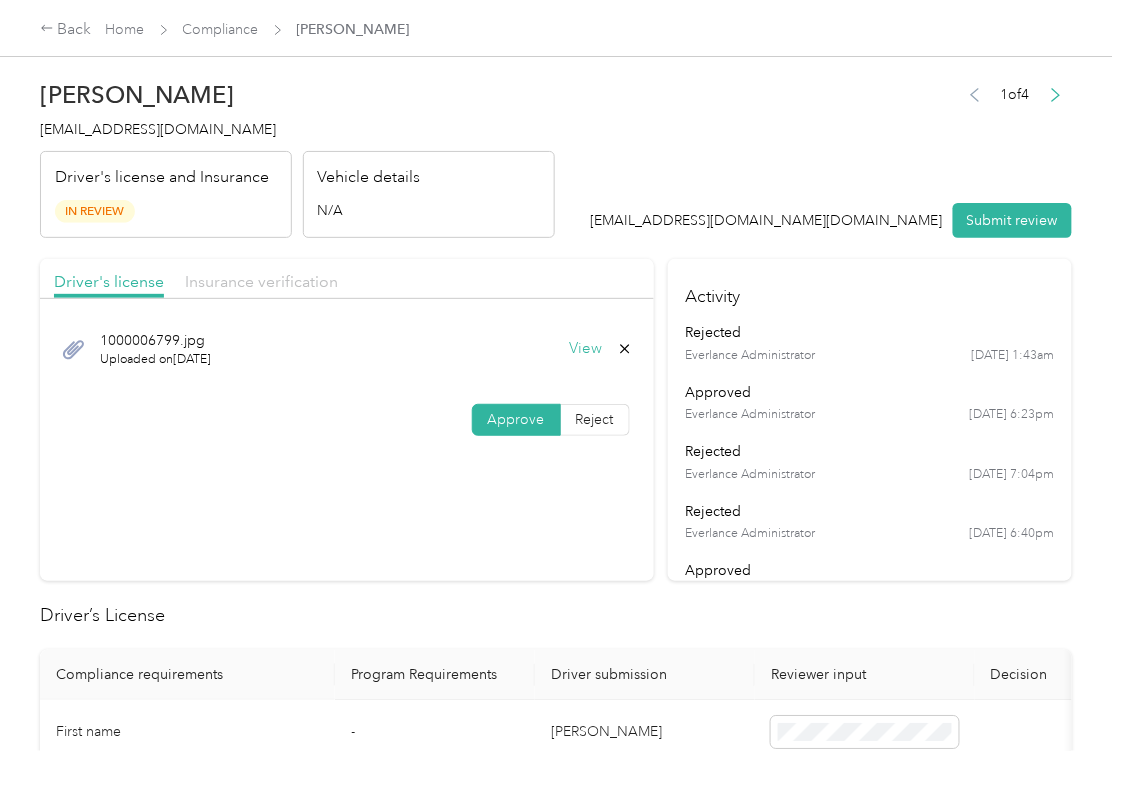 click on "Insurance verification" at bounding box center (261, 281) 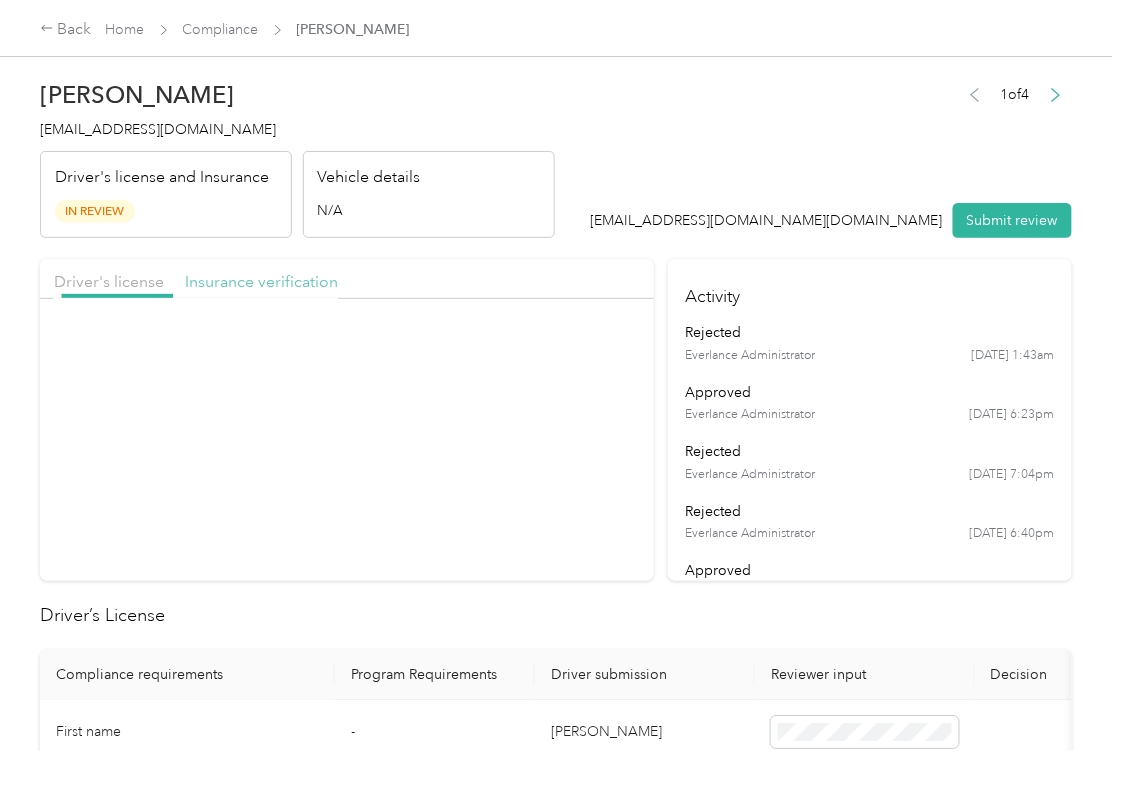 click on "Insurance verification" at bounding box center [261, 281] 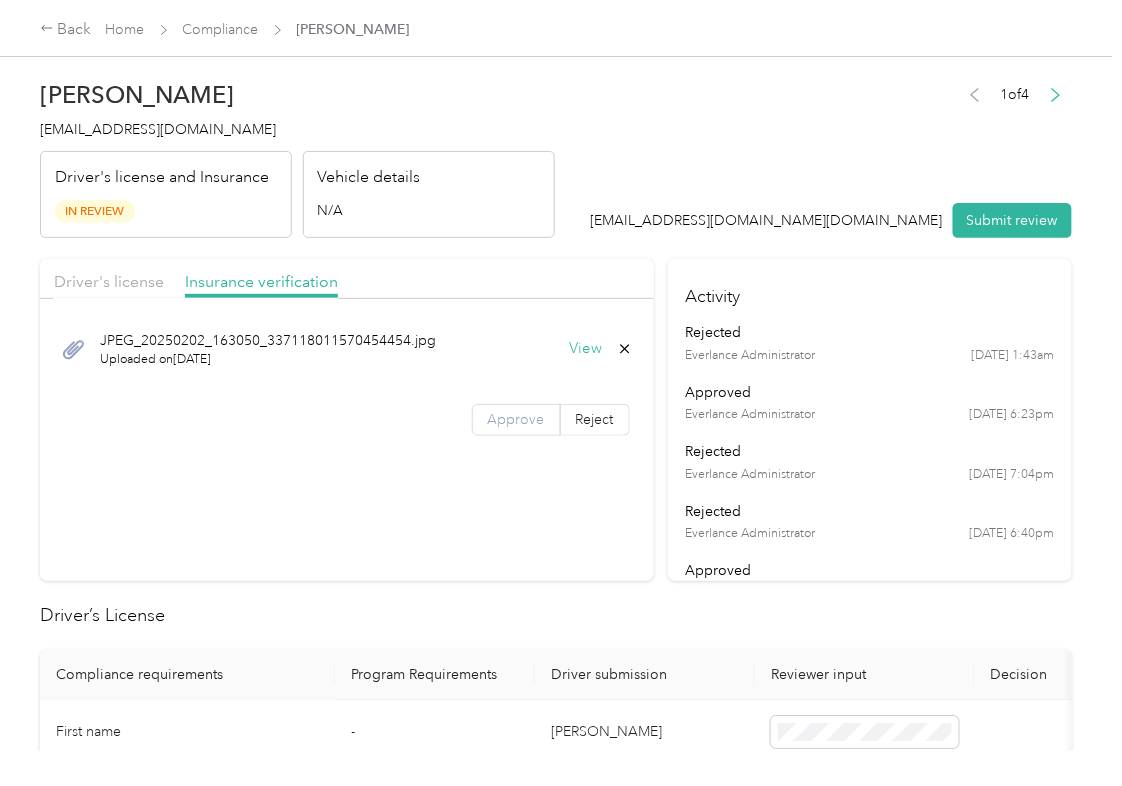 click on "Approve" at bounding box center (516, 420) 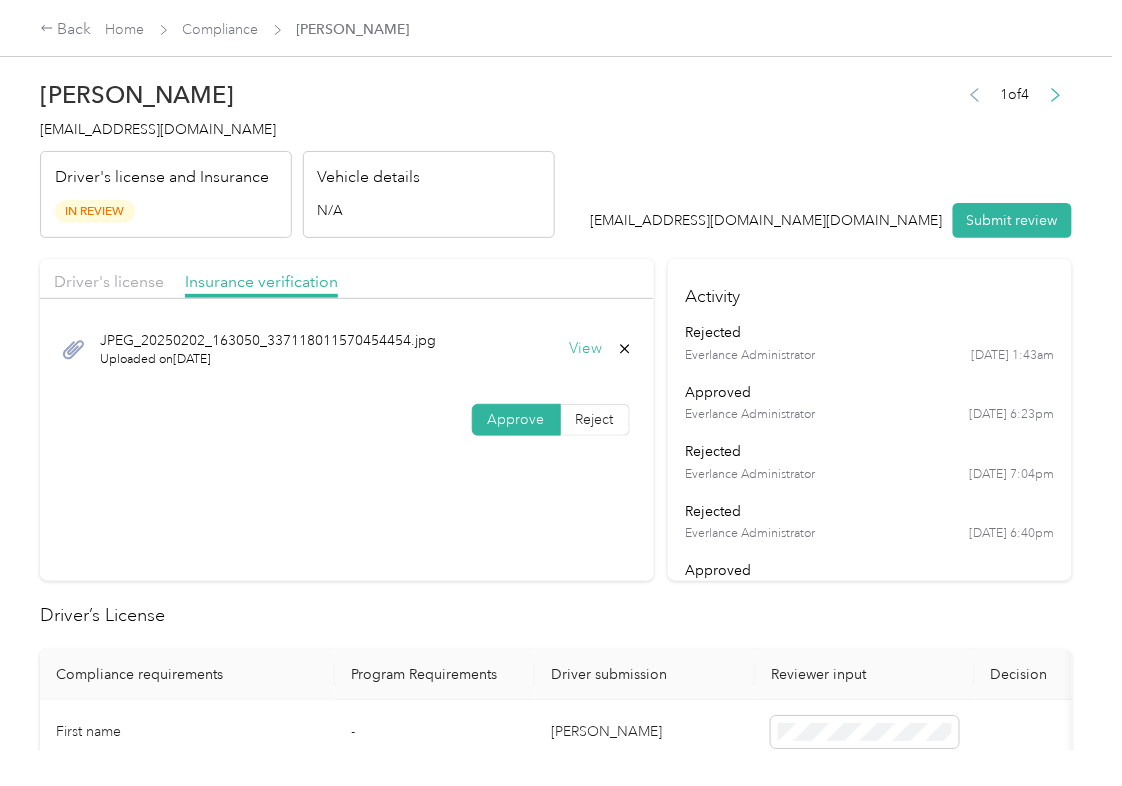 click on "Driver's license Insurance verification JPEG_[DRIVERS_LICENSE_NUMBER]_[DRIVERS_LICENSE_NUMBER]_337118011570454454.jpg Uploaded on  [DATE] View Approve Reject" at bounding box center [347, 420] 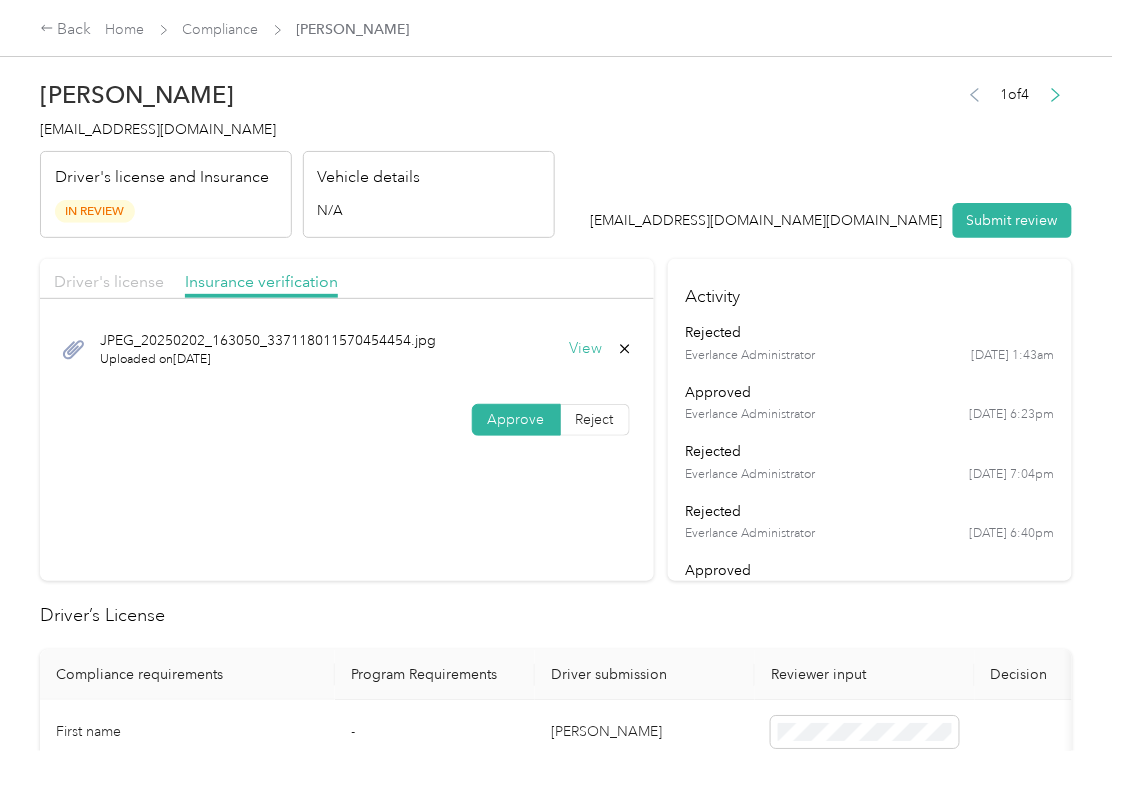 click on "Driver's license" at bounding box center (109, 281) 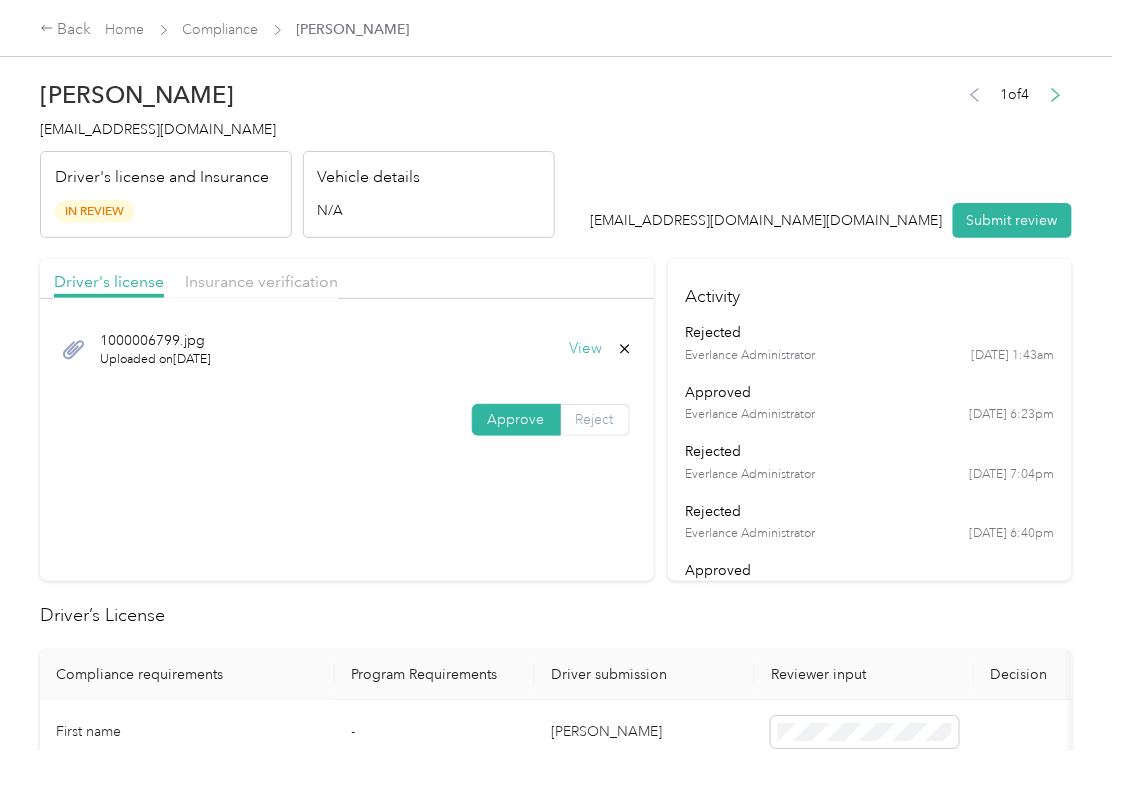 click on "Reject" at bounding box center [595, 420] 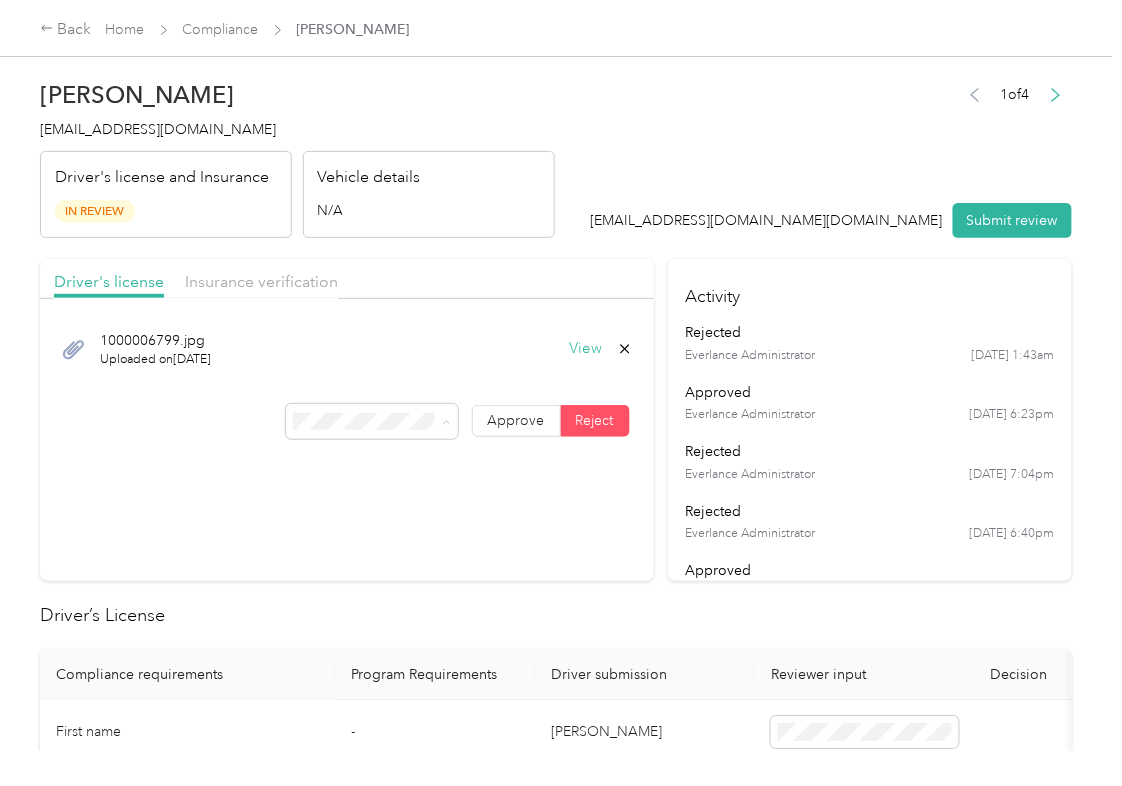 click on "No Driver's License Upload" at bounding box center [357, 624] 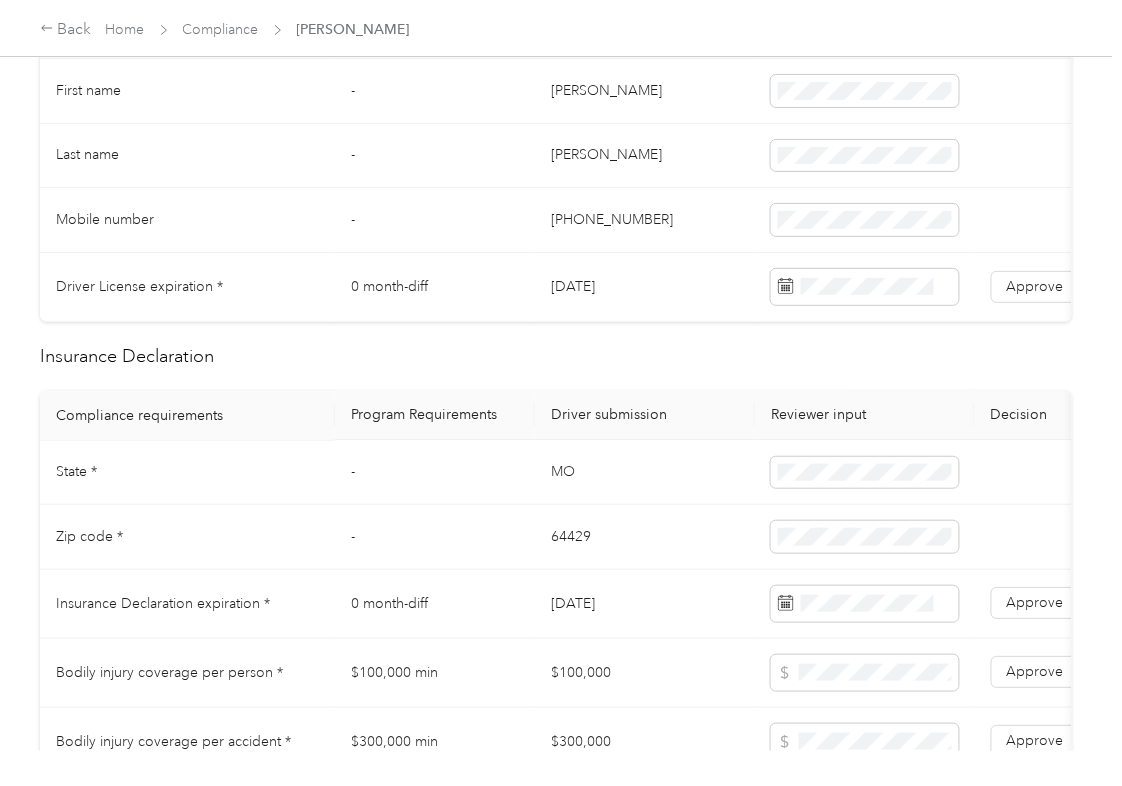 scroll, scrollTop: 666, scrollLeft: 0, axis: vertical 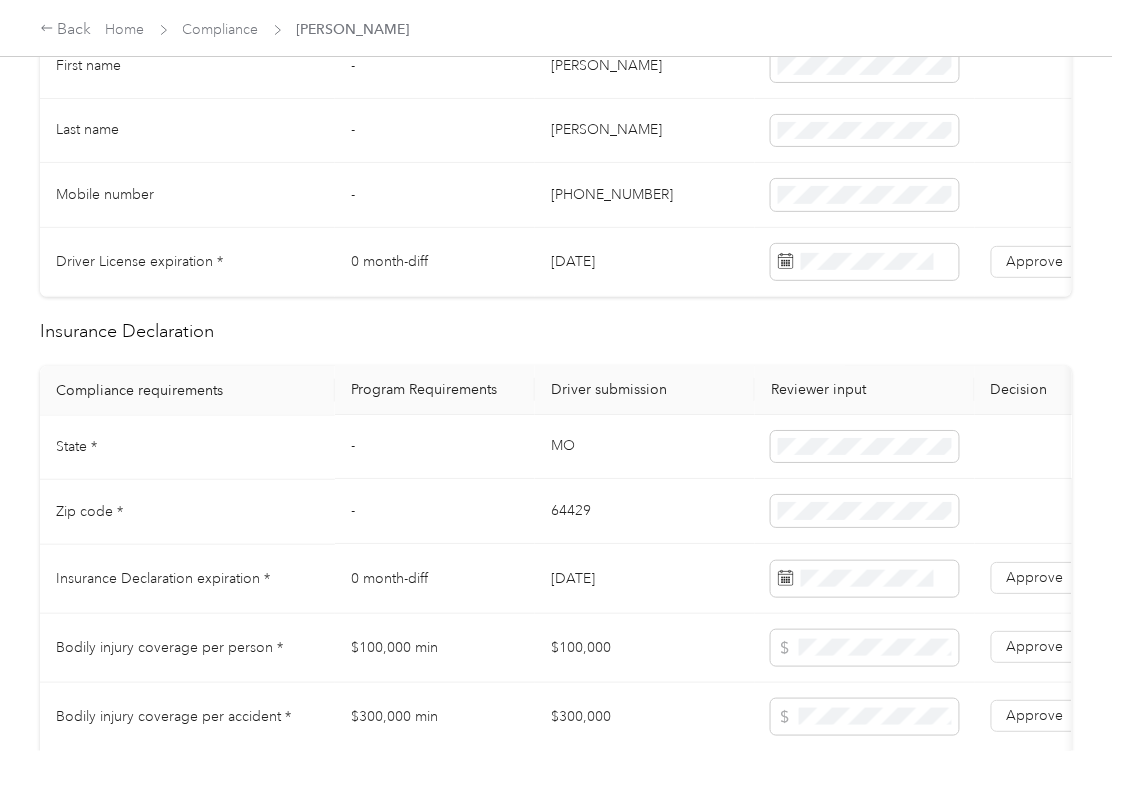 click on "MO" at bounding box center (645, 448) 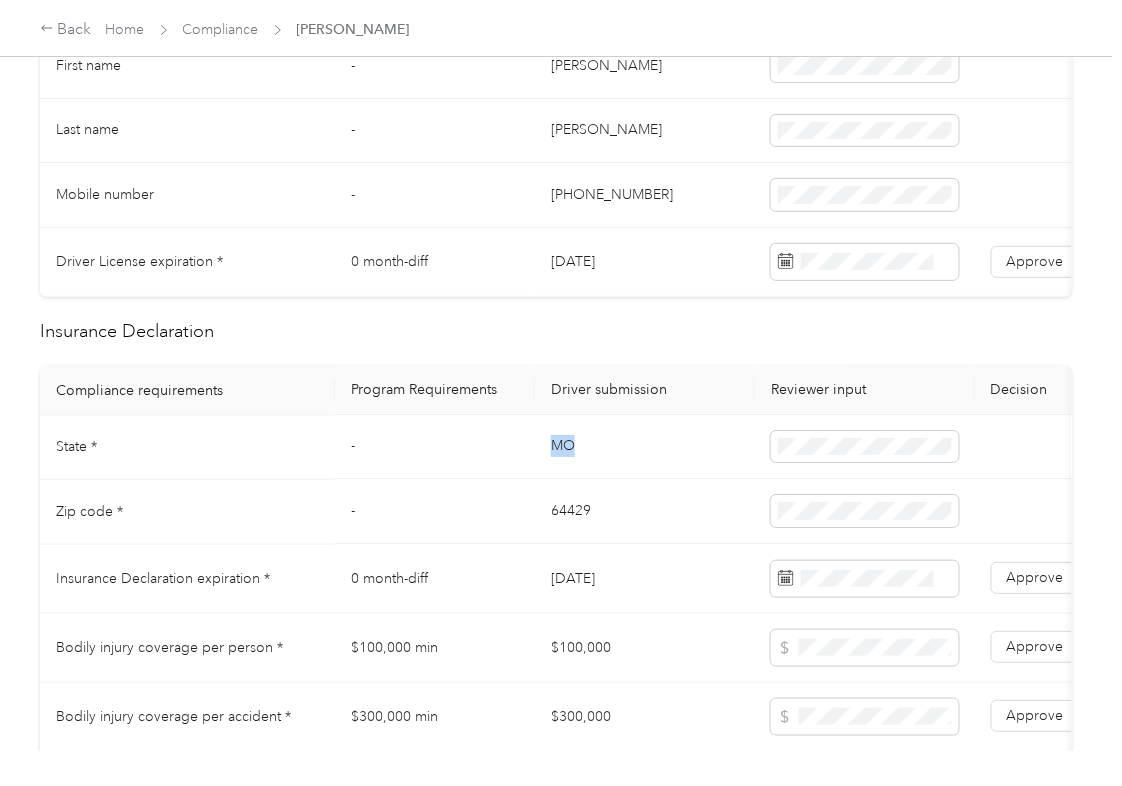 click on "MO" at bounding box center (645, 448) 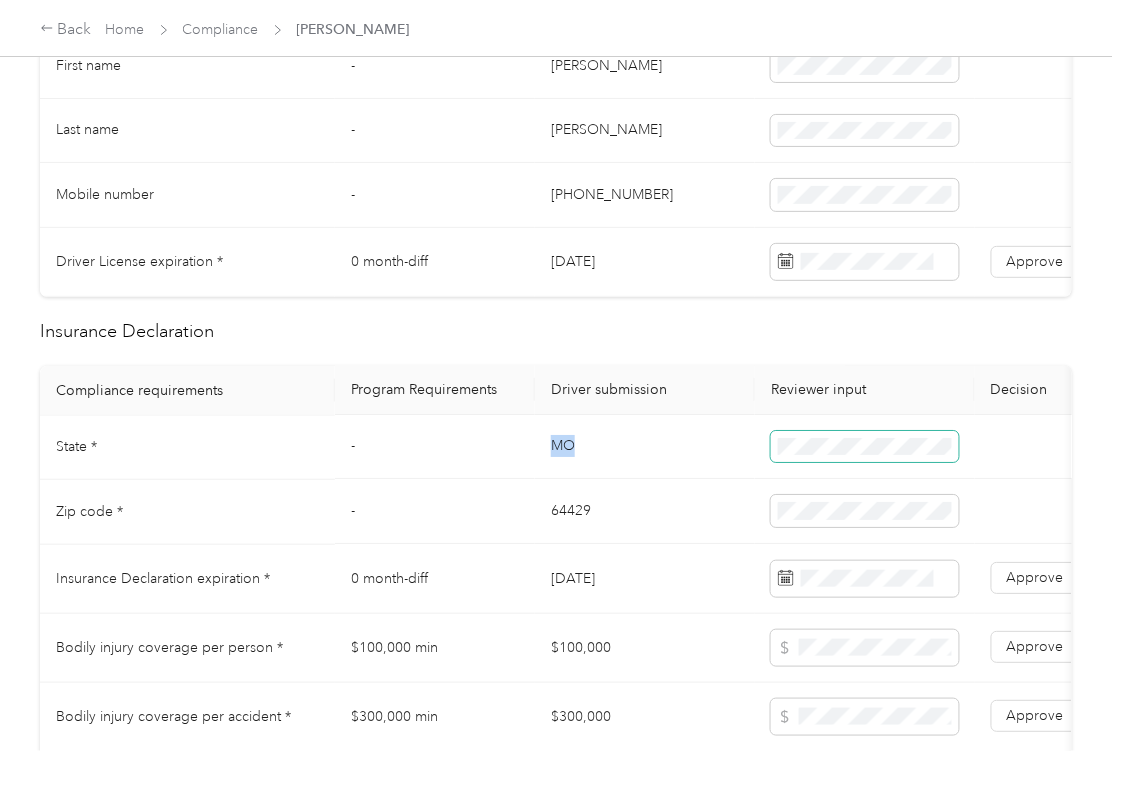 copy on "MO" 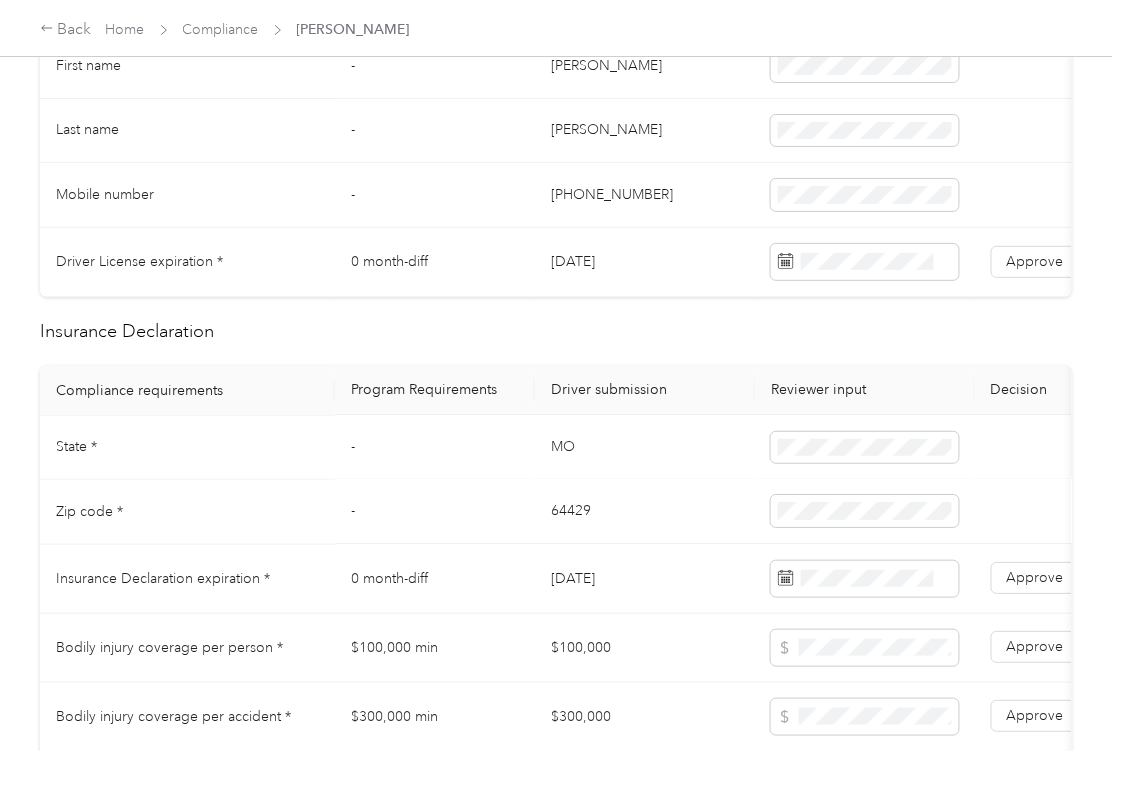 click on "64429" at bounding box center (645, 512) 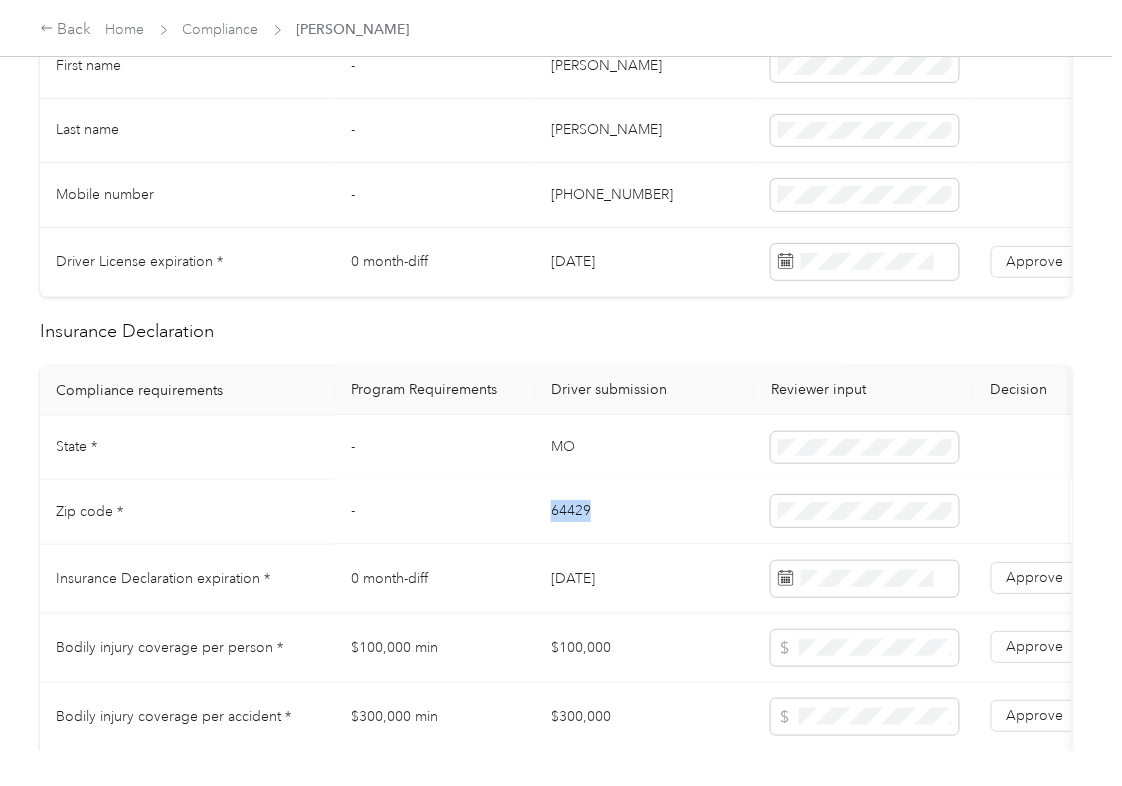 click on "64429" at bounding box center [645, 512] 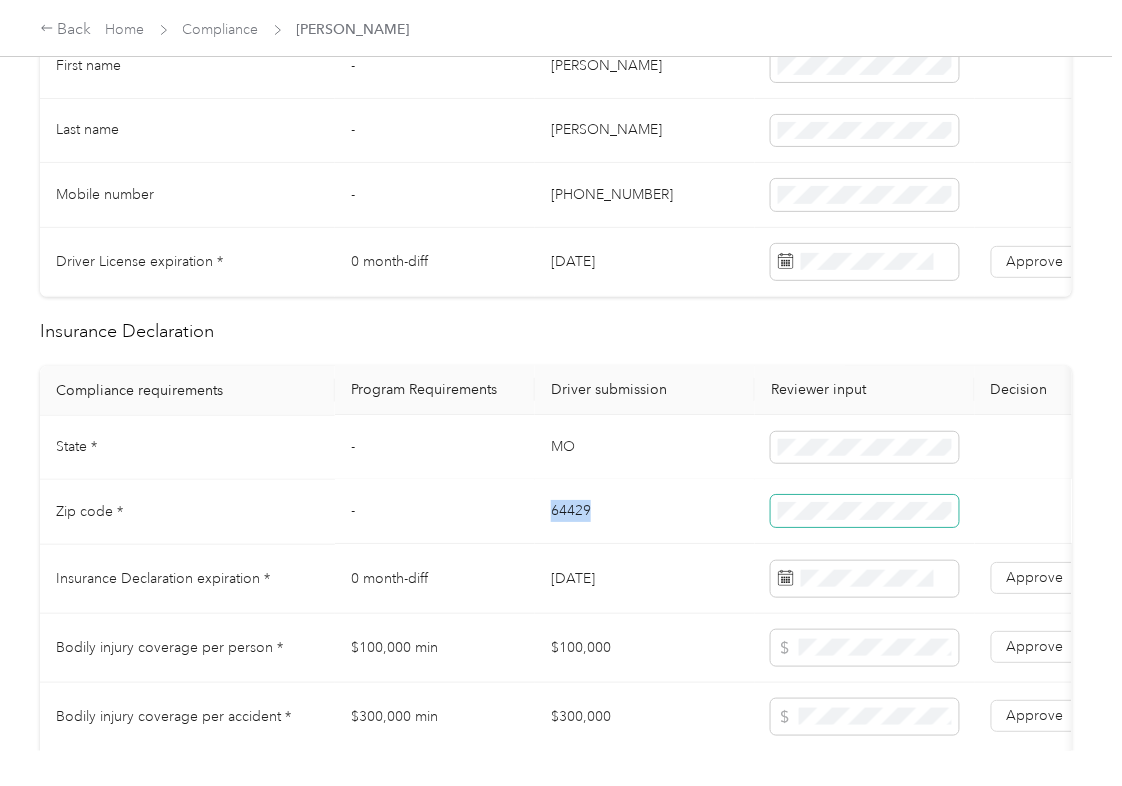 copy on "64429" 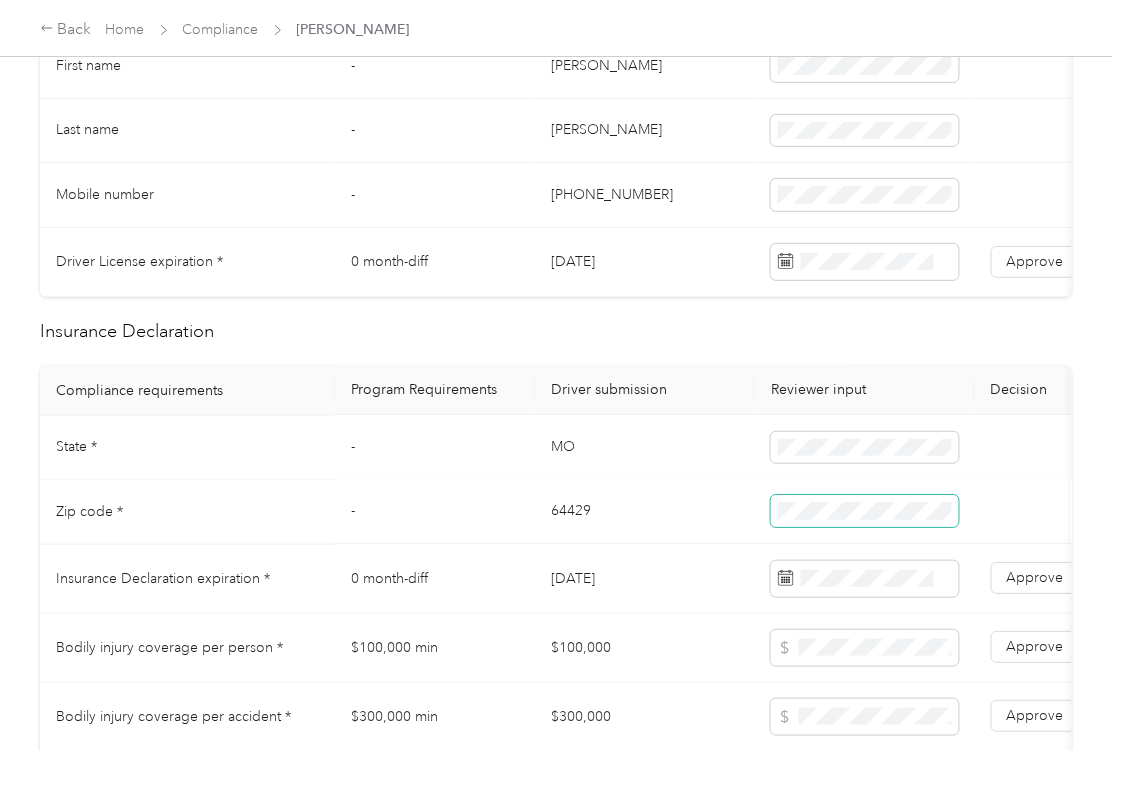 click at bounding box center [865, 512] 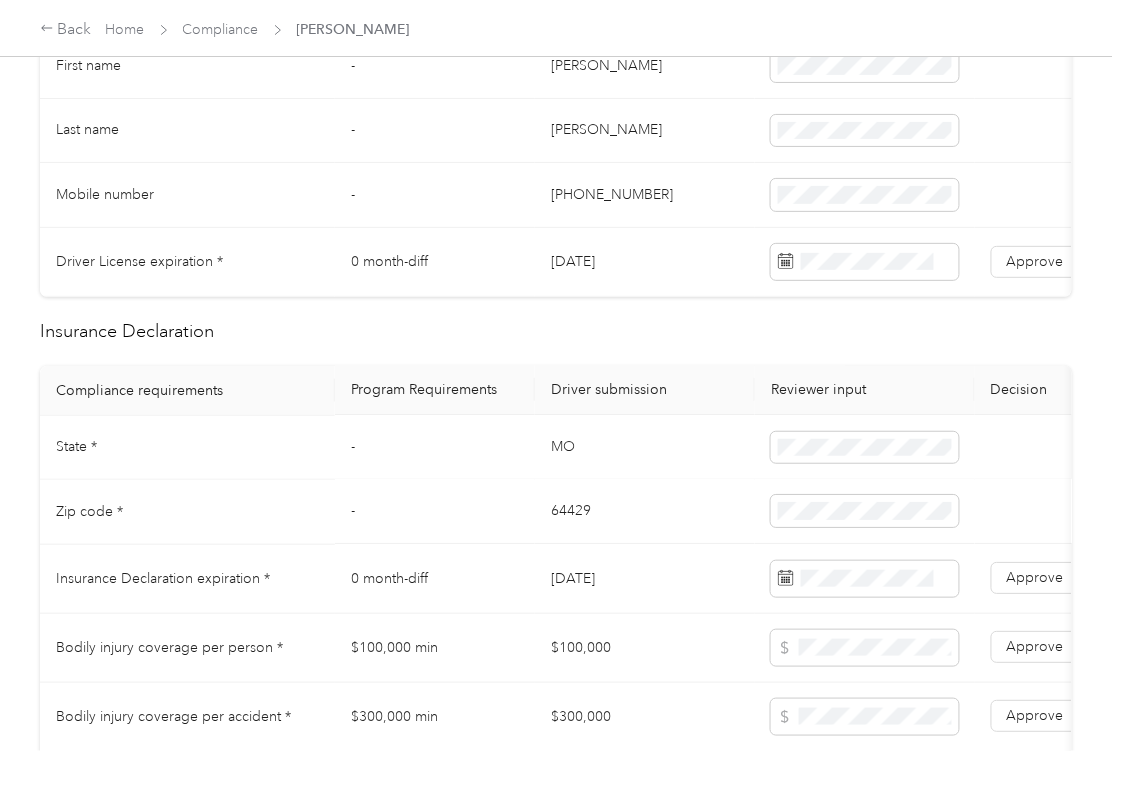 scroll, scrollTop: 800, scrollLeft: 0, axis: vertical 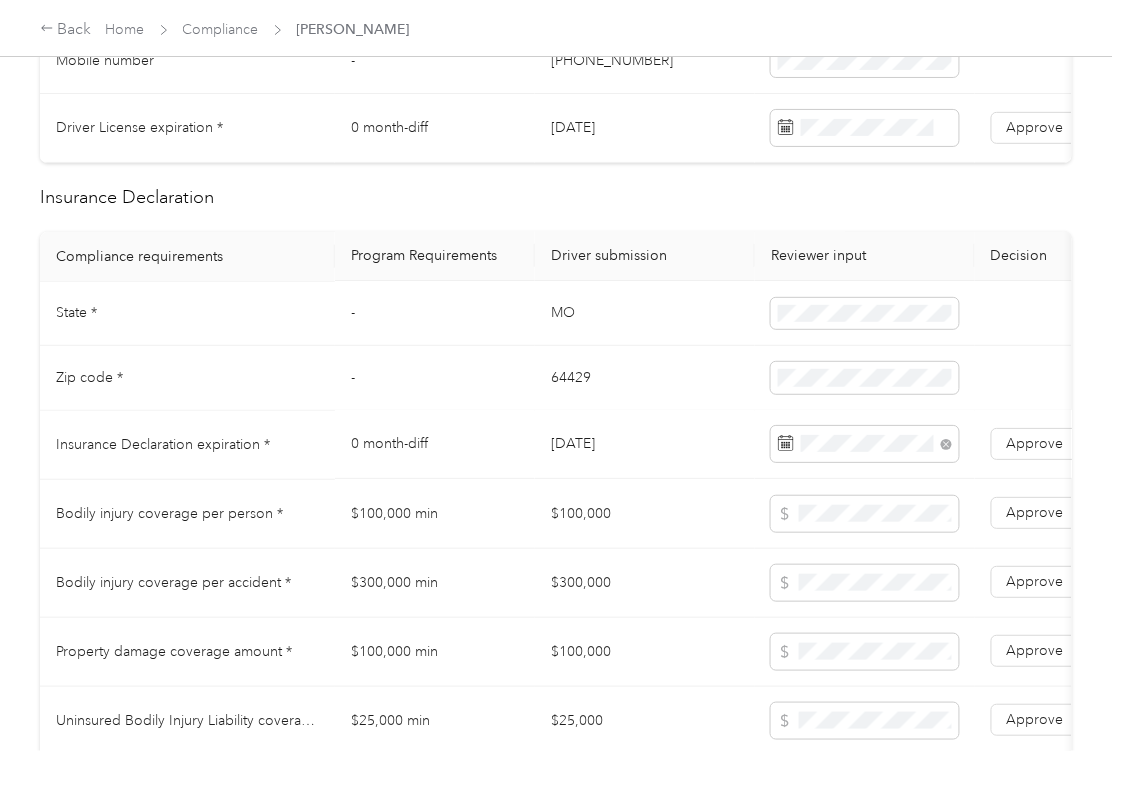 click on "64429" at bounding box center [645, 378] 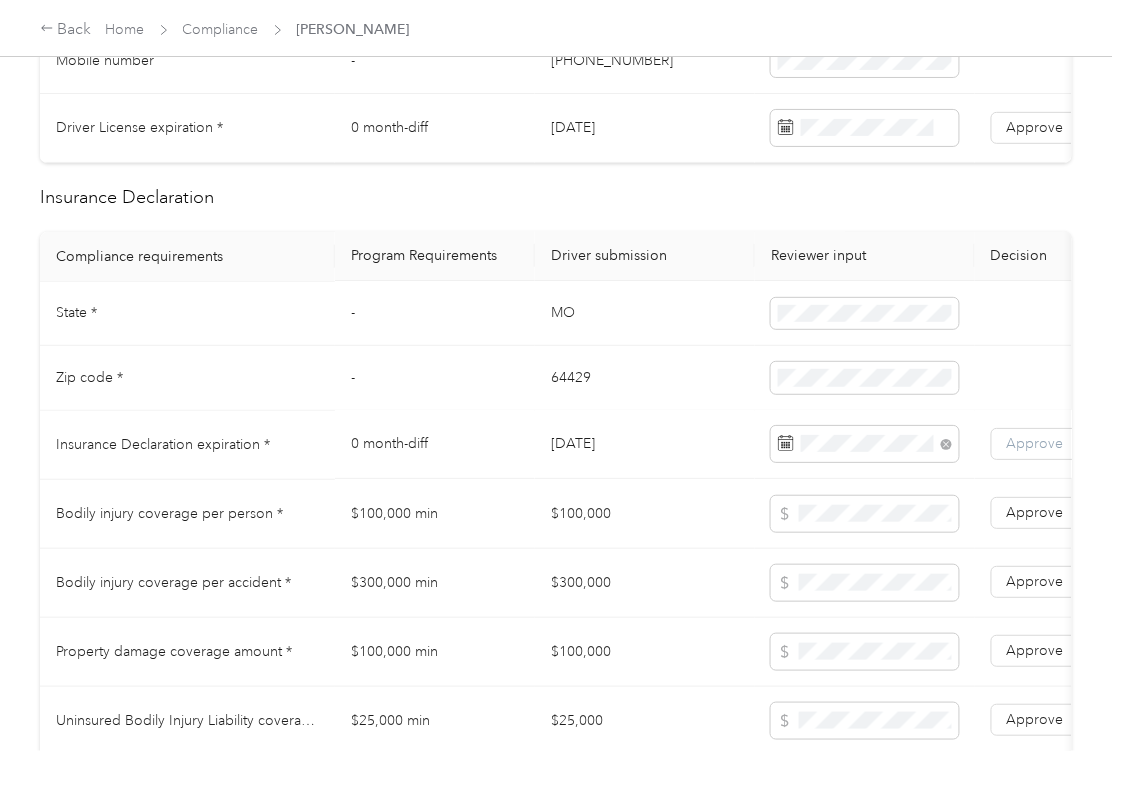 click on "Approve" at bounding box center [1035, 444] 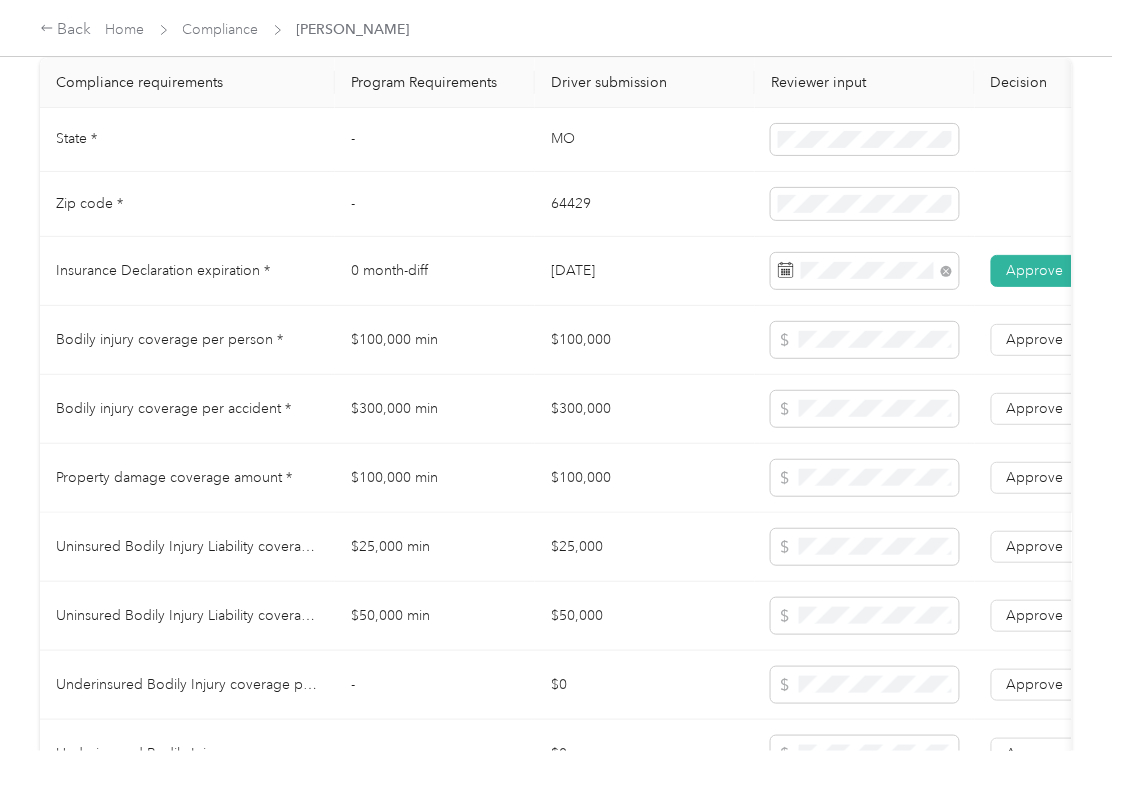 scroll, scrollTop: 1600, scrollLeft: 0, axis: vertical 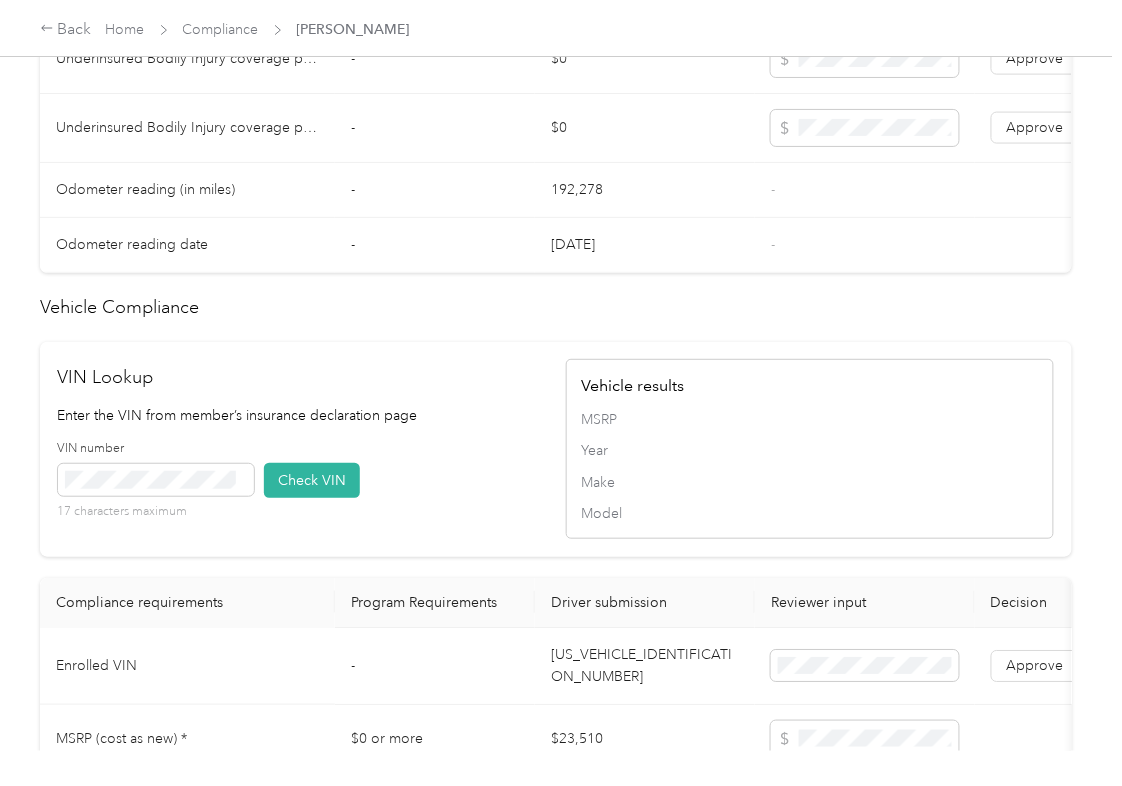 click on "[US_VEHICLE_IDENTIFICATION_NUMBER]" at bounding box center [645, 666] 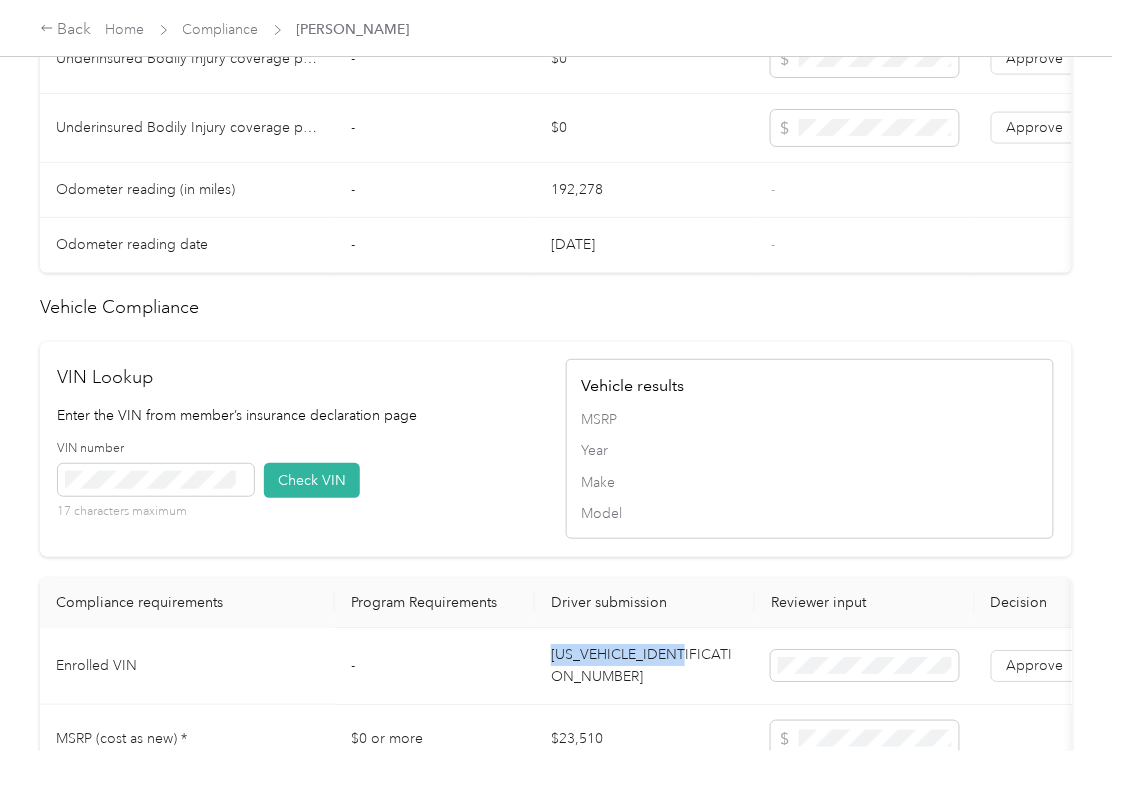 click on "[US_VEHICLE_IDENTIFICATION_NUMBER]" at bounding box center [645, 666] 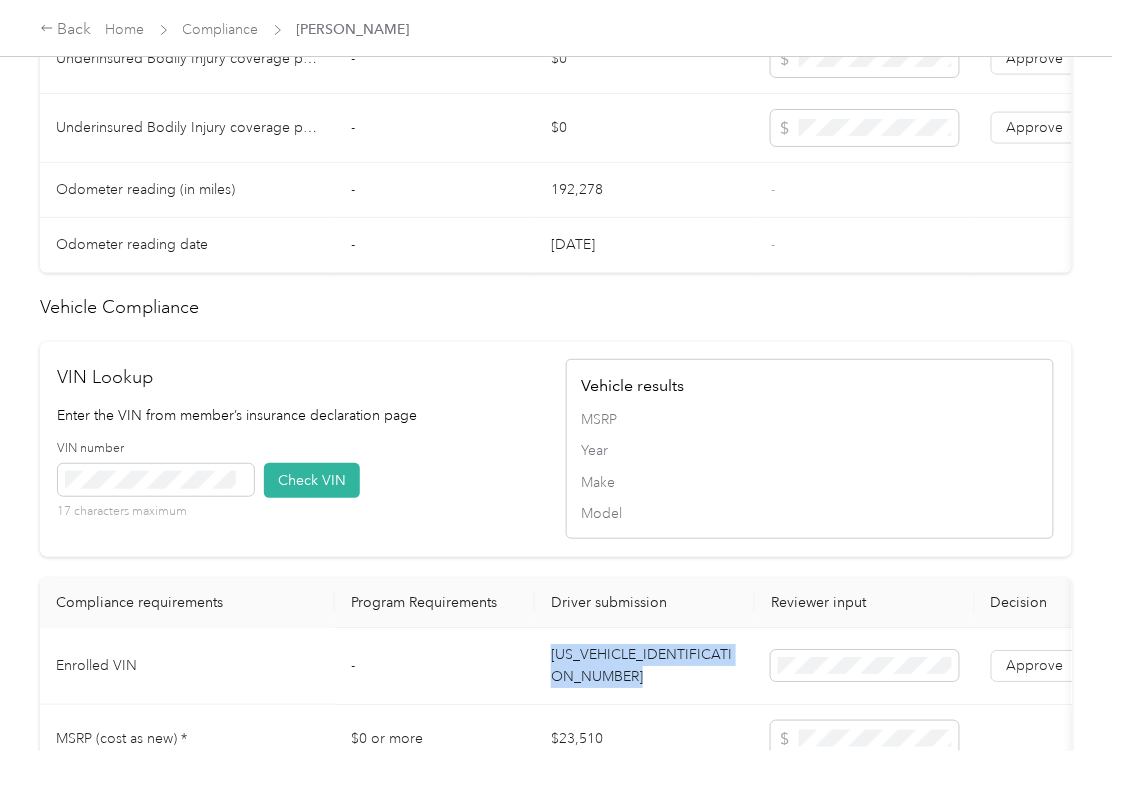 click on "[US_VEHICLE_IDENTIFICATION_NUMBER]" at bounding box center (645, 666) 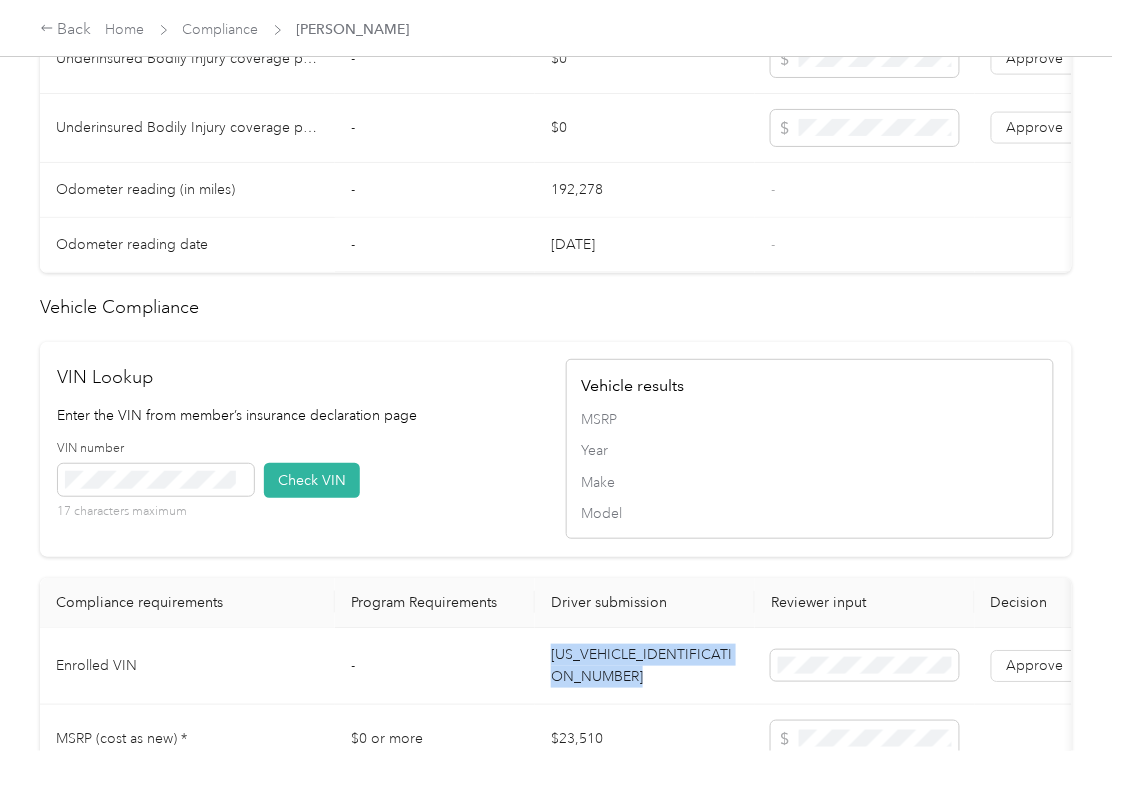 click on "-" at bounding box center (435, 190) 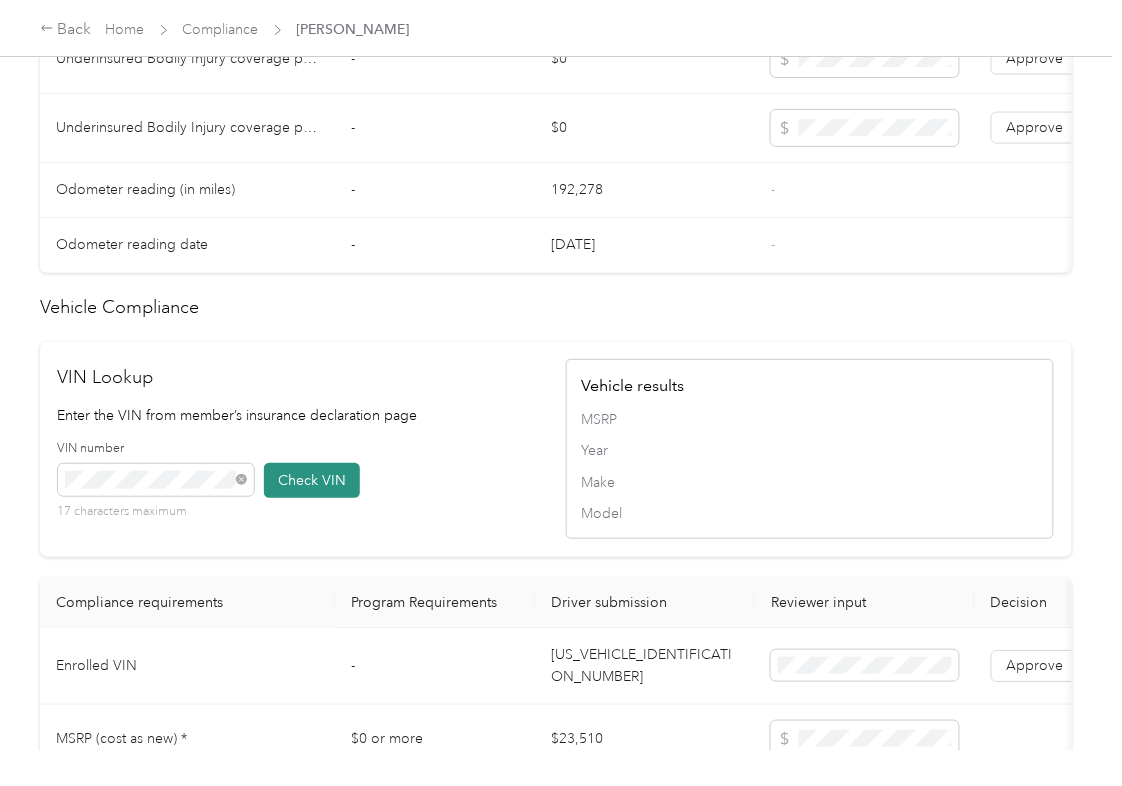 click on "Check VIN" at bounding box center [312, 480] 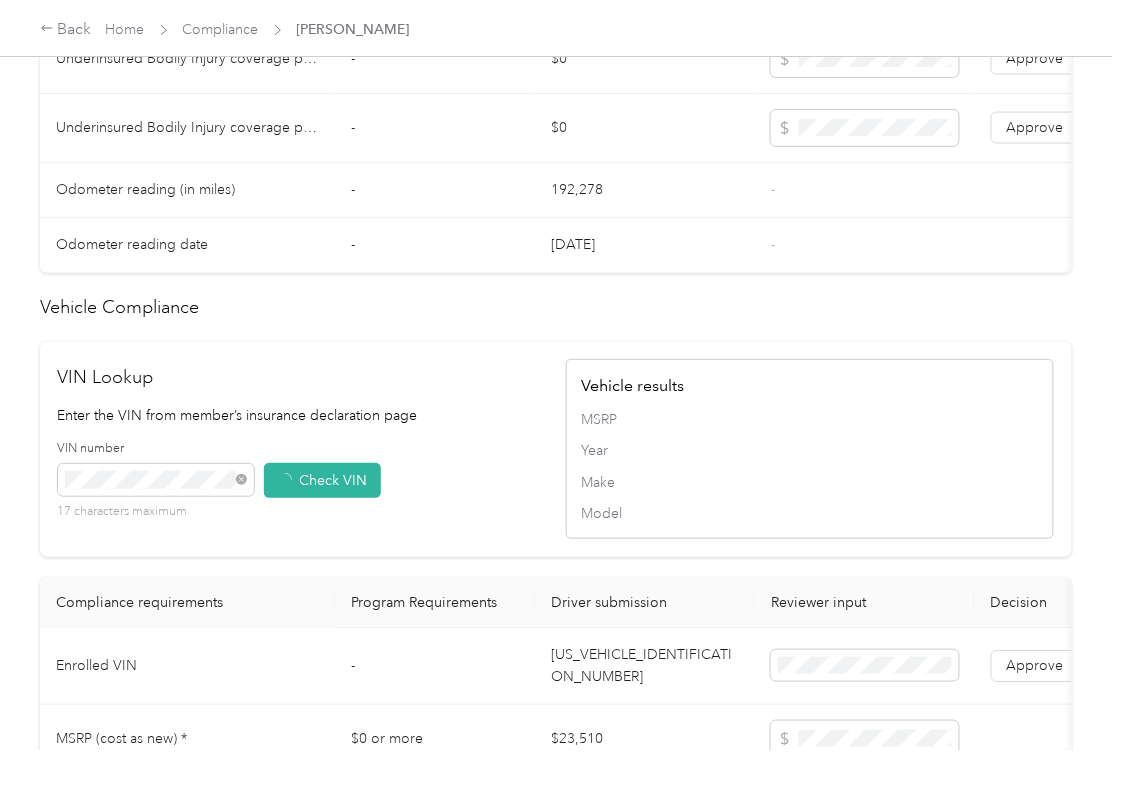 scroll, scrollTop: 1866, scrollLeft: 0, axis: vertical 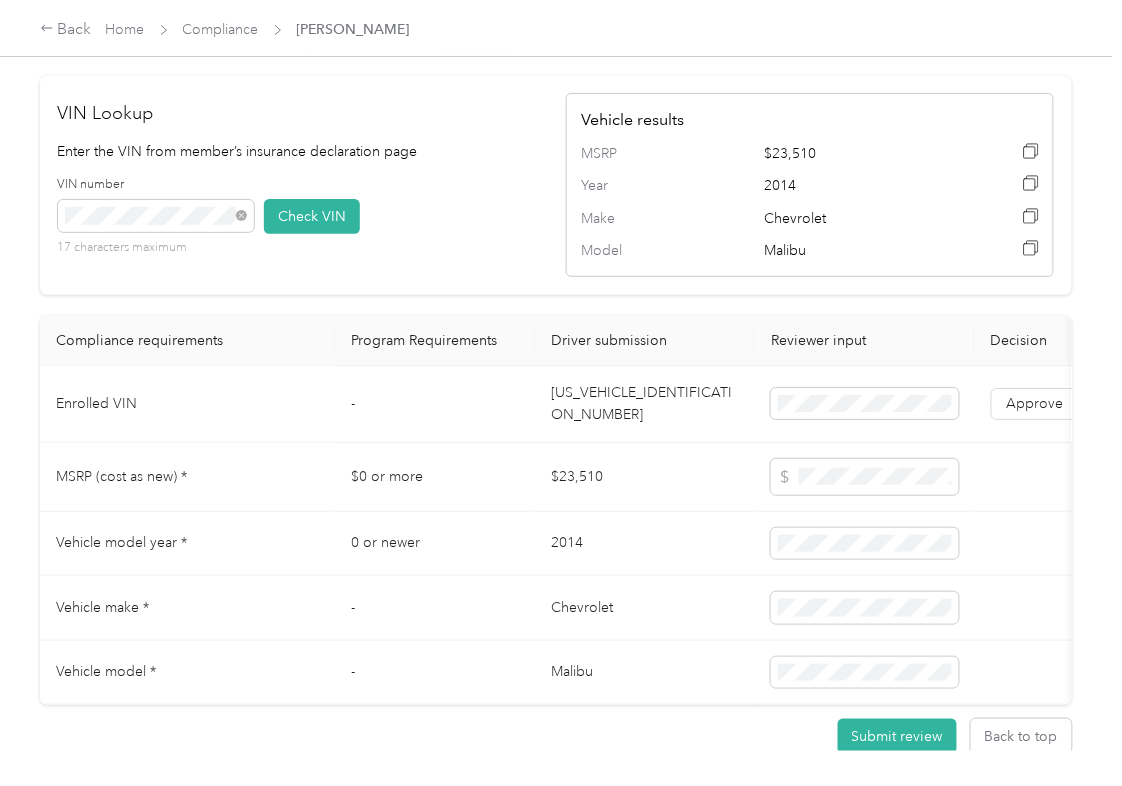 click on "Approve Reject" at bounding box center [1080, 404] 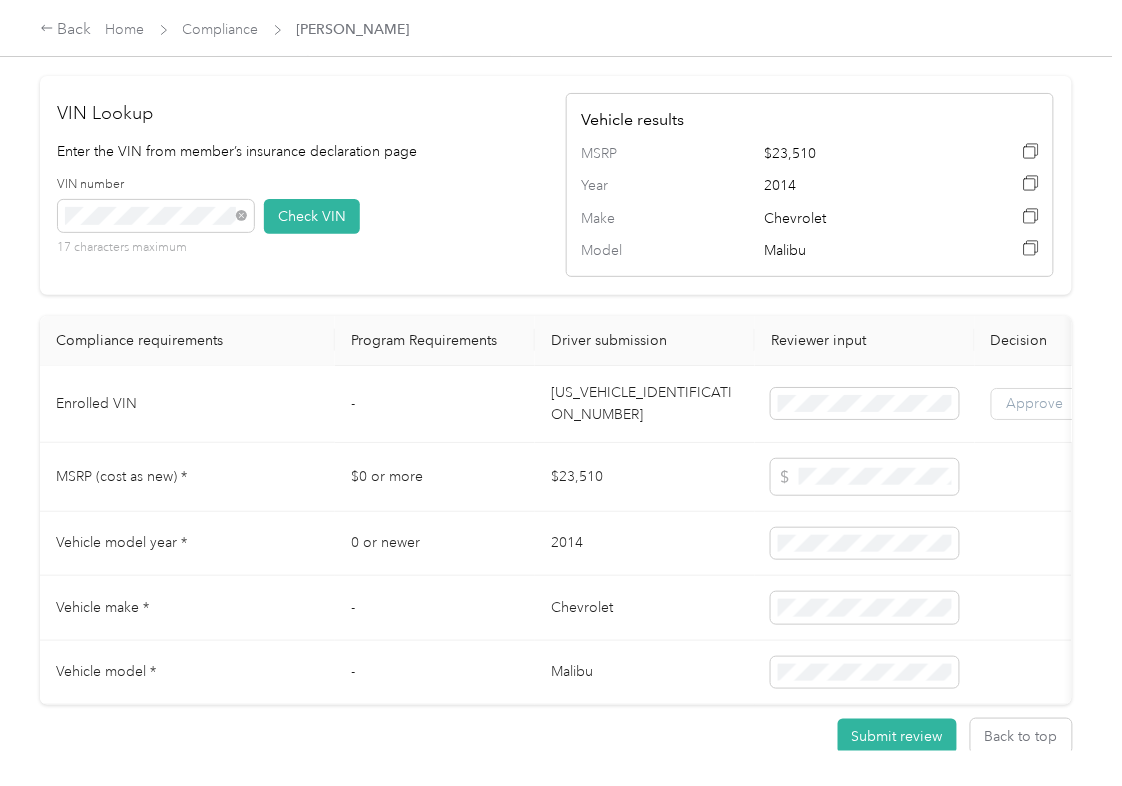 click on "Approve" at bounding box center [1035, 403] 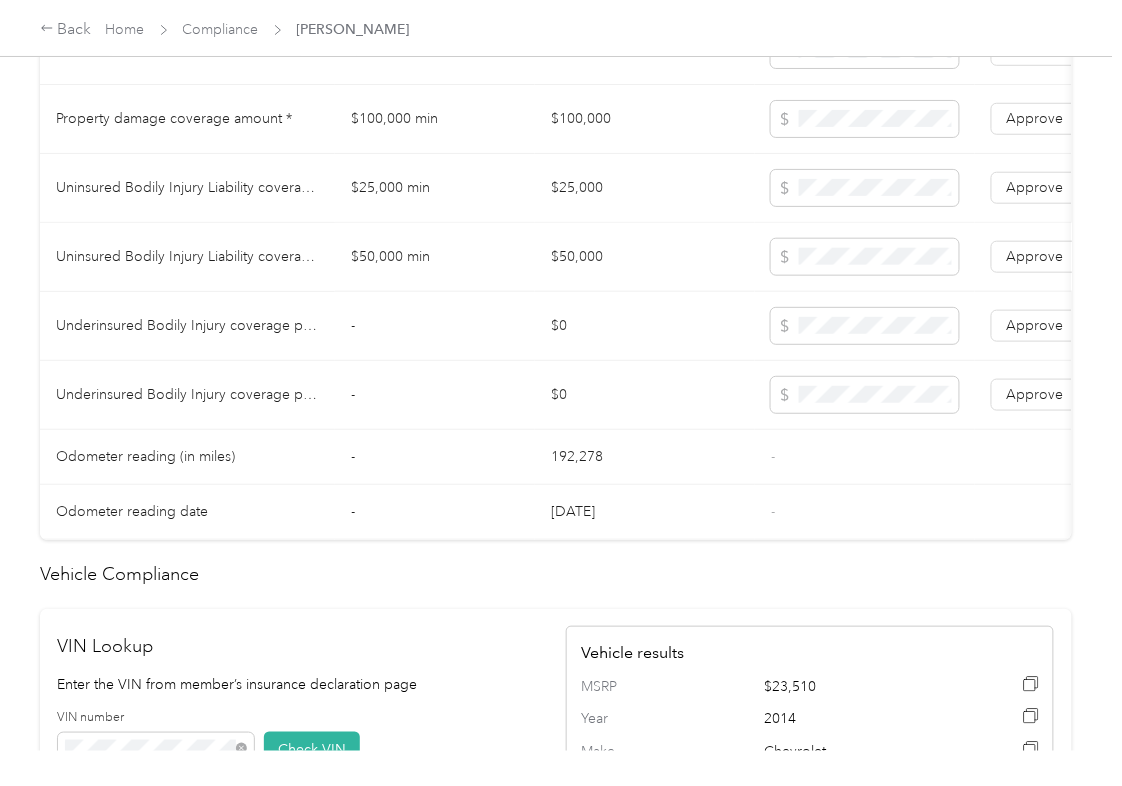 scroll, scrollTop: 1200, scrollLeft: 0, axis: vertical 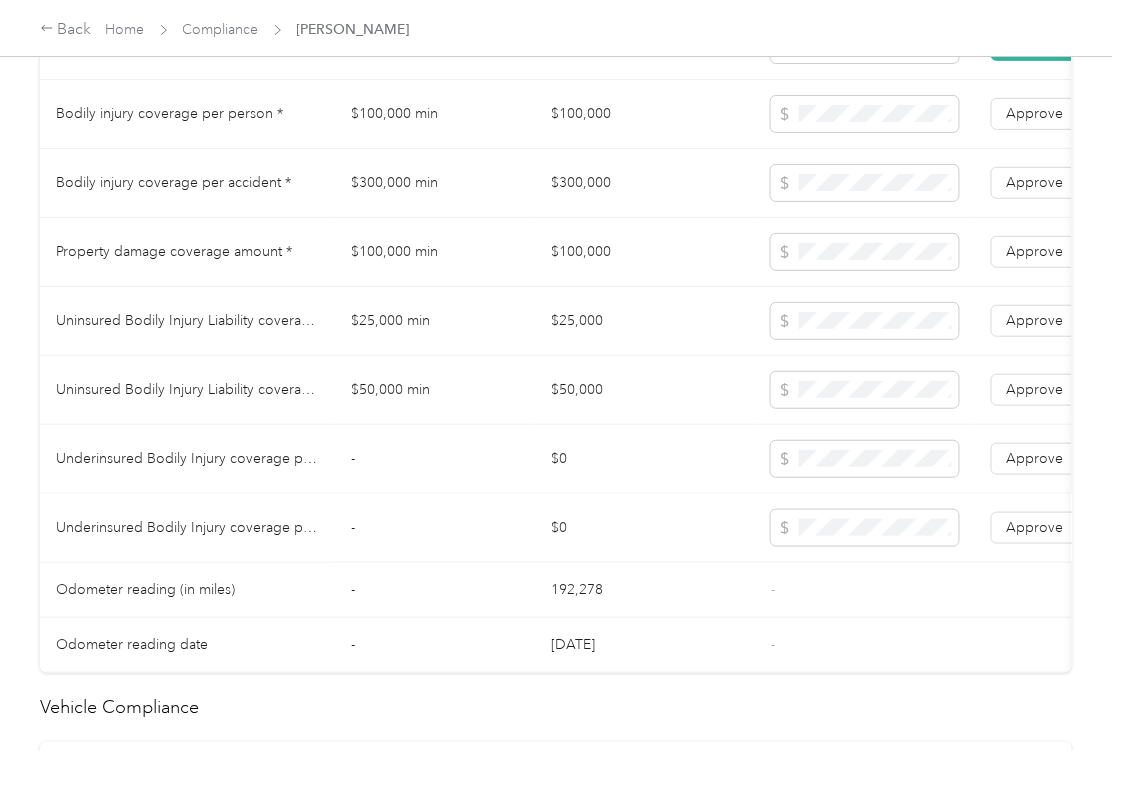 click on "$0" at bounding box center (645, 528) 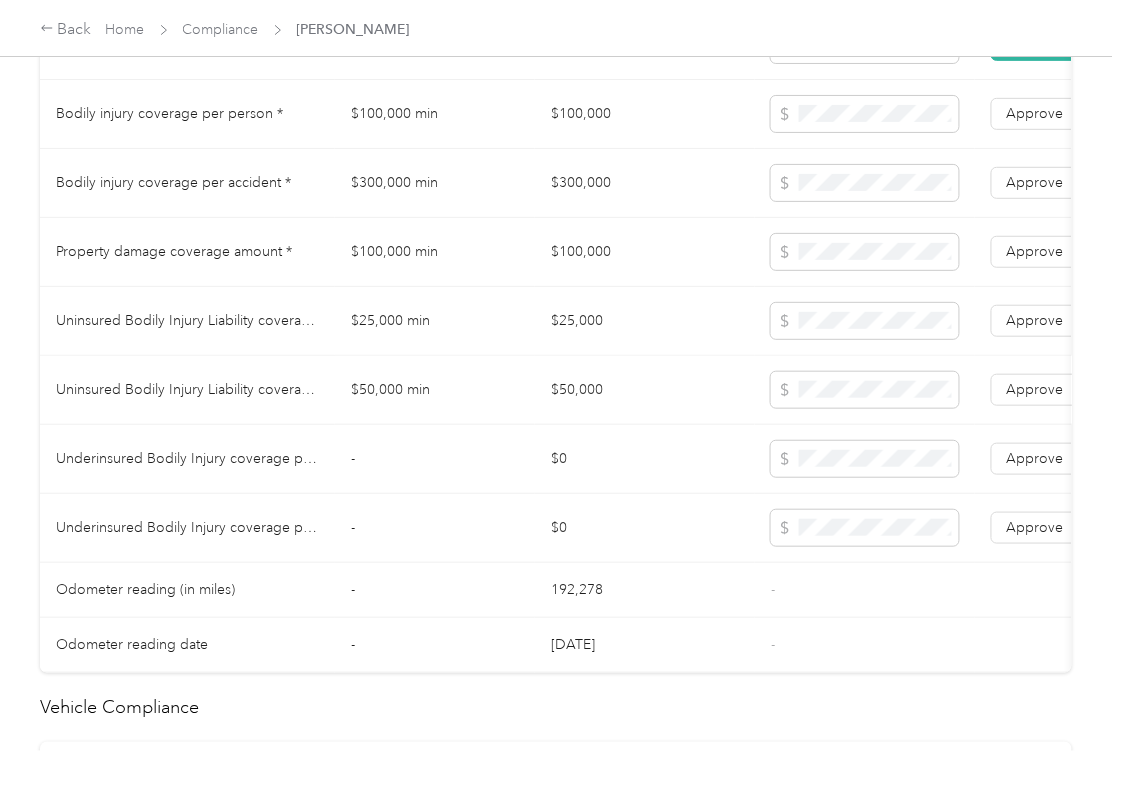 scroll, scrollTop: 0, scrollLeft: 0, axis: both 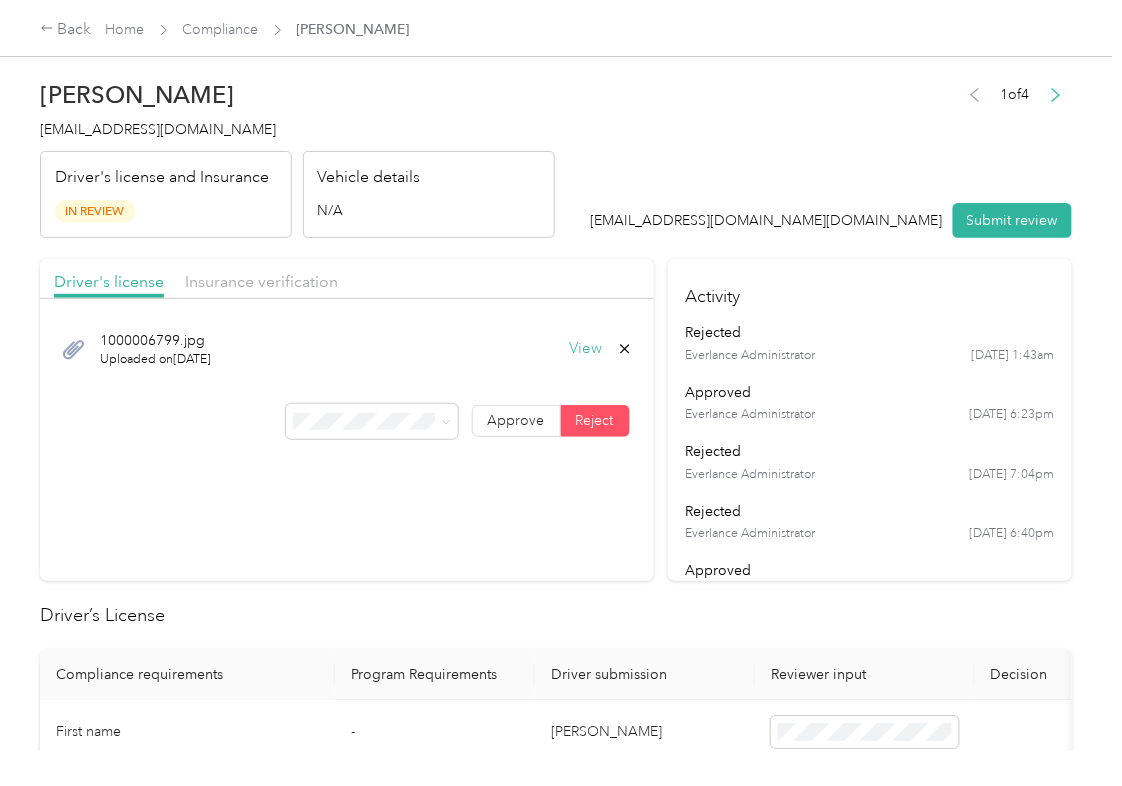 click on "Insurance verification" at bounding box center [261, 282] 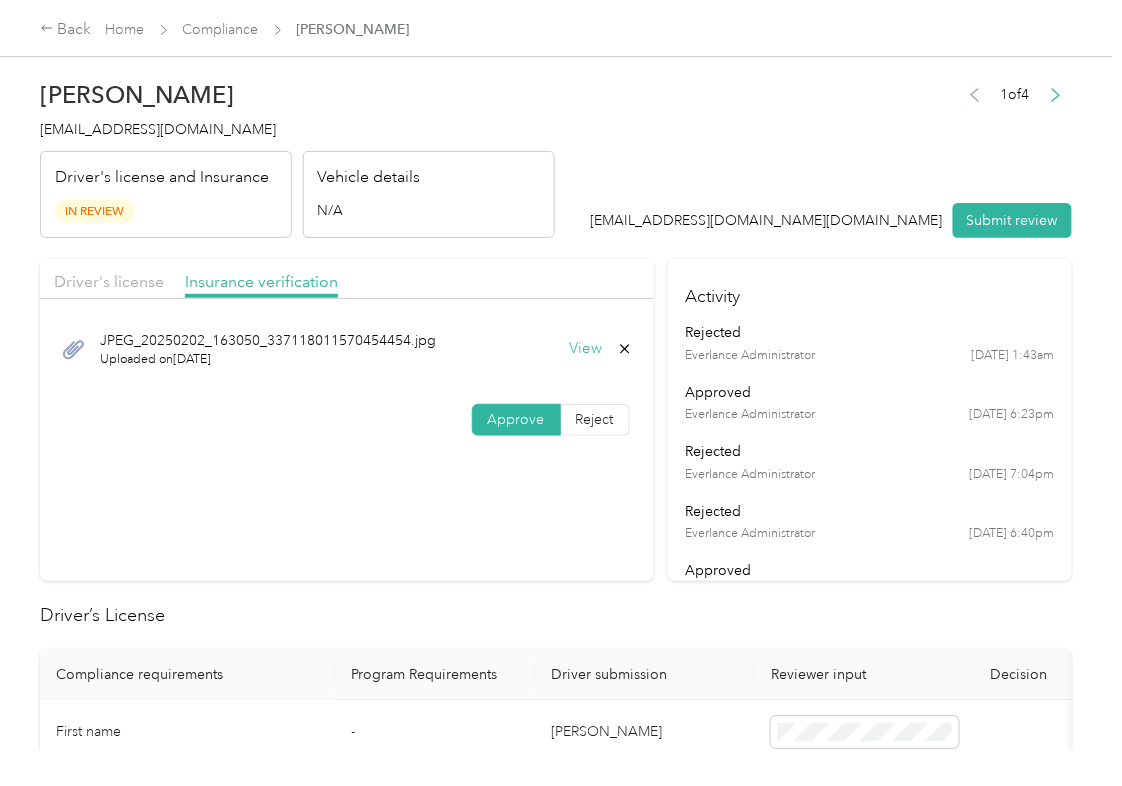 click on "View" at bounding box center [586, 349] 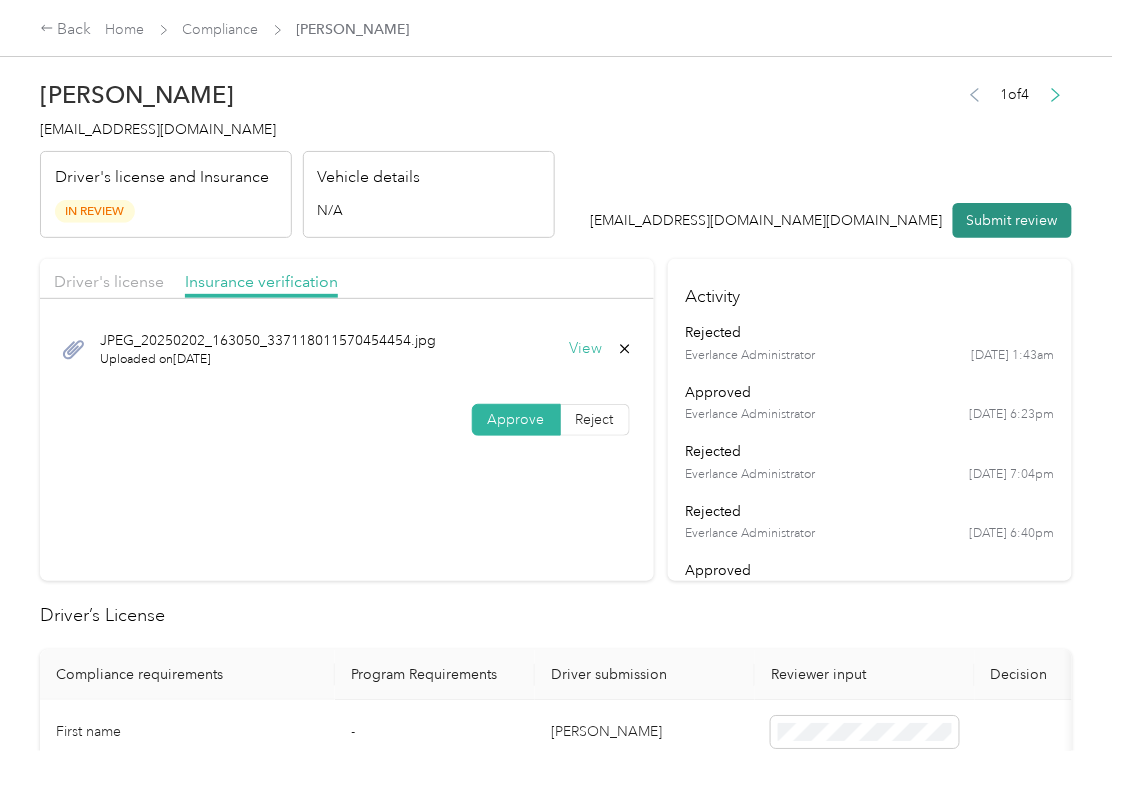 click on "Submit review" at bounding box center [1012, 220] 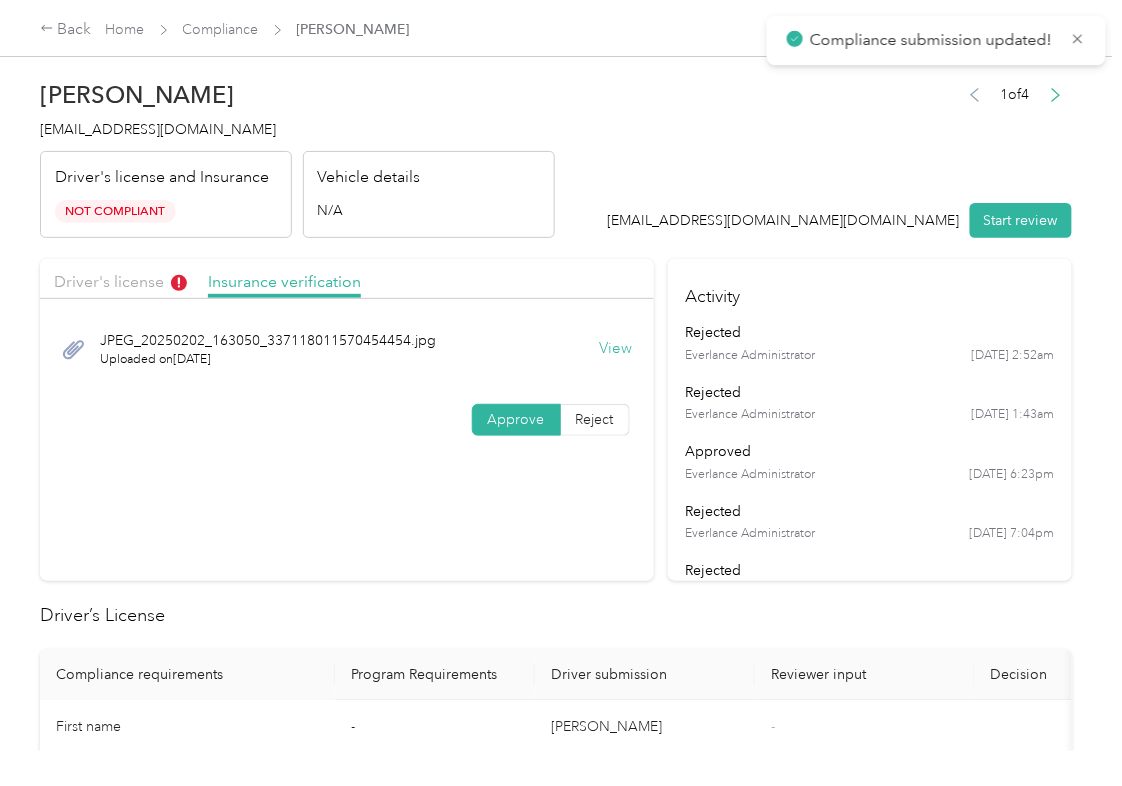 click on "[EMAIL_ADDRESS][DOMAIN_NAME]" at bounding box center (158, 129) 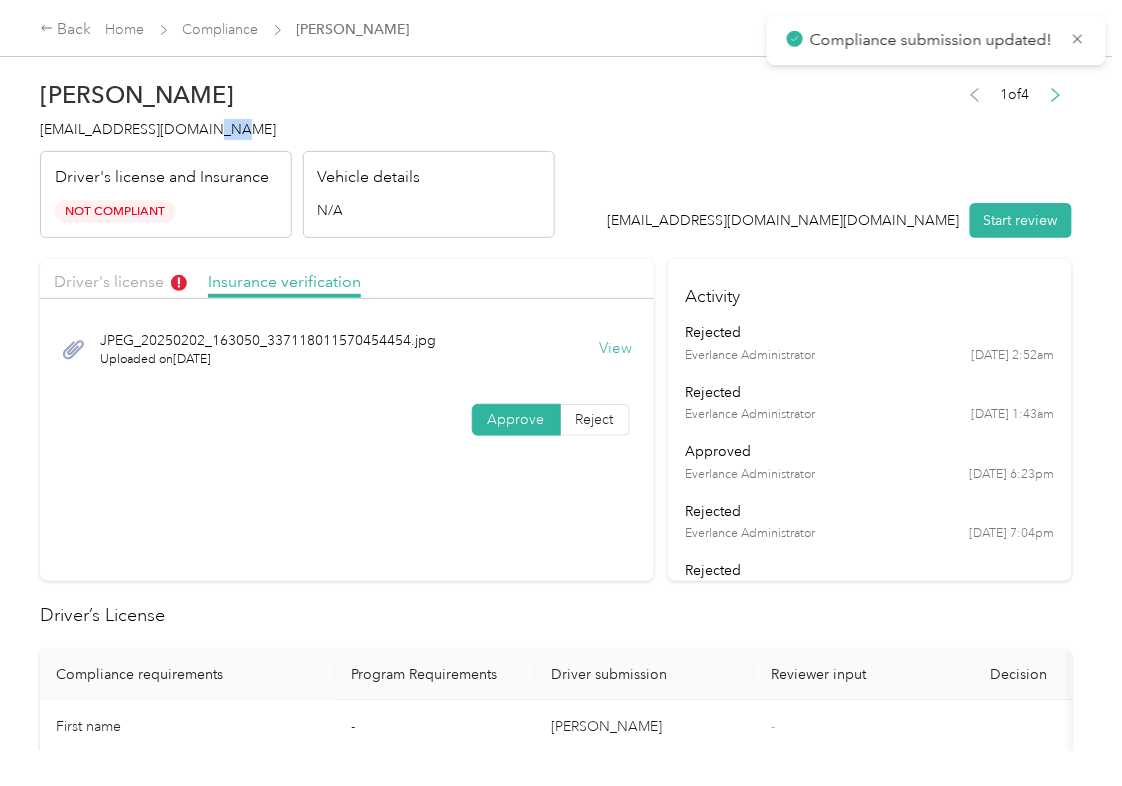 click on "[EMAIL_ADDRESS][DOMAIN_NAME]" at bounding box center (158, 129) 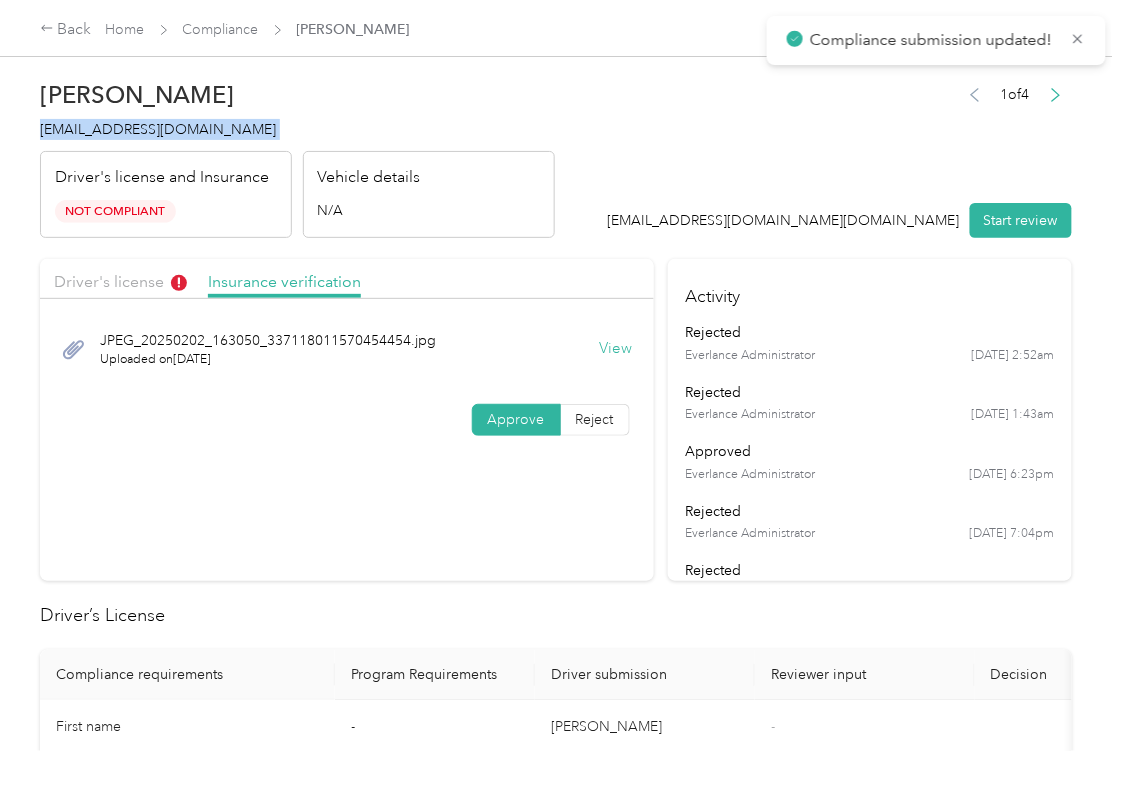 click on "[EMAIL_ADDRESS][DOMAIN_NAME]" at bounding box center [158, 129] 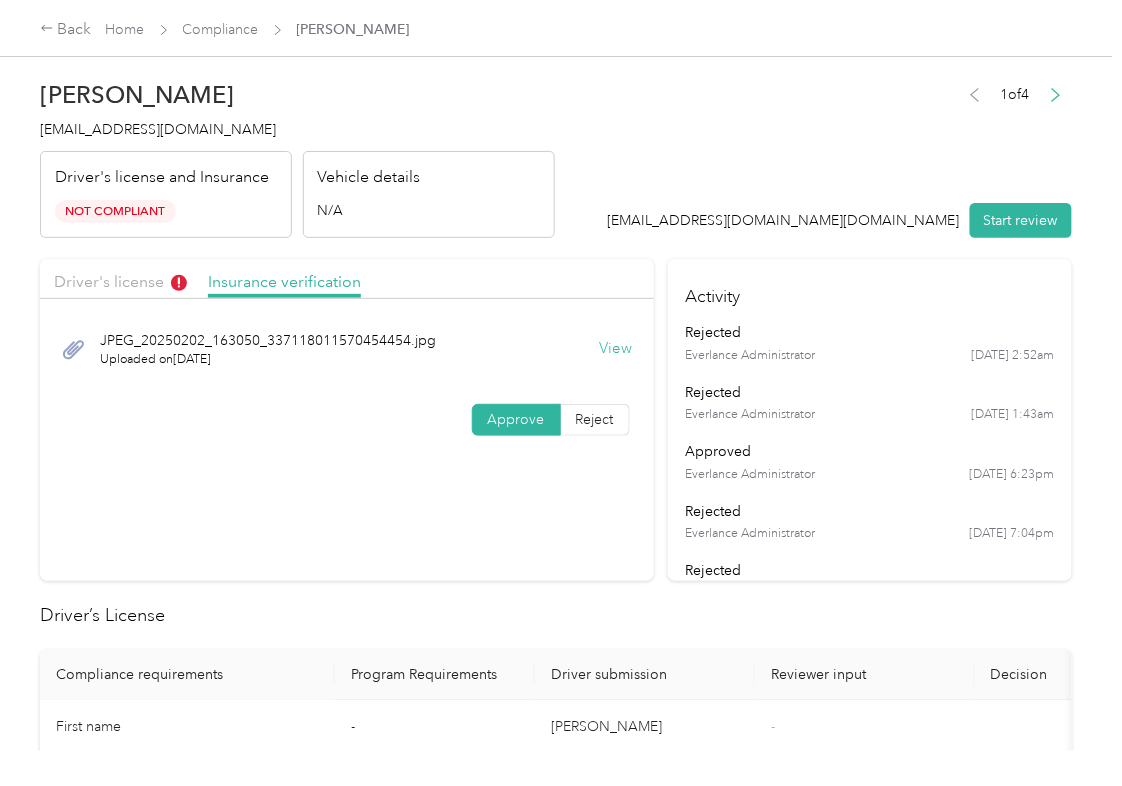 click on "Driver's license Insurance verification JPEG_[DRIVERS_LICENSE_NUMBER]_[DRIVERS_LICENSE_NUMBER]_337118011570454454.jpg Uploaded on  [DATE] View Approve Reject" at bounding box center [347, 420] 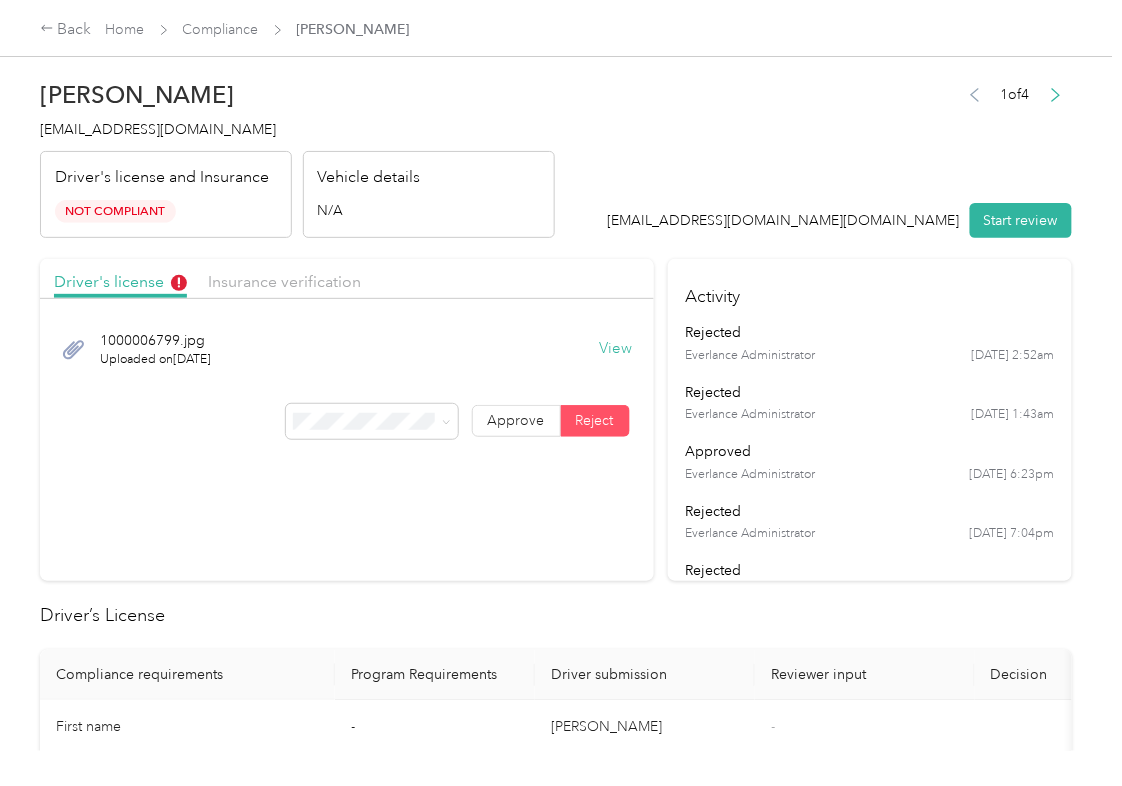 click on "View" at bounding box center [616, 349] 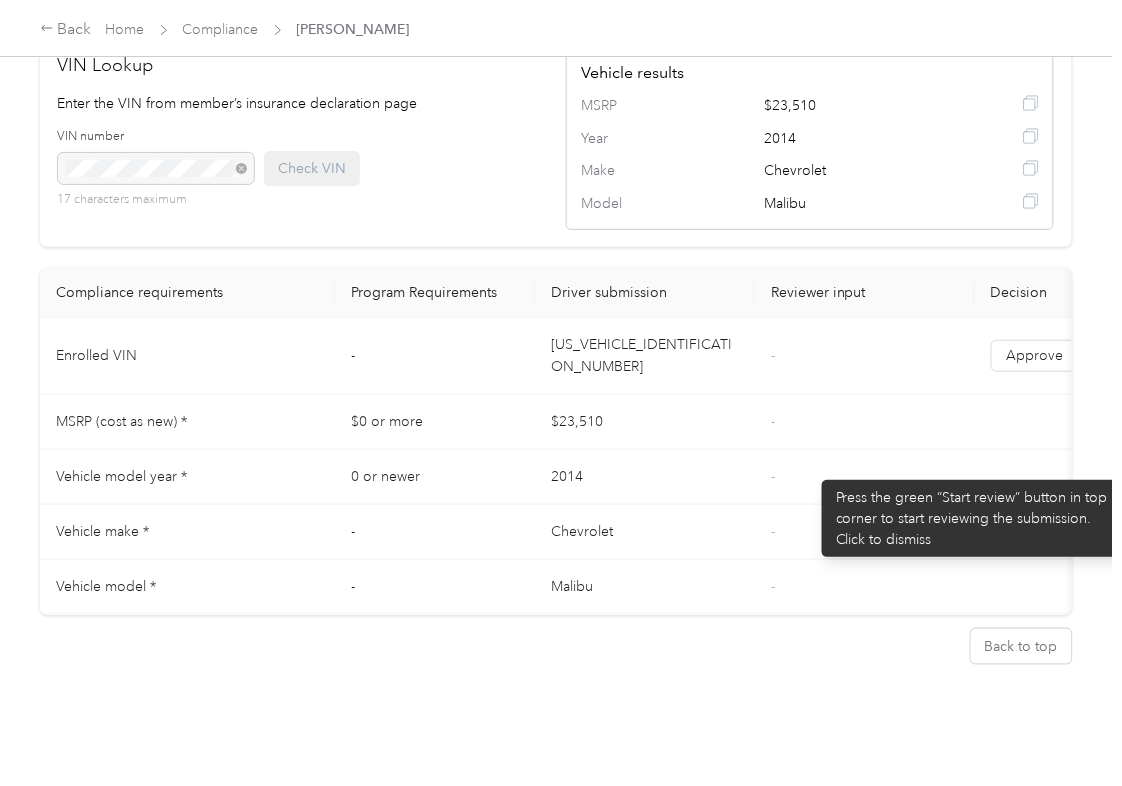 scroll, scrollTop: 1960, scrollLeft: 0, axis: vertical 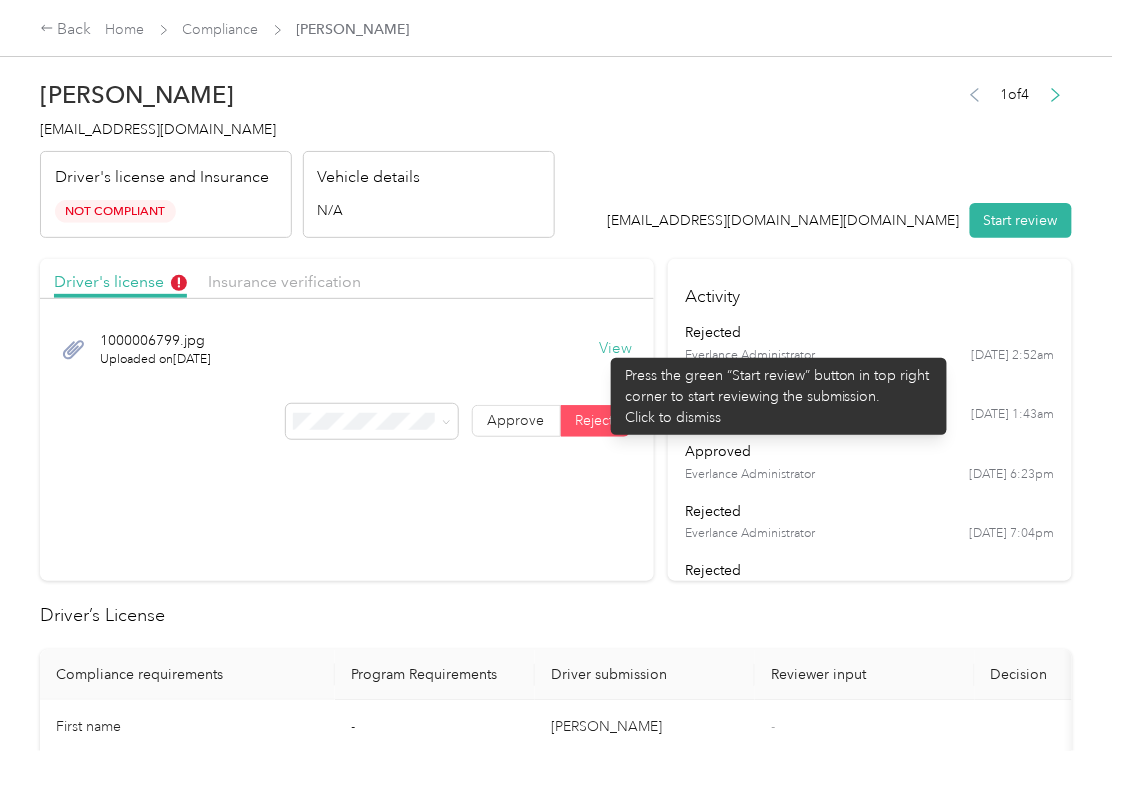 click on "View" at bounding box center [616, 349] 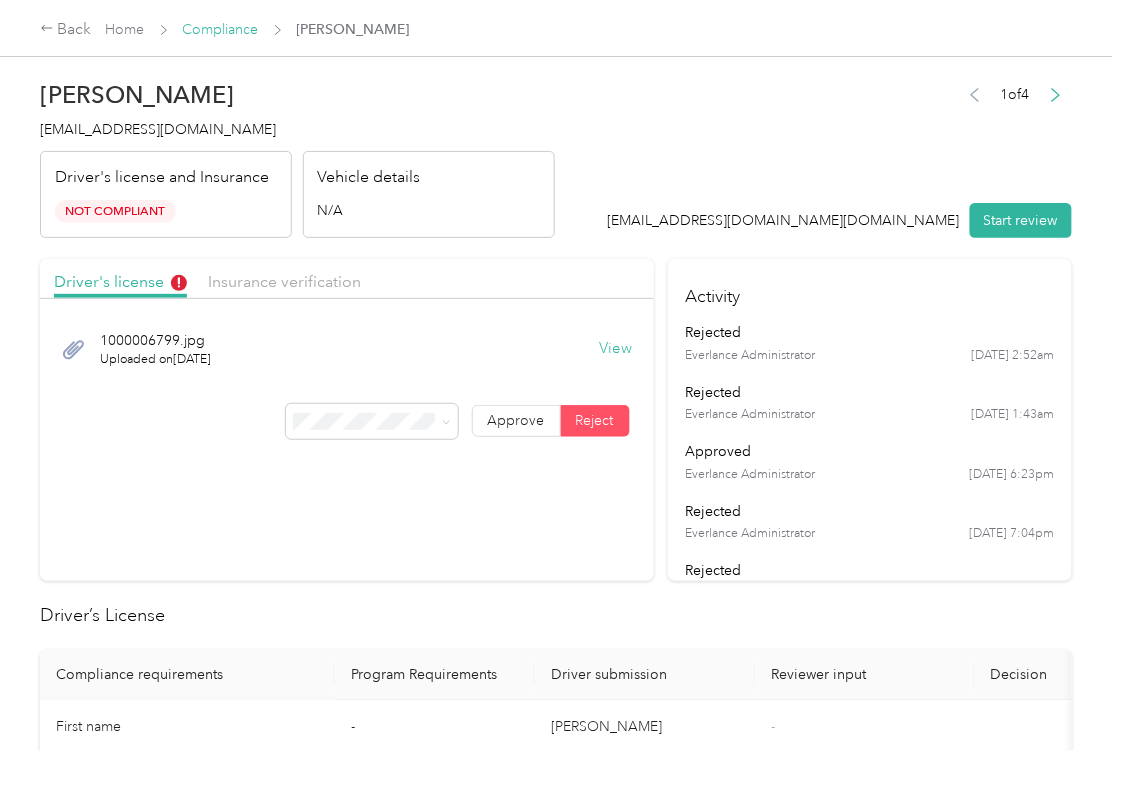 click on "Compliance" at bounding box center (221, 29) 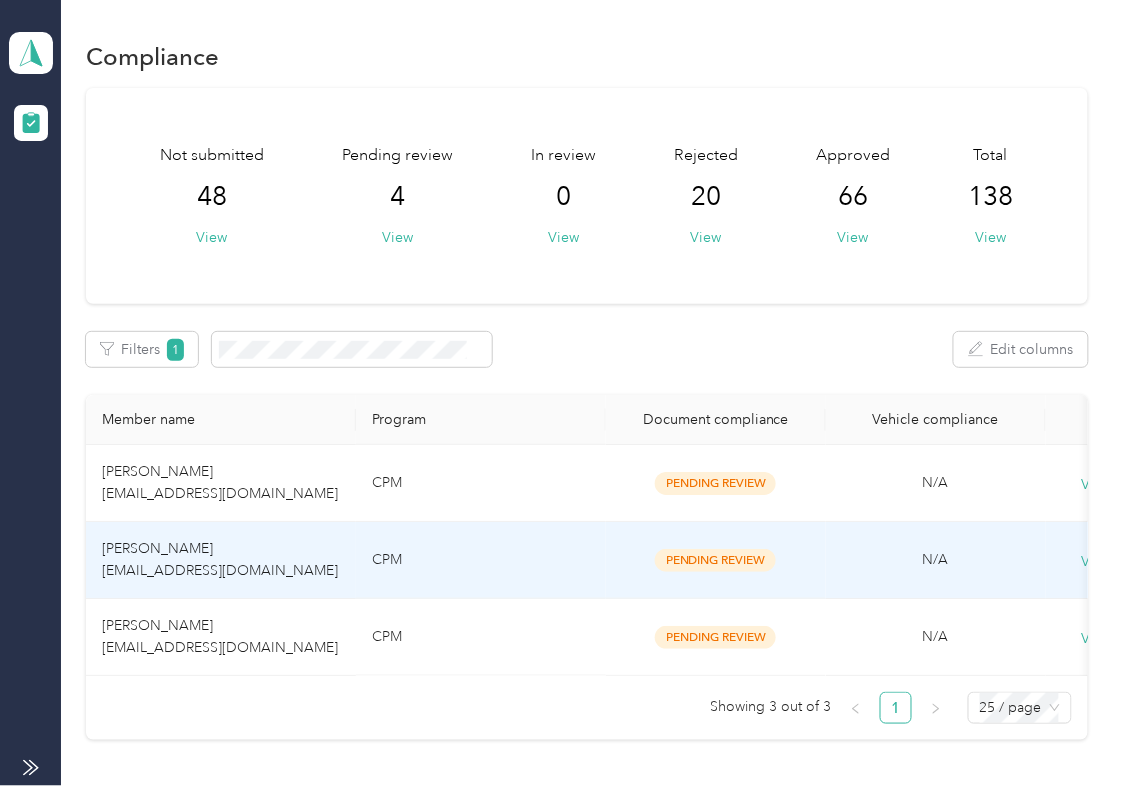 click on "[PERSON_NAME]
[EMAIL_ADDRESS][DOMAIN_NAME]" at bounding box center [221, 637] 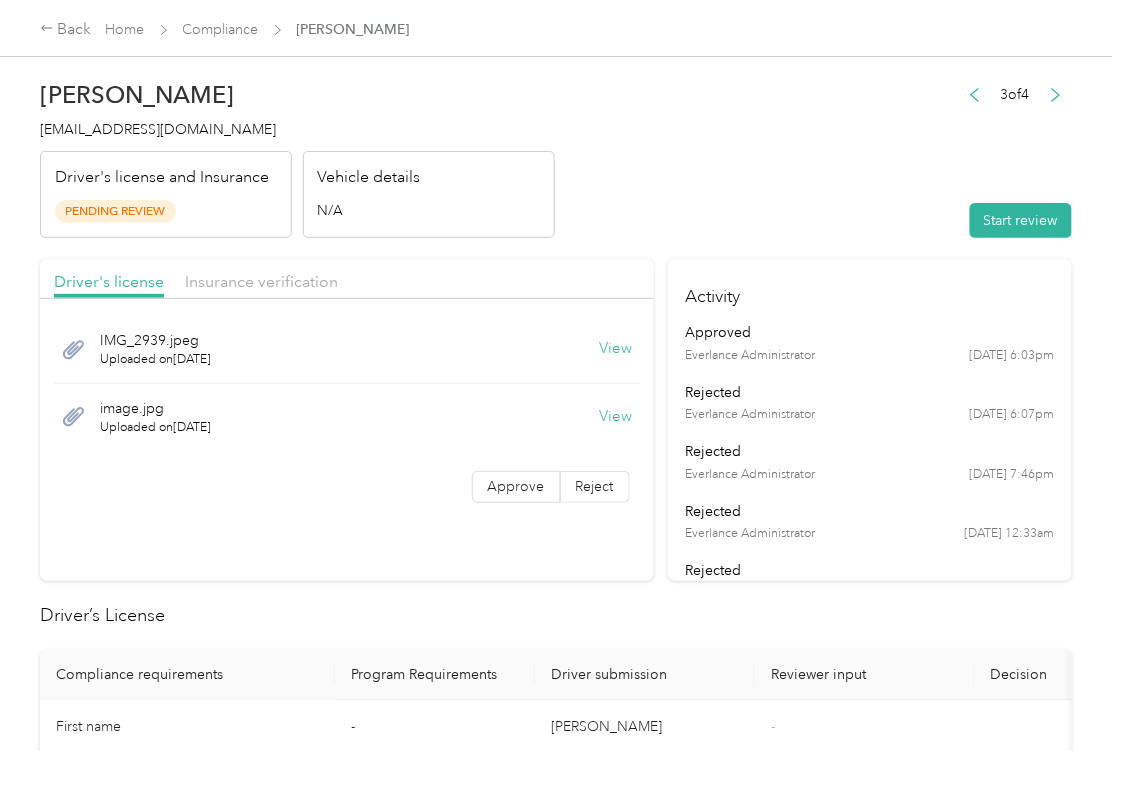 click on "View" at bounding box center (616, 349) 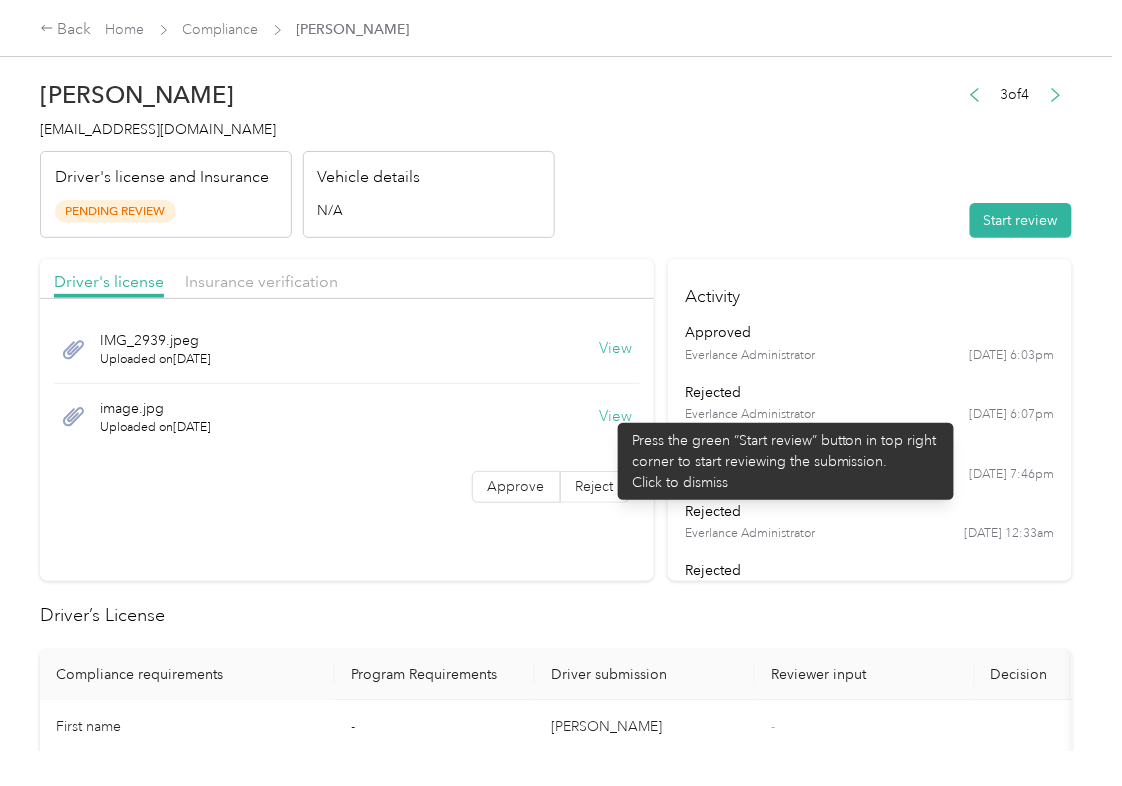 click on "View" at bounding box center [616, 417] 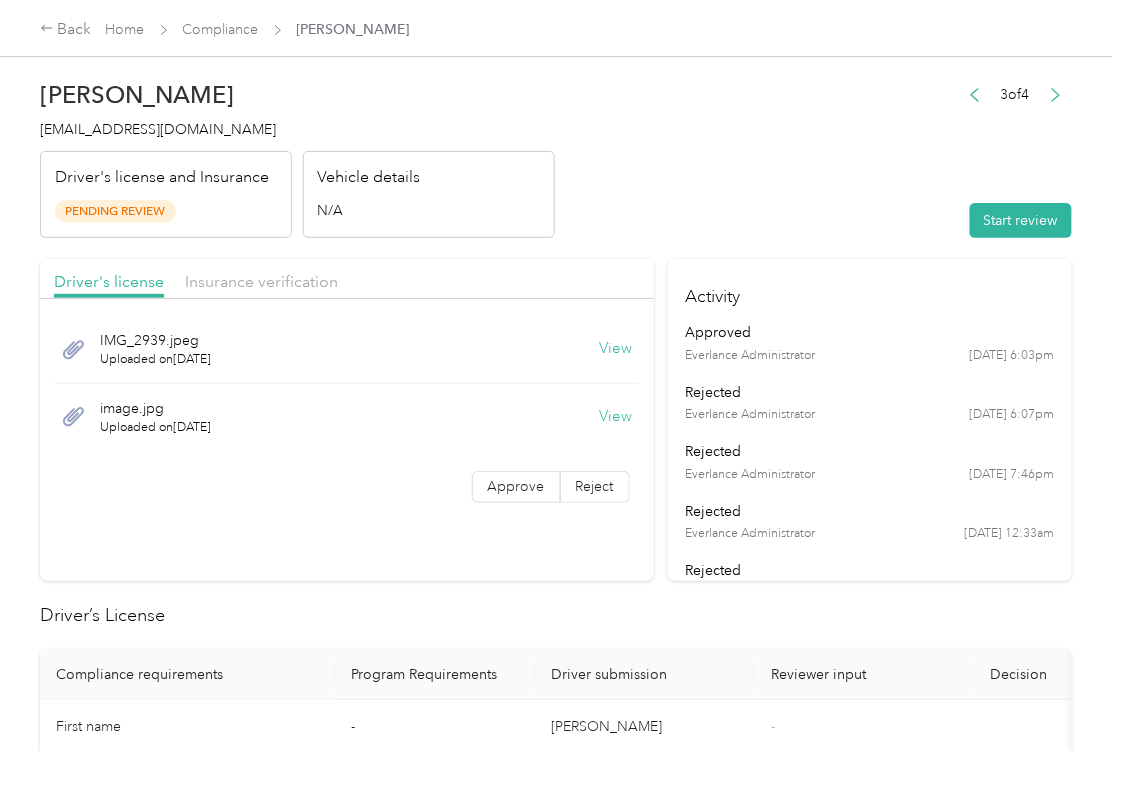 click on "Driver's license Insurance verification" at bounding box center (347, 279) 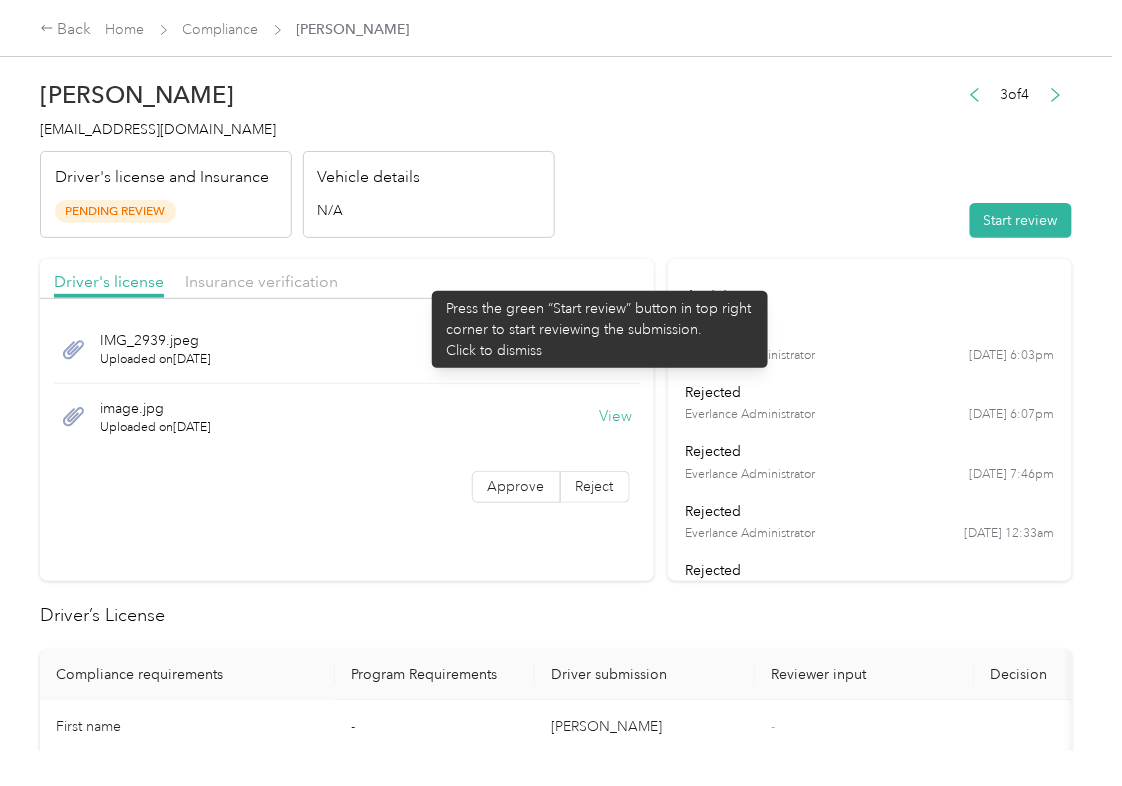 drag, startPoint x: 422, startPoint y: 281, endPoint x: 305, endPoint y: 268, distance: 117.72001 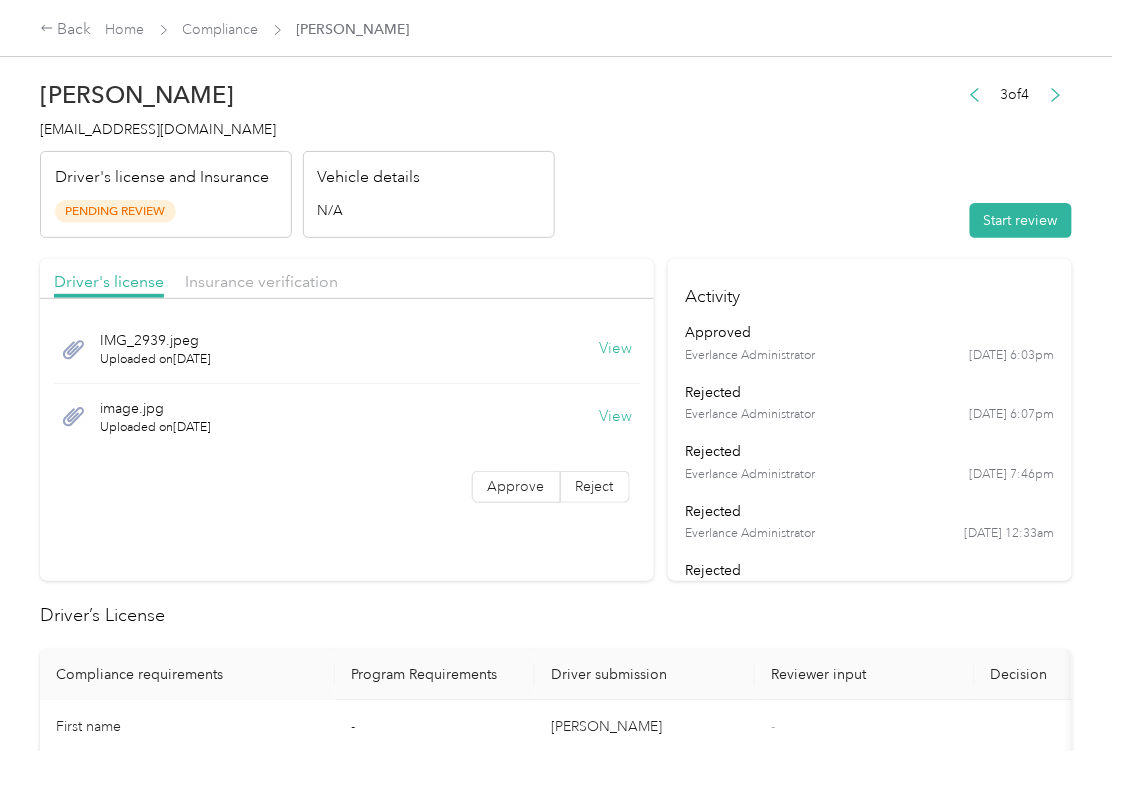 click on "Driver's license Insurance verification" at bounding box center (347, 279) 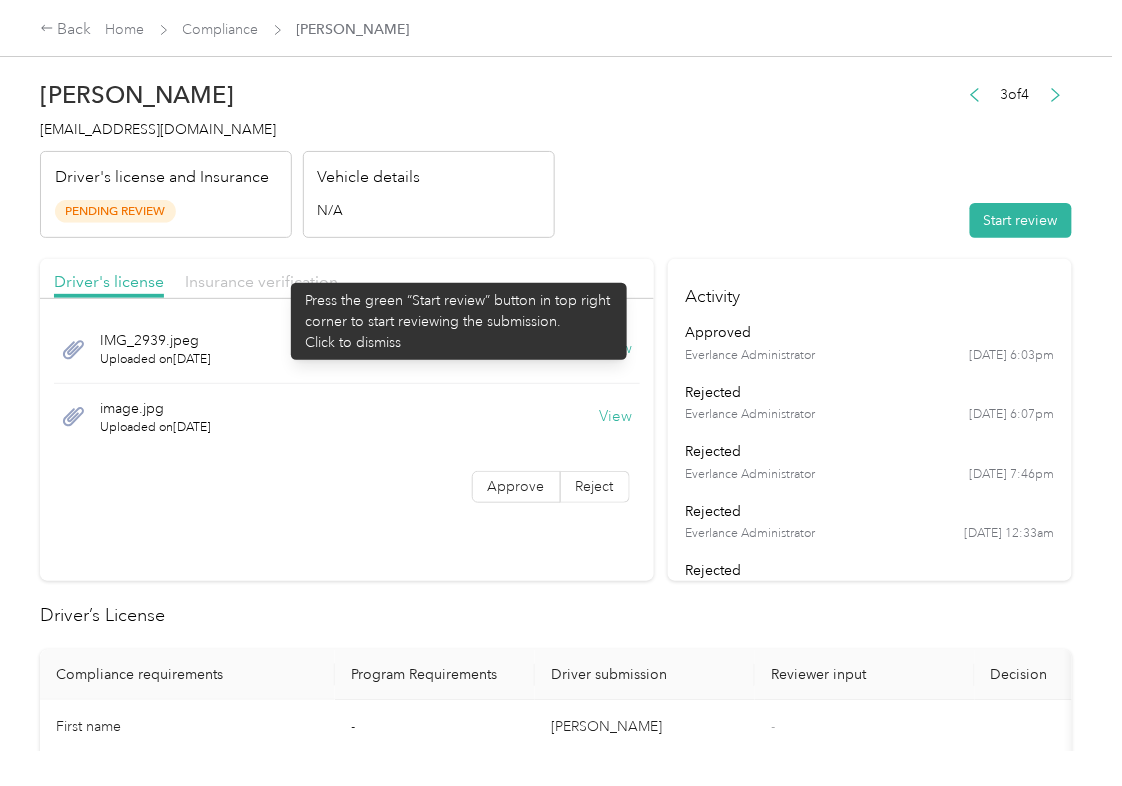 click on "Insurance verification" at bounding box center [261, 281] 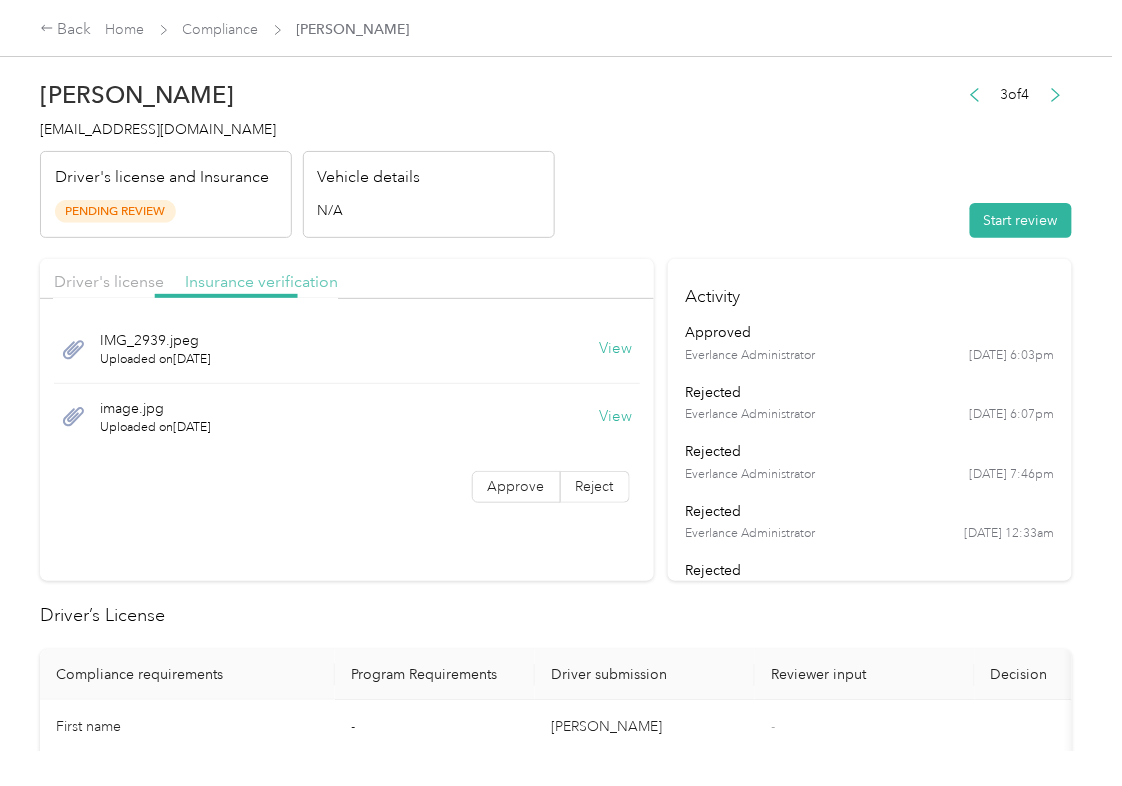 click on "Insurance verification" at bounding box center [261, 281] 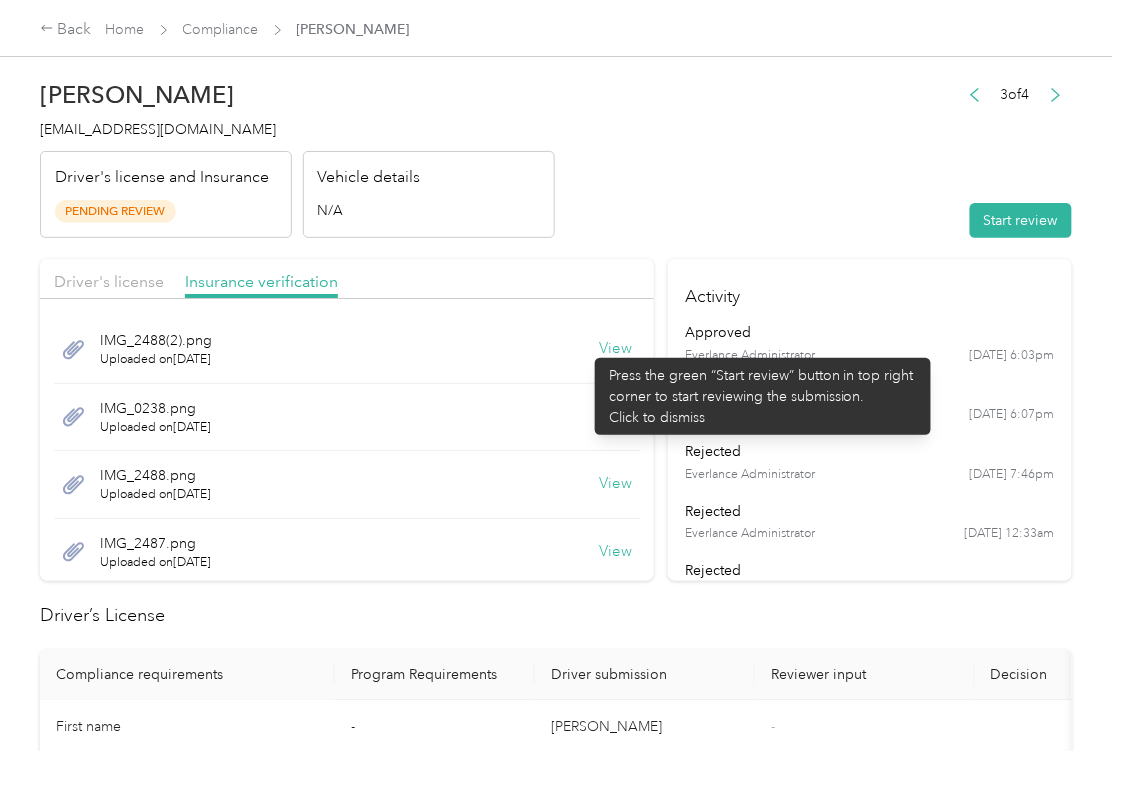 click on "View" at bounding box center (616, 349) 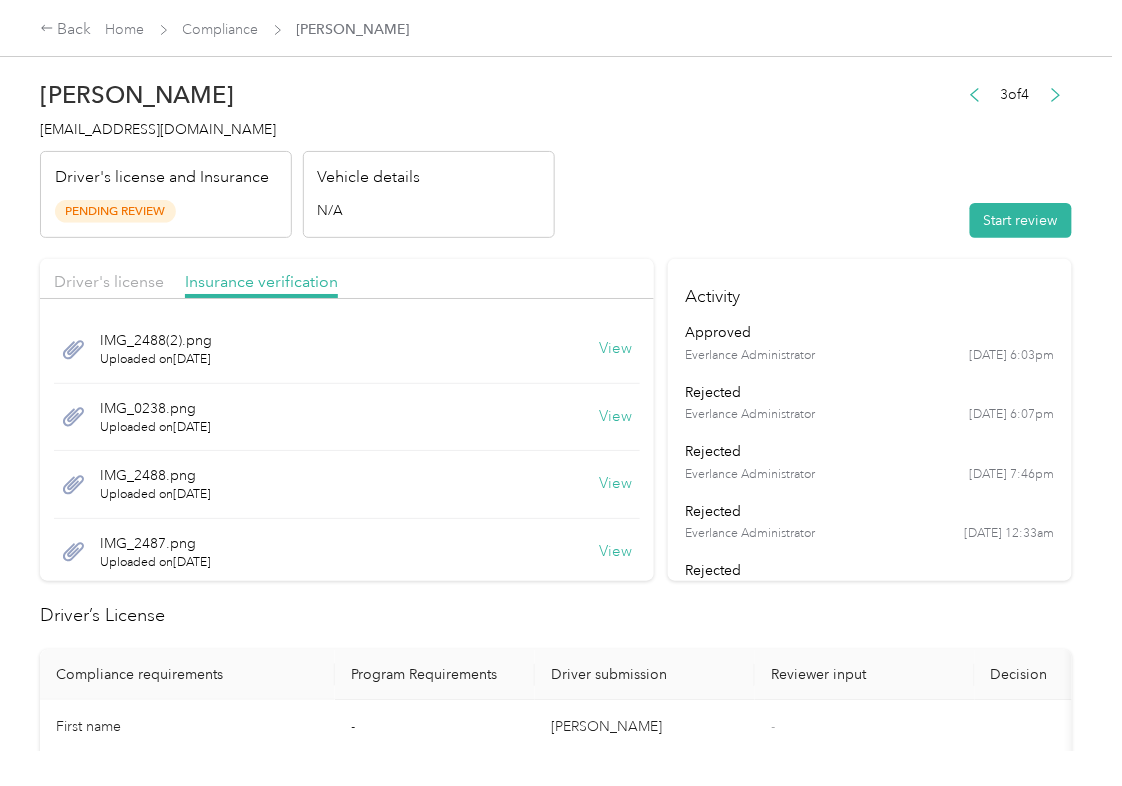 click on "View" at bounding box center (616, 417) 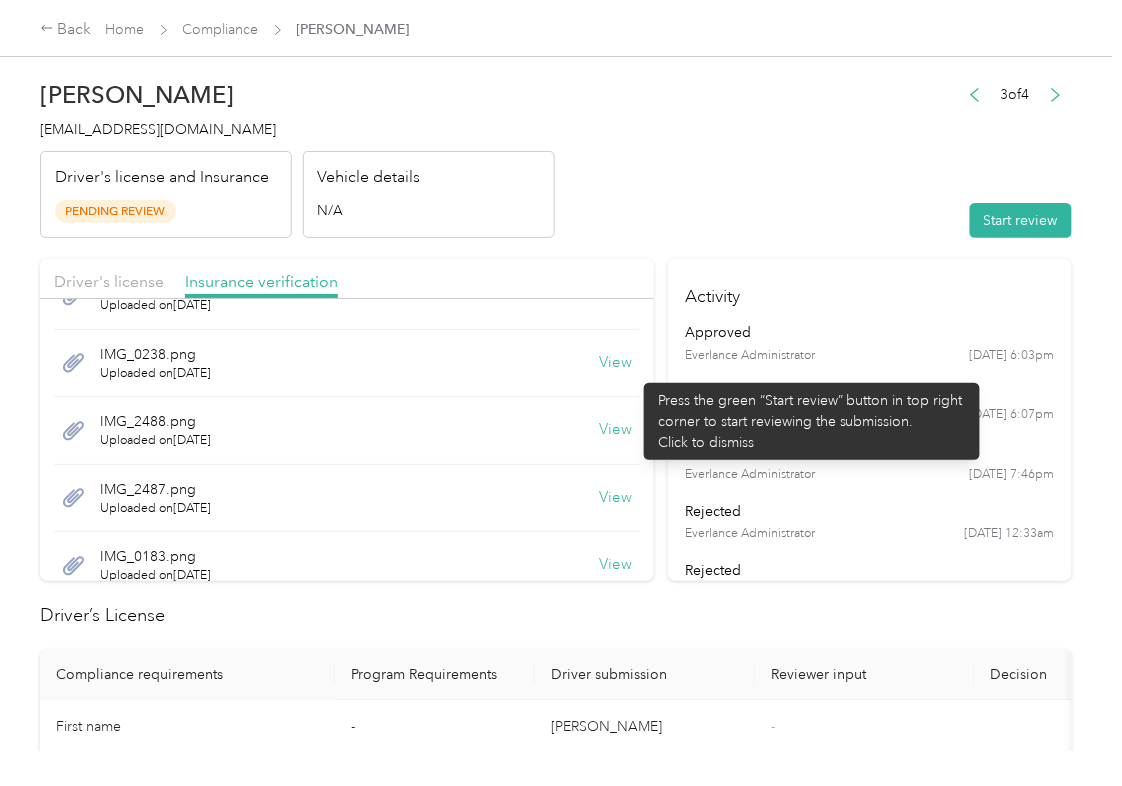 scroll, scrollTop: 76, scrollLeft: 0, axis: vertical 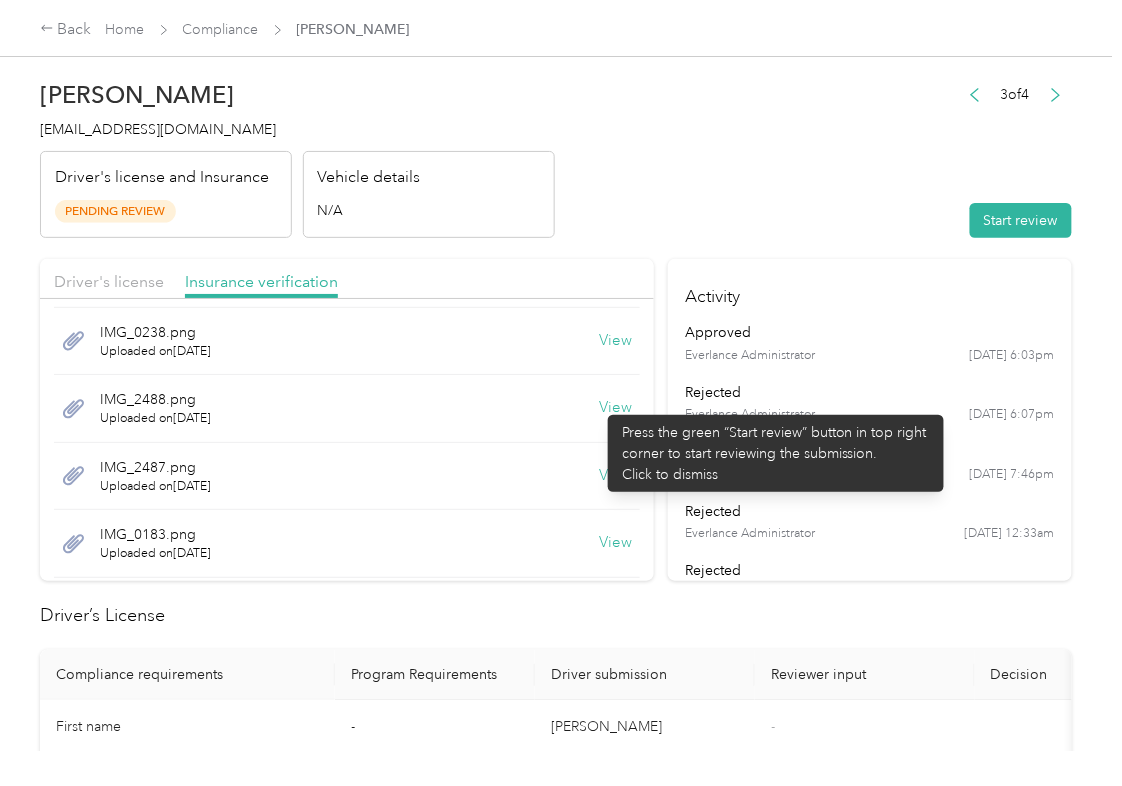 click on "View" at bounding box center (616, 408) 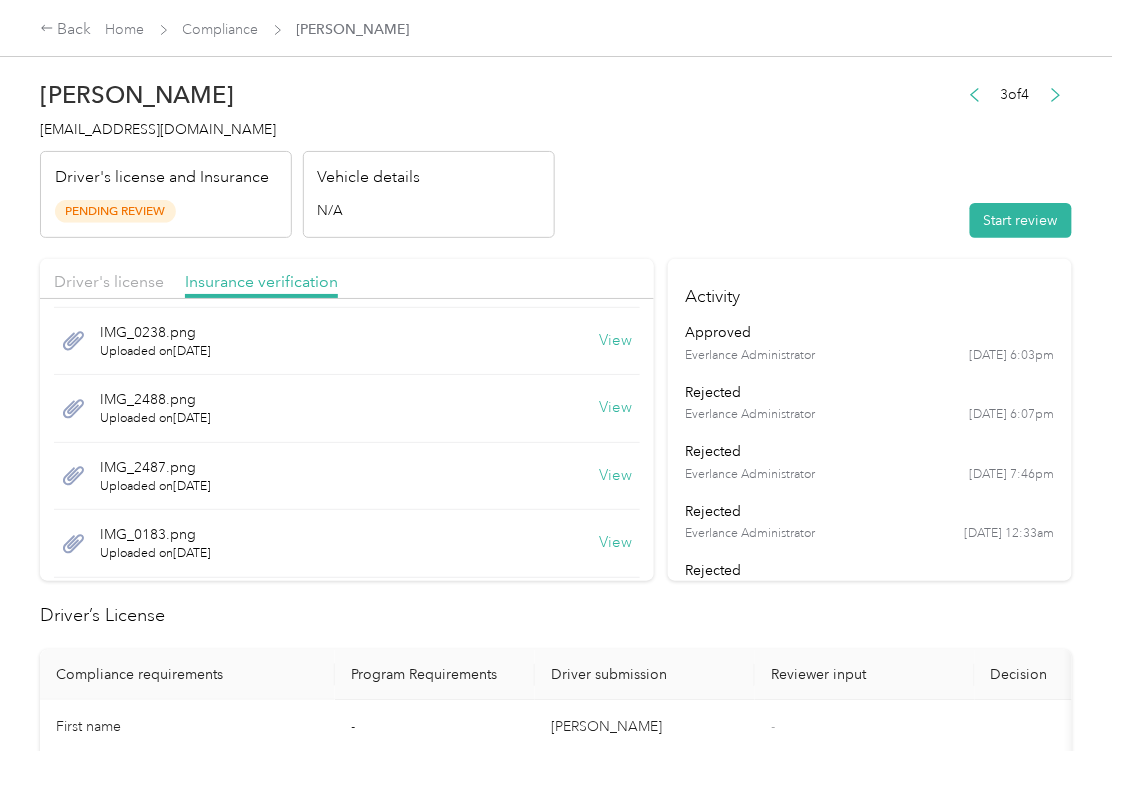 click on "View" at bounding box center [616, 476] 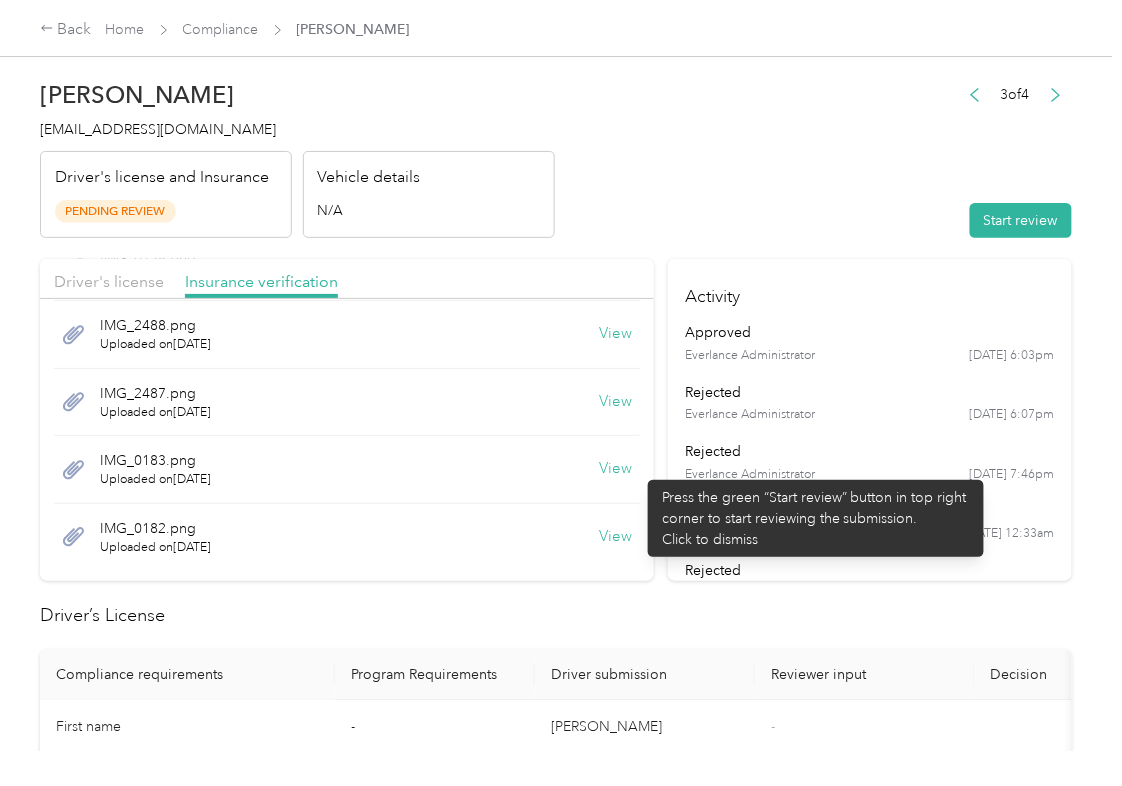 scroll, scrollTop: 153, scrollLeft: 0, axis: vertical 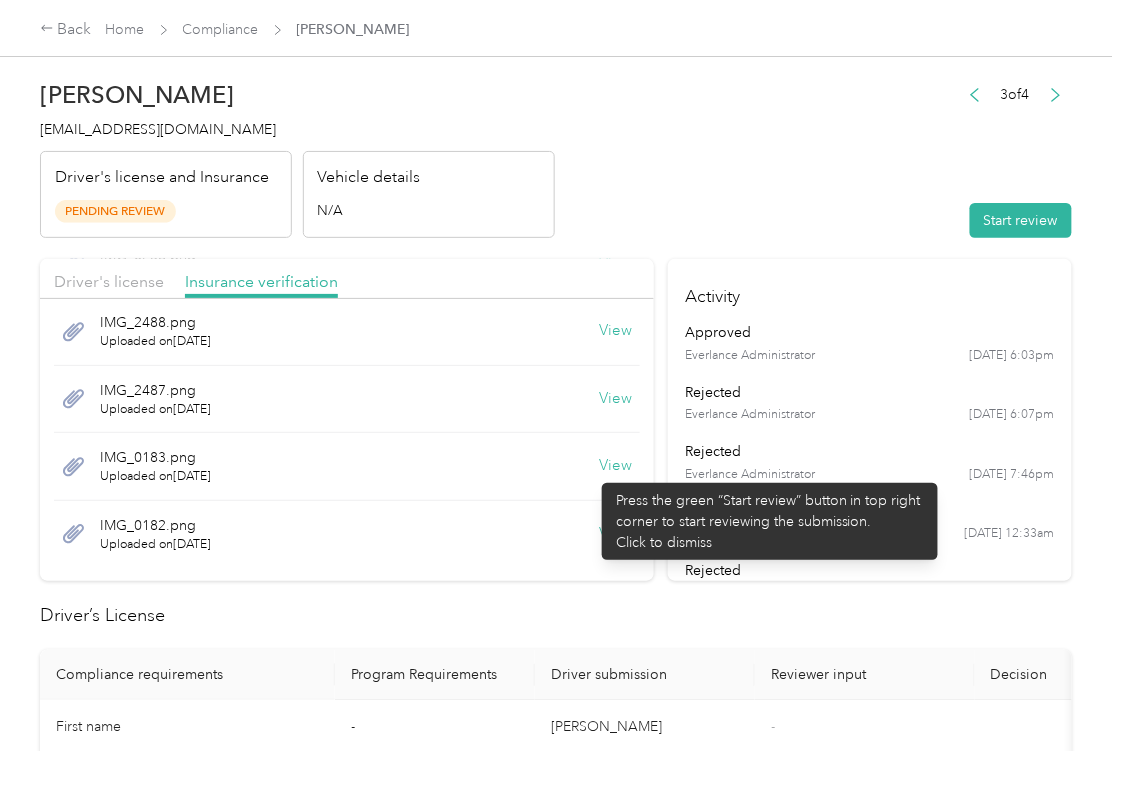 click on "View" at bounding box center (616, 466) 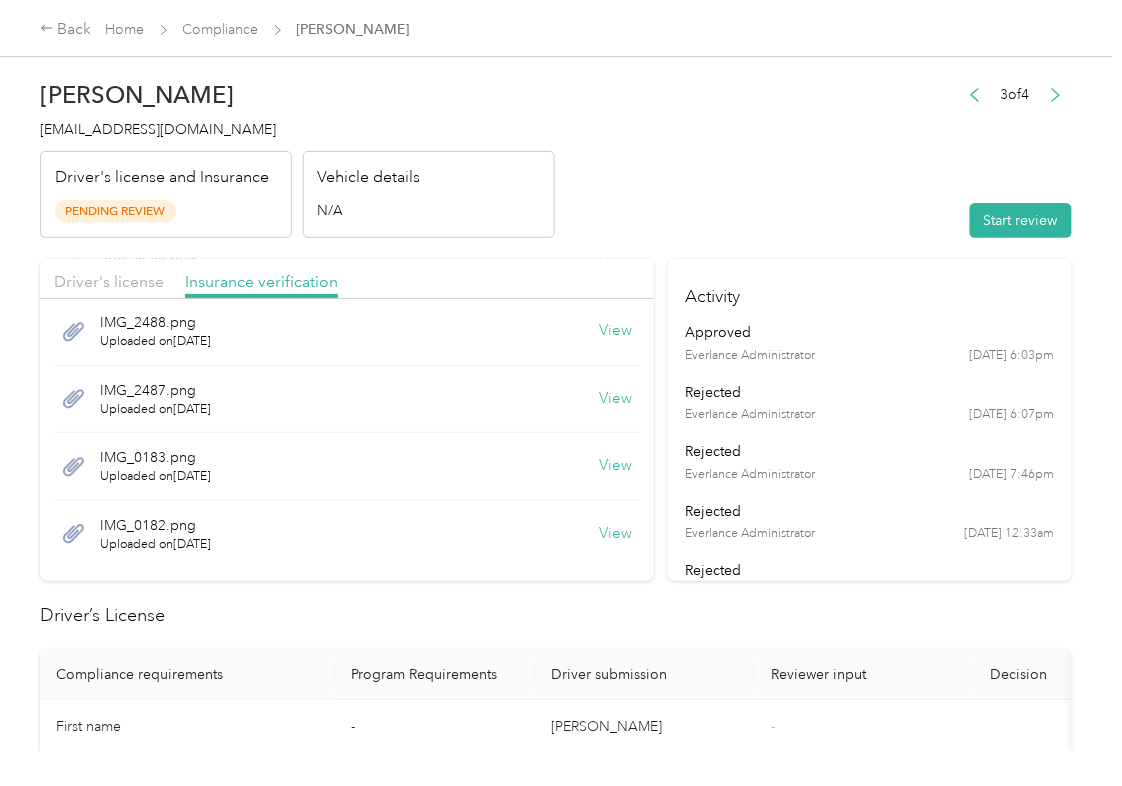 click on "View" at bounding box center [616, 534] 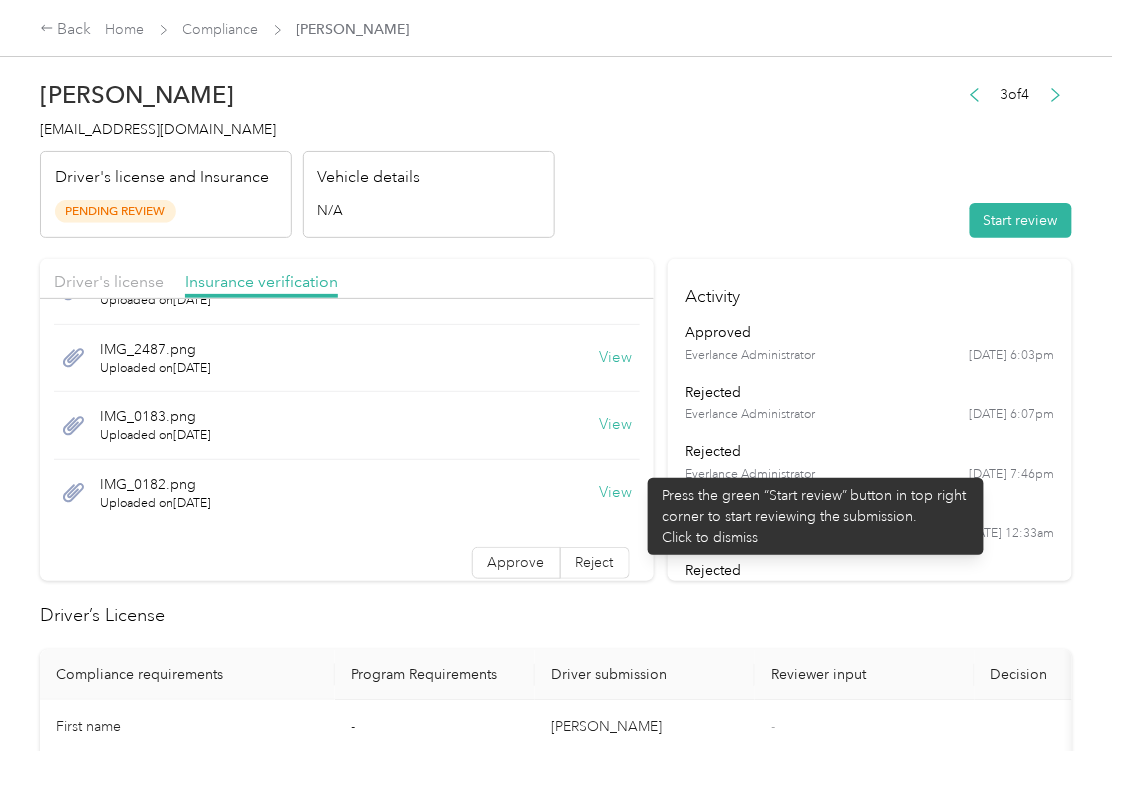 scroll, scrollTop: 208, scrollLeft: 0, axis: vertical 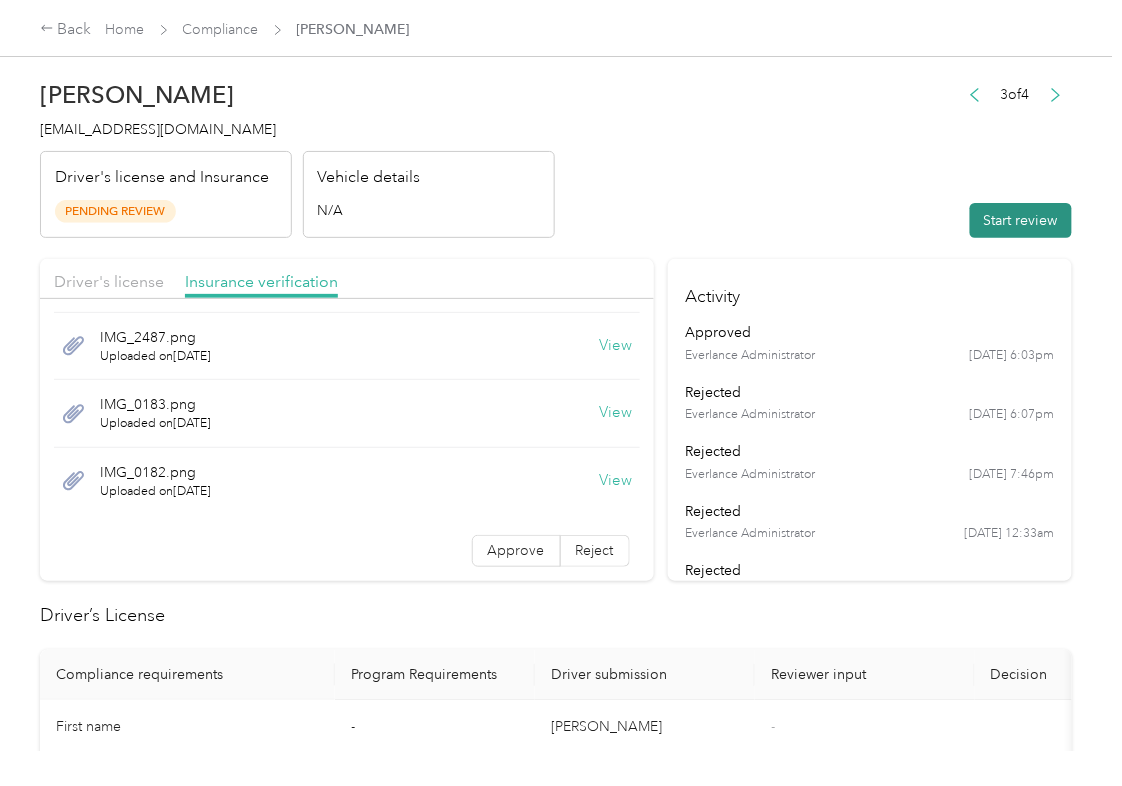 click on "Start review" at bounding box center [1021, 220] 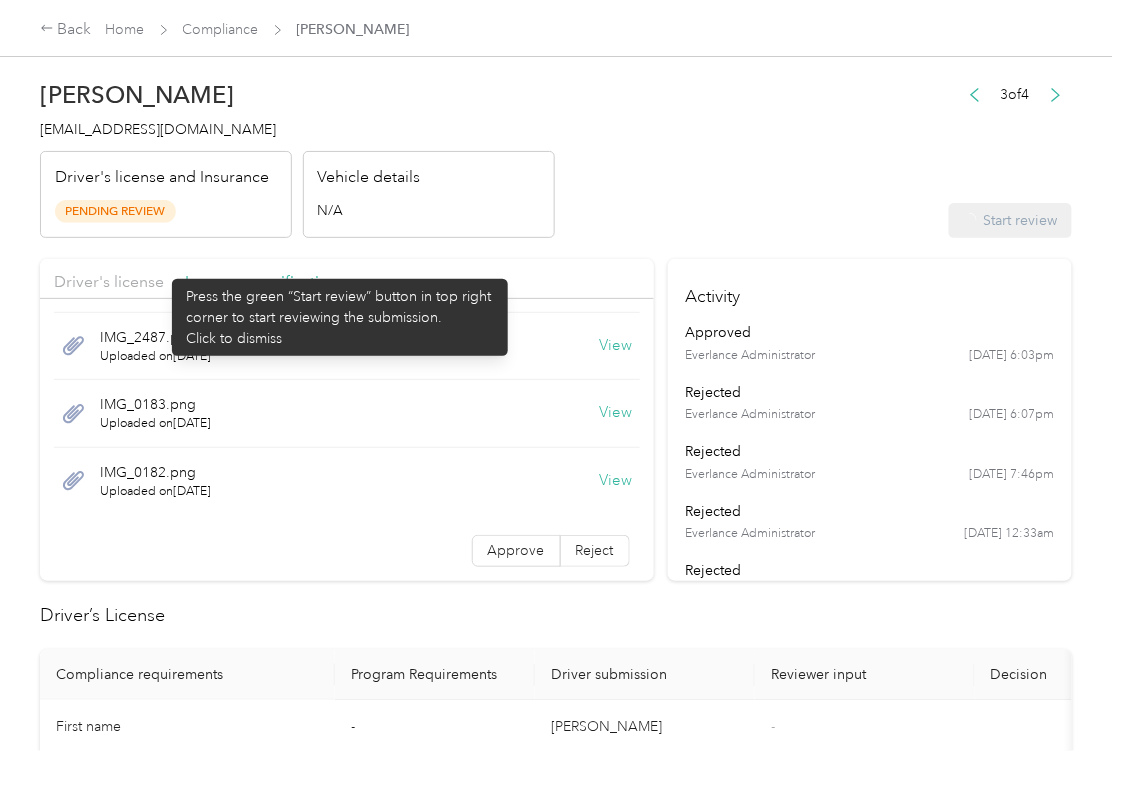 click on "Driver's license" at bounding box center [109, 282] 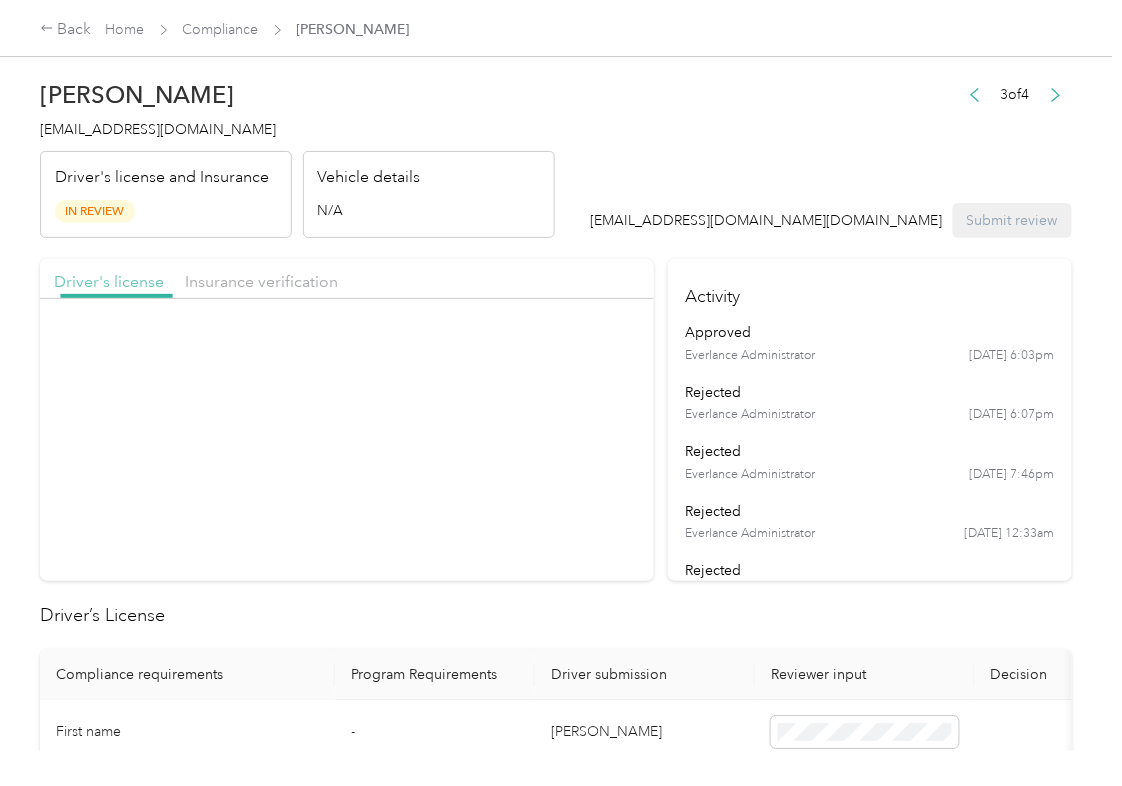 scroll, scrollTop: 0, scrollLeft: 0, axis: both 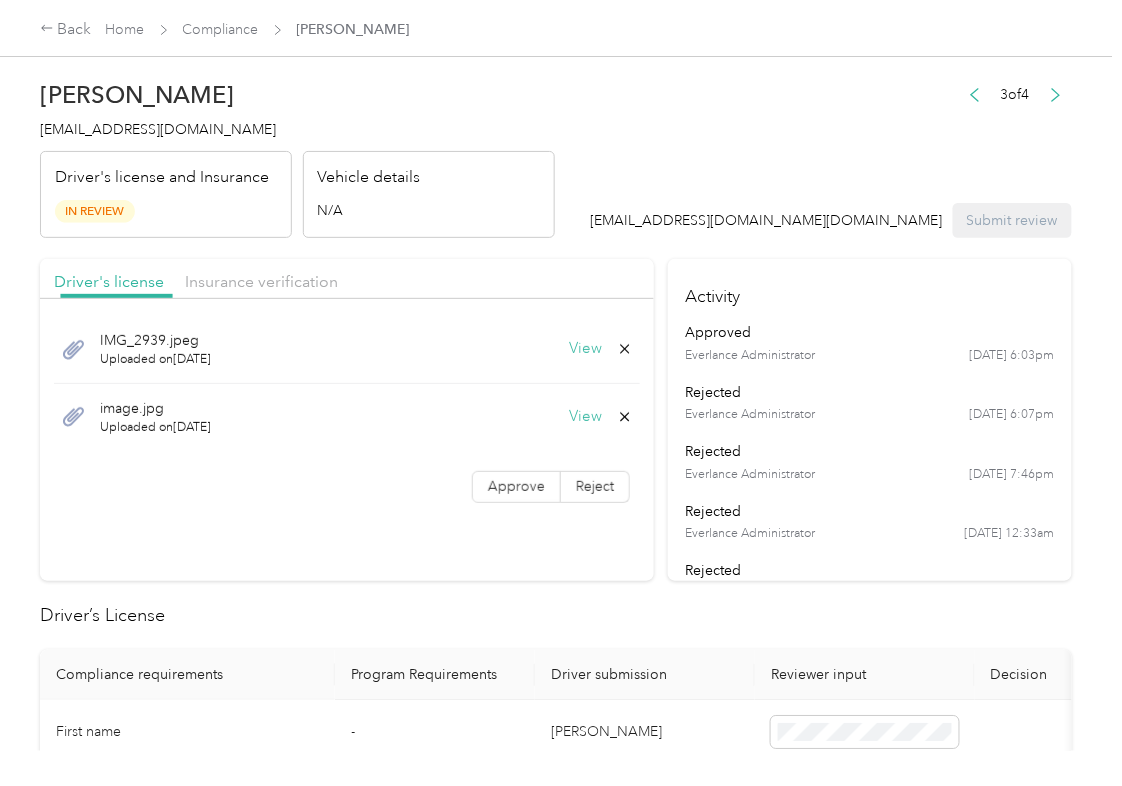 drag, startPoint x: 128, startPoint y: 277, endPoint x: 134, endPoint y: 322, distance: 45.39824 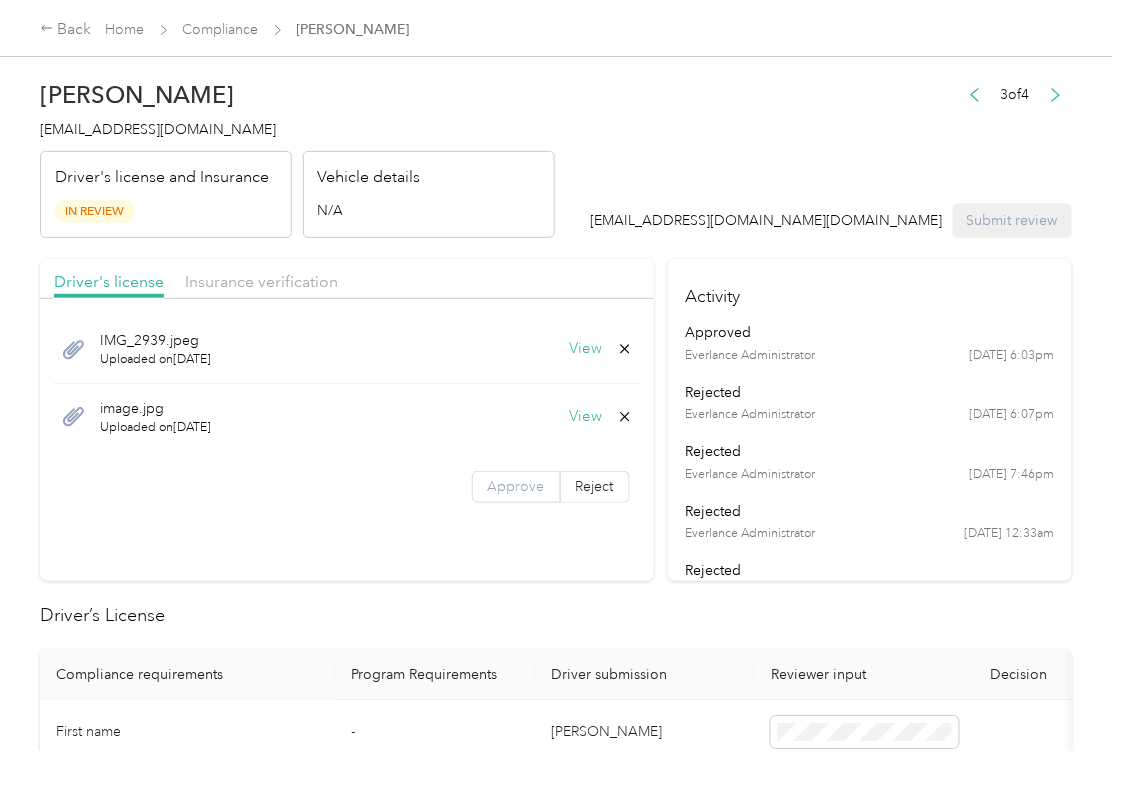 click on "Approve" at bounding box center (516, 486) 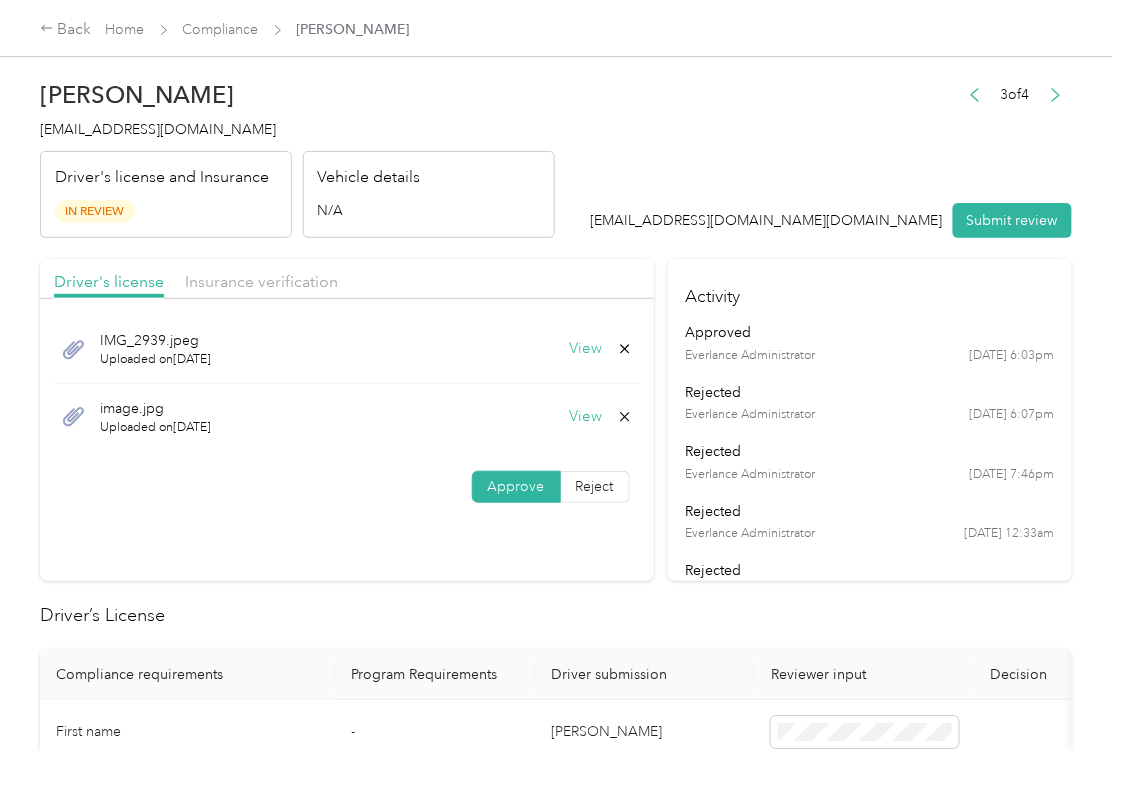 click on "Approve" at bounding box center [516, 486] 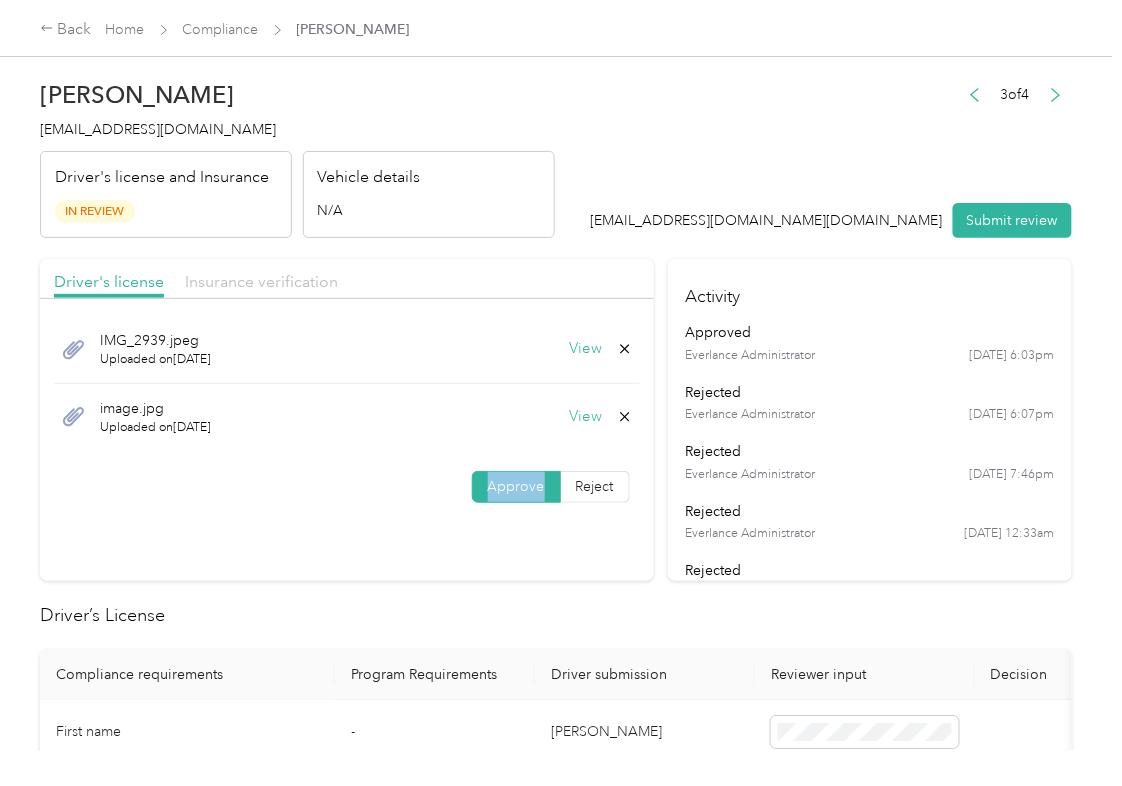 click on "Insurance verification" at bounding box center [261, 281] 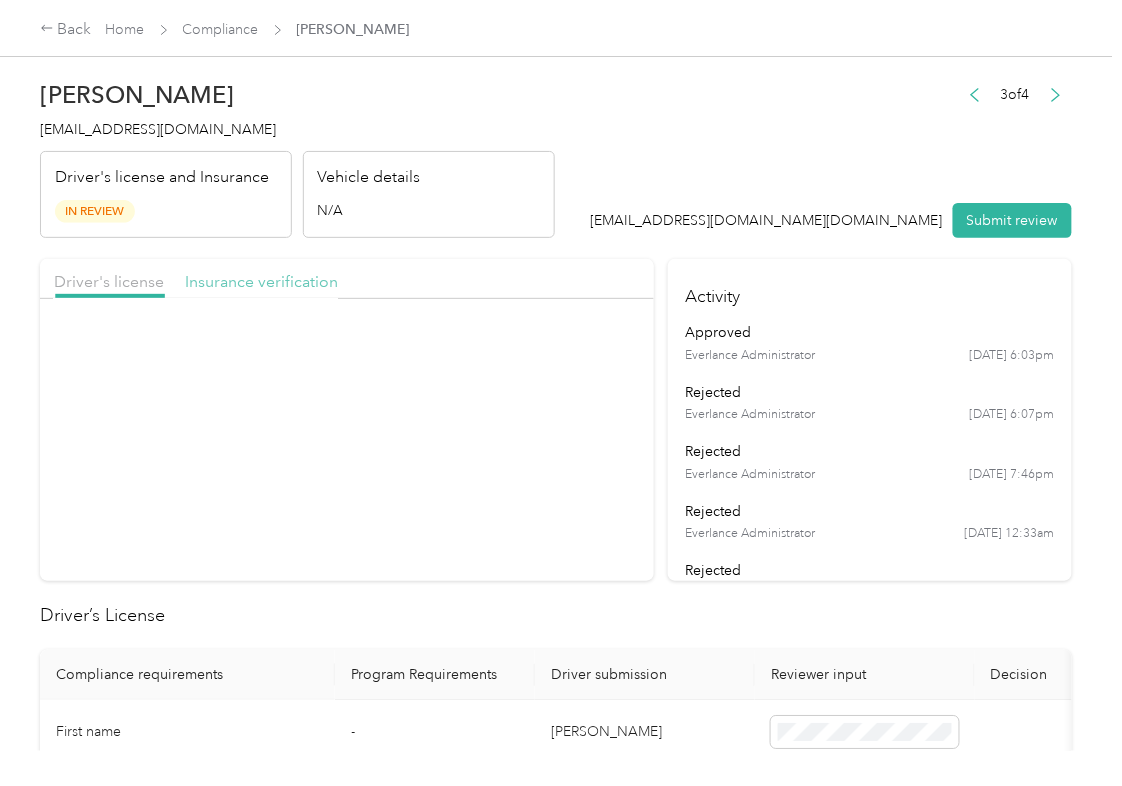 click on "Insurance verification" at bounding box center (261, 281) 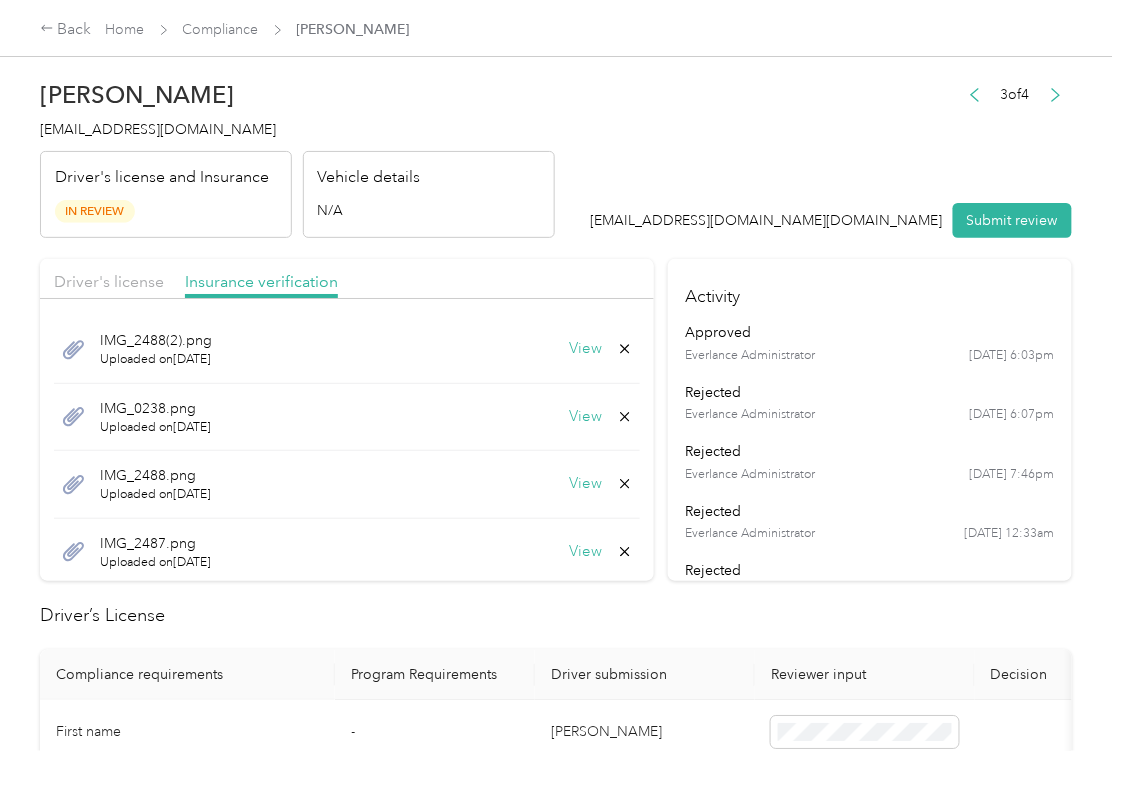 scroll, scrollTop: 208, scrollLeft: 0, axis: vertical 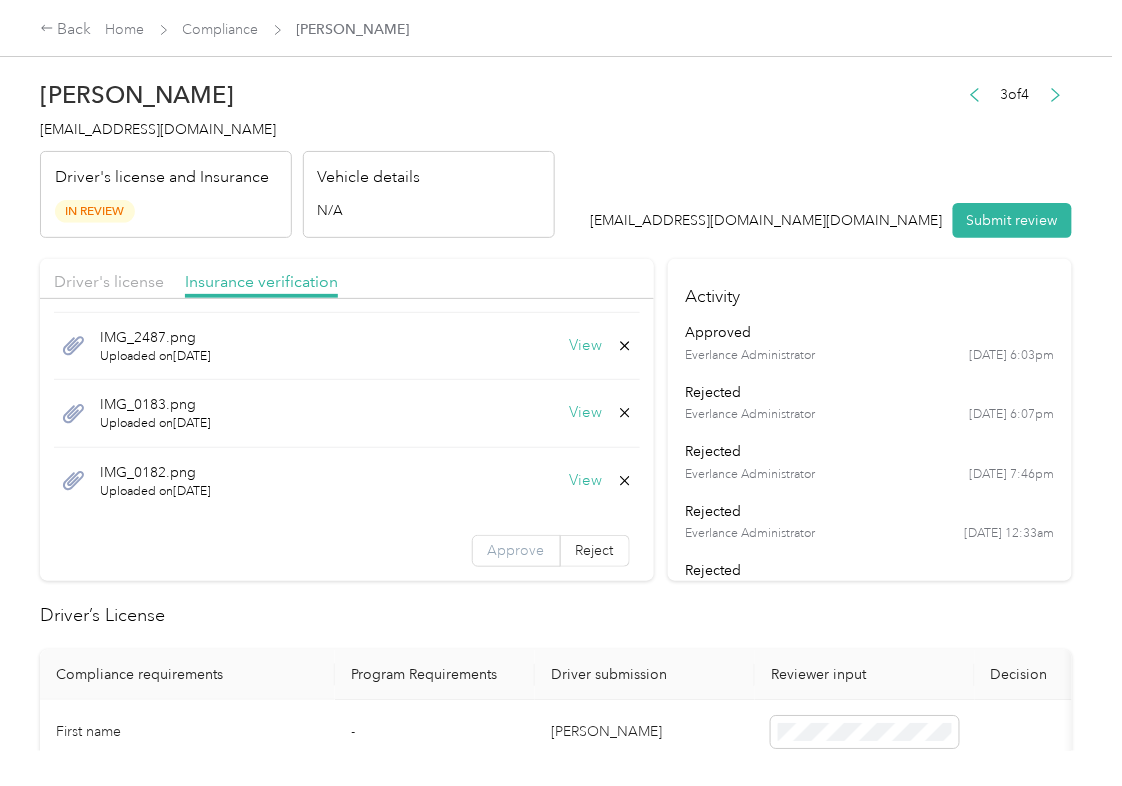 click on "Approve" at bounding box center [516, 550] 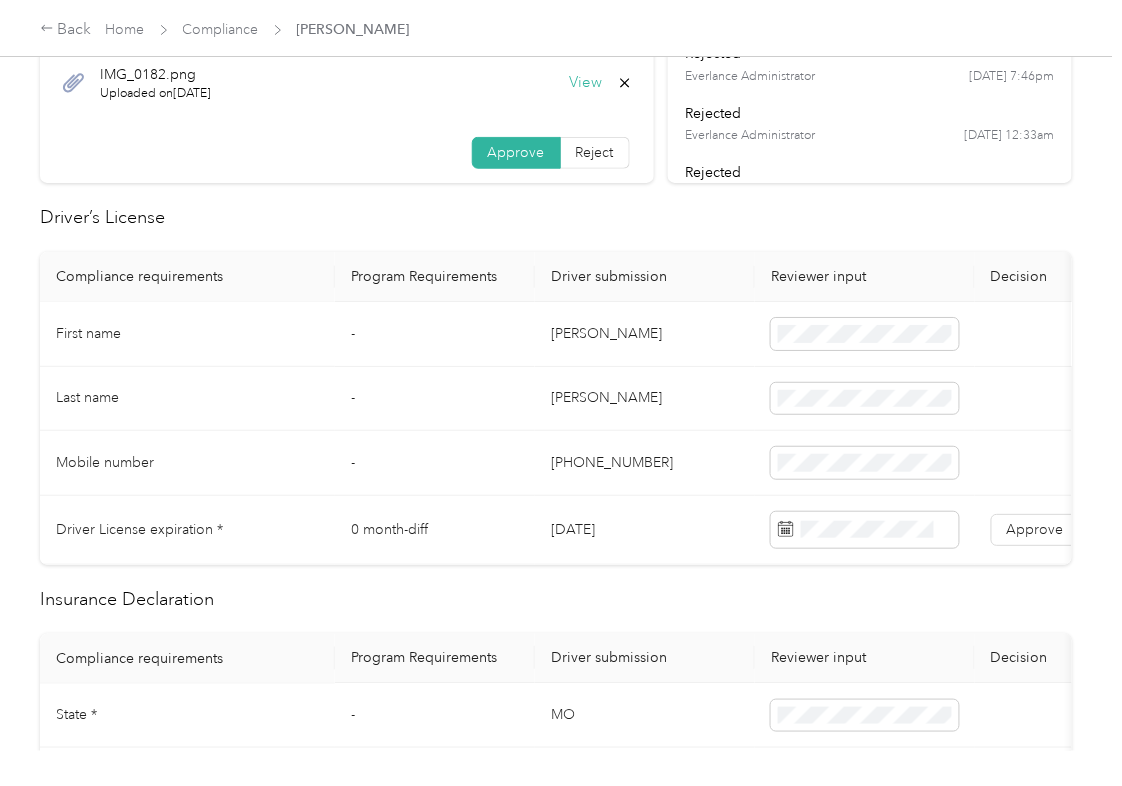 scroll, scrollTop: 400, scrollLeft: 0, axis: vertical 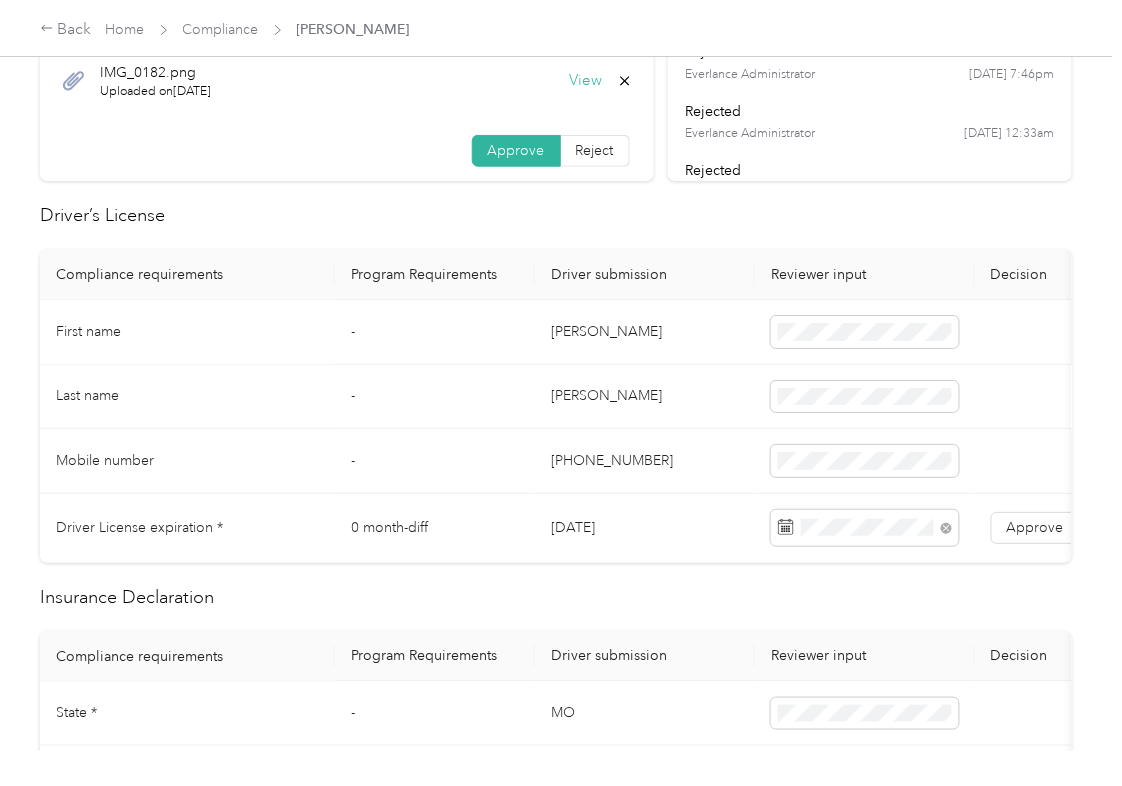 click on "[PERSON_NAME]" at bounding box center [645, 397] 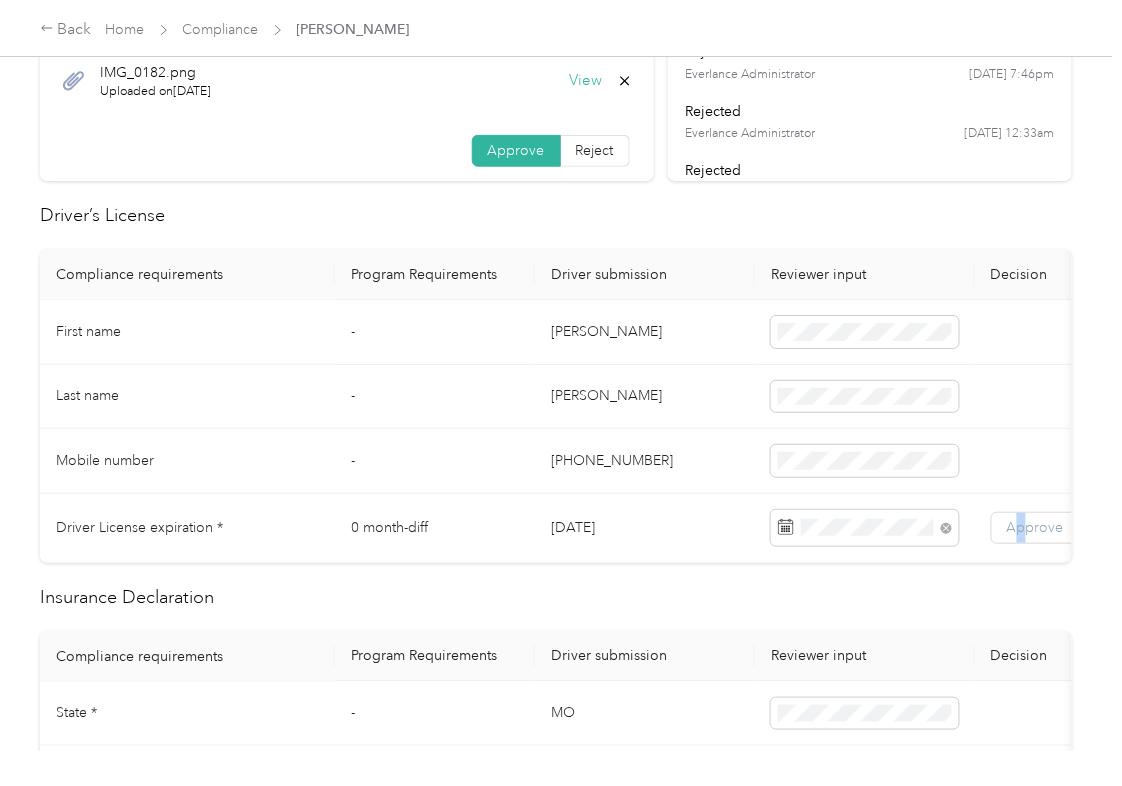 click on "Approve" at bounding box center (1035, 527) 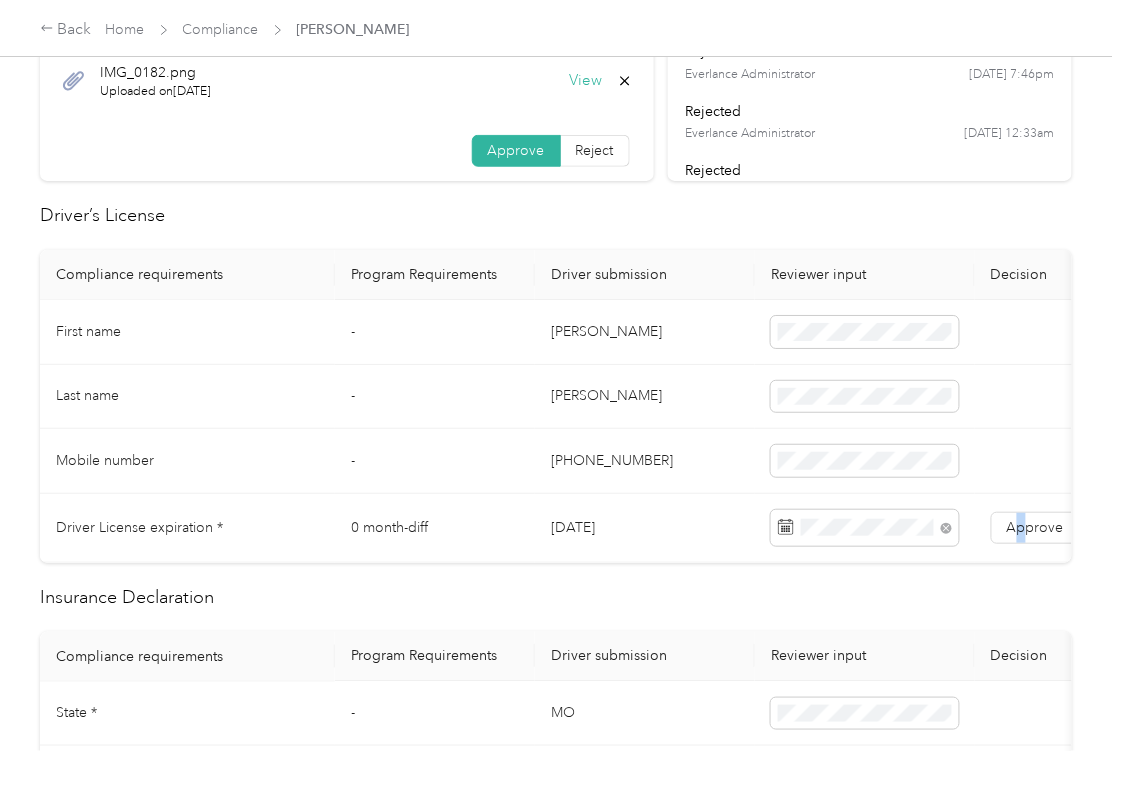 scroll, scrollTop: 0, scrollLeft: 86, axis: horizontal 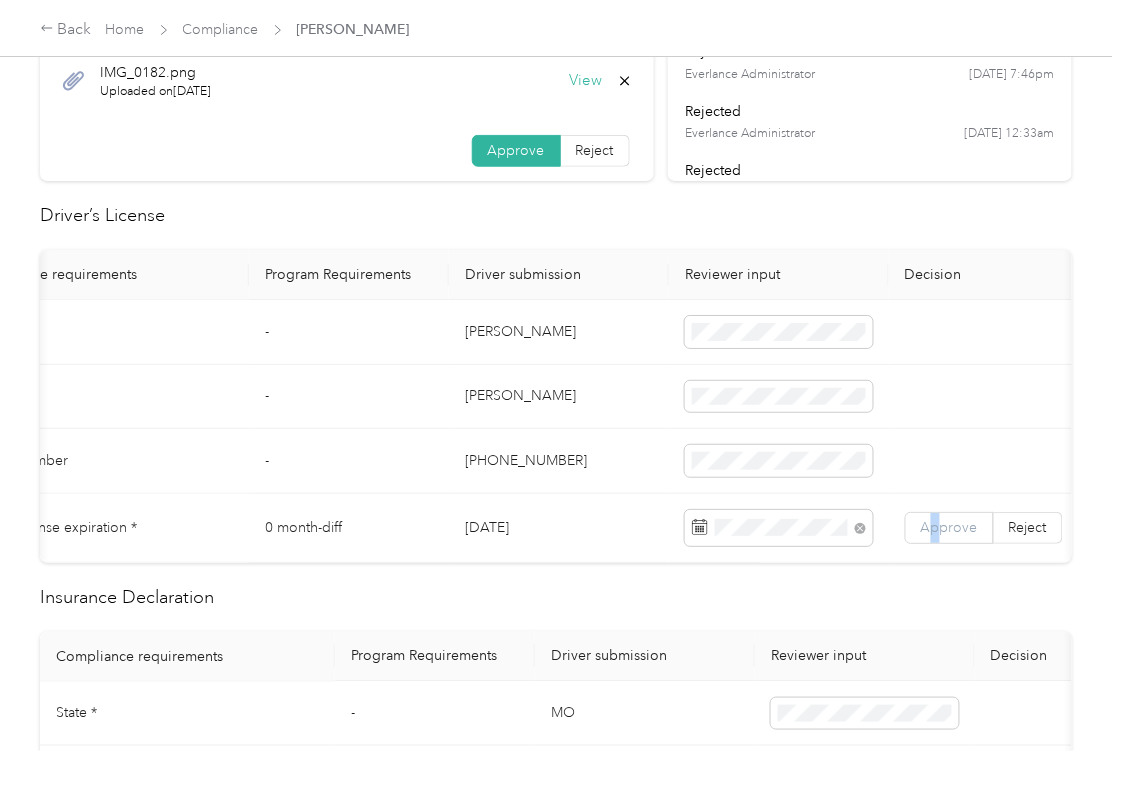 click on "Approve" at bounding box center (949, 527) 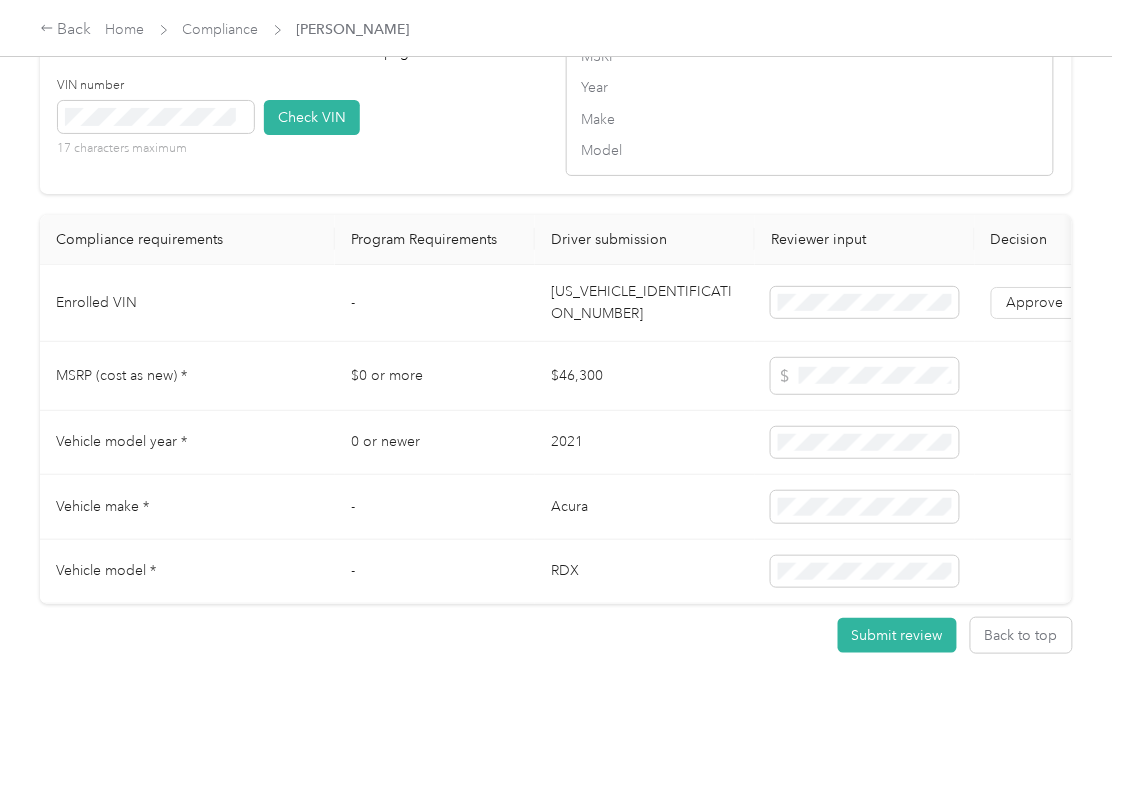 scroll, scrollTop: 2044, scrollLeft: 0, axis: vertical 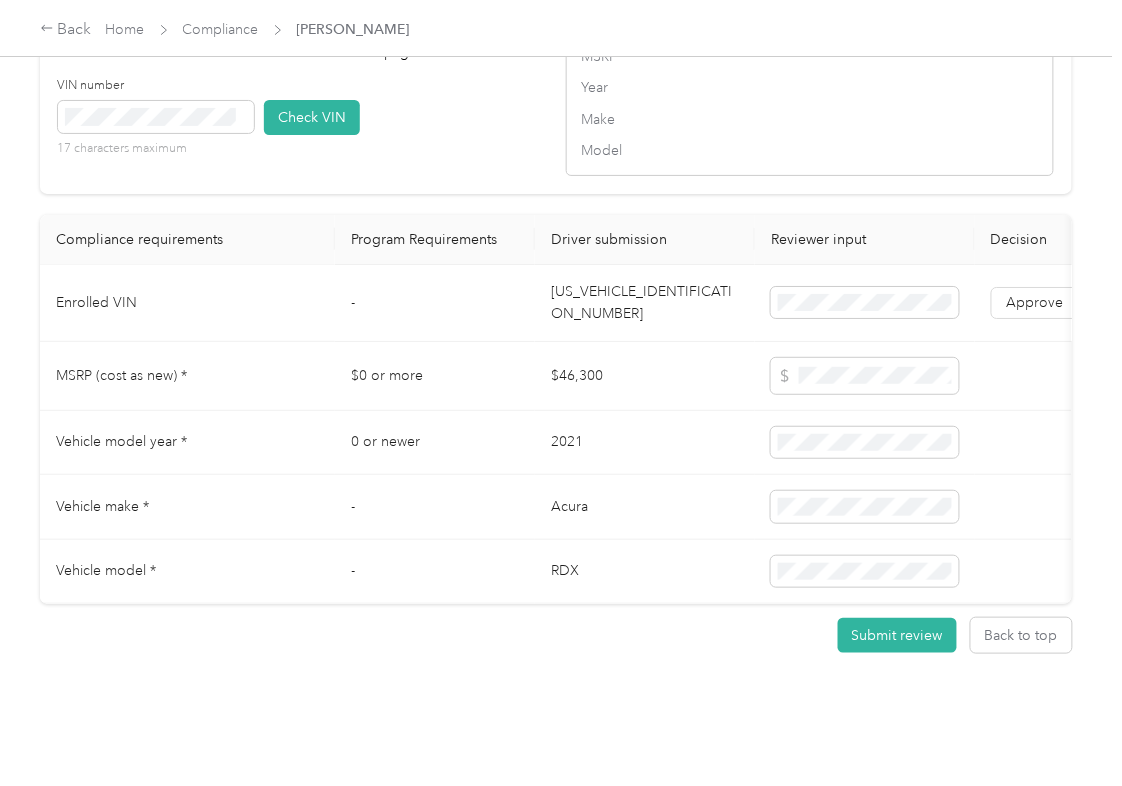 click on "[US_VEHICLE_IDENTIFICATION_NUMBER]" at bounding box center [645, 303] 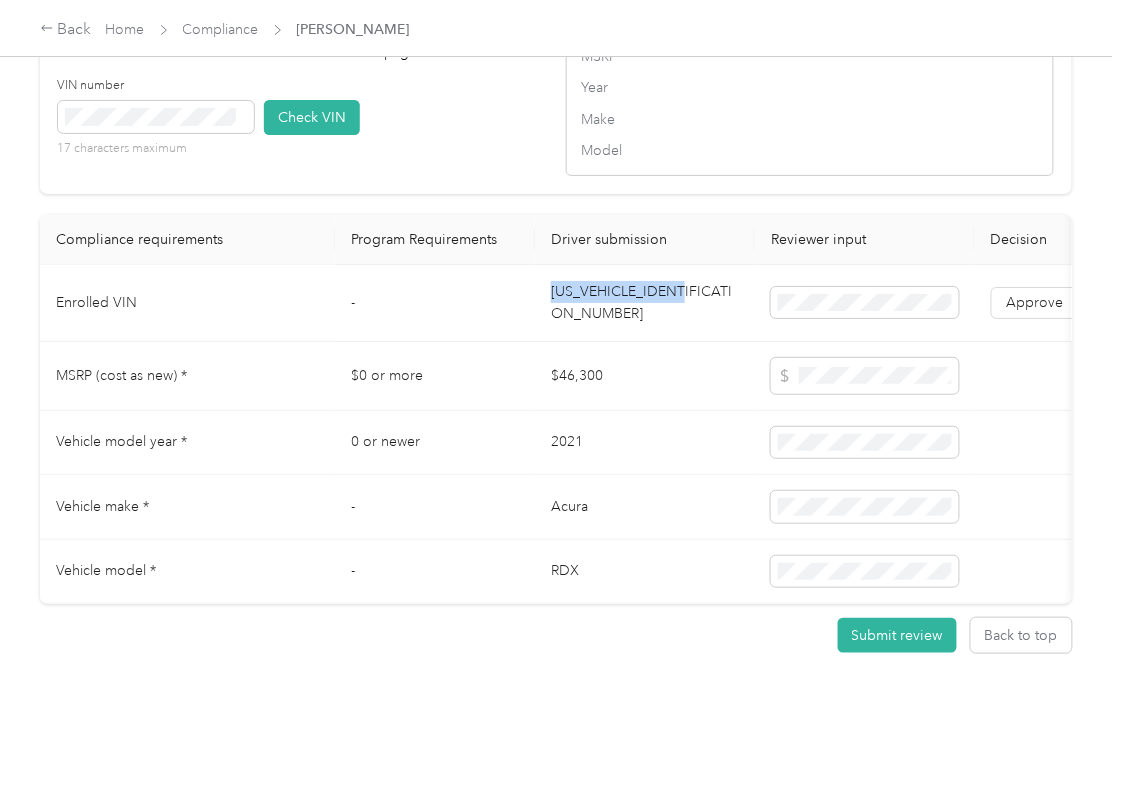 click on "[US_VEHICLE_IDENTIFICATION_NUMBER]" at bounding box center (645, 303) 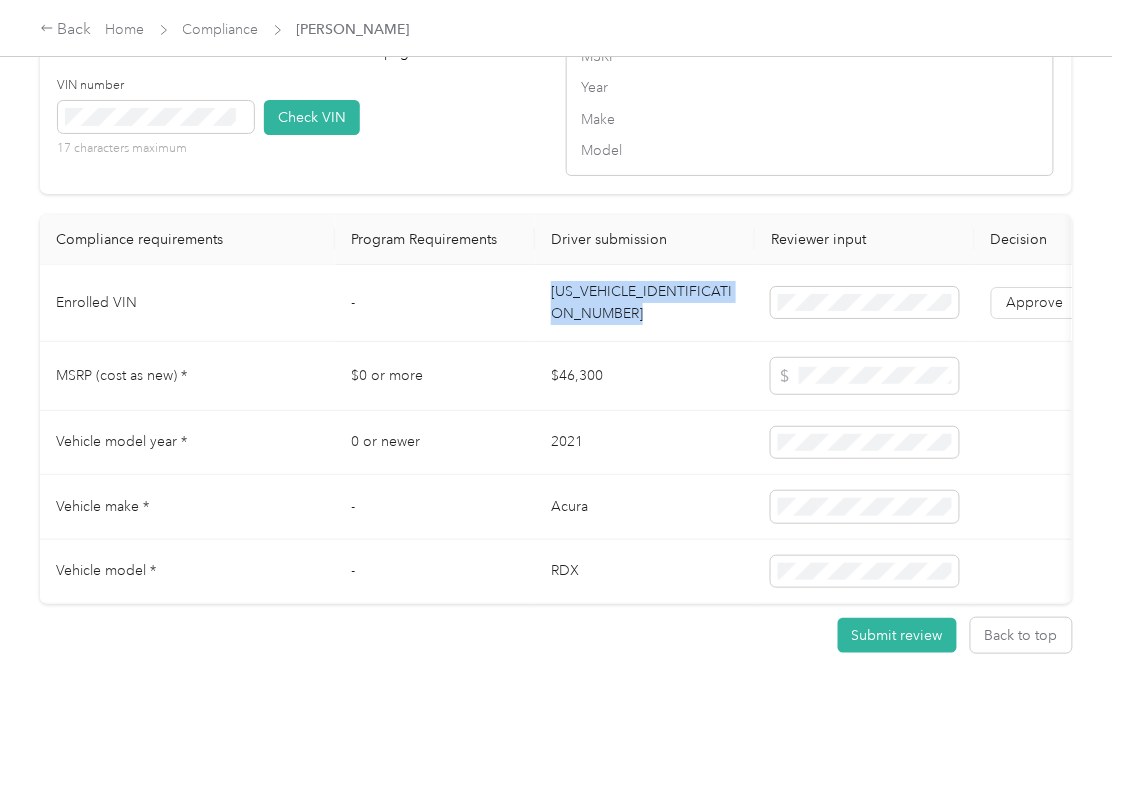 drag, startPoint x: 601, startPoint y: 282, endPoint x: 13, endPoint y: 465, distance: 615.819 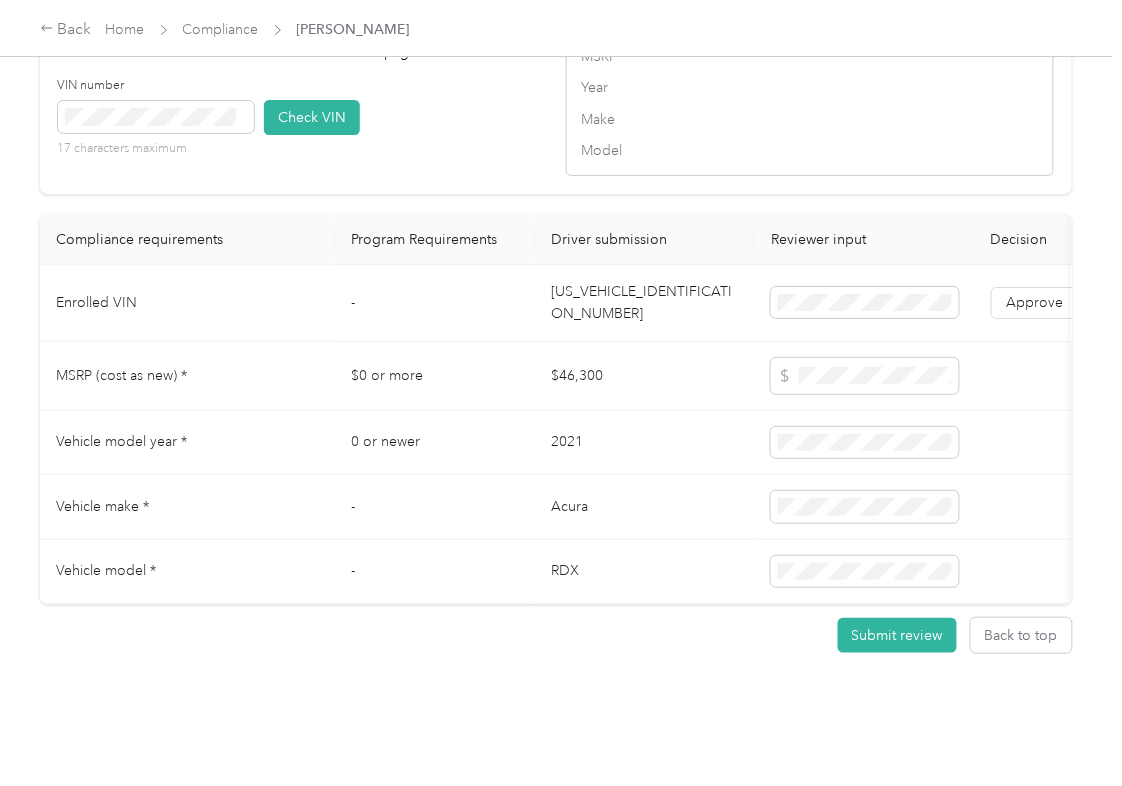 drag, startPoint x: 484, startPoint y: 260, endPoint x: 466, endPoint y: 260, distance: 18 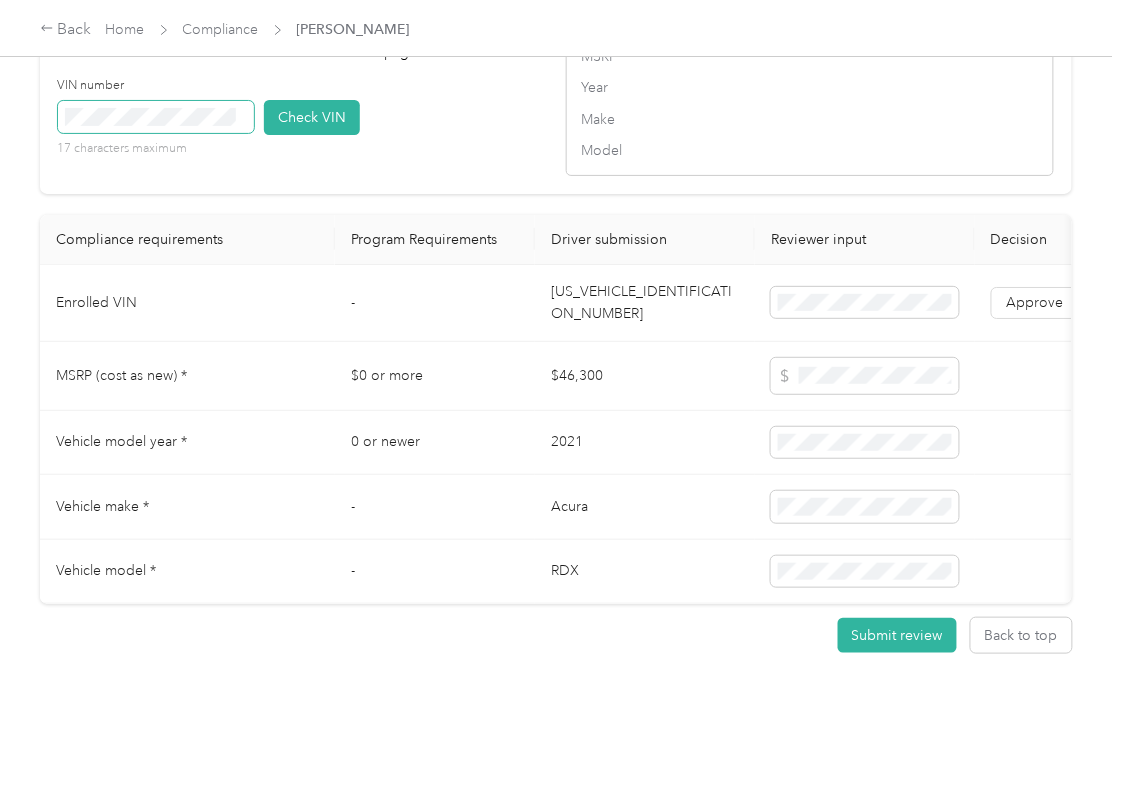 click at bounding box center [156, 117] 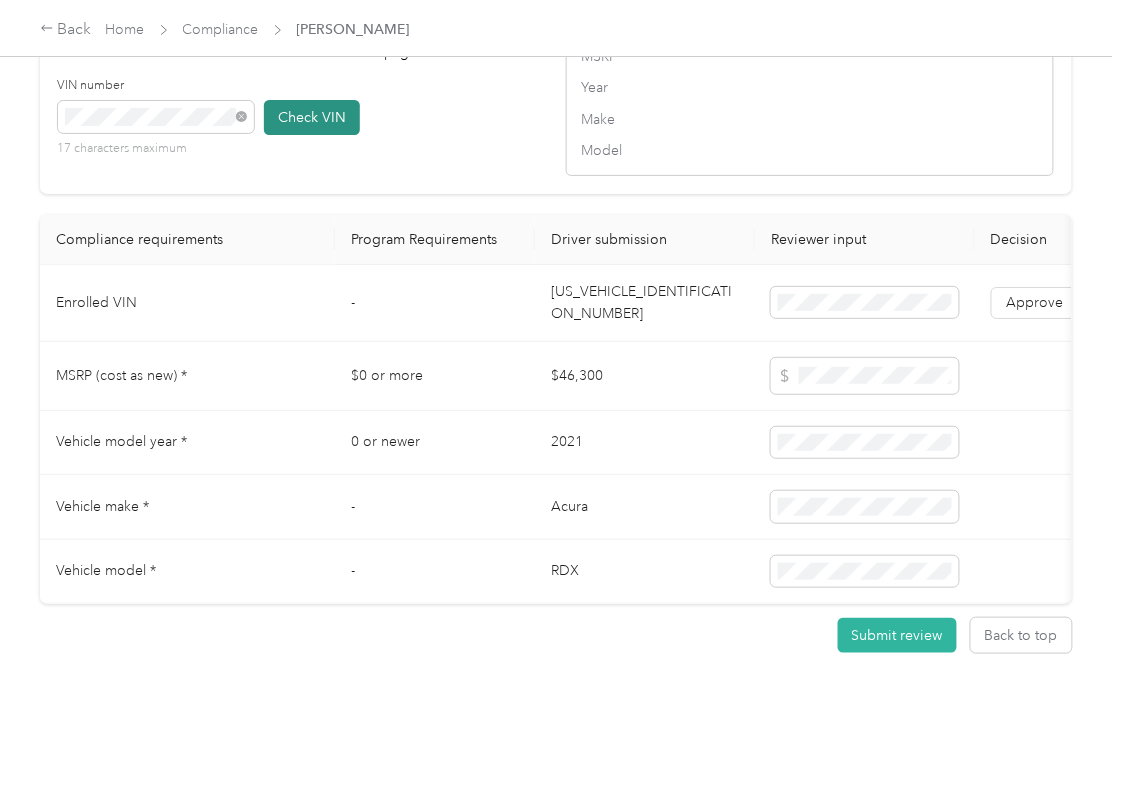 click on "VIN number   17 characters maximum Check VIN" at bounding box center [302, 124] 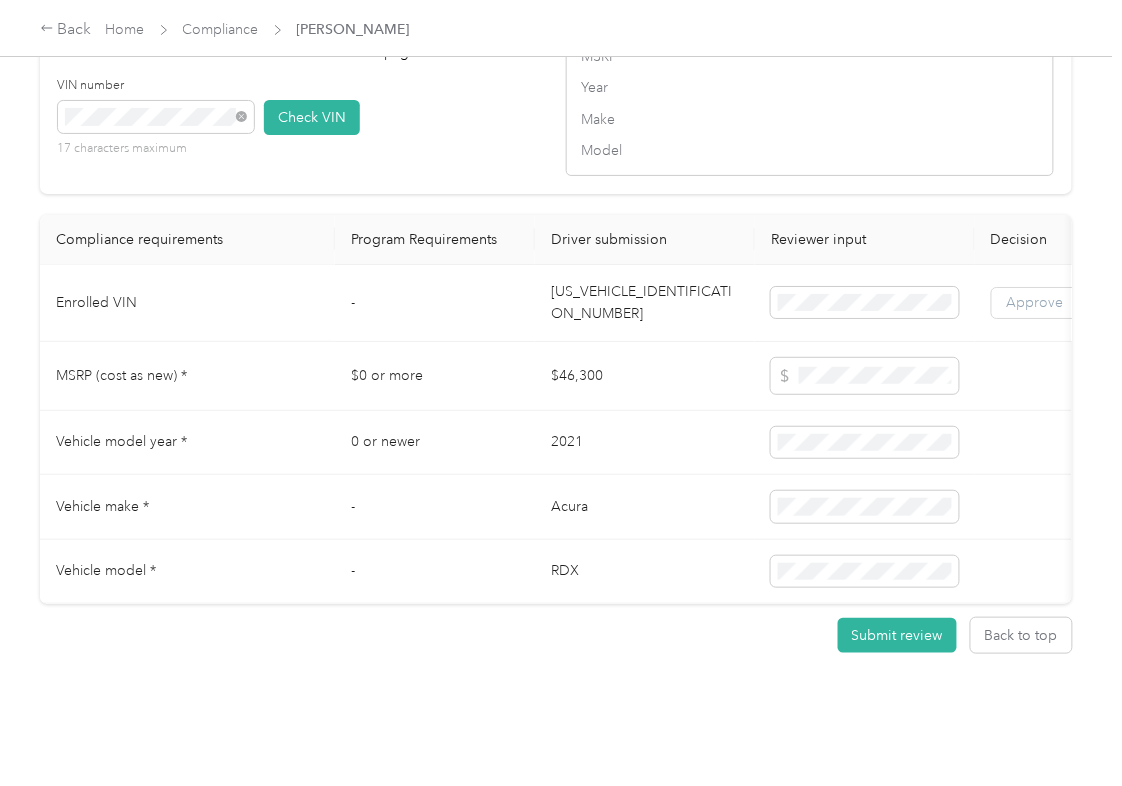 click on "Approve" at bounding box center [1035, 302] 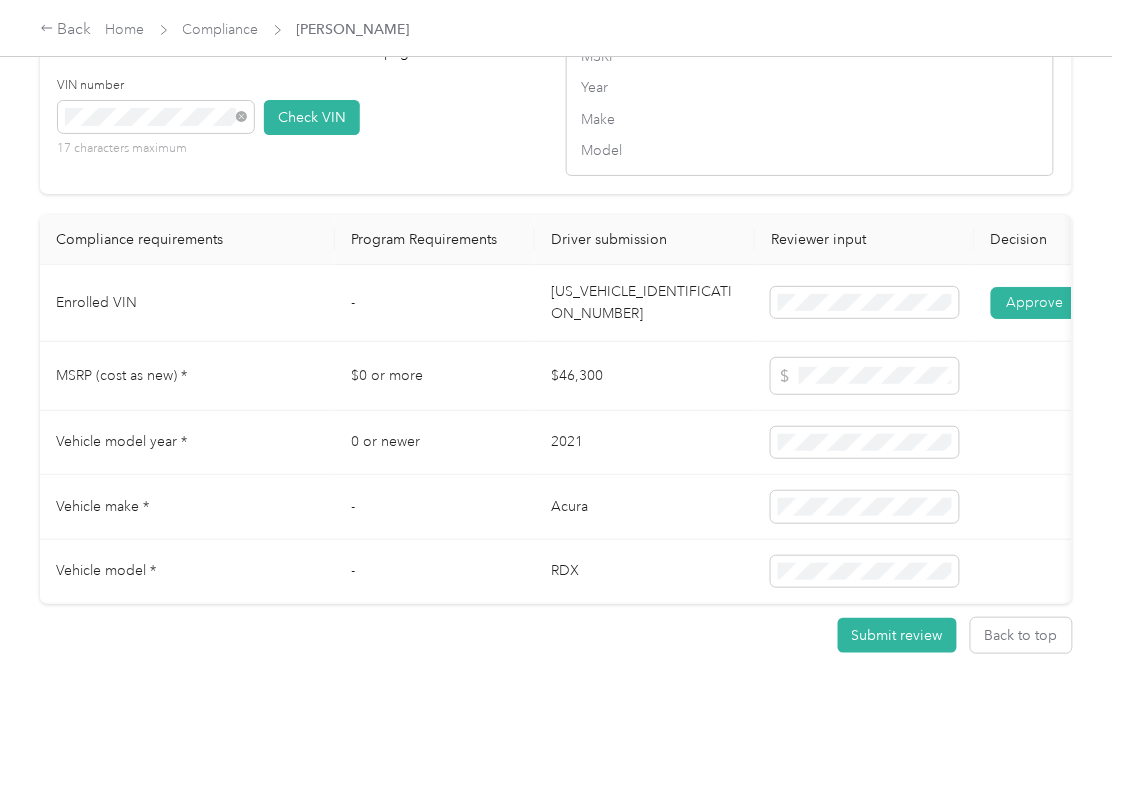 click on "VIN number   17 characters maximum Check VIN" at bounding box center [302, 124] 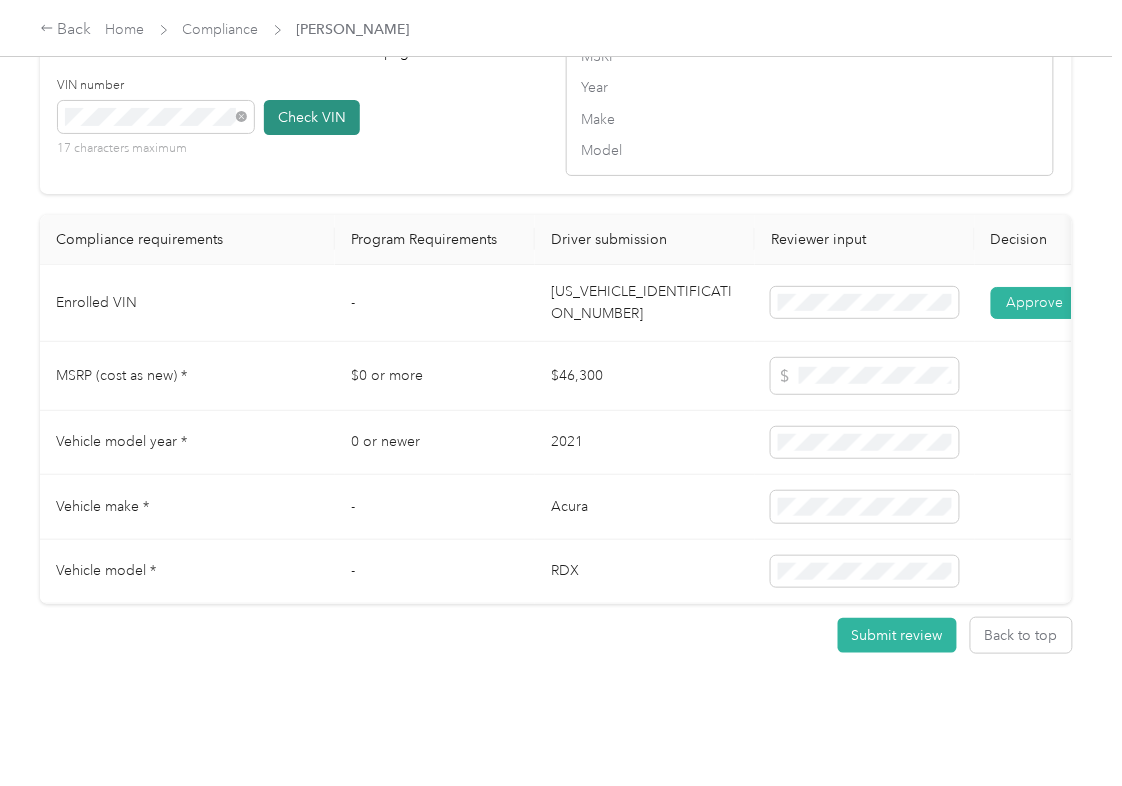 click on "Check VIN" at bounding box center (312, 117) 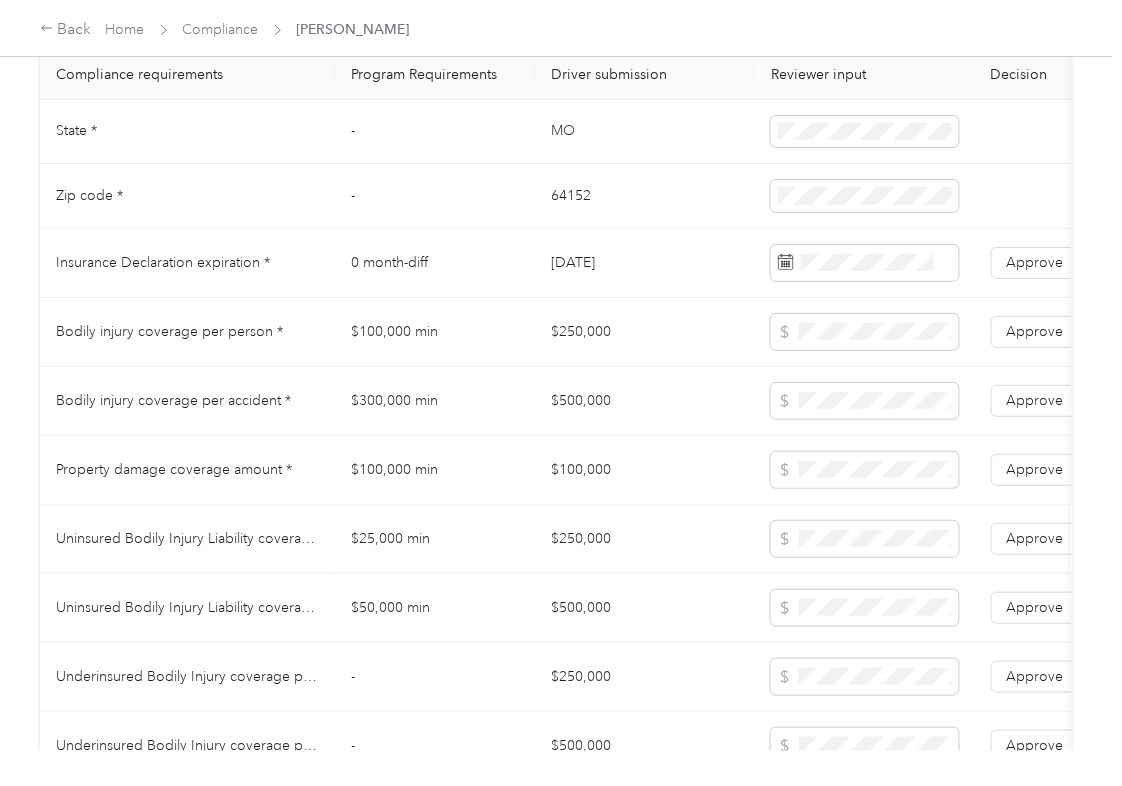 scroll, scrollTop: 980, scrollLeft: 0, axis: vertical 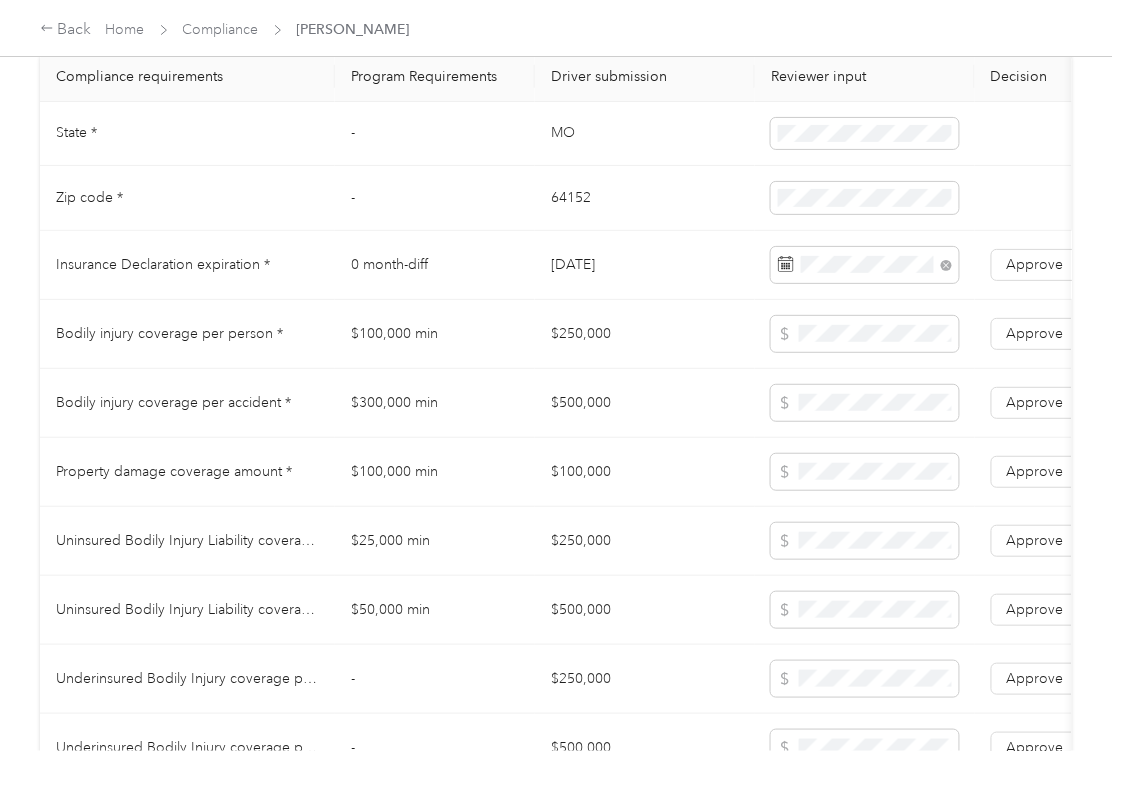 click on "$500,000" at bounding box center (645, 403) 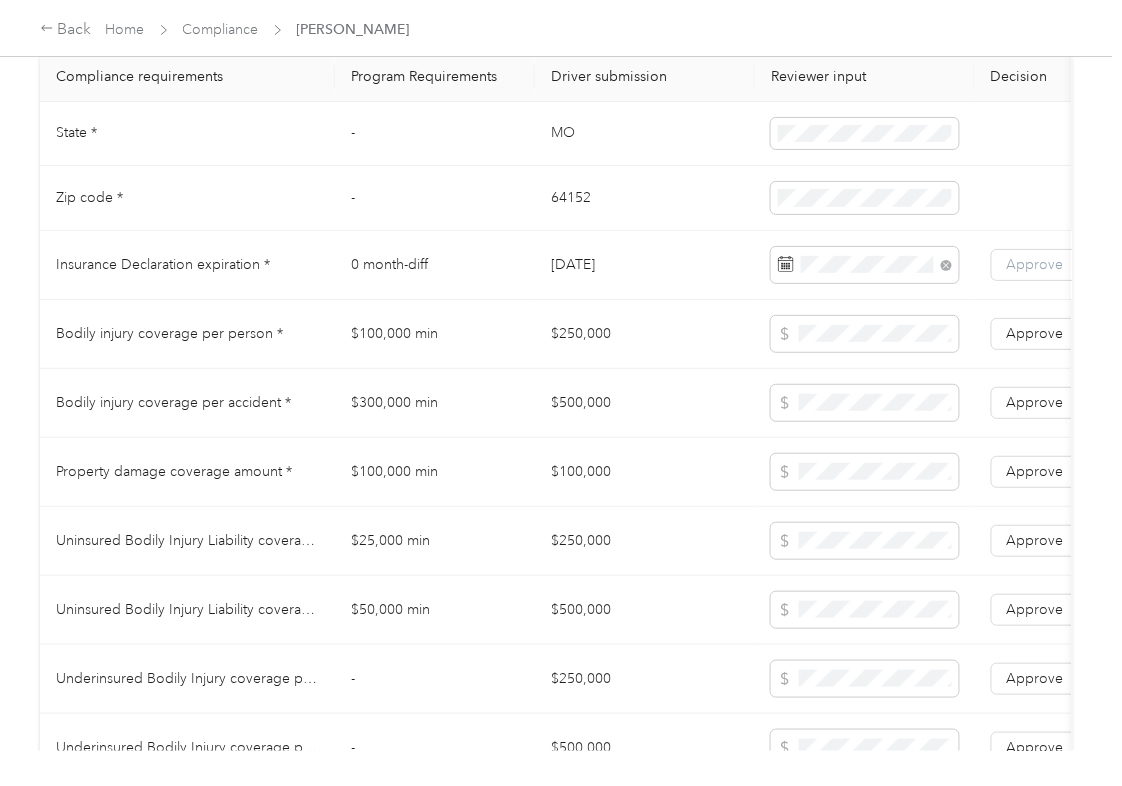 click on "Approve" at bounding box center (1035, 264) 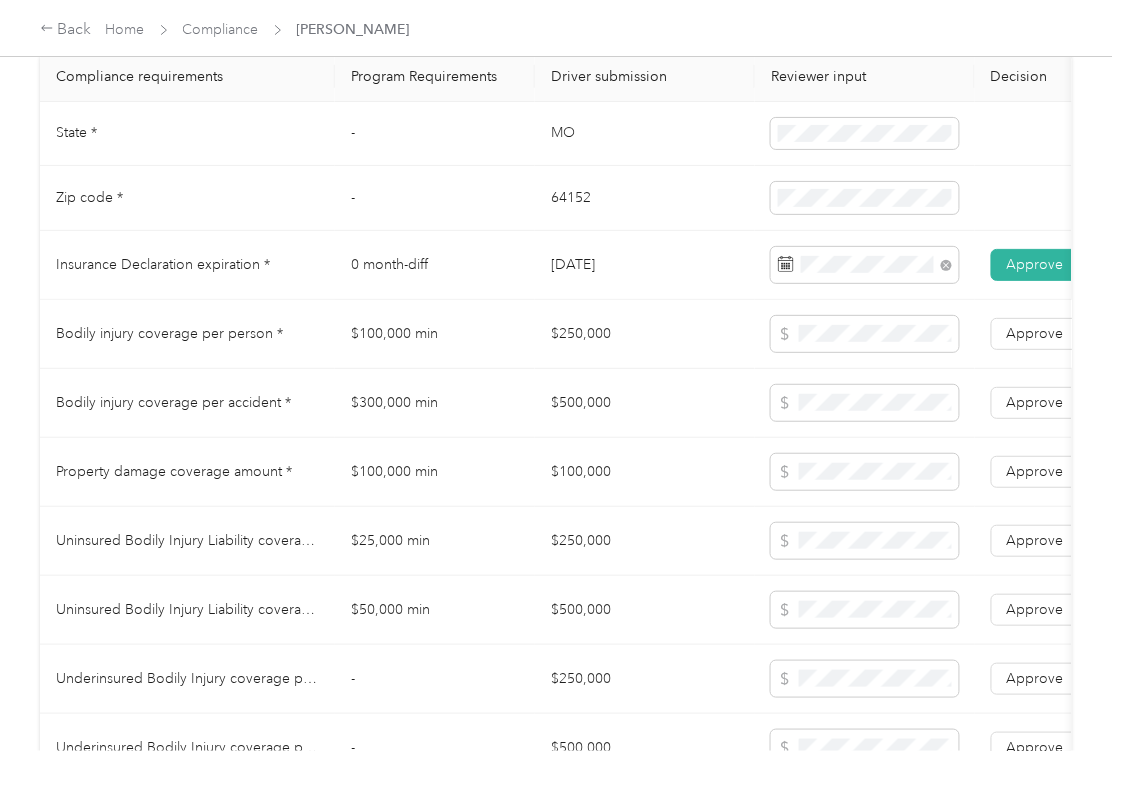click on "$250,000" at bounding box center [645, 334] 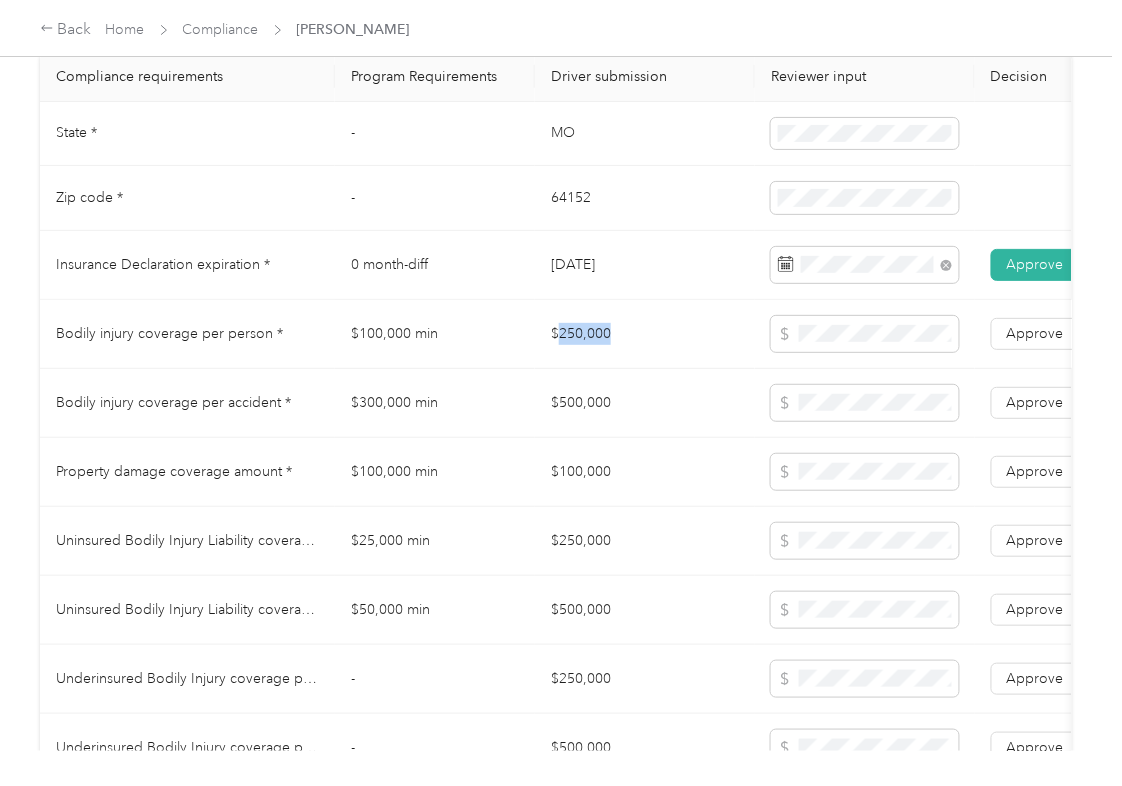 click on "$250,000" at bounding box center [645, 334] 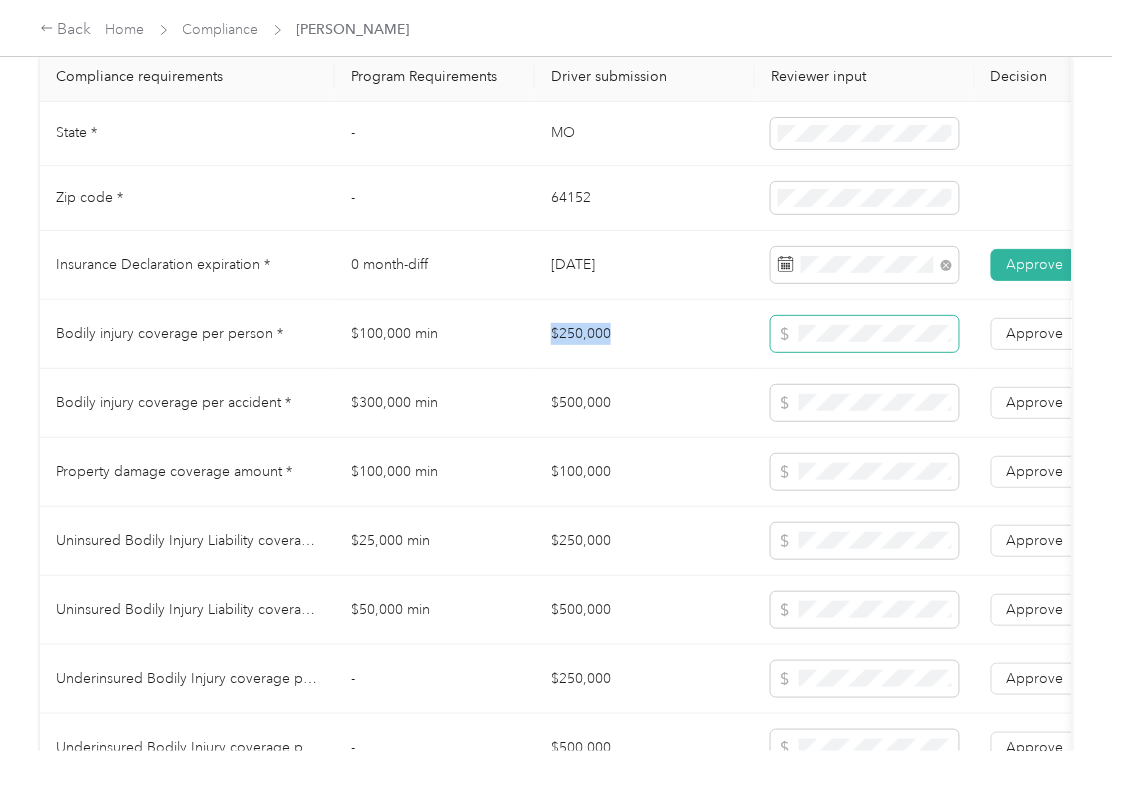 drag, startPoint x: 572, startPoint y: 361, endPoint x: 798, endPoint y: 373, distance: 226.31836 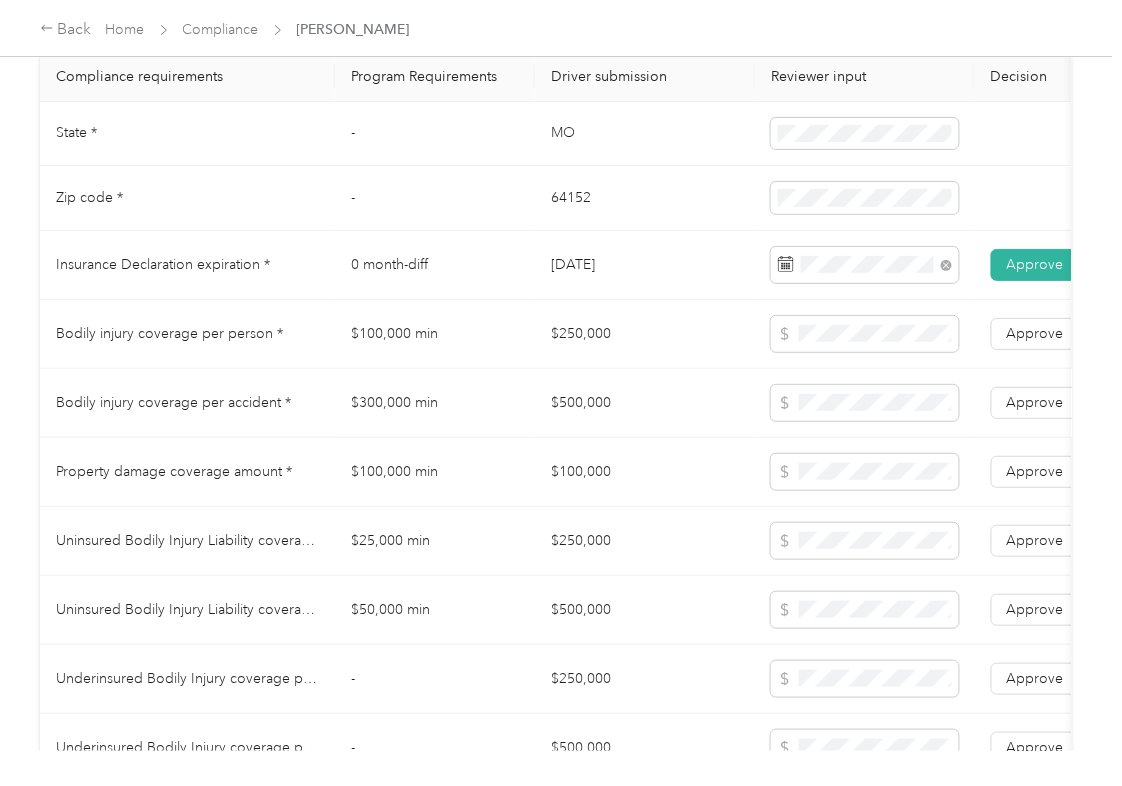 click on "$500,000" at bounding box center [645, 403] 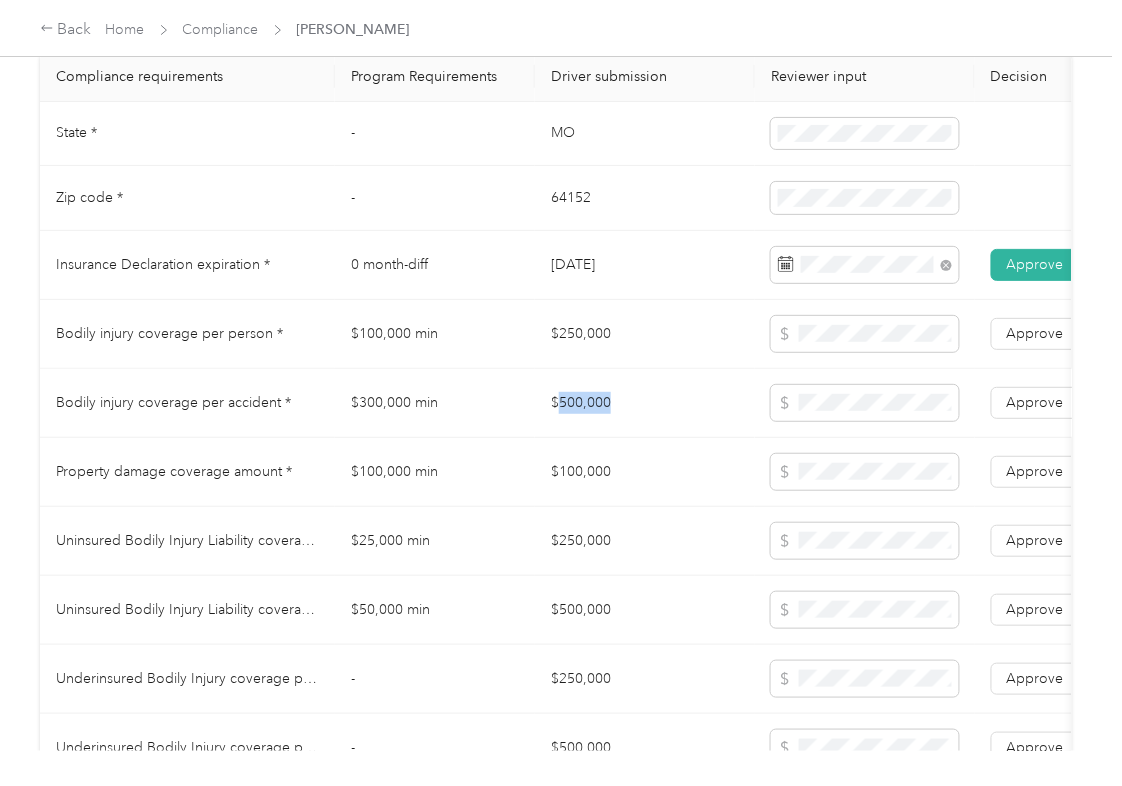 click on "$500,000" at bounding box center [645, 403] 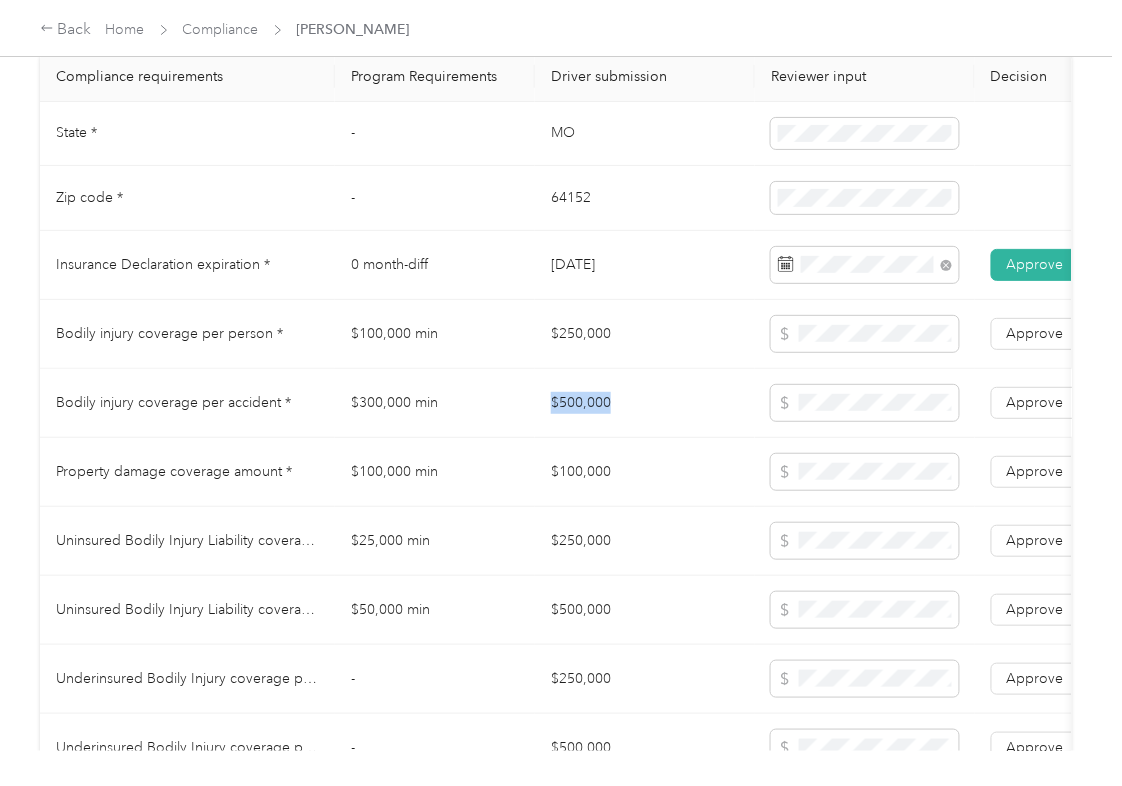 click on "$500,000" at bounding box center [645, 403] 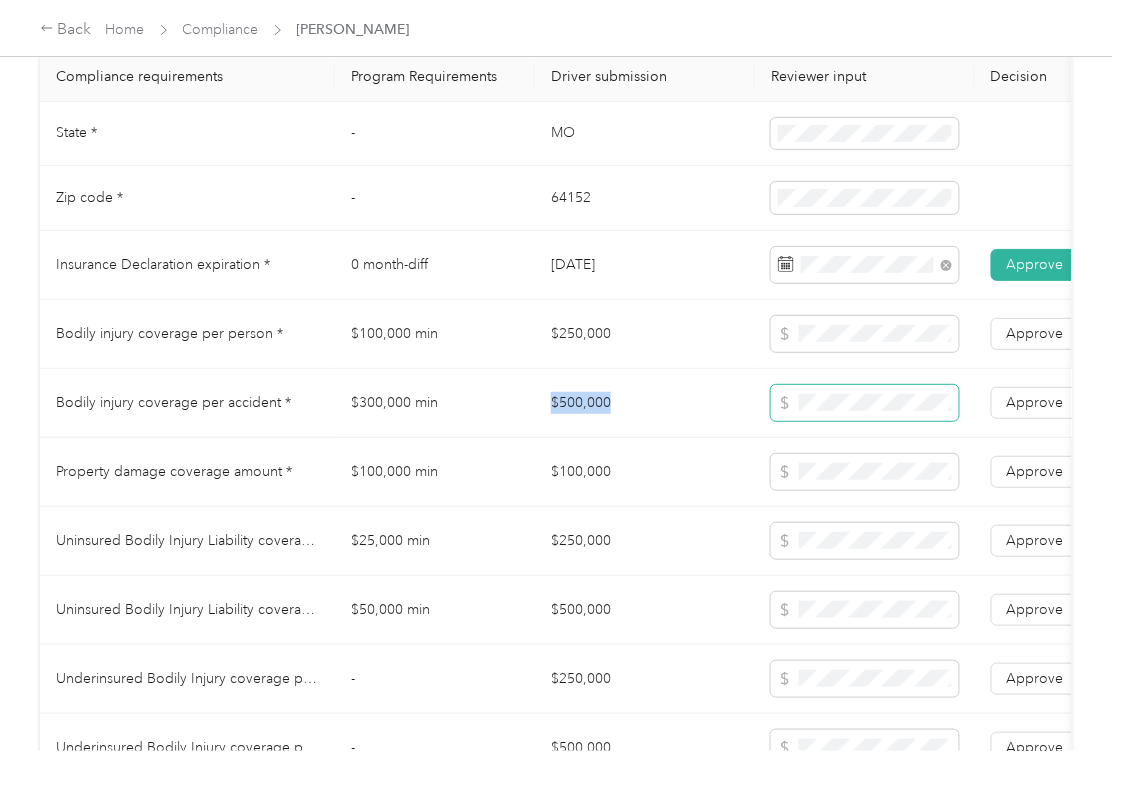 copy on "$500,000" 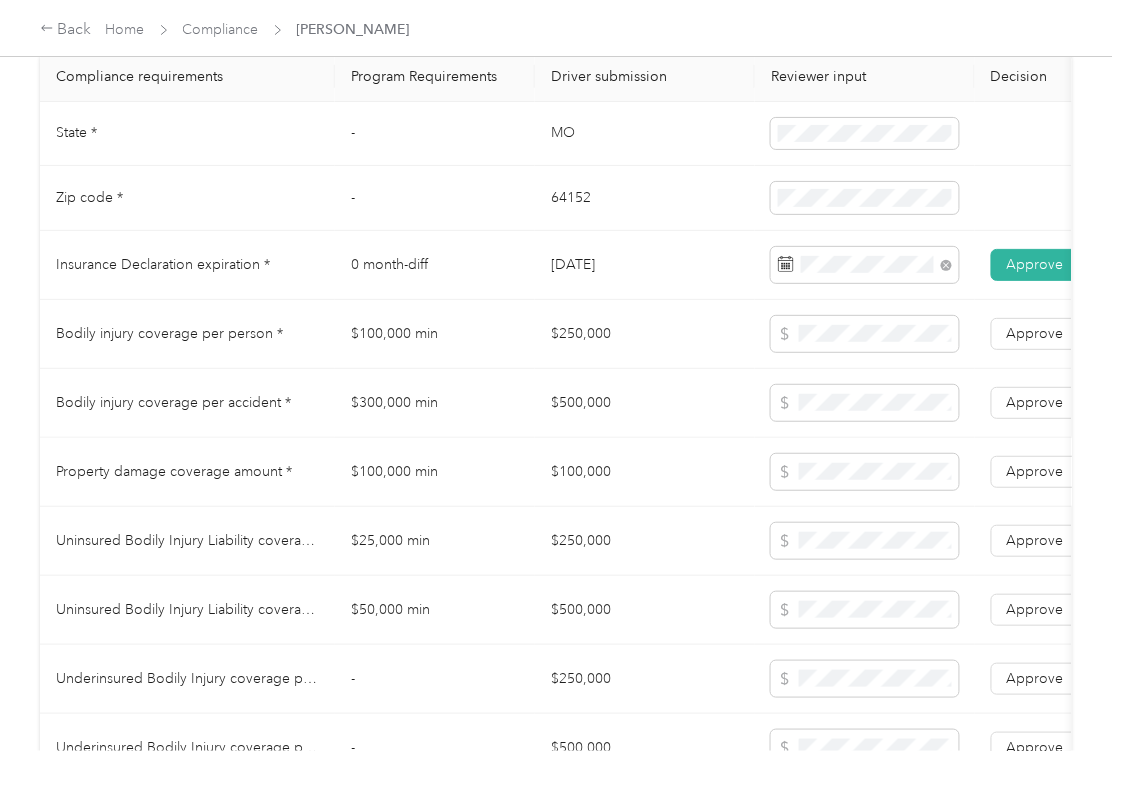 click on "$100,000" at bounding box center (645, 472) 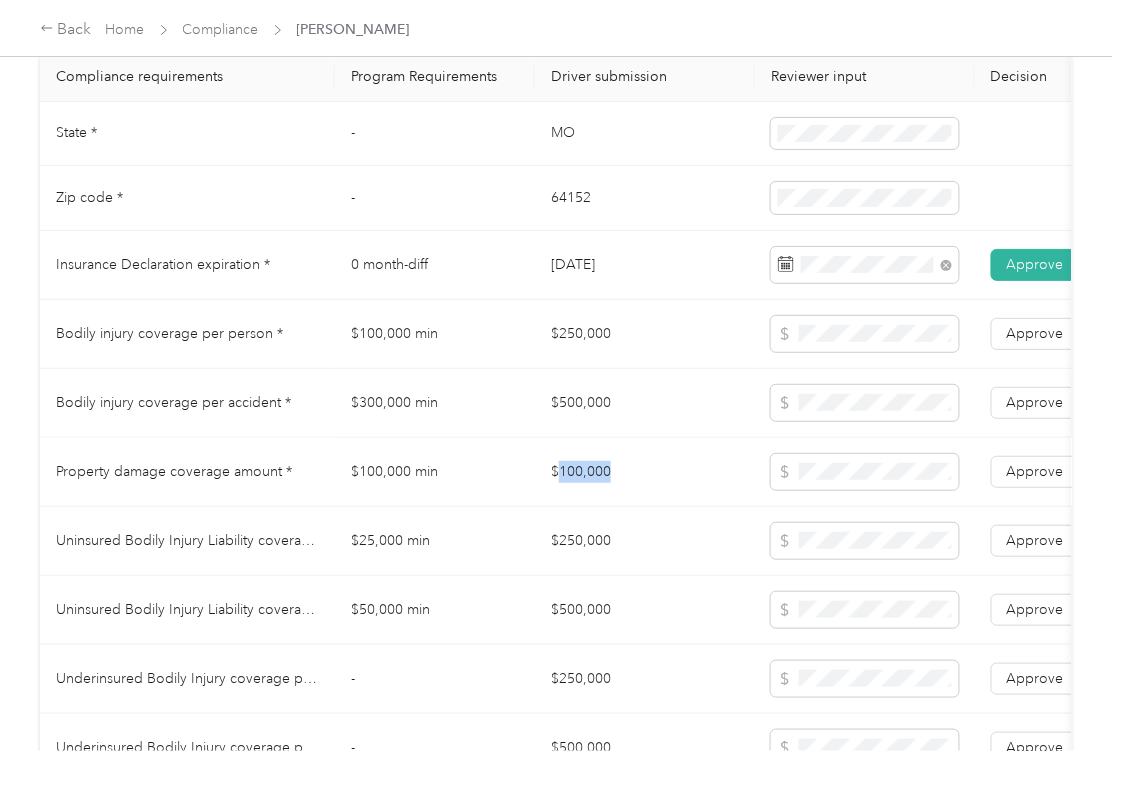 click on "$100,000" at bounding box center [645, 472] 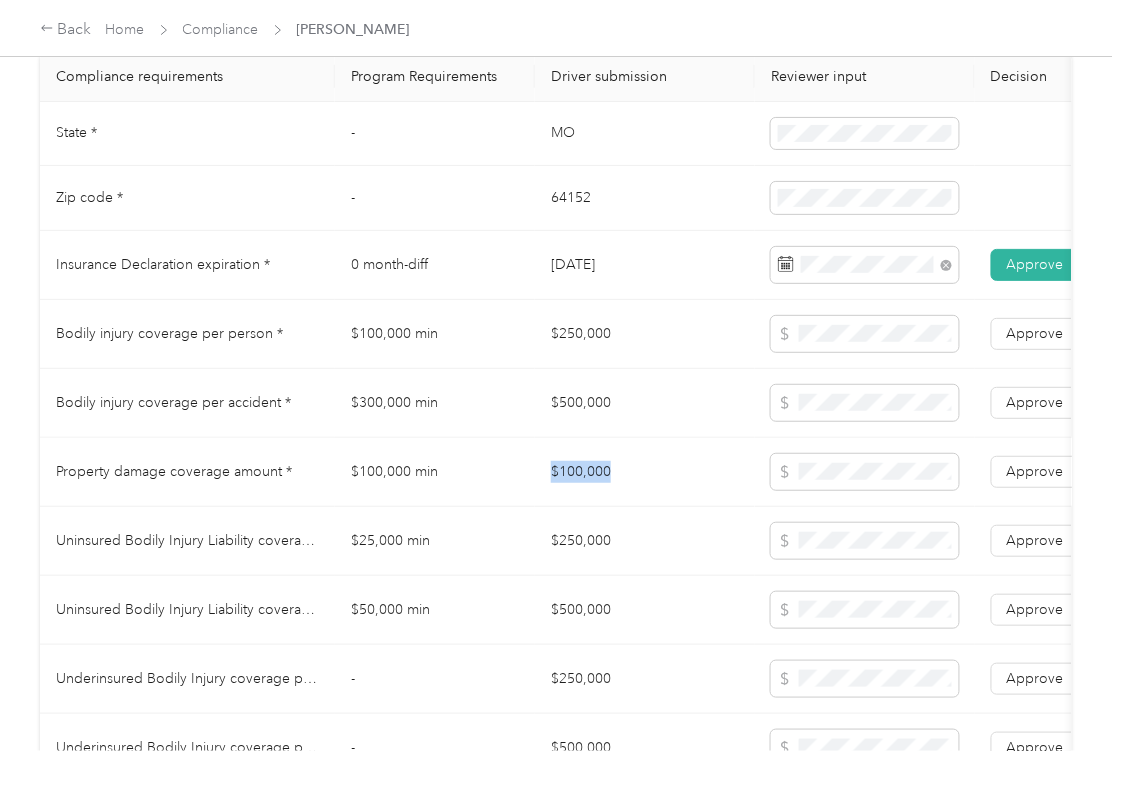 click on "$100,000" at bounding box center [645, 472] 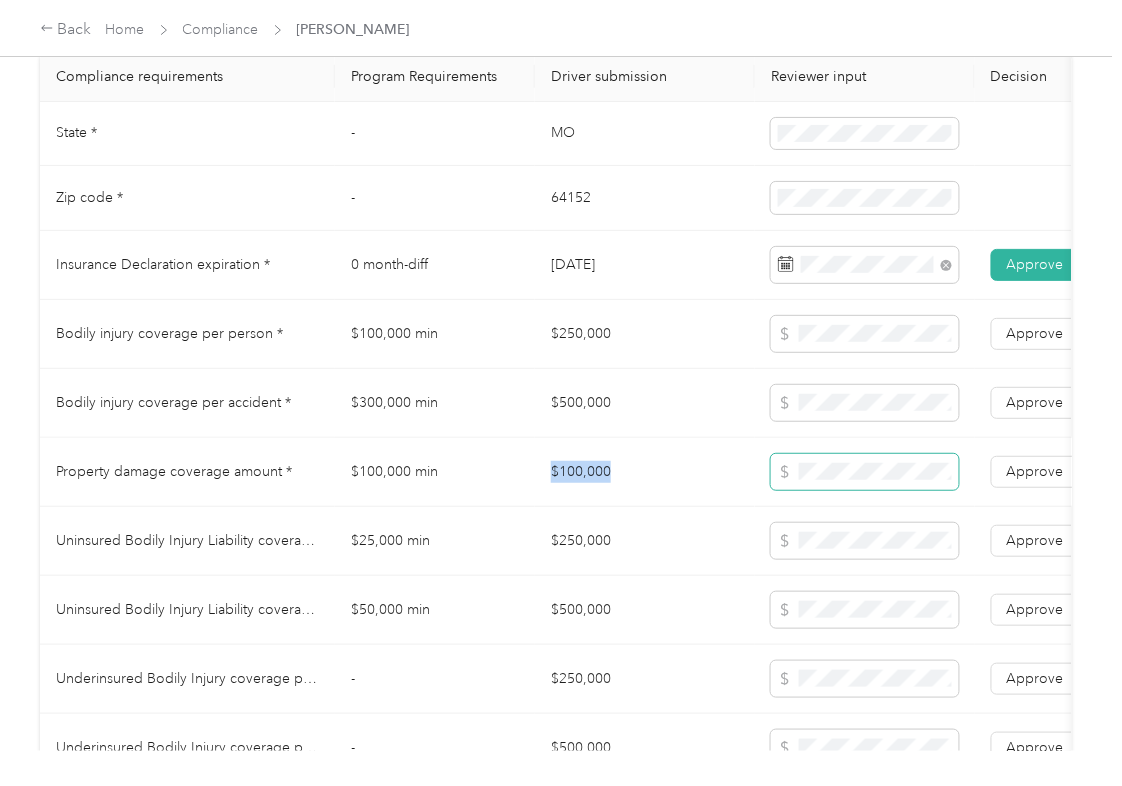 copy on "$100,000" 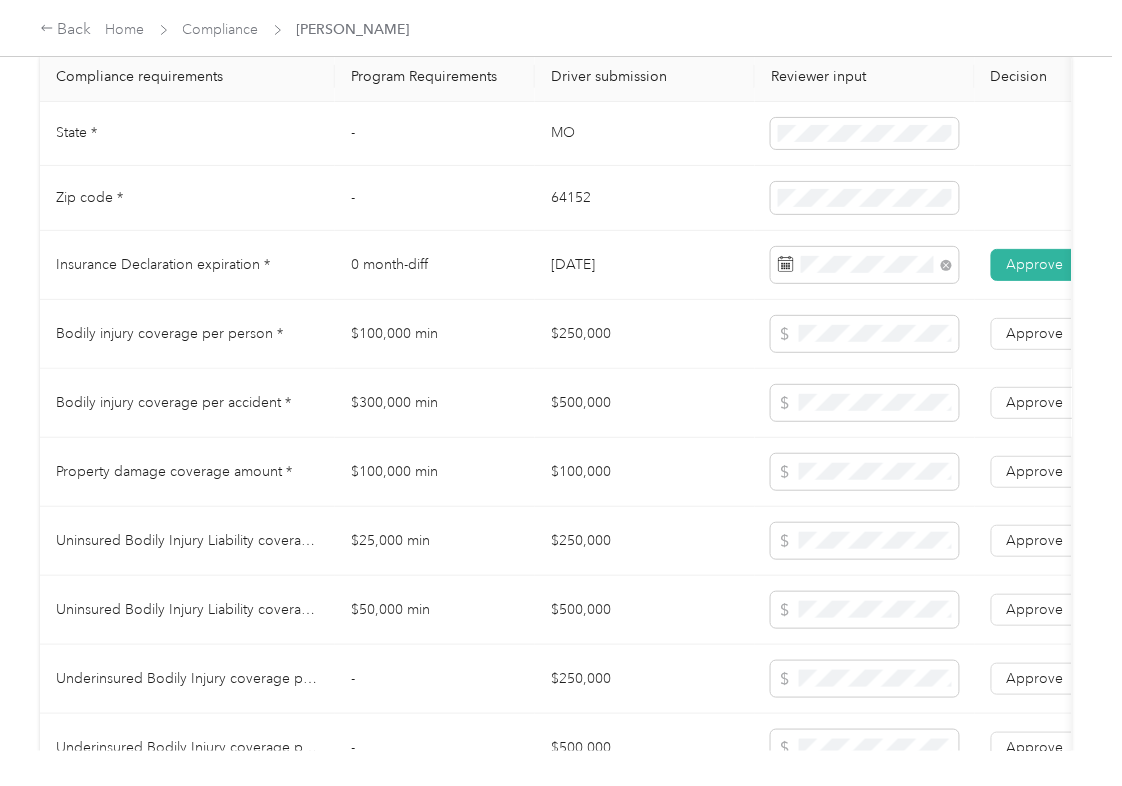 click on "$500,000" at bounding box center (645, 403) 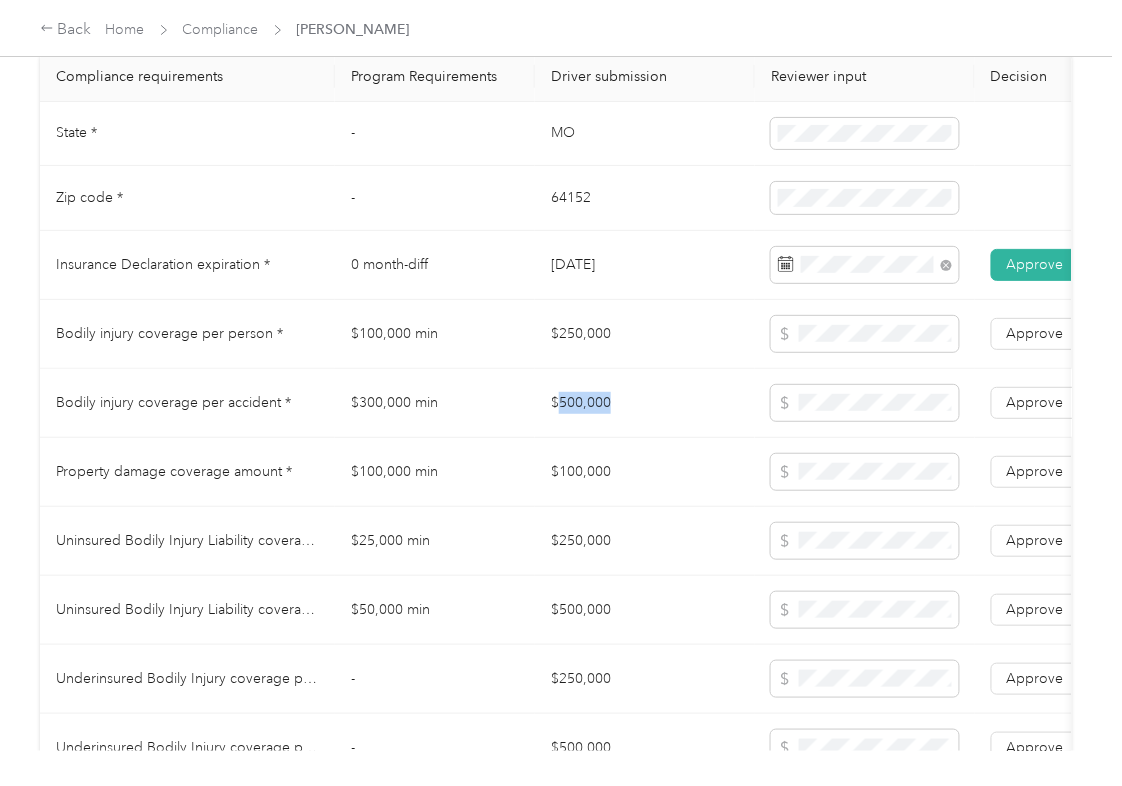 click on "$500,000" at bounding box center (645, 403) 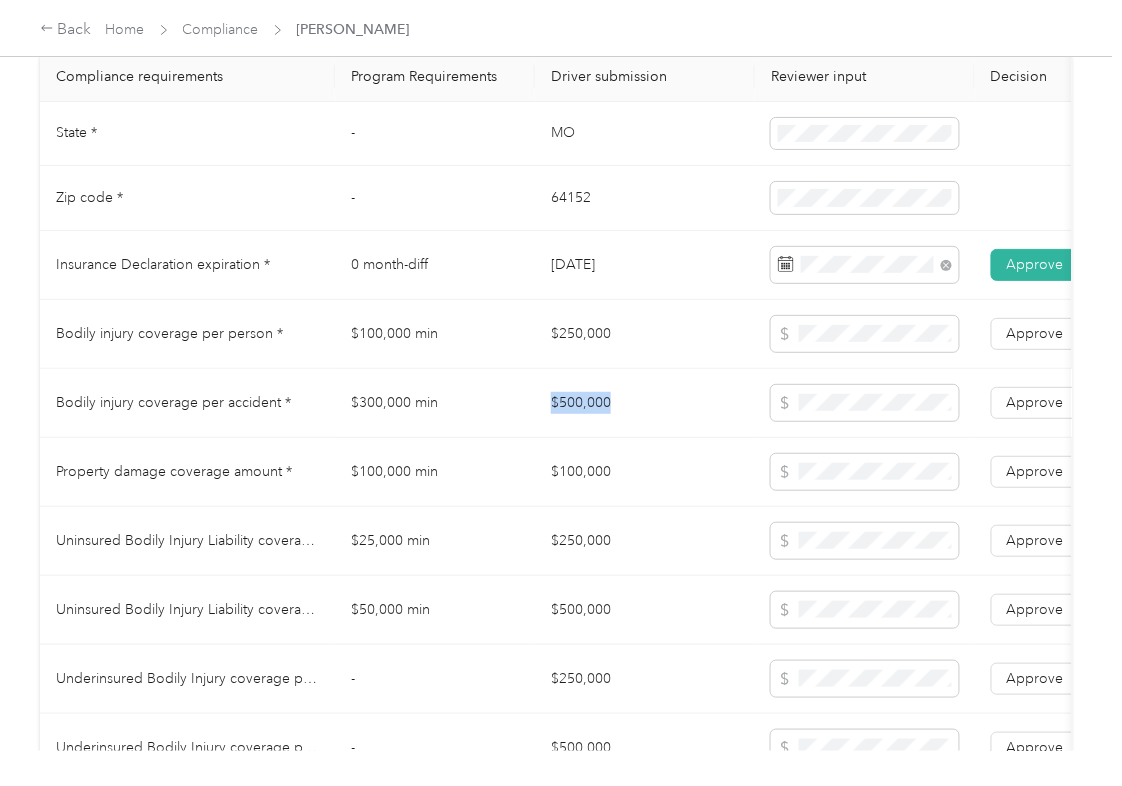 click on "$500,000" at bounding box center (645, 403) 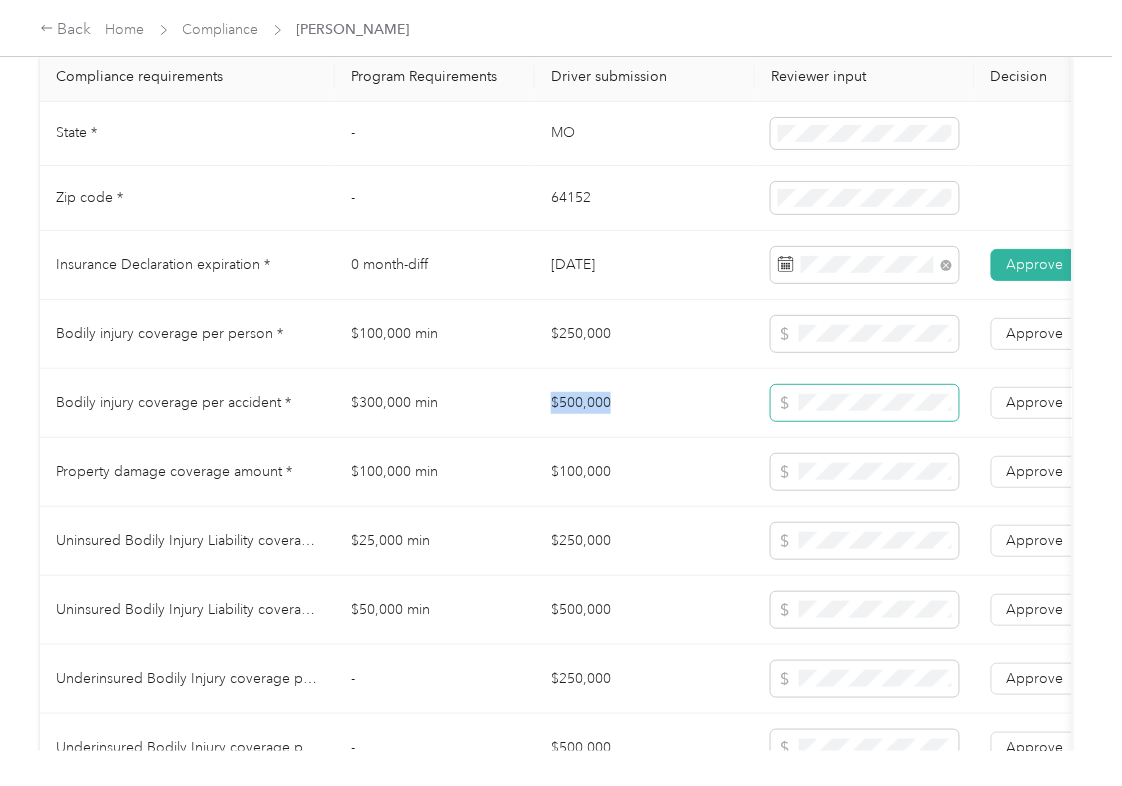 copy on "$500,000" 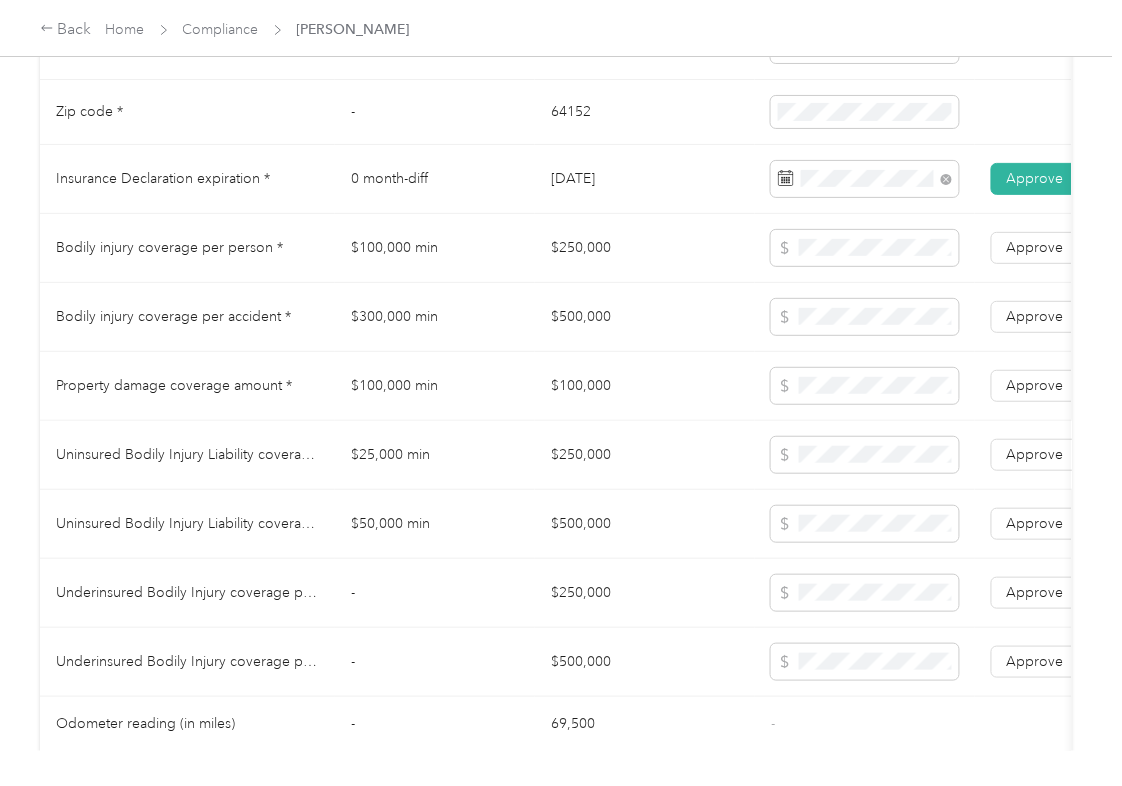 scroll, scrollTop: 1113, scrollLeft: 0, axis: vertical 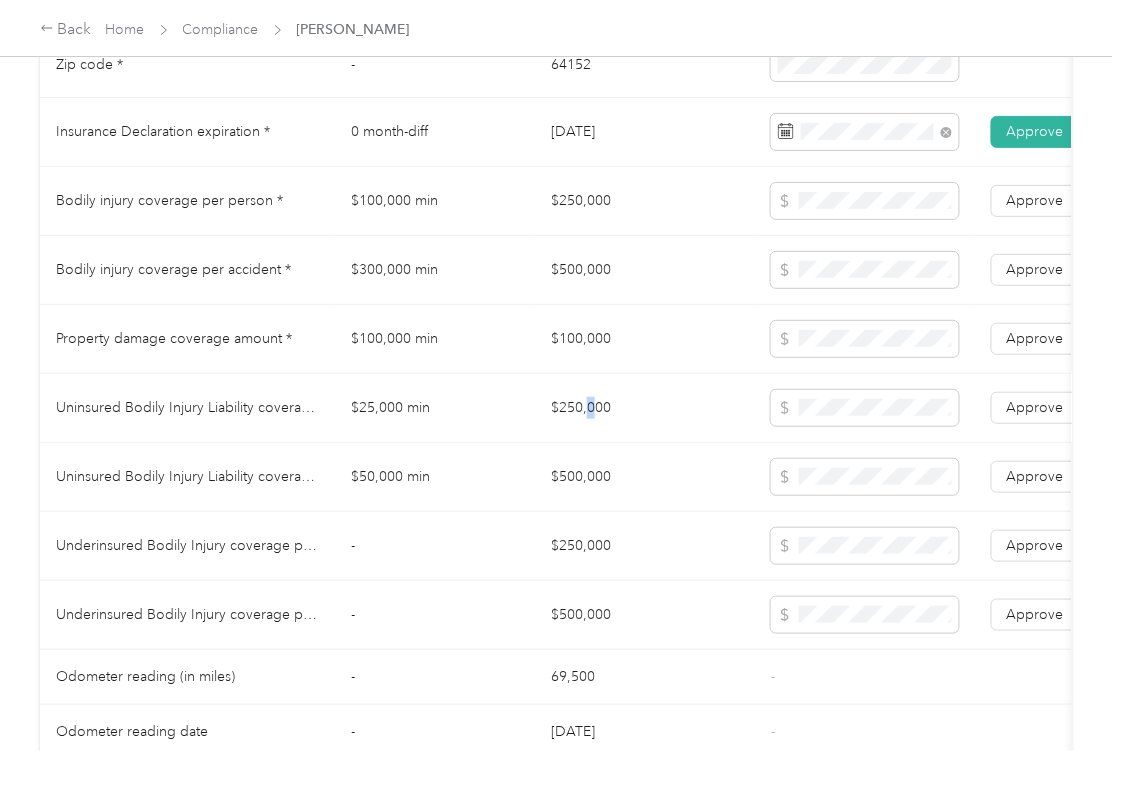 click on "$250,000" at bounding box center [645, 408] 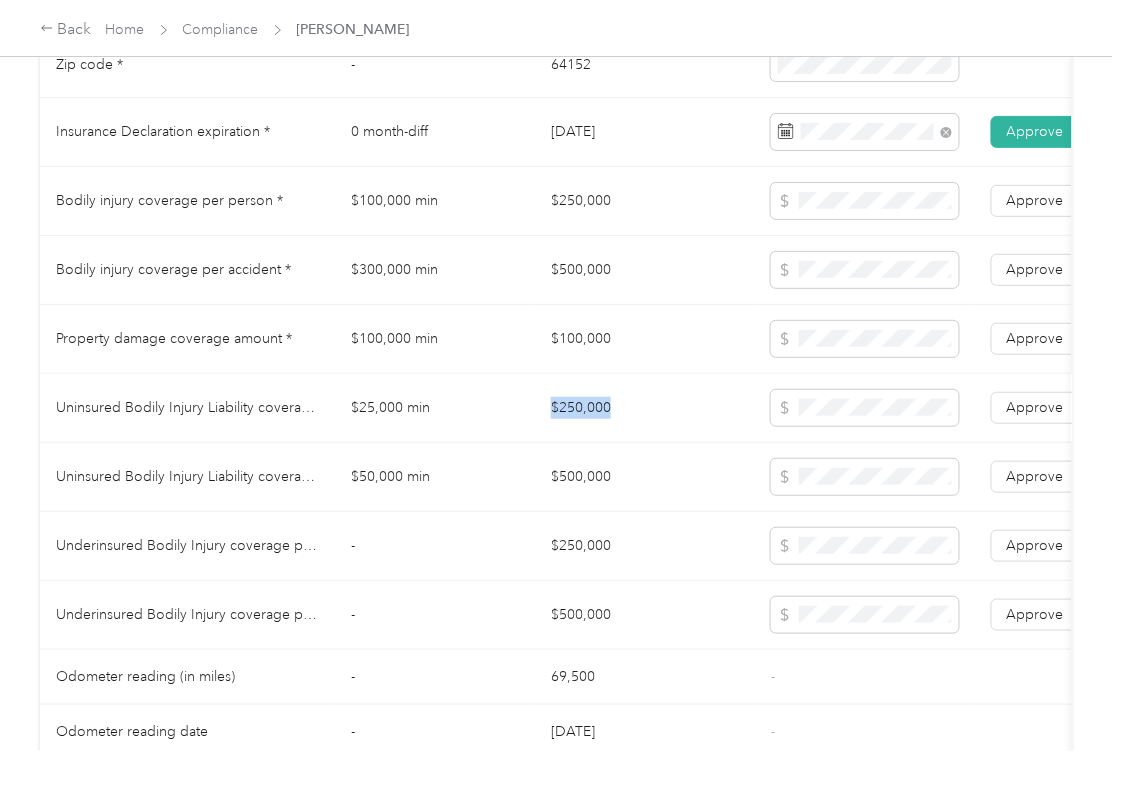 click on "$250,000" at bounding box center (645, 408) 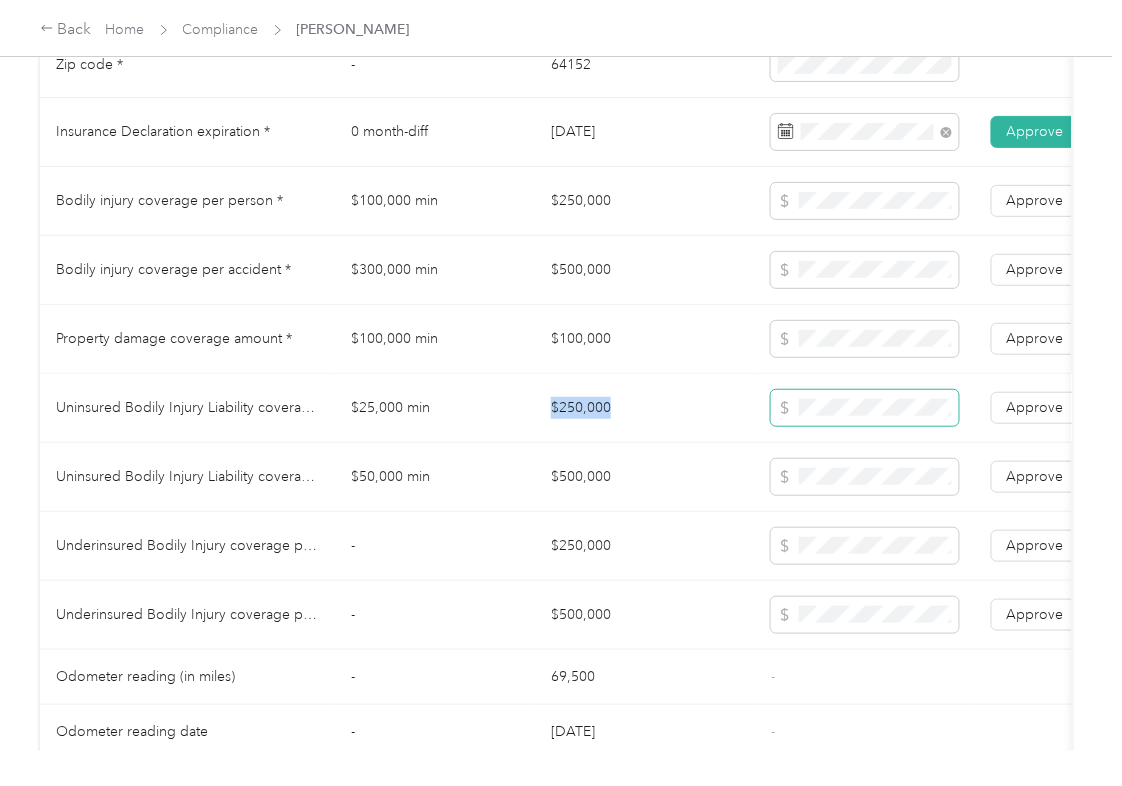 copy on "$250,000" 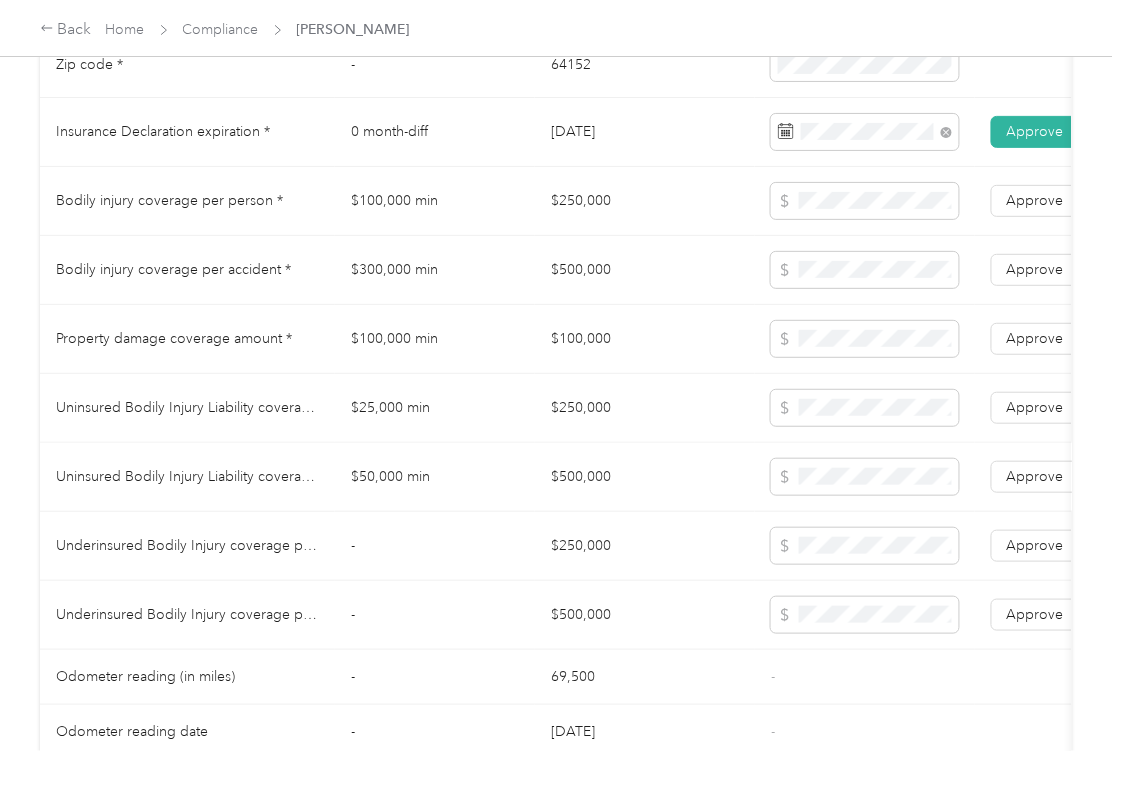 click on "$500,000" at bounding box center (645, 477) 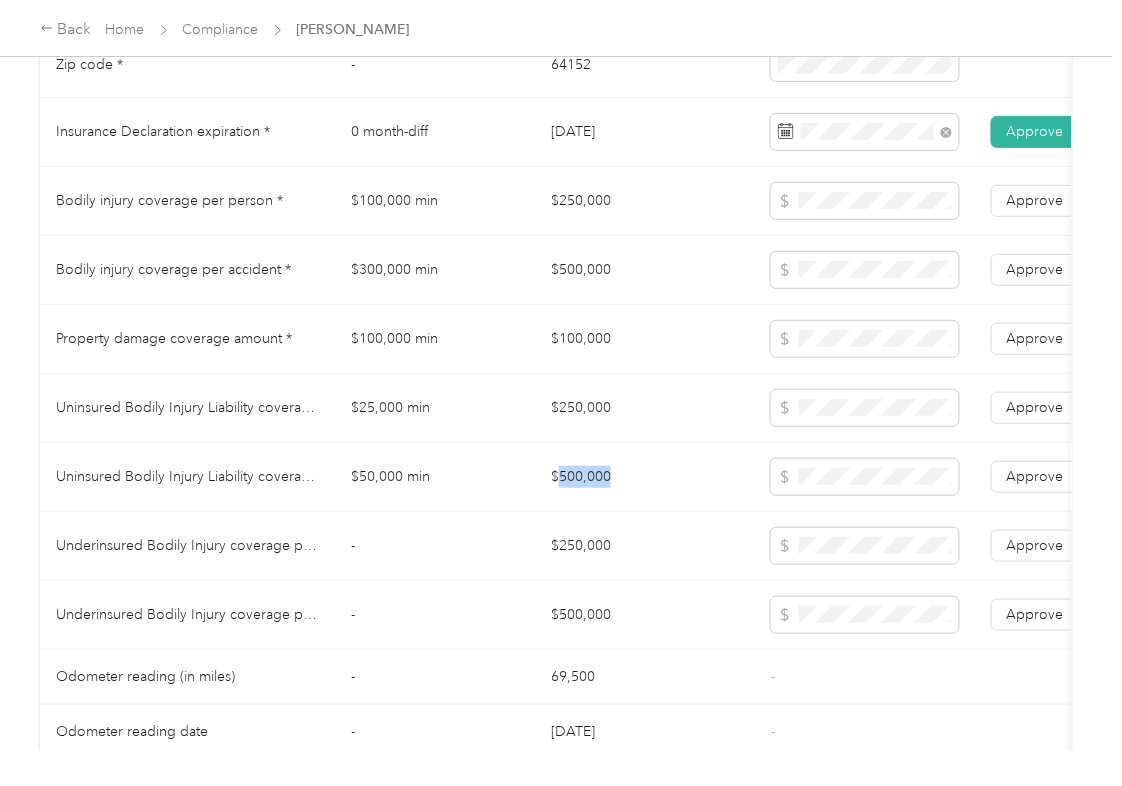 click on "$500,000" at bounding box center (645, 477) 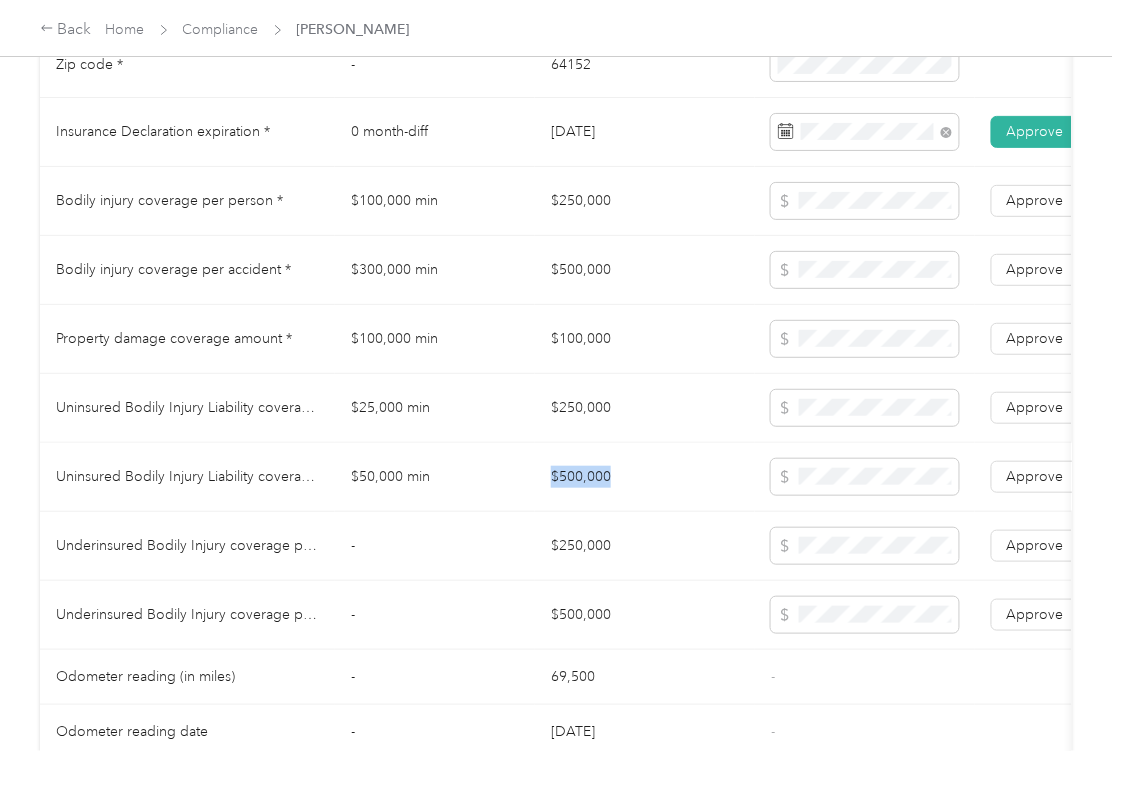 click on "$500,000" at bounding box center (645, 477) 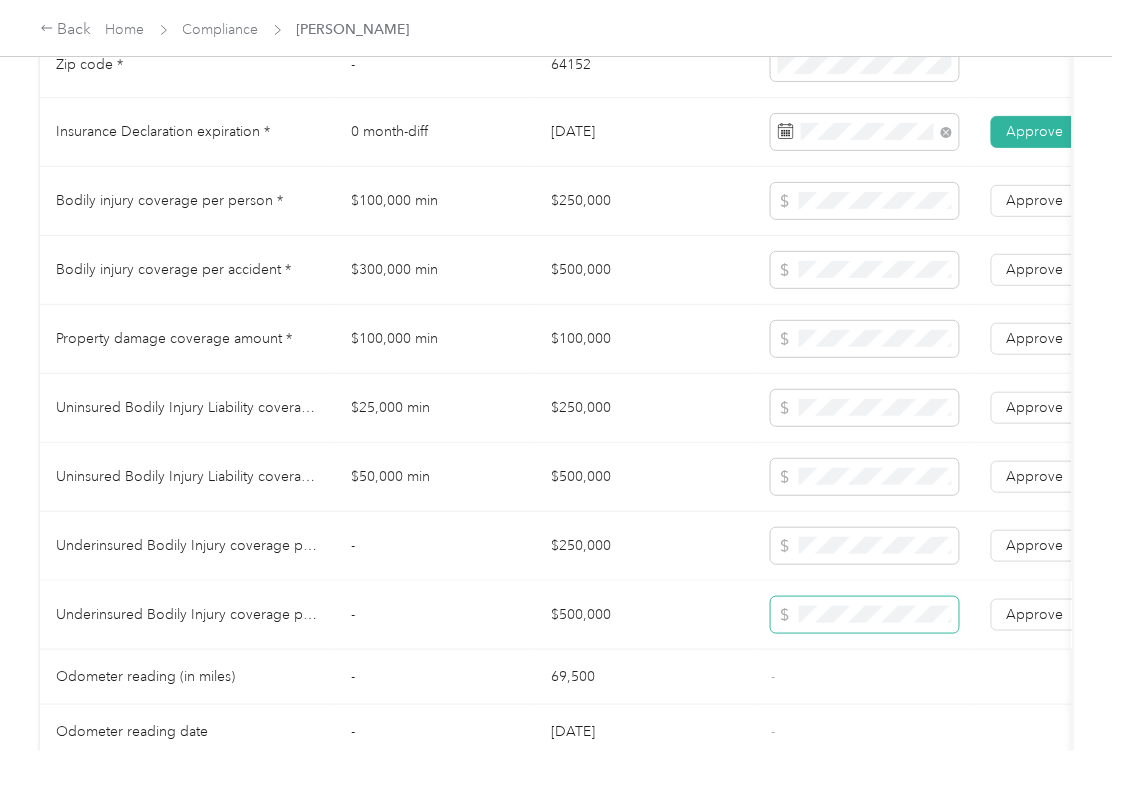 click at bounding box center (865, 615) 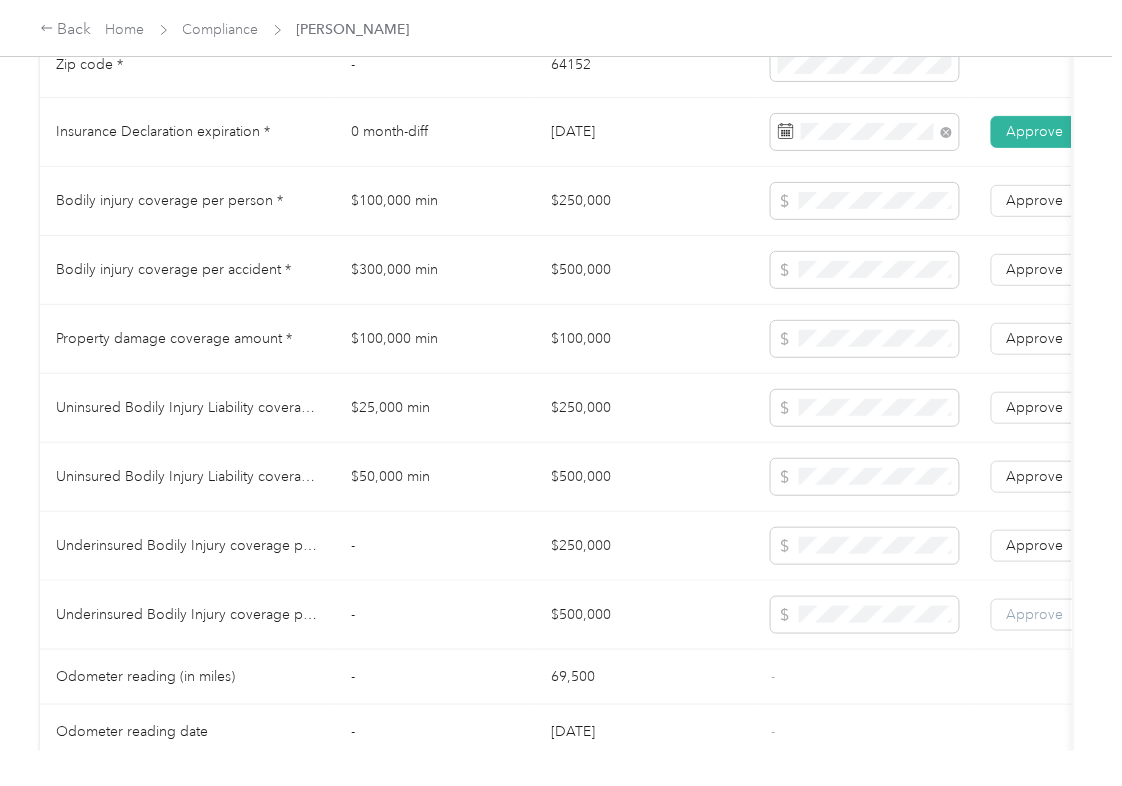 click on "Approve" at bounding box center [1035, 614] 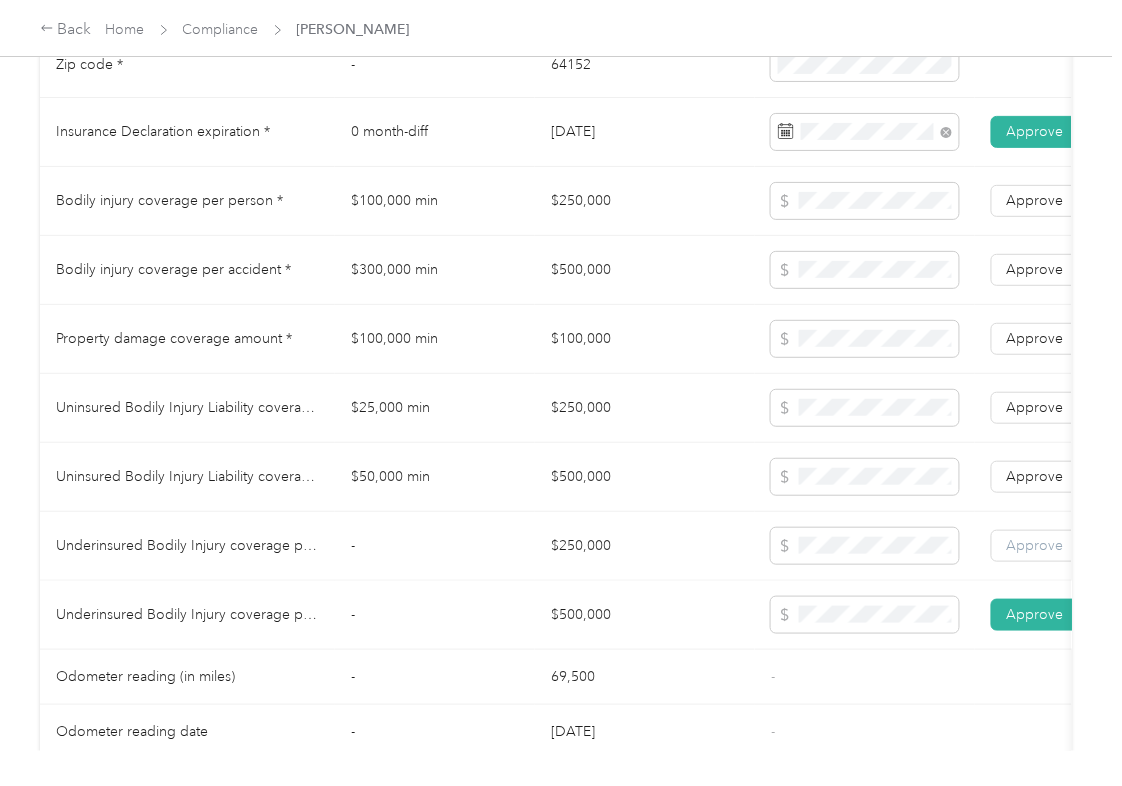 click on "Approve" at bounding box center [1035, 545] 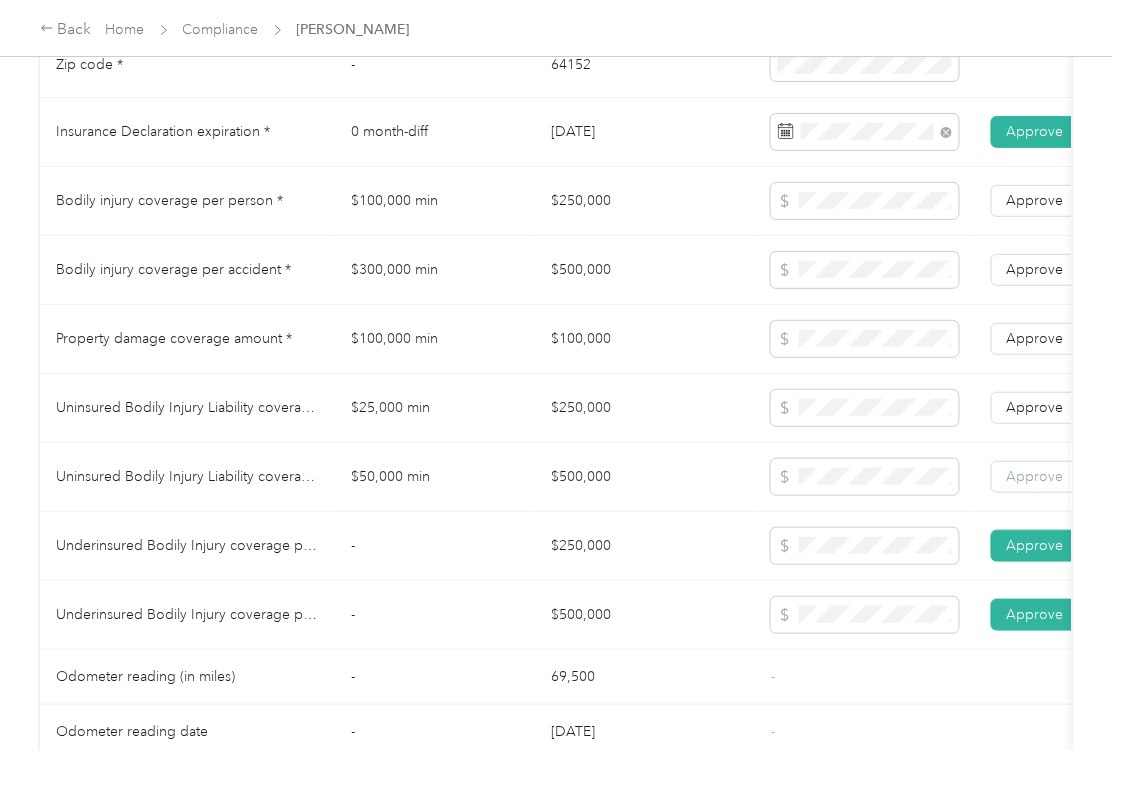 click on "Approve" at bounding box center (1035, 476) 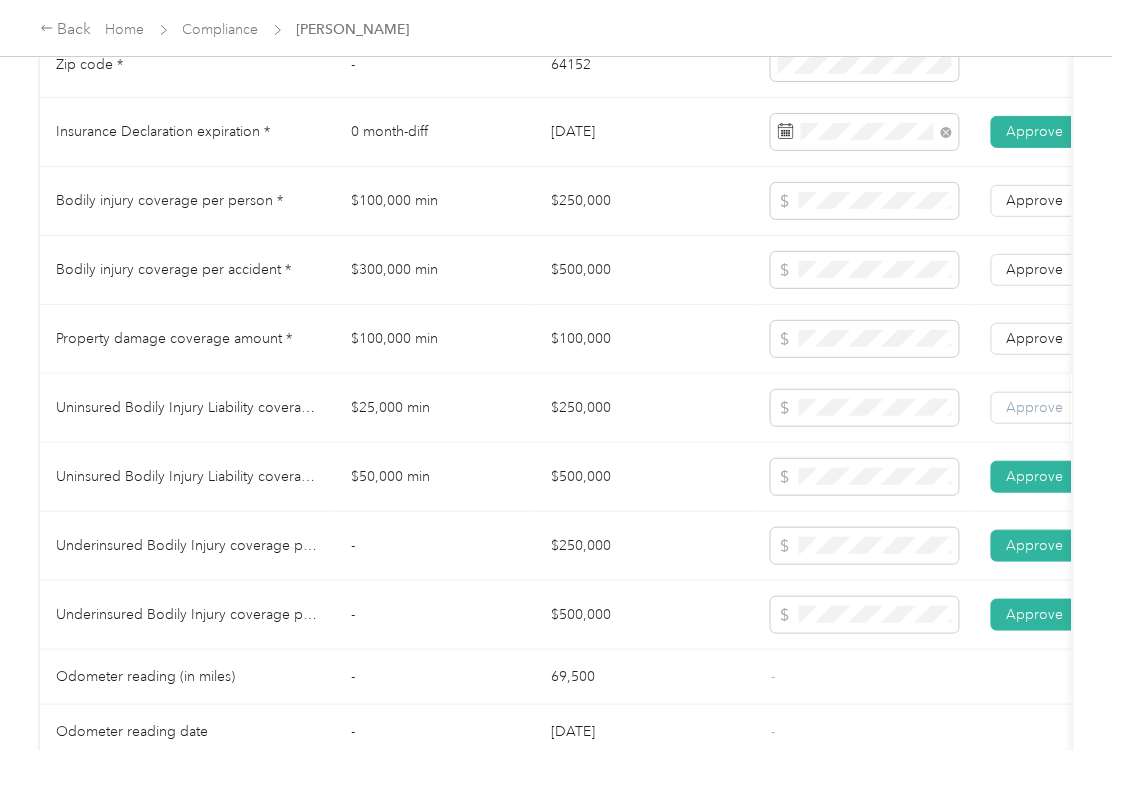 click on "Approve" at bounding box center (1035, 407) 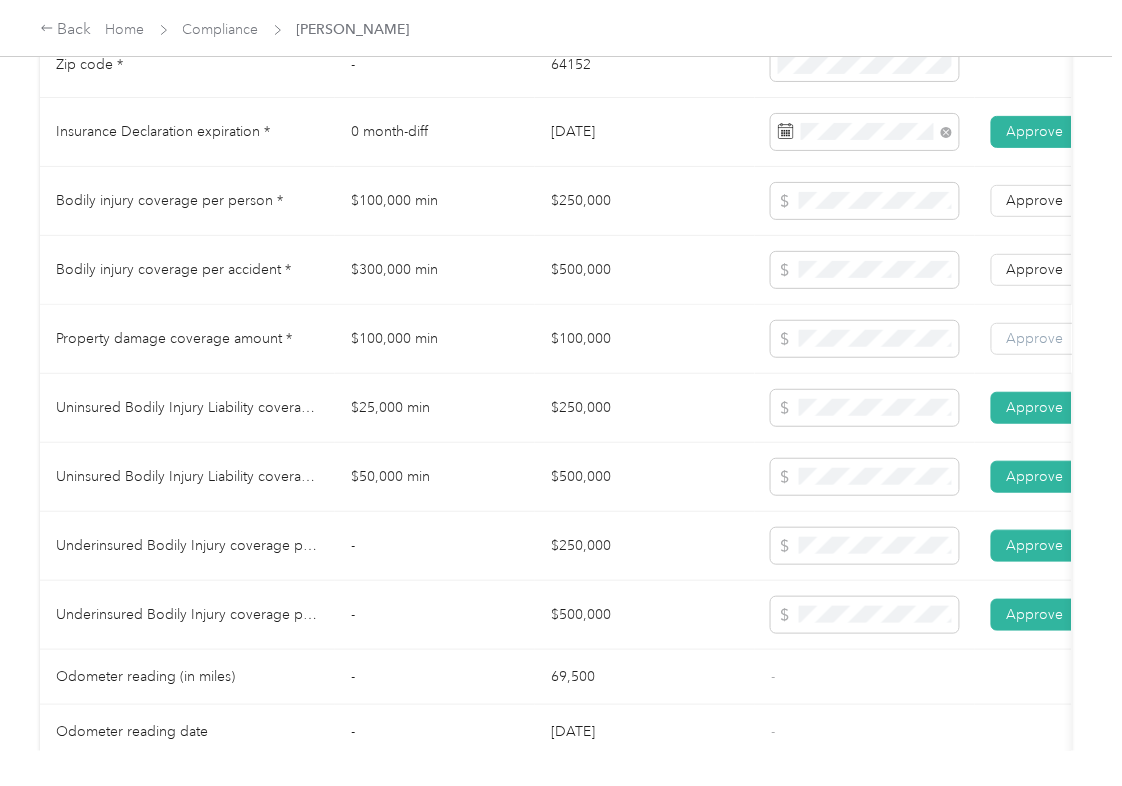 click on "Approve" at bounding box center (1035, 339) 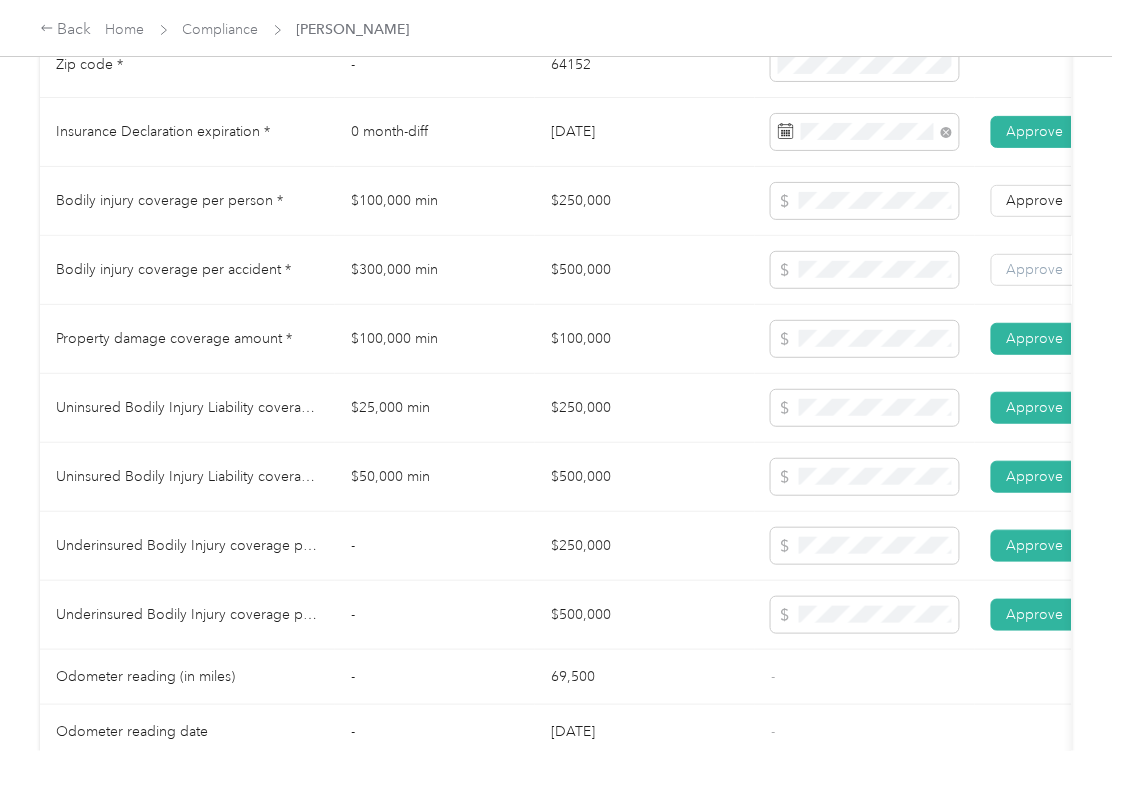 click on "Approve" at bounding box center (1035, 269) 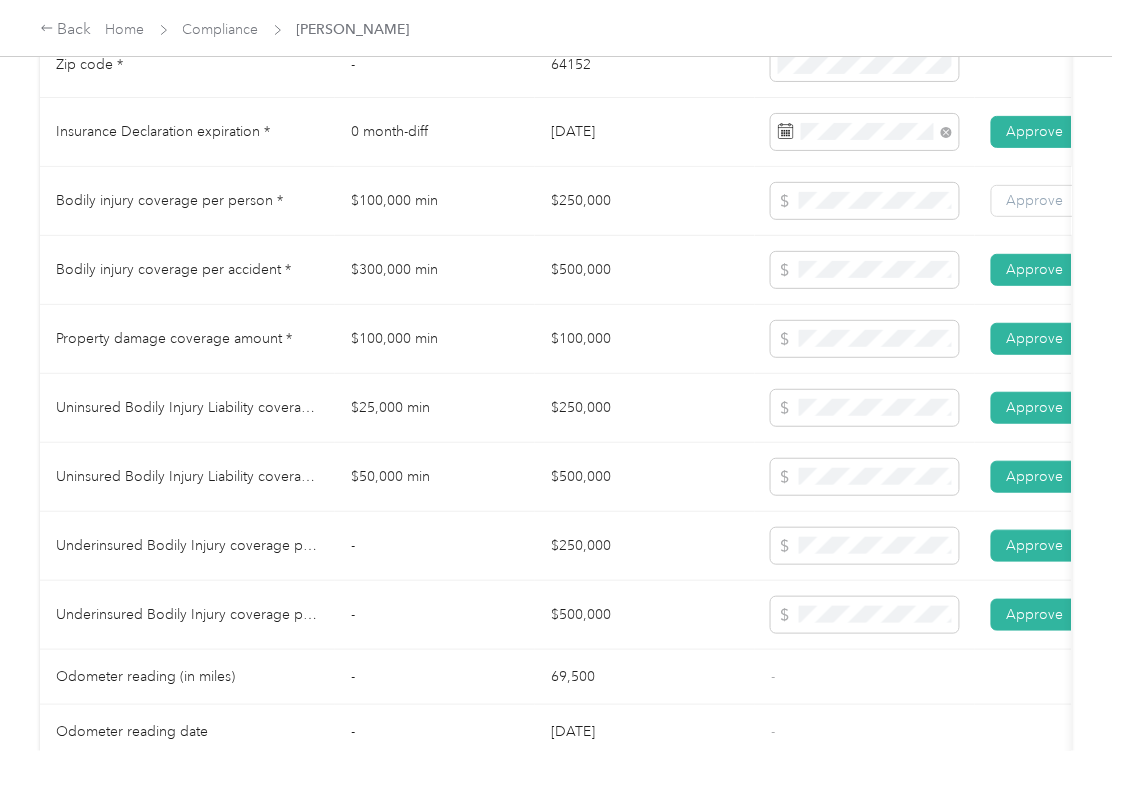 click on "Approve" at bounding box center [1035, 200] 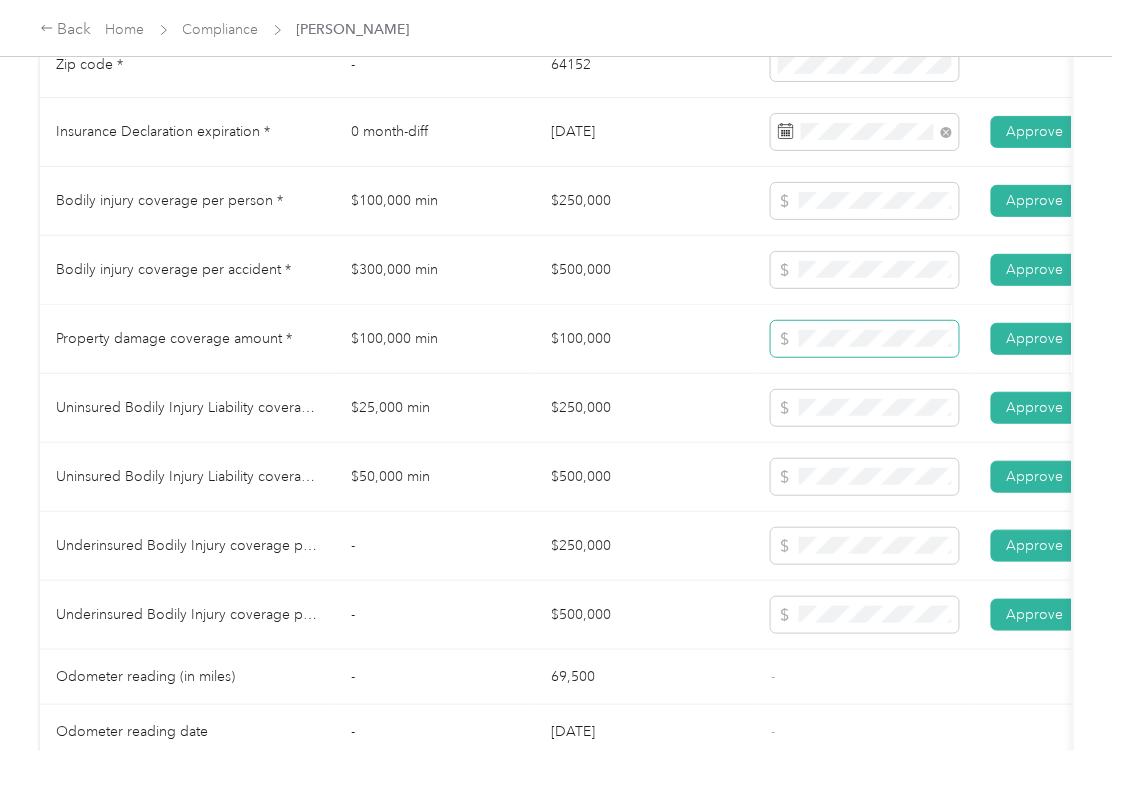 click at bounding box center (865, 339) 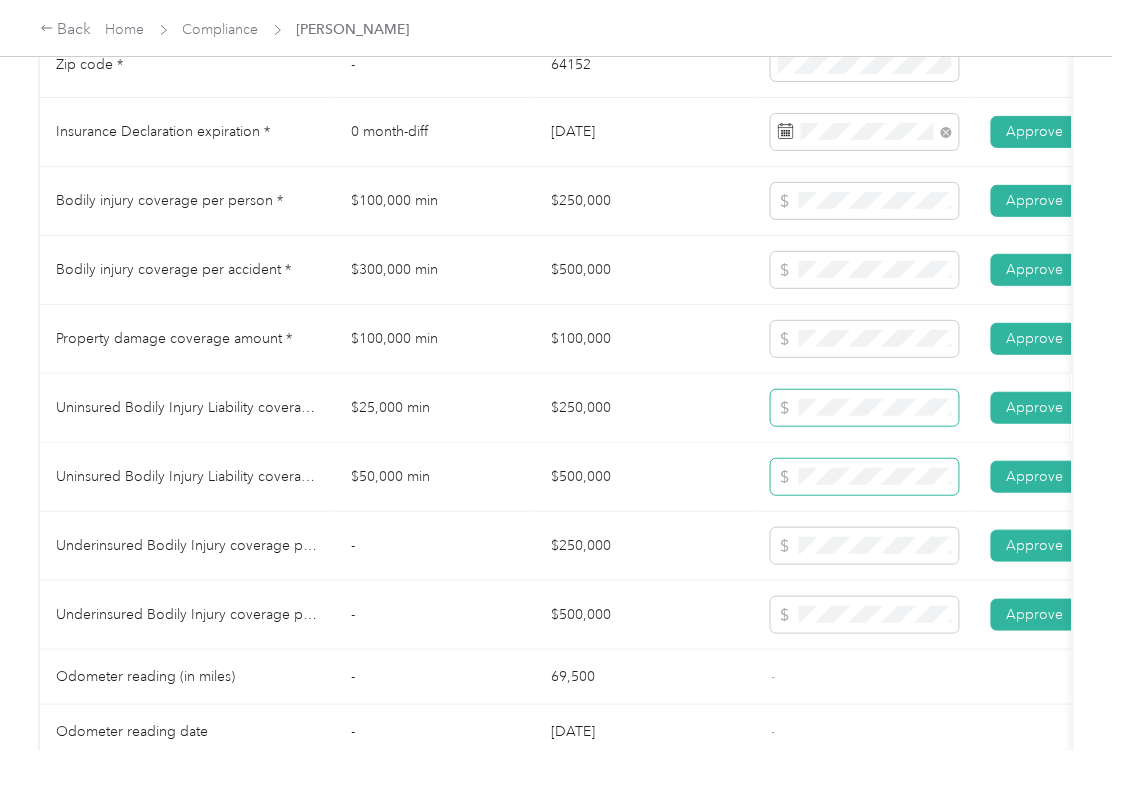 click at bounding box center (865, 408) 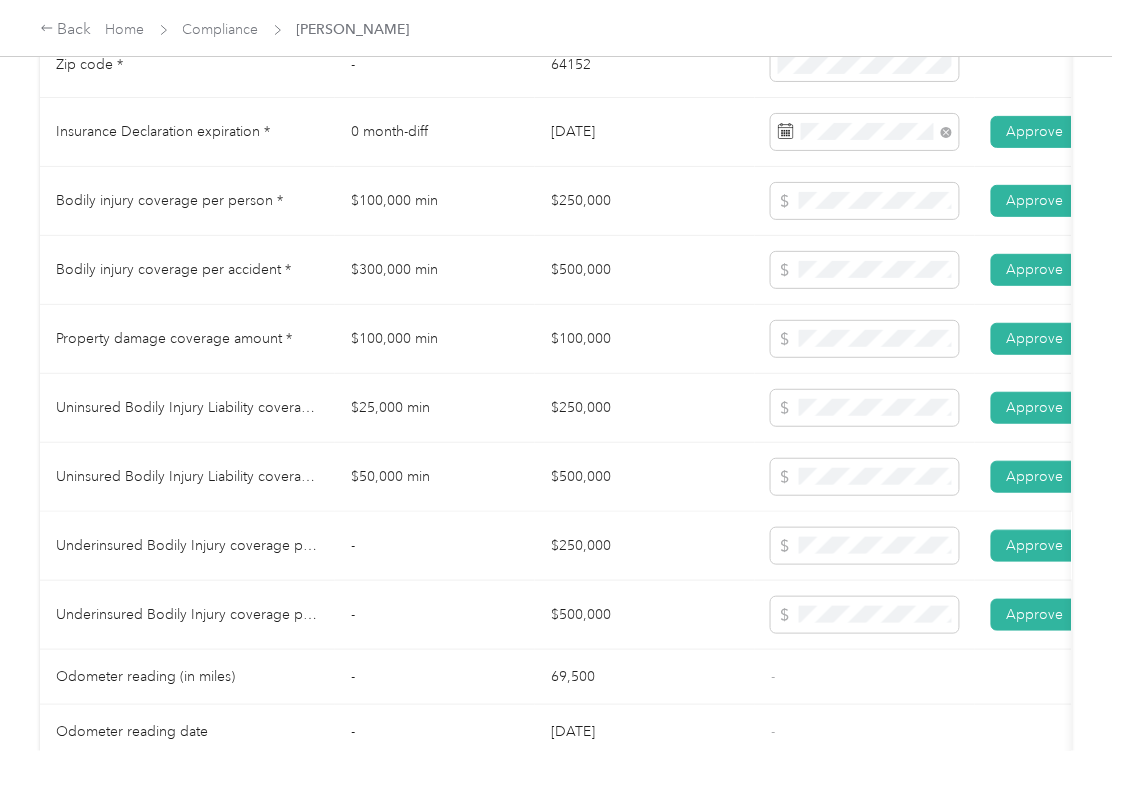 click at bounding box center [865, 615] 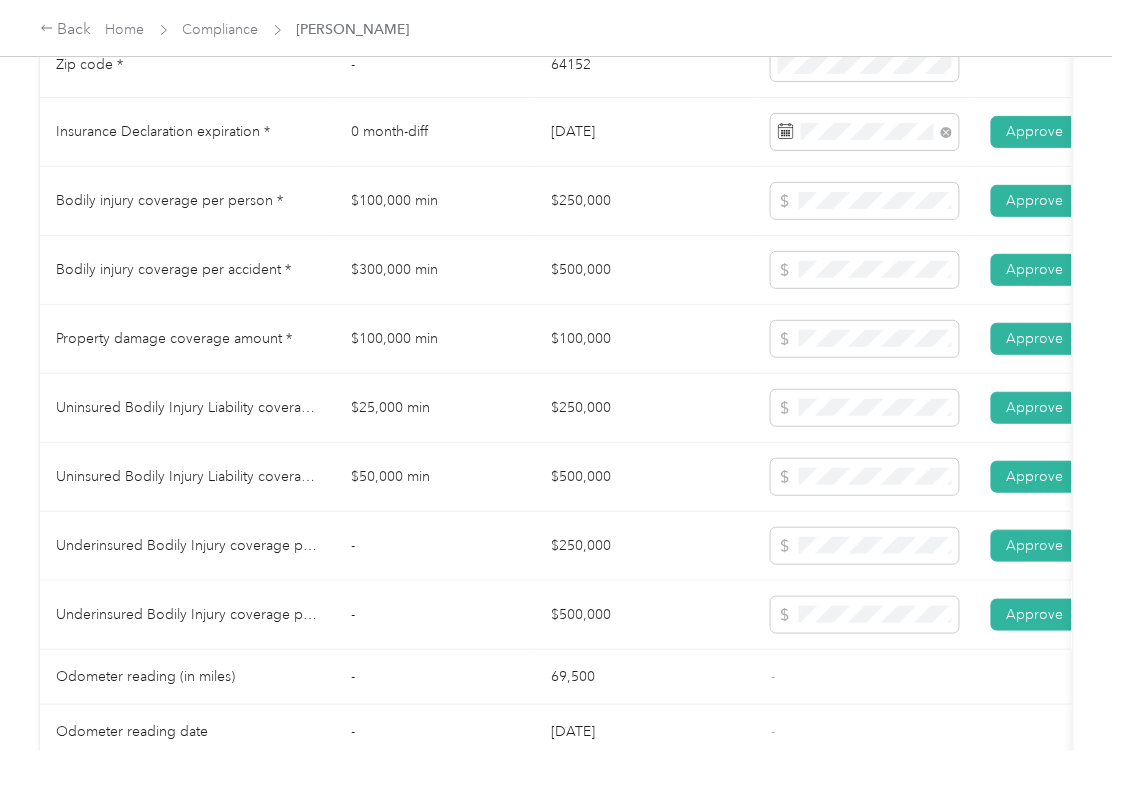 click on "-" at bounding box center [435, 615] 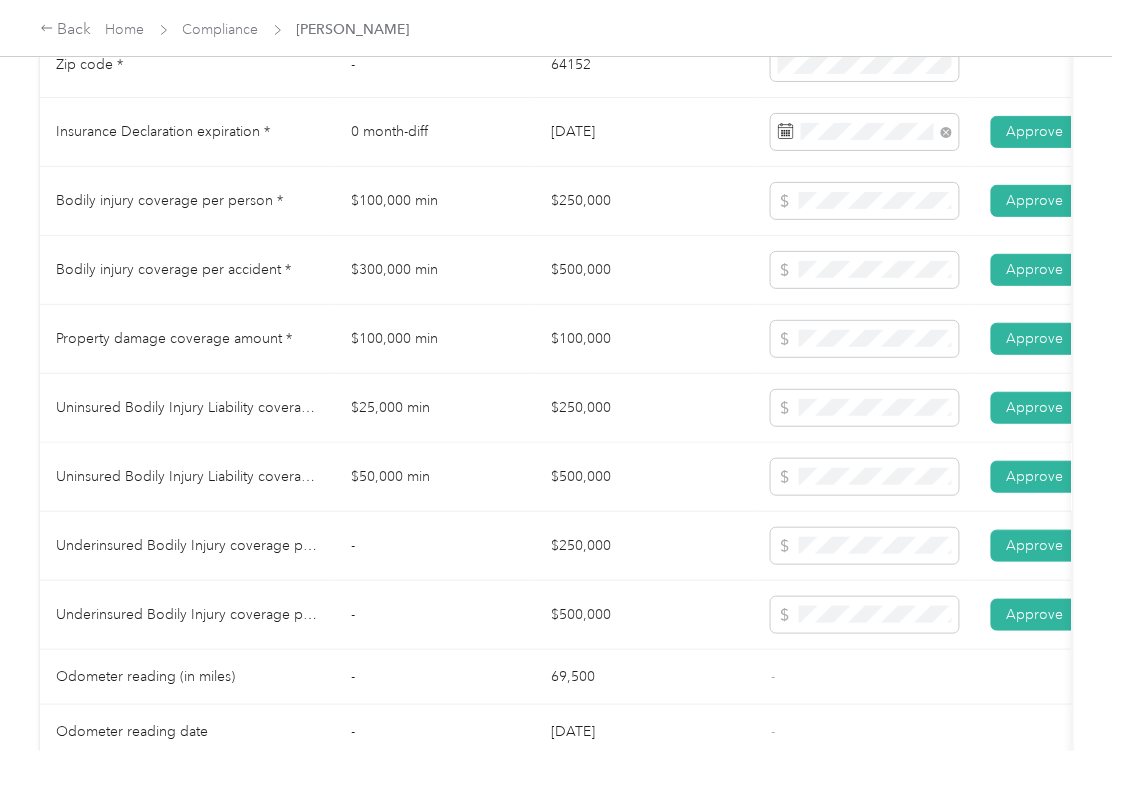 click on "$50,000 min" at bounding box center [435, 477] 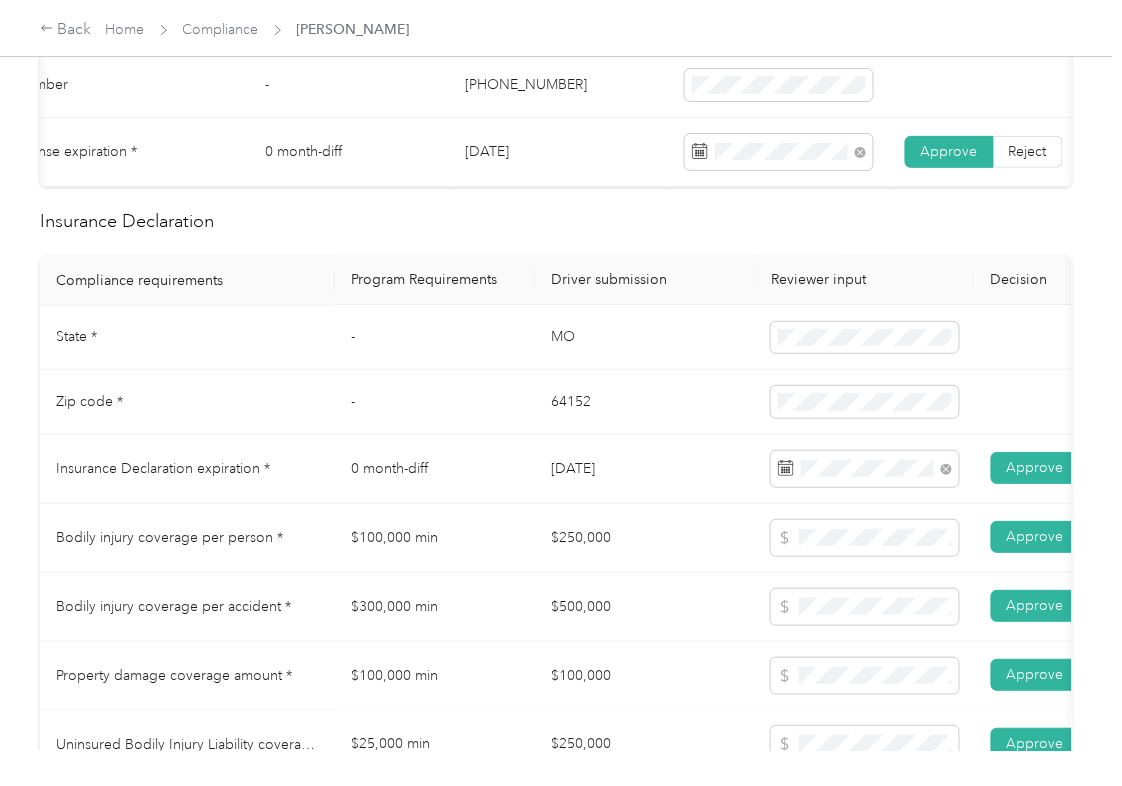 scroll, scrollTop: 180, scrollLeft: 0, axis: vertical 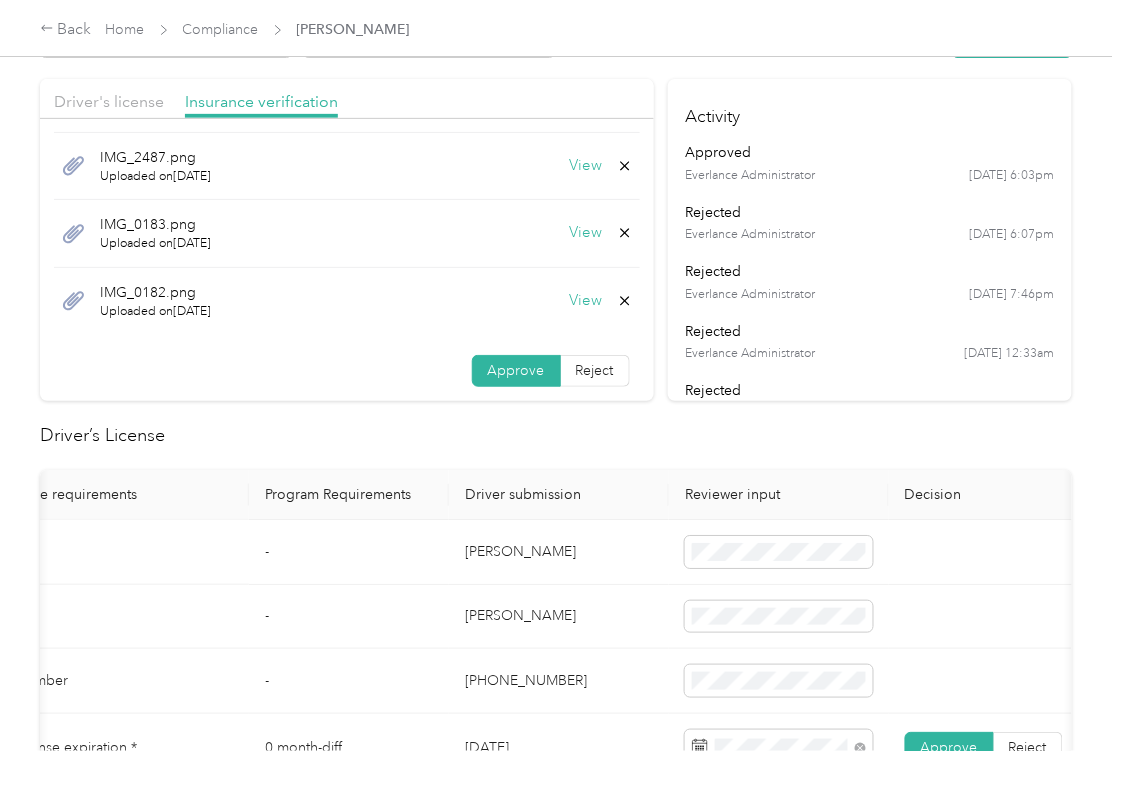click 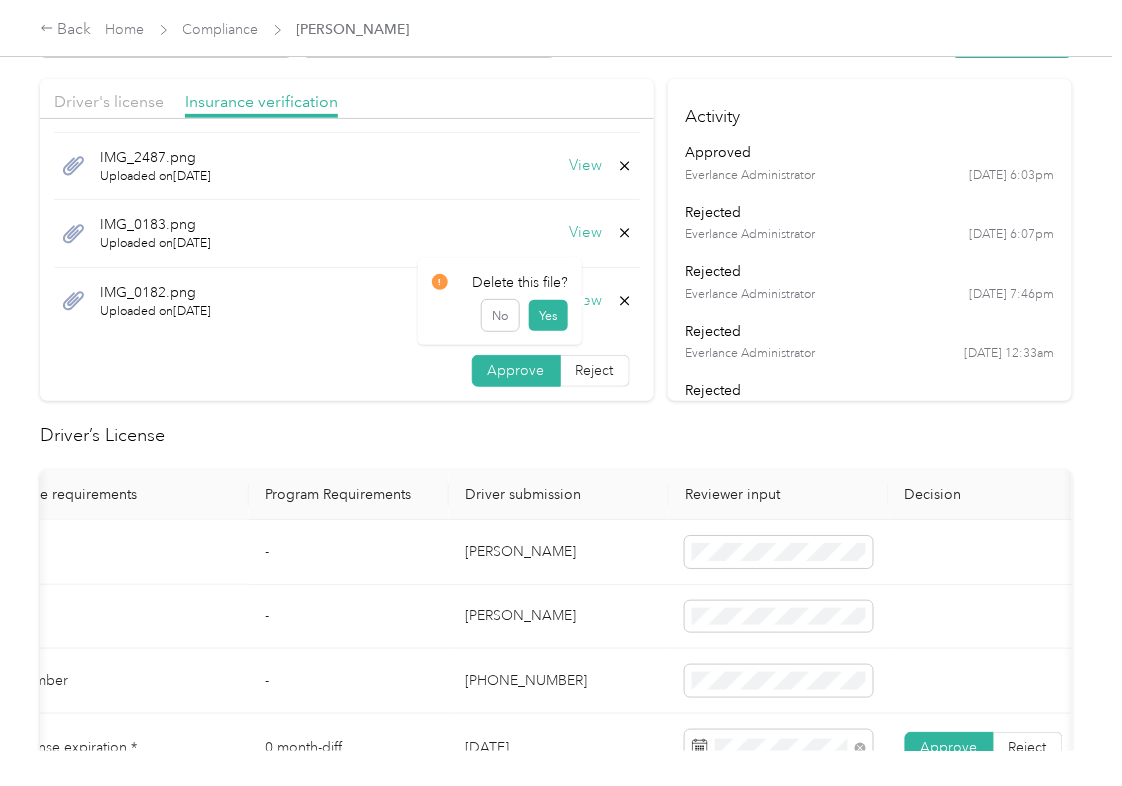 click on "Yes" at bounding box center (548, 316) 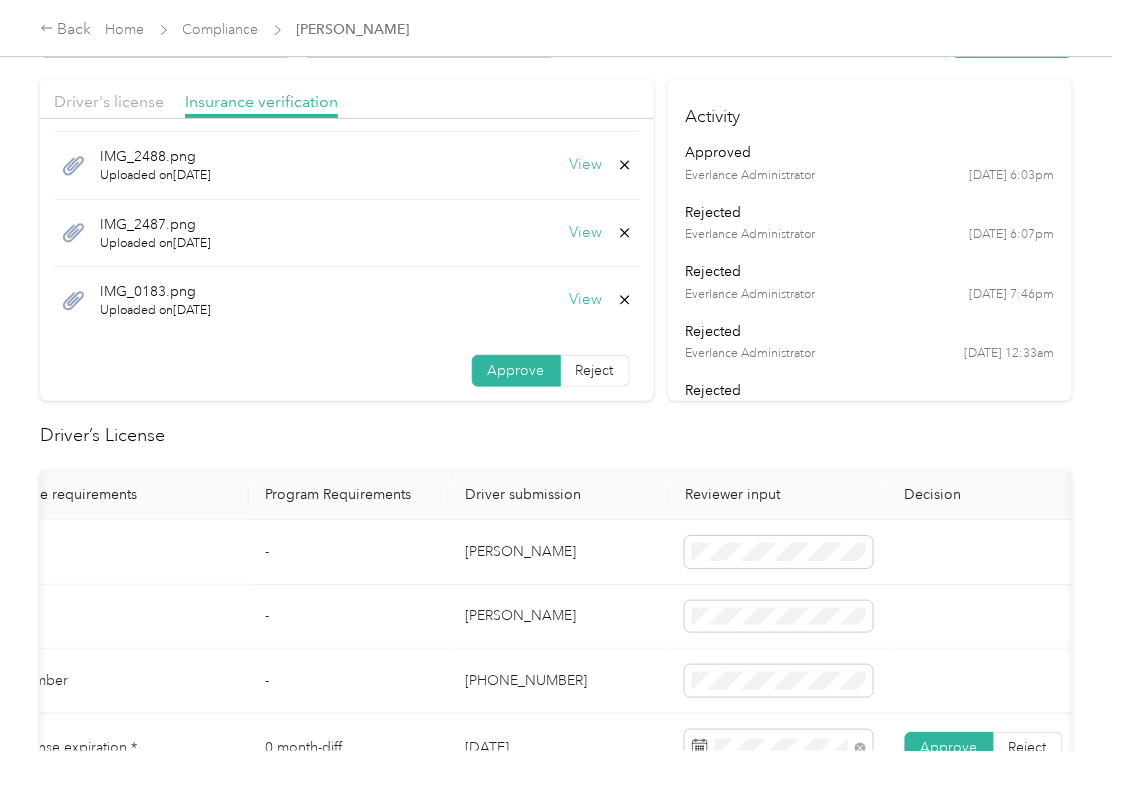 scroll, scrollTop: 140, scrollLeft: 0, axis: vertical 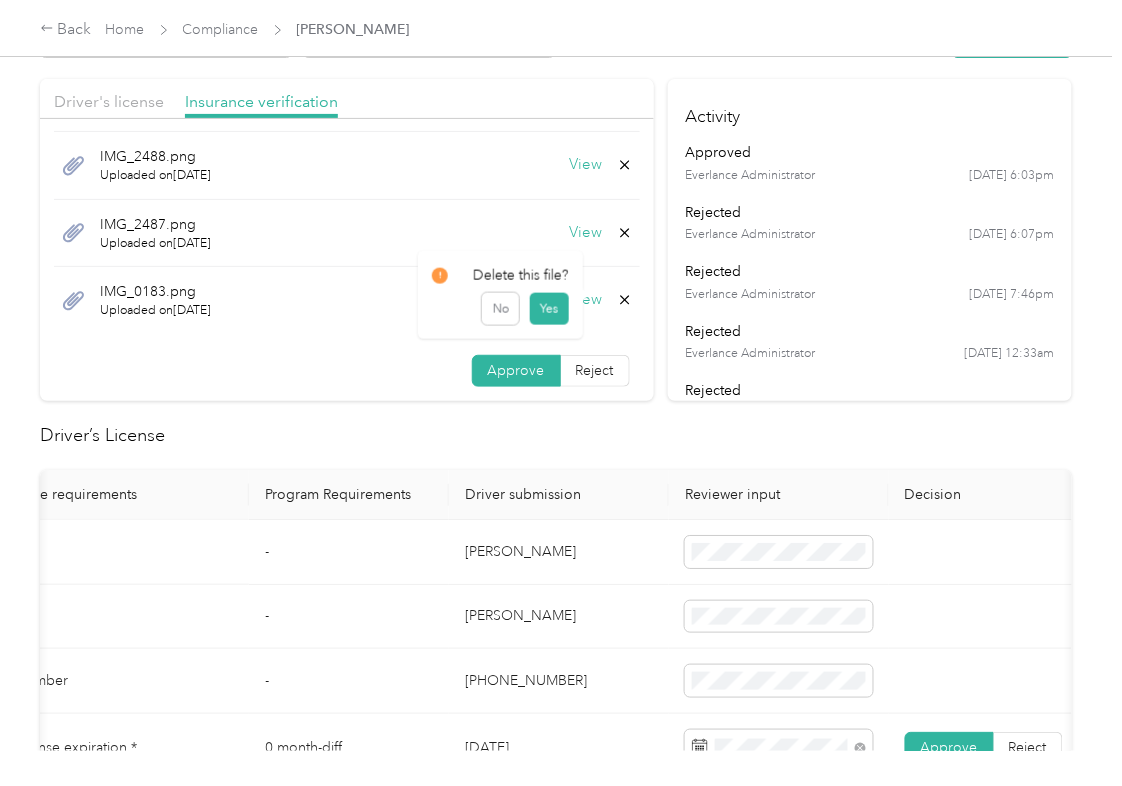 click 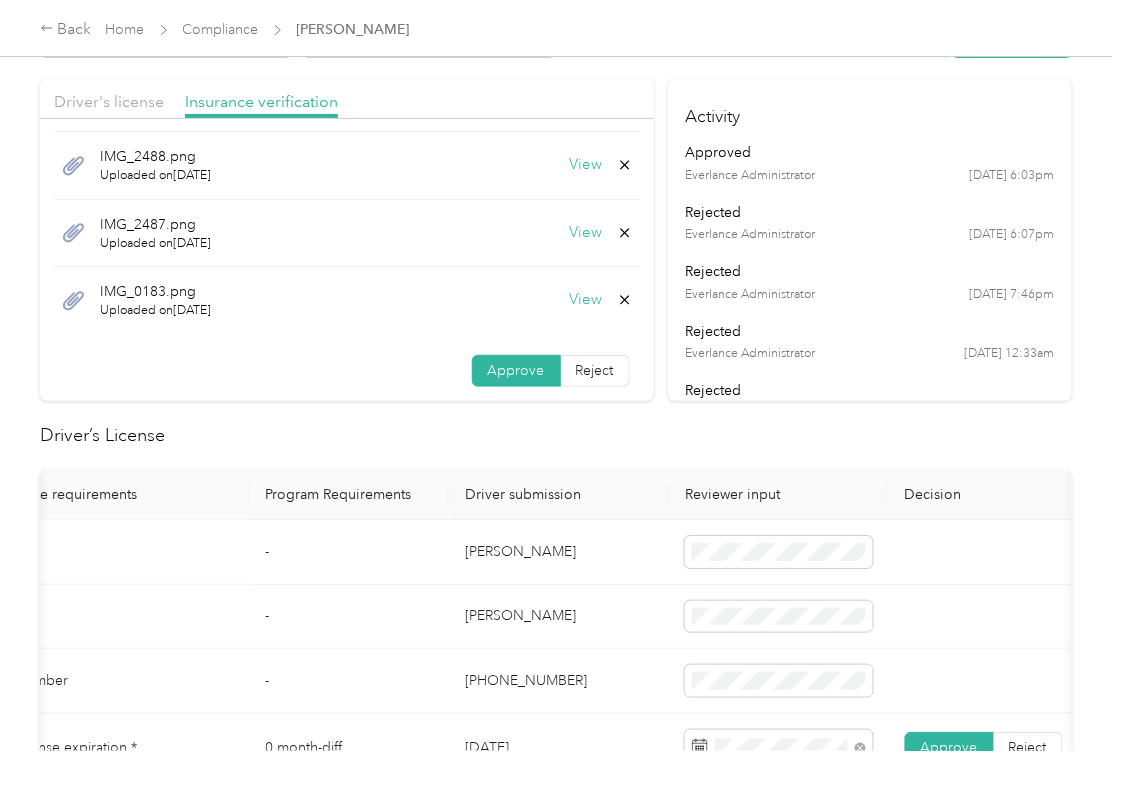 click on "Yes" at bounding box center (548, 316) 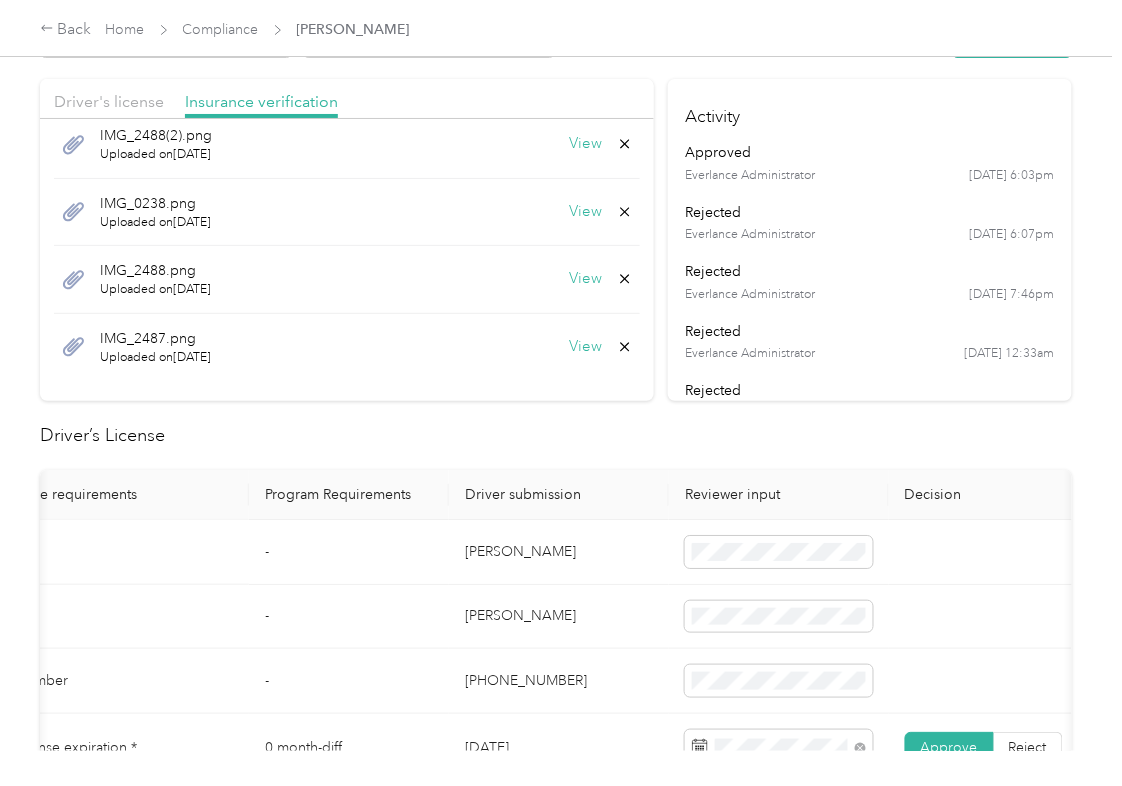 scroll, scrollTop: 0, scrollLeft: 0, axis: both 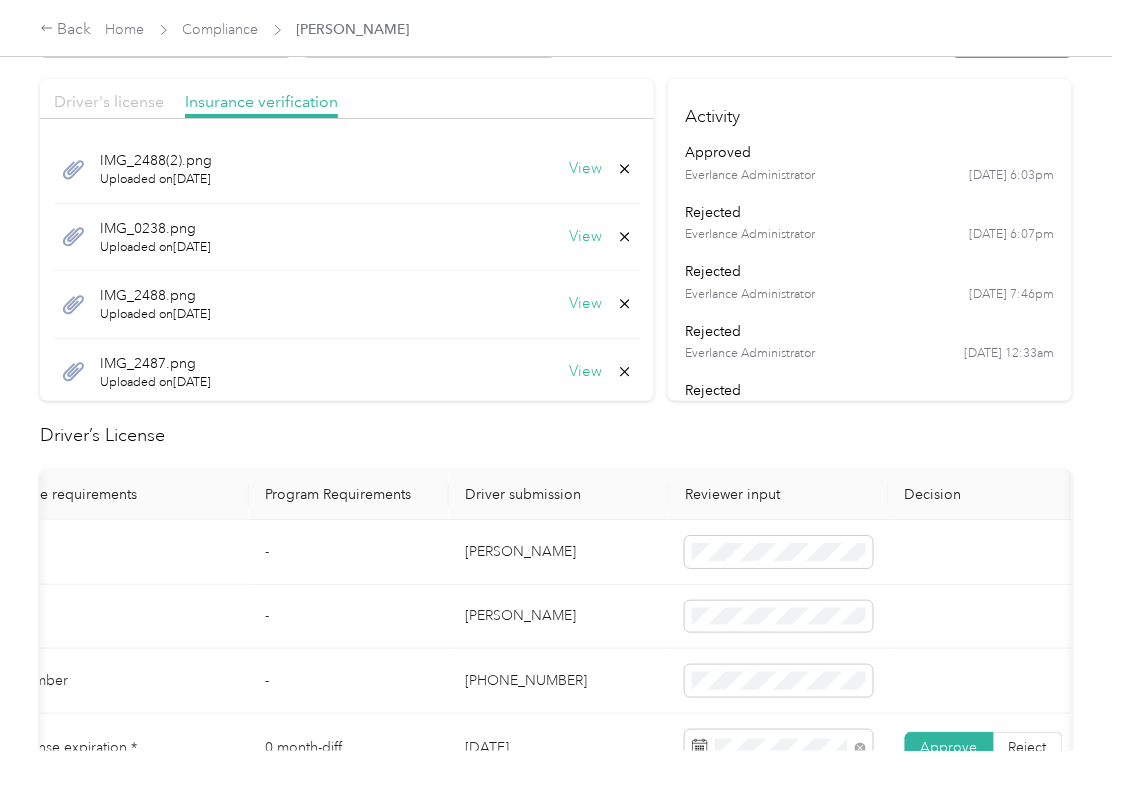 click on "Driver's license" at bounding box center (109, 101) 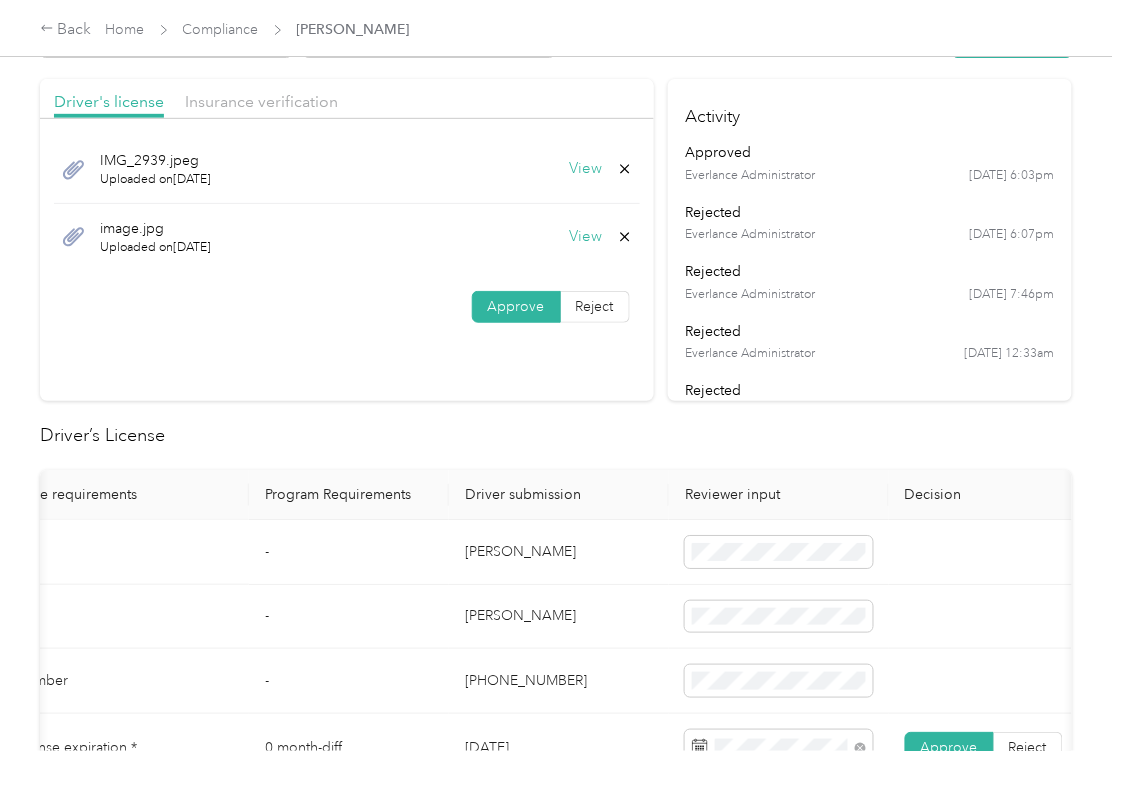 click on "View" at bounding box center (586, 169) 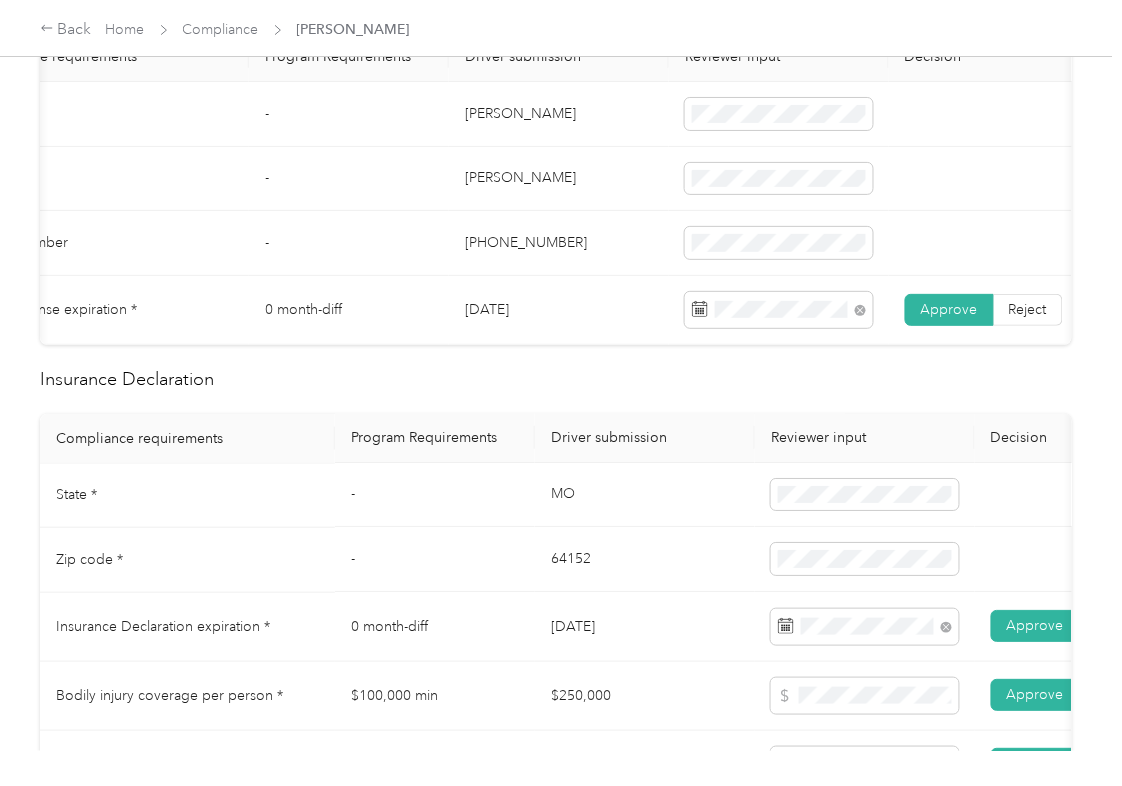 scroll, scrollTop: 580, scrollLeft: 0, axis: vertical 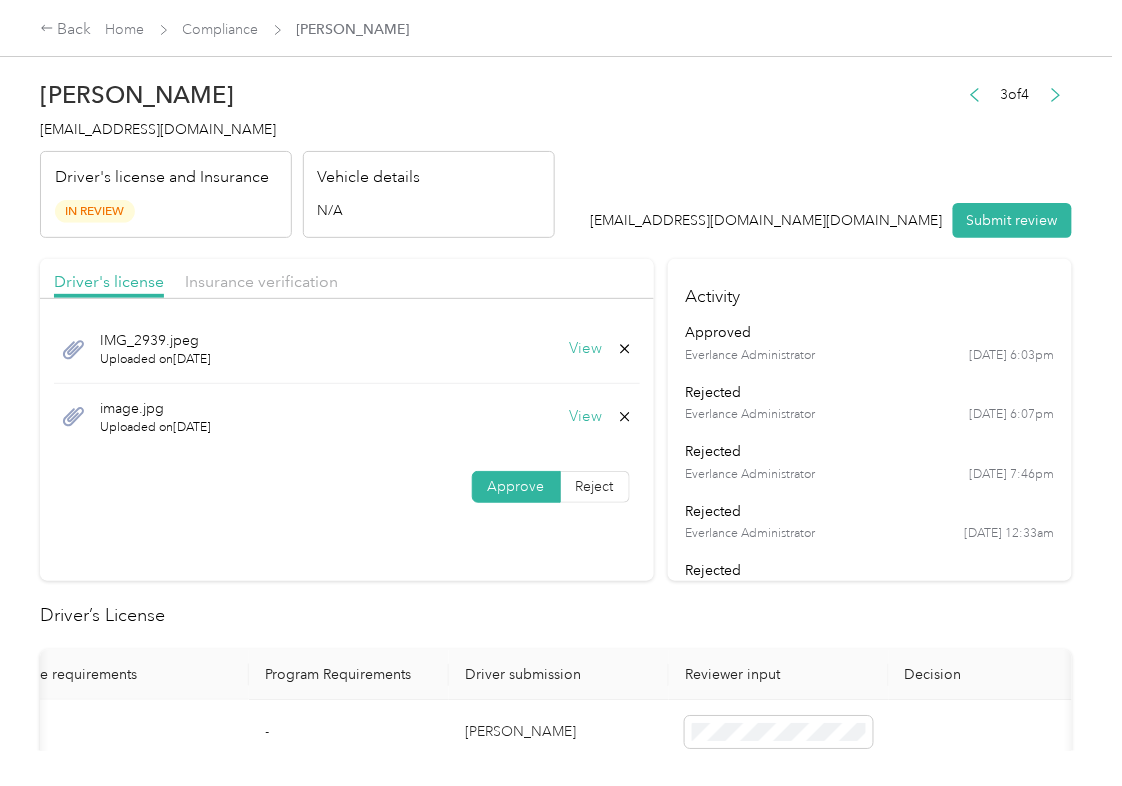 click on "View" at bounding box center (586, 417) 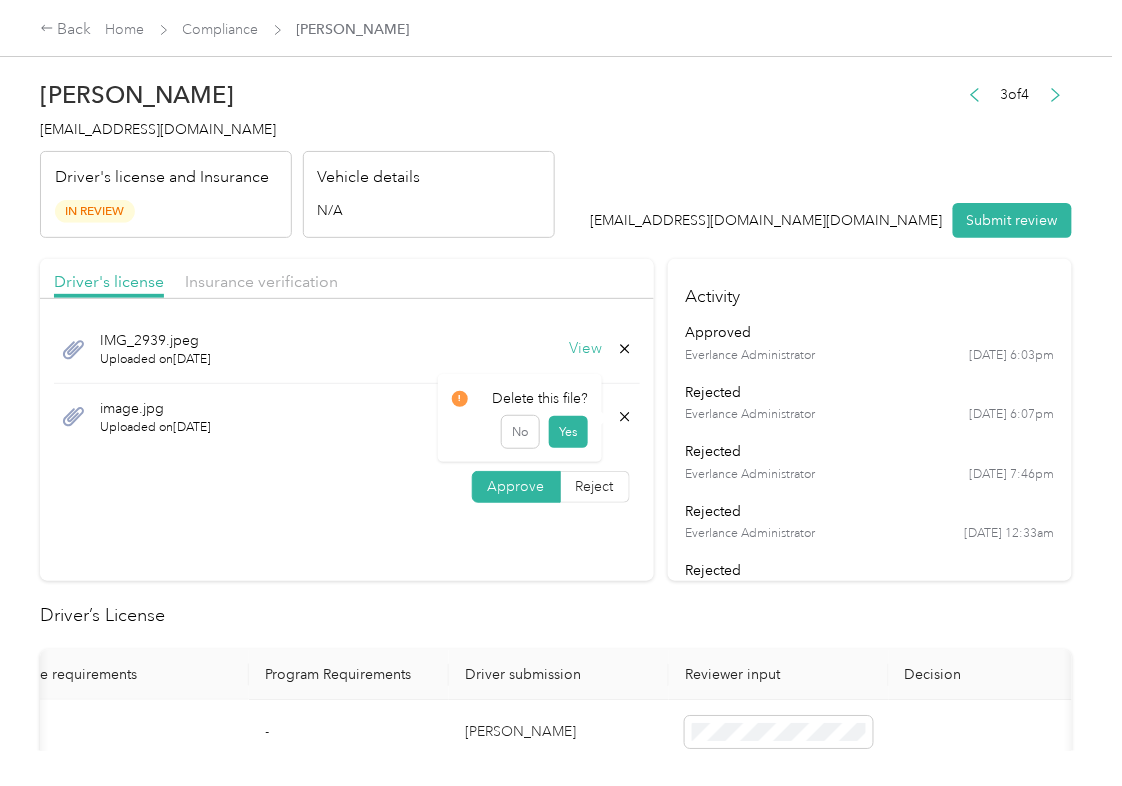 drag, startPoint x: 558, startPoint y: 428, endPoint x: 281, endPoint y: 417, distance: 277.21832 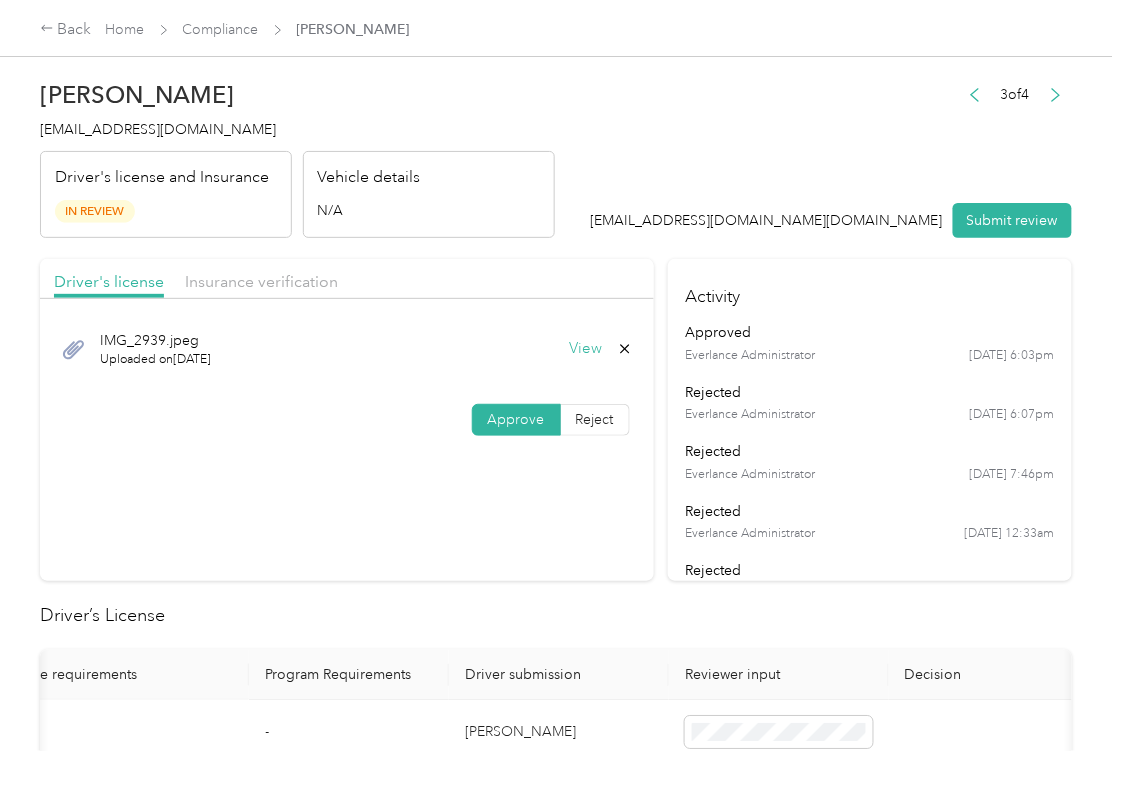 click on "View" at bounding box center (586, 349) 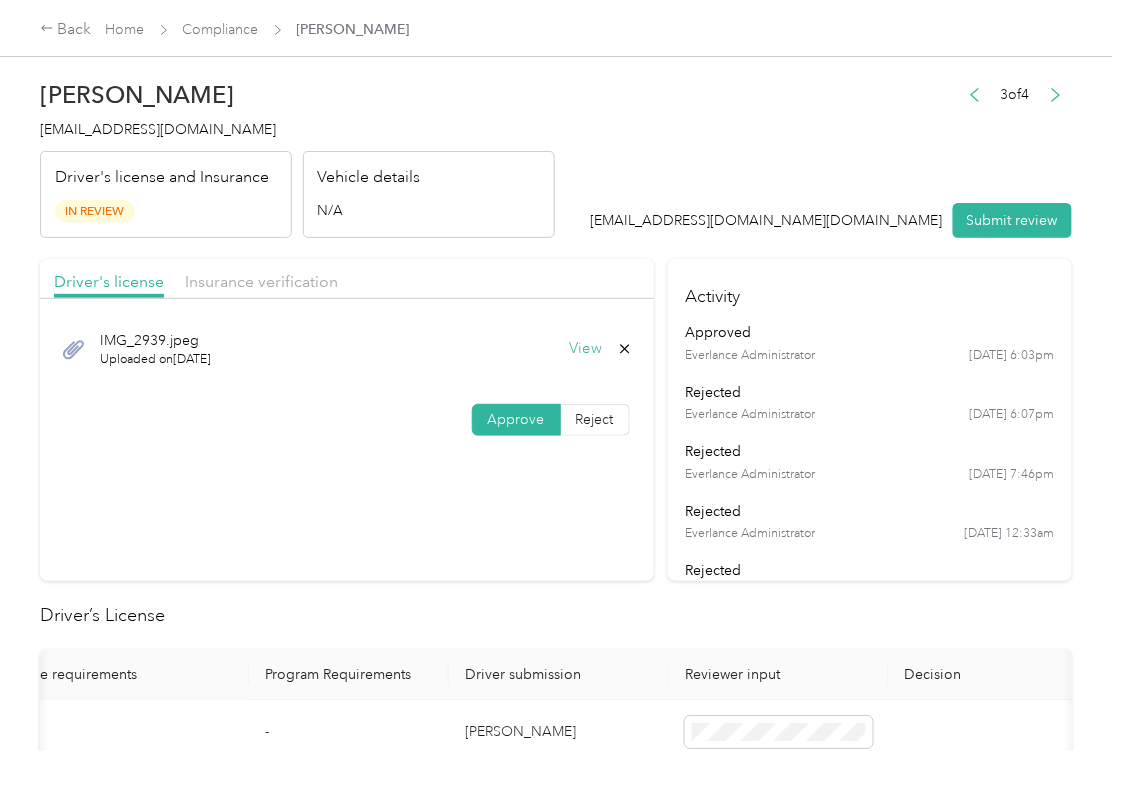 click on "Driver's license Insurance verification IMG_2939.jpeg Uploaded on  [DATE] View Approve Reject" at bounding box center [347, 420] 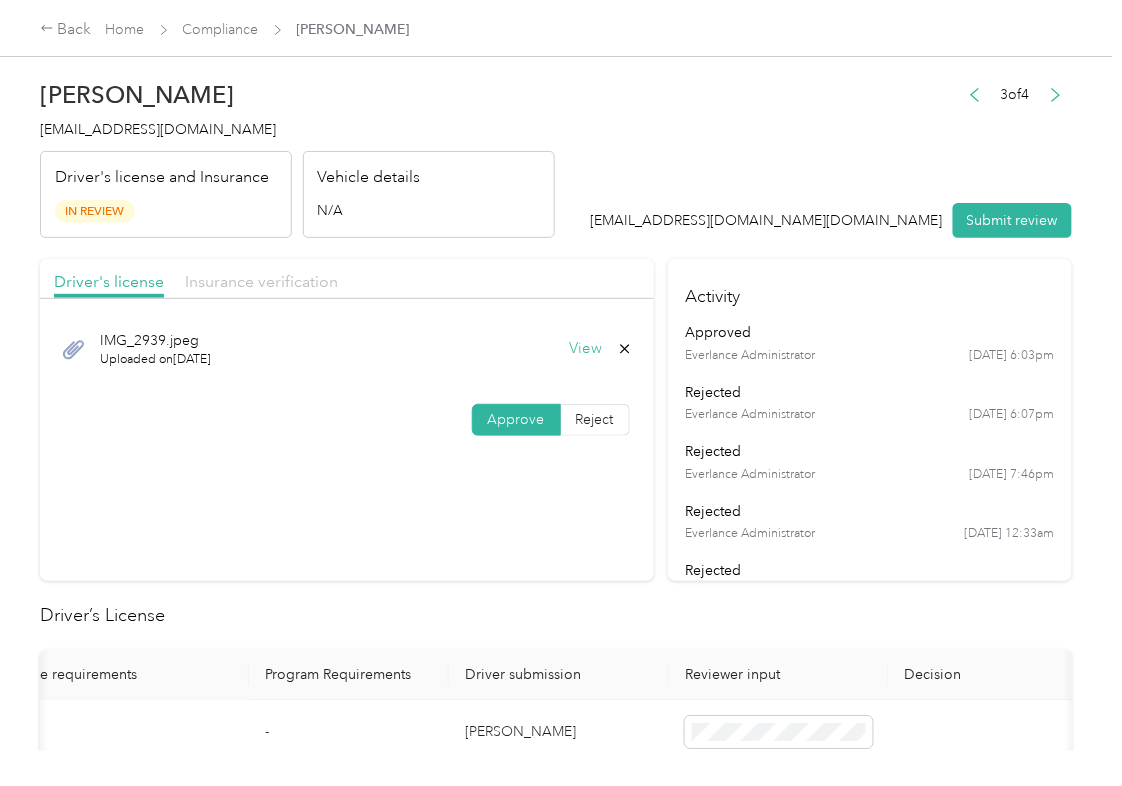 click on "Insurance verification" at bounding box center (261, 281) 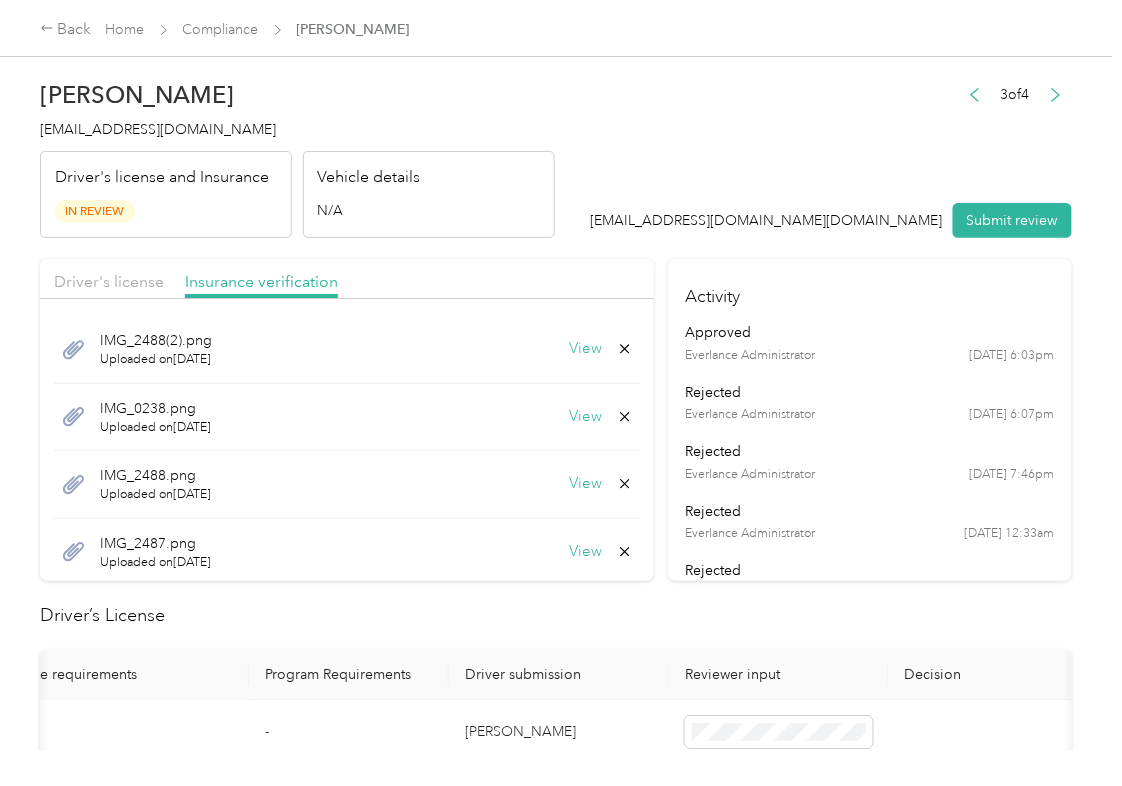click on "View" at bounding box center [586, 349] 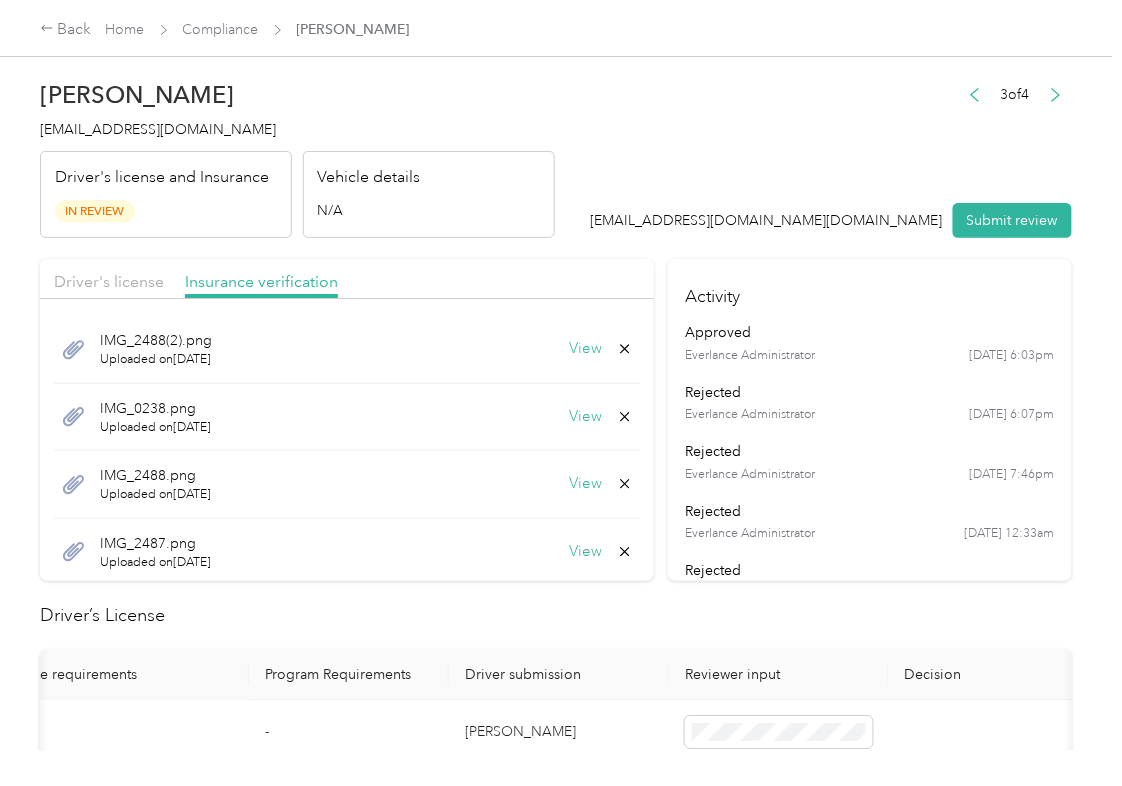click on "View" at bounding box center (586, 417) 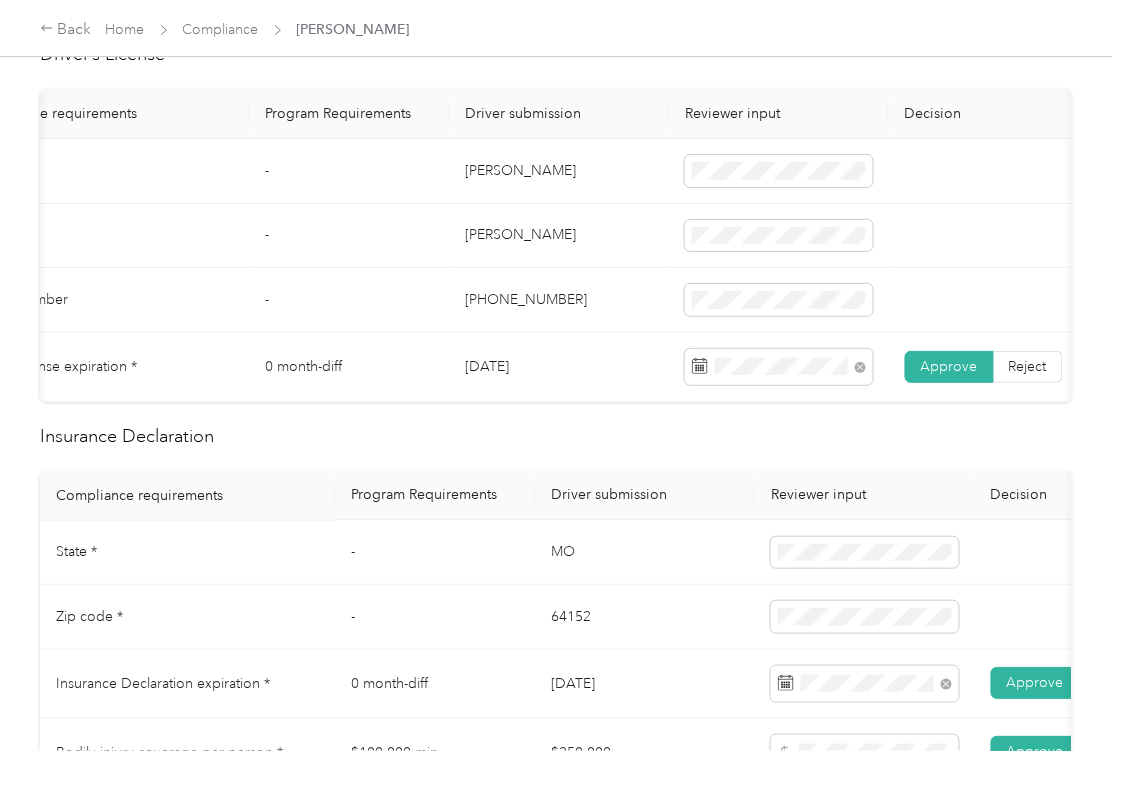 scroll, scrollTop: 933, scrollLeft: 0, axis: vertical 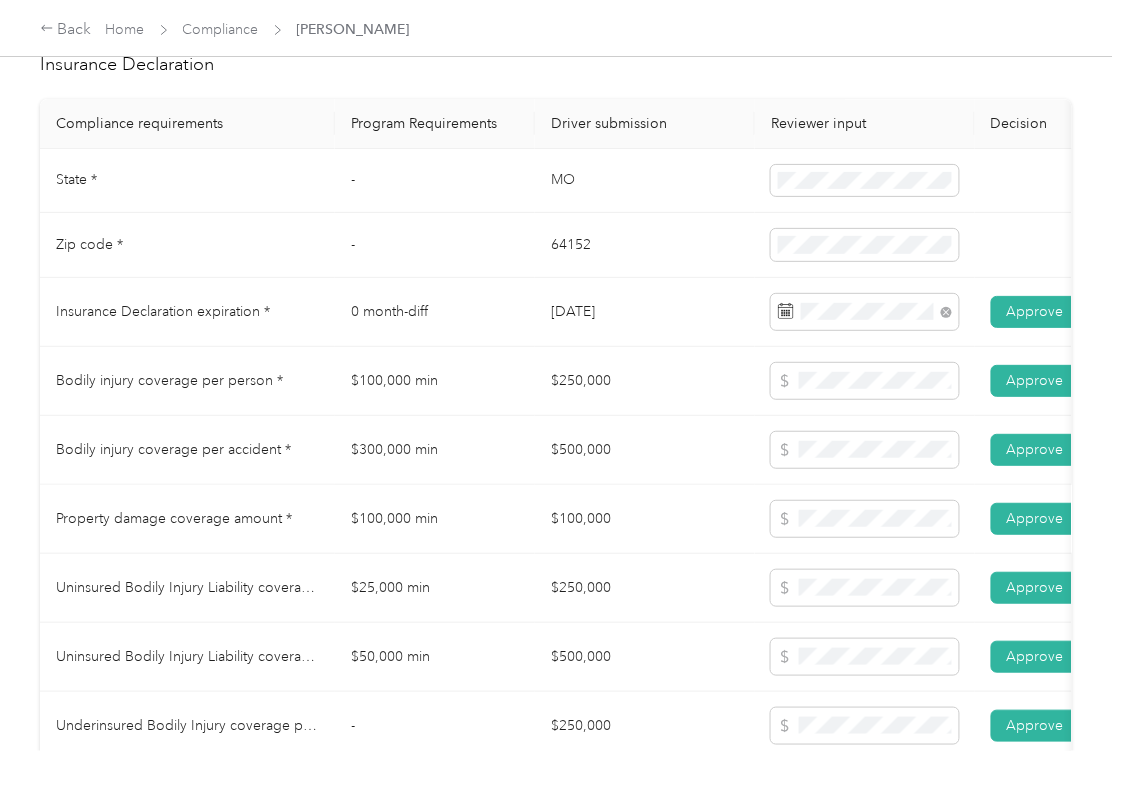 click on "$100,000" at bounding box center [645, 519] 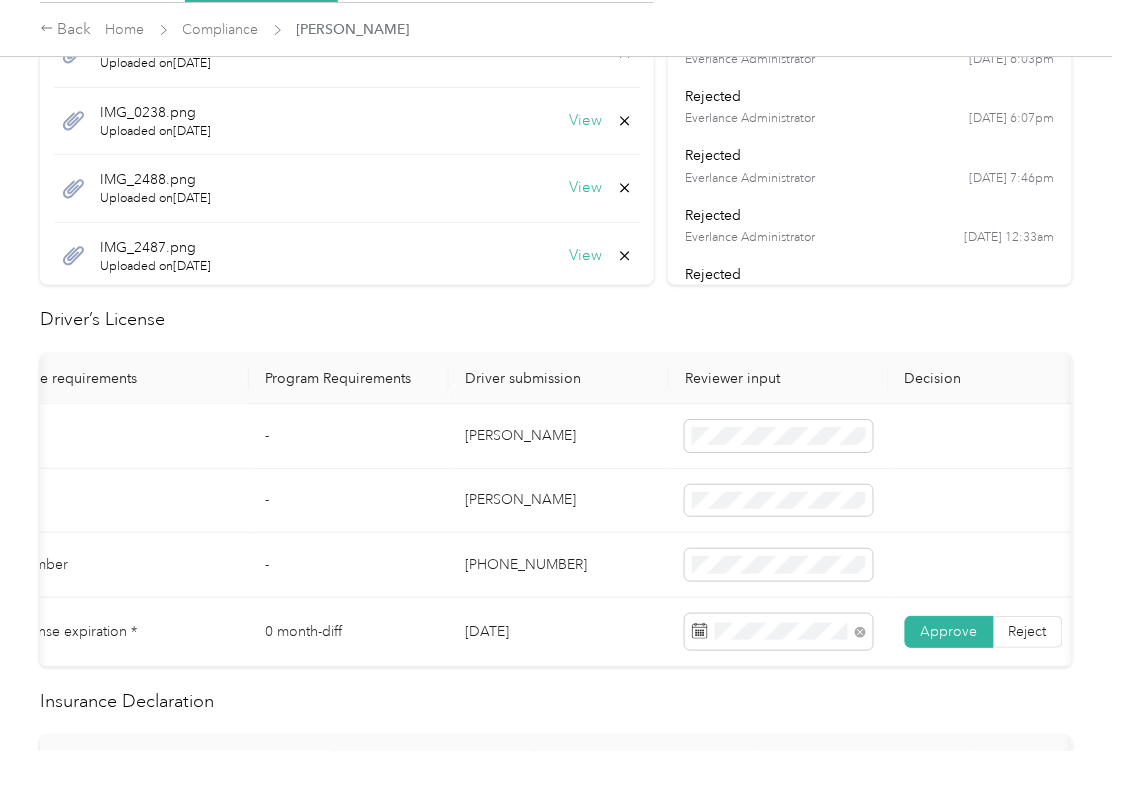 scroll, scrollTop: 0, scrollLeft: 0, axis: both 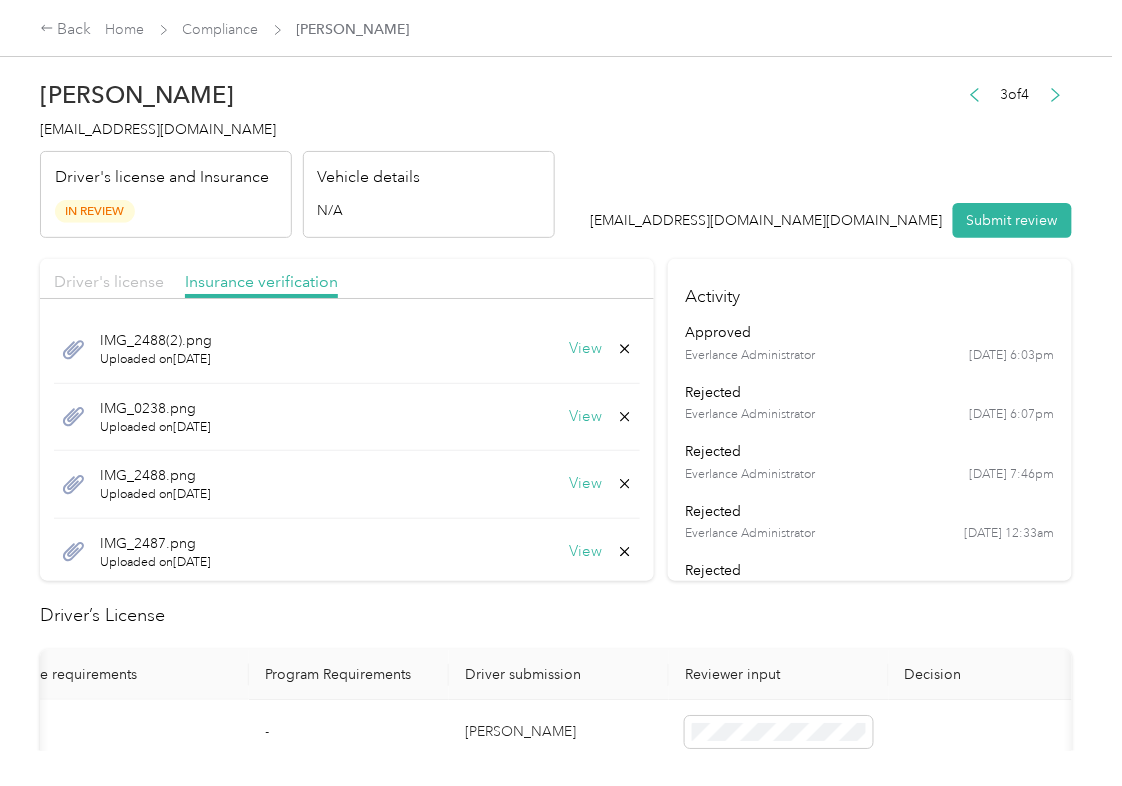 click on "Driver's license" at bounding box center (109, 281) 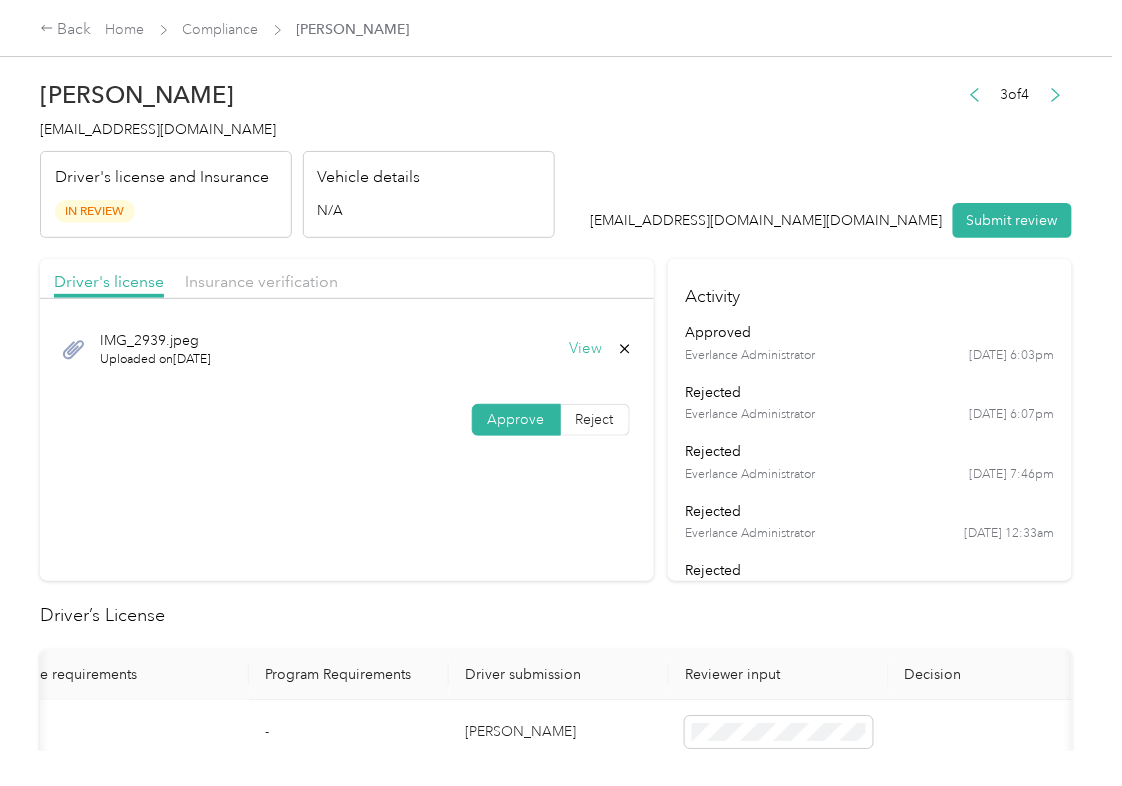 click on "View" at bounding box center (586, 349) 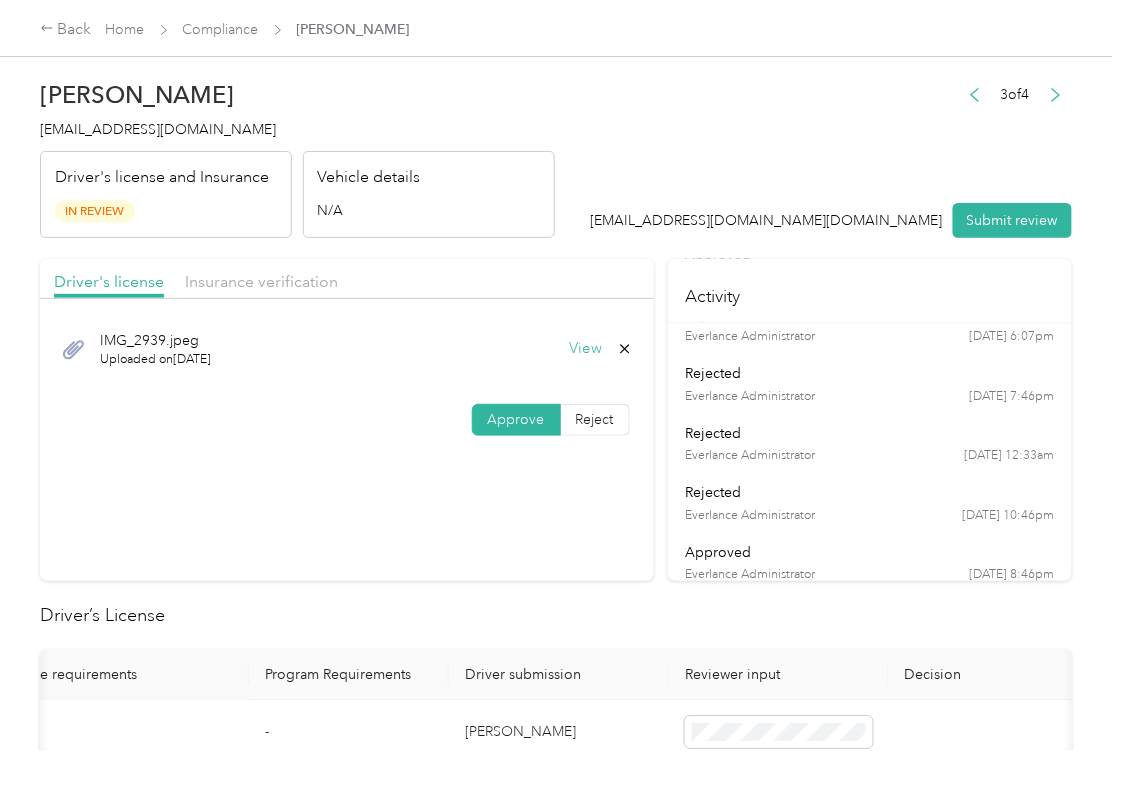 scroll, scrollTop: 164, scrollLeft: 0, axis: vertical 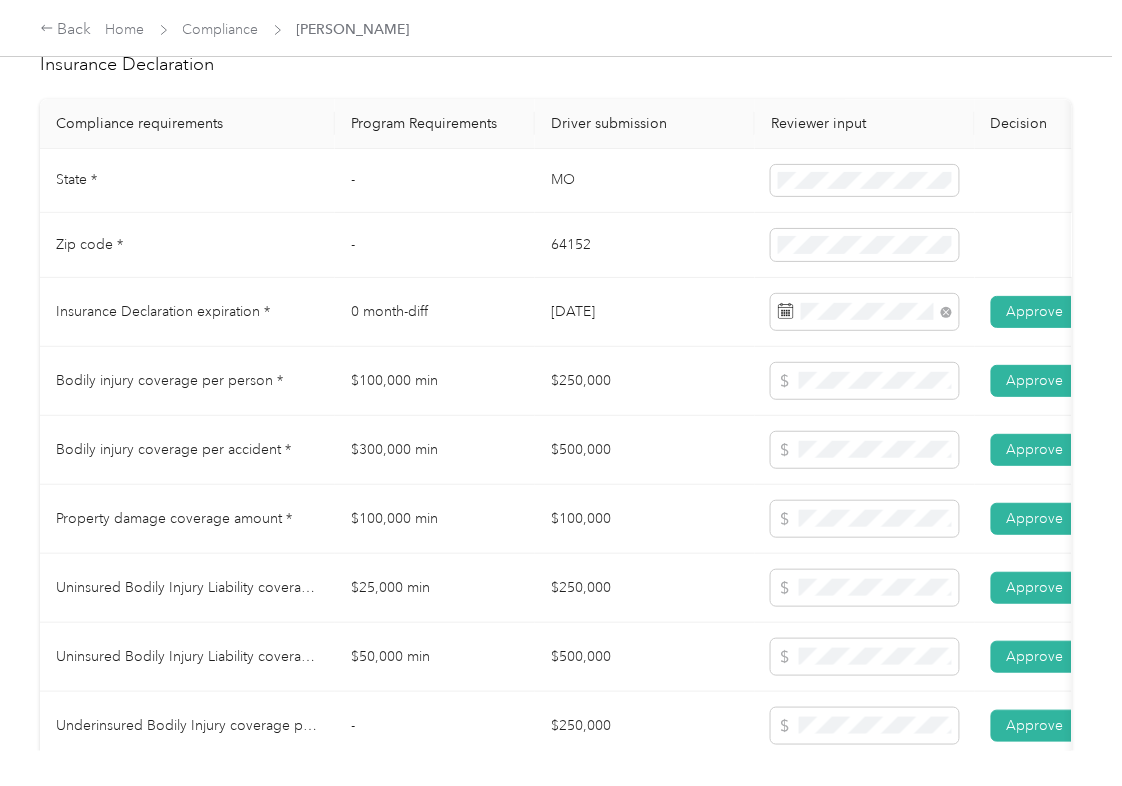 click on "0 month-diff" at bounding box center (435, 312) 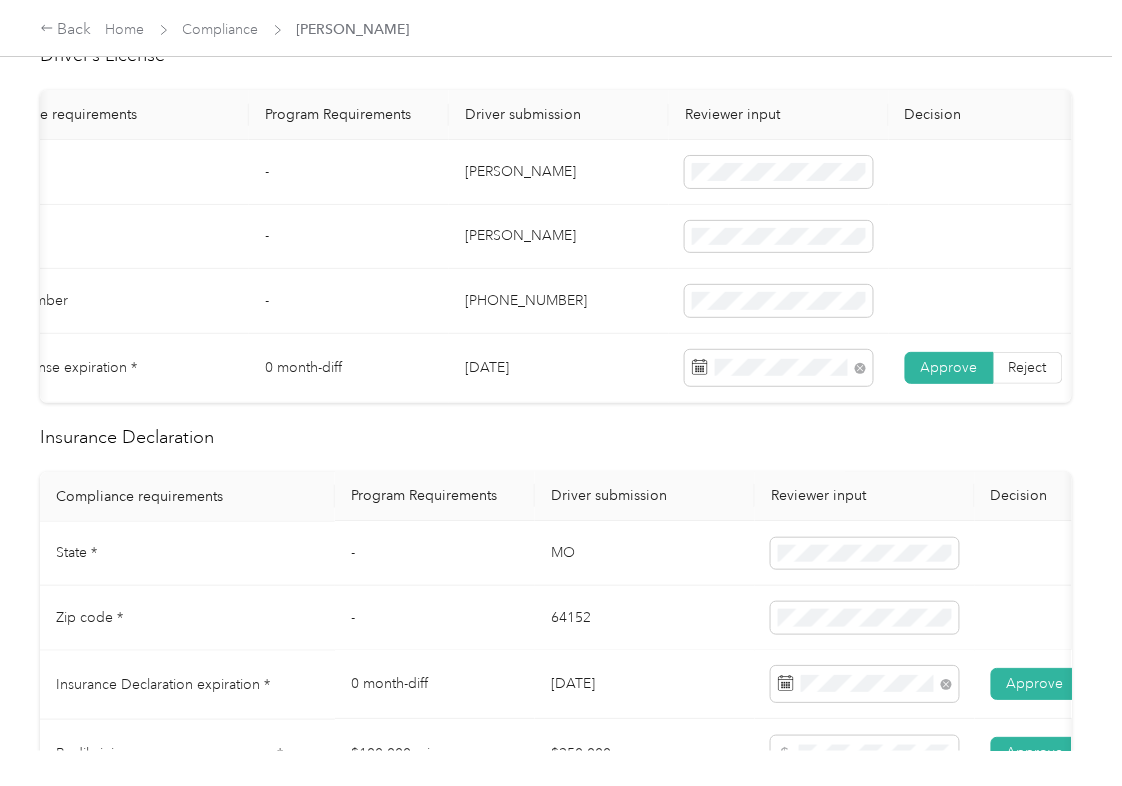 scroll, scrollTop: 0, scrollLeft: 0, axis: both 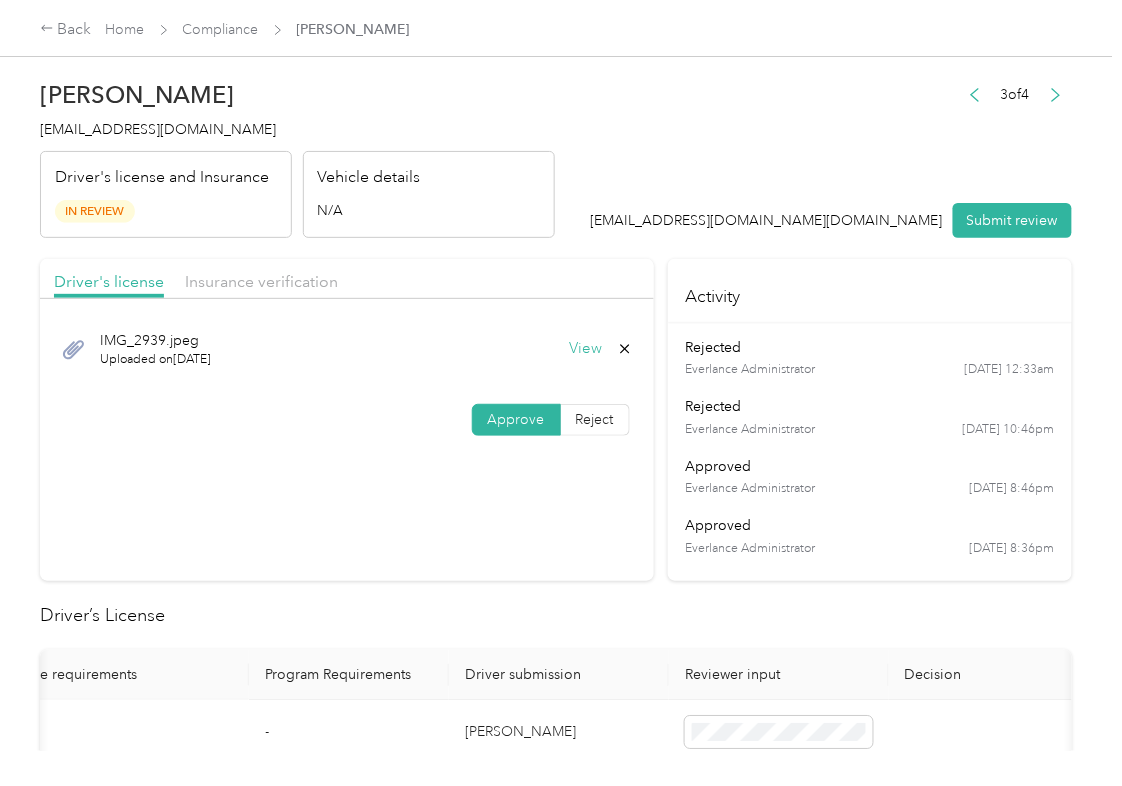 click on "Driver's license Insurance verification" at bounding box center [347, 279] 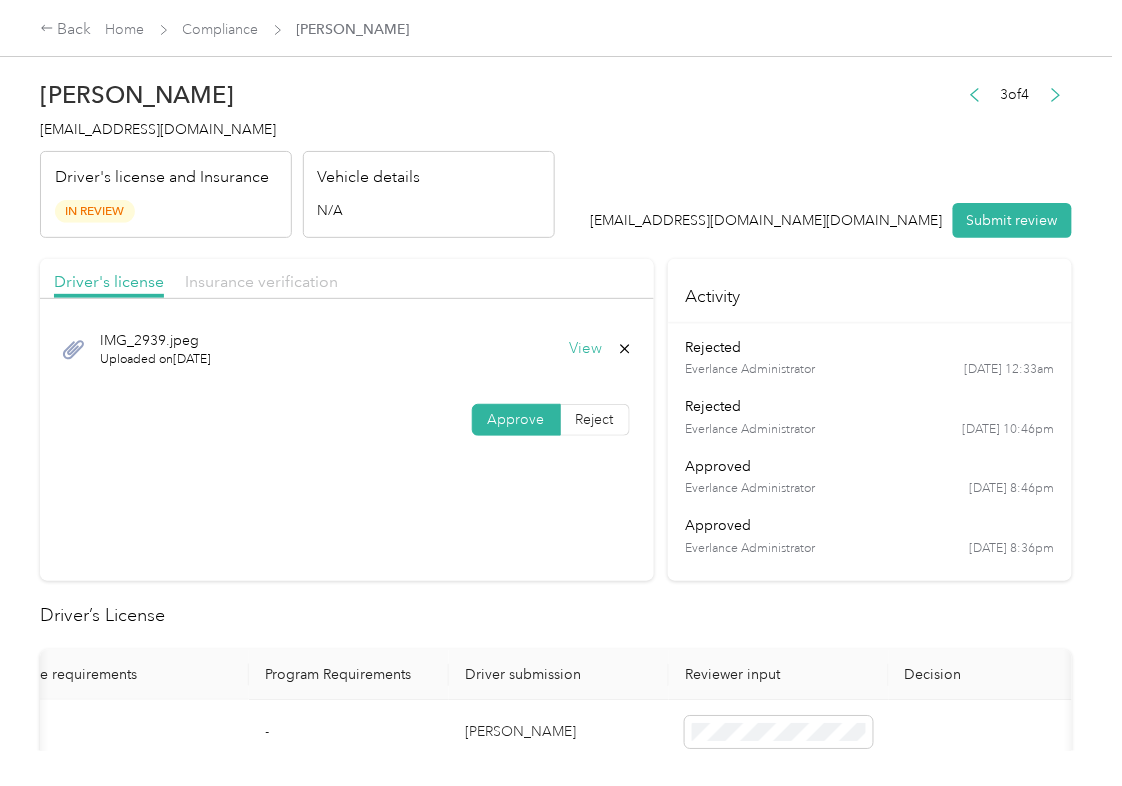 click on "Insurance verification" at bounding box center [261, 281] 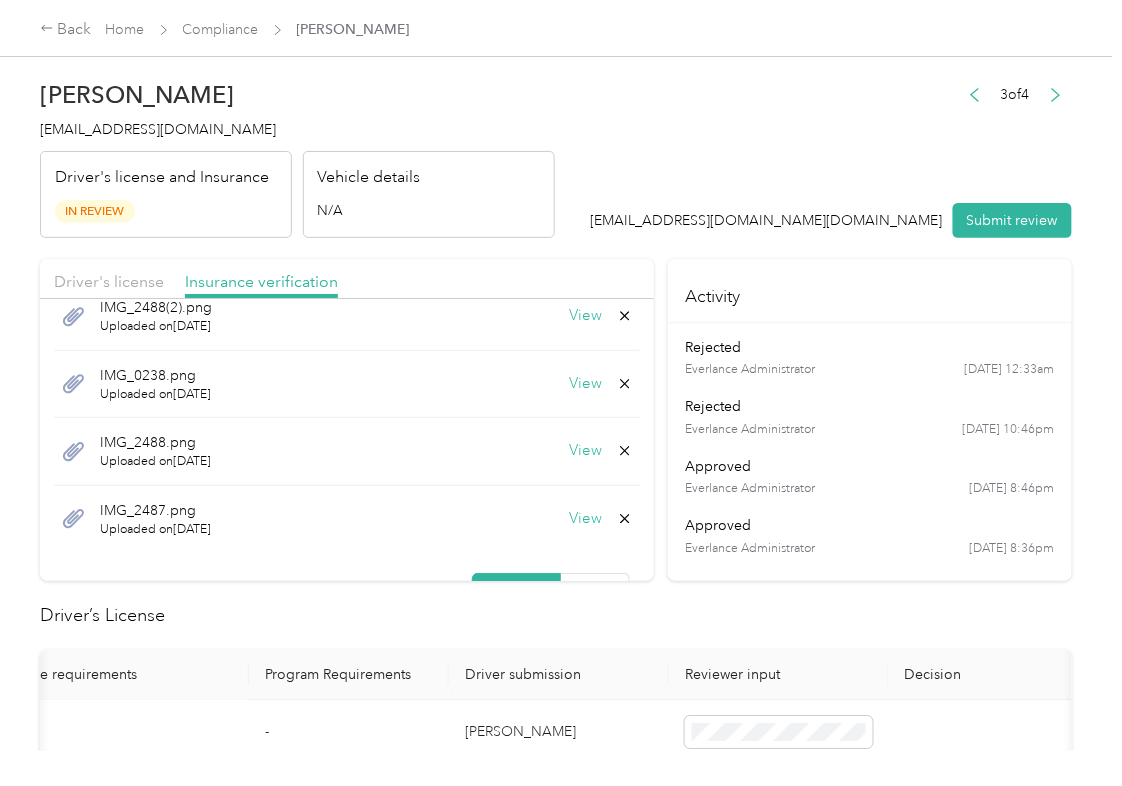scroll, scrollTop: 52, scrollLeft: 0, axis: vertical 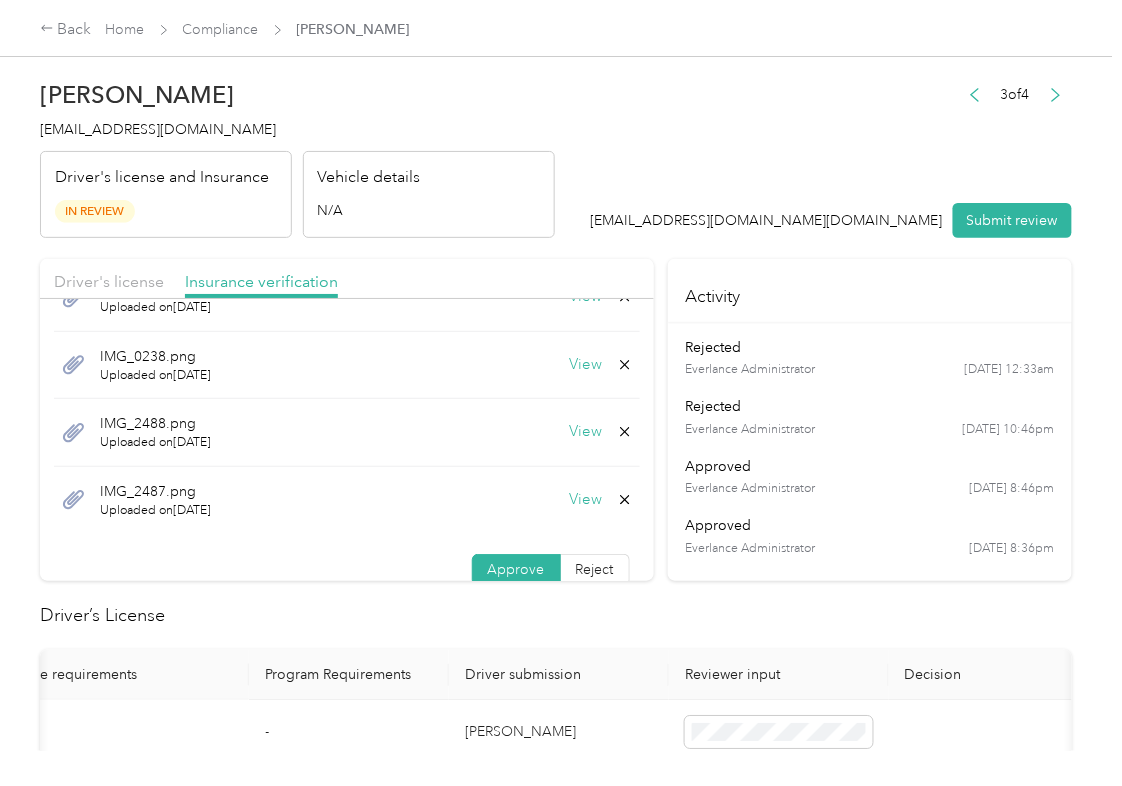 click on "View" at bounding box center (586, 432) 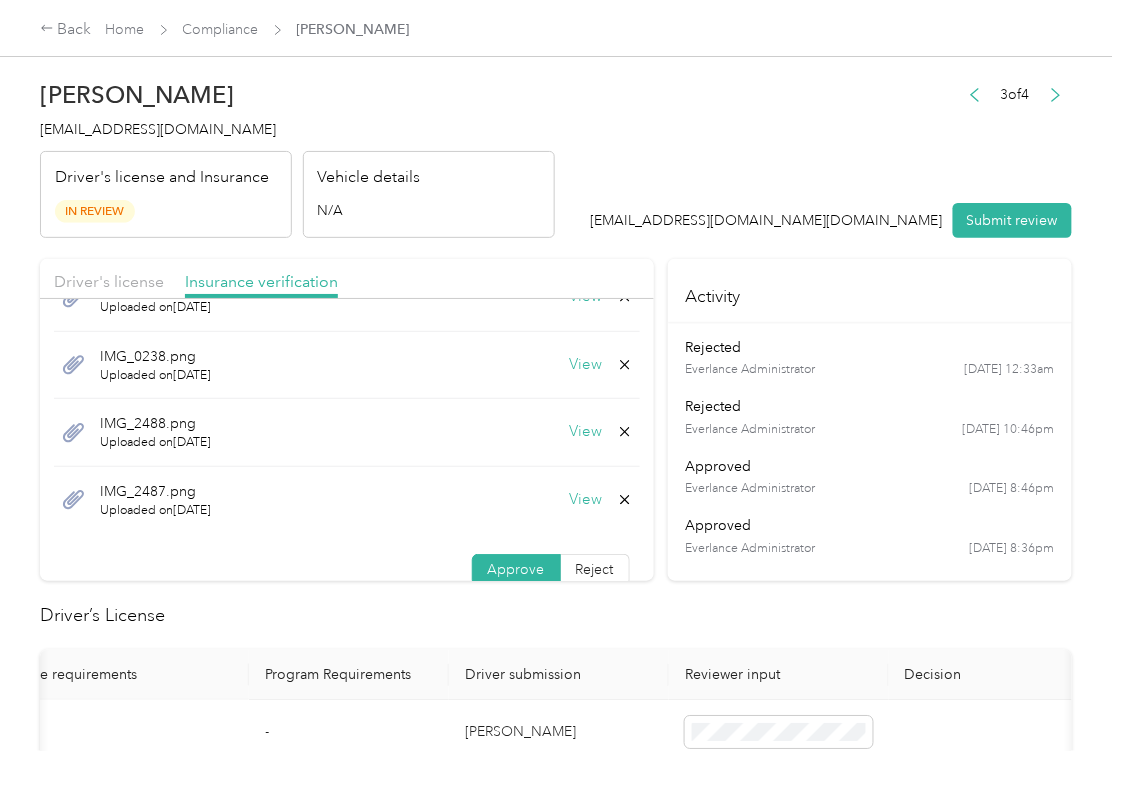 click 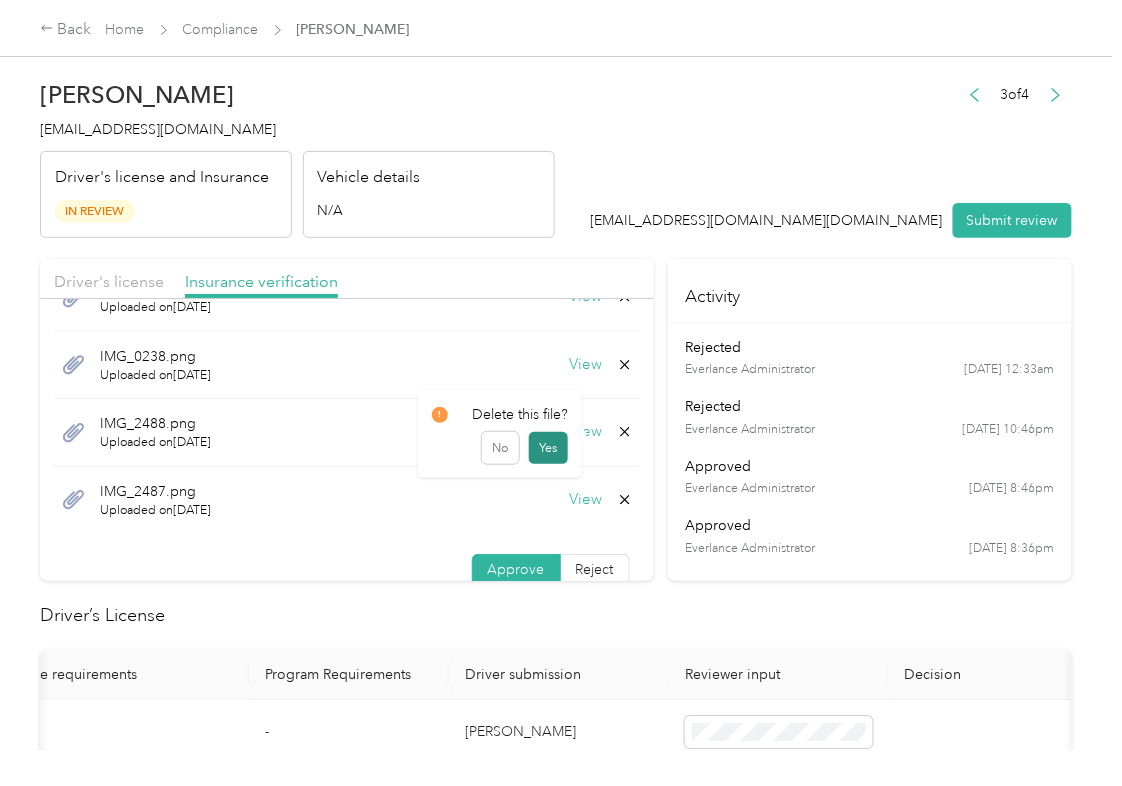 click on "Yes" at bounding box center [548, 448] 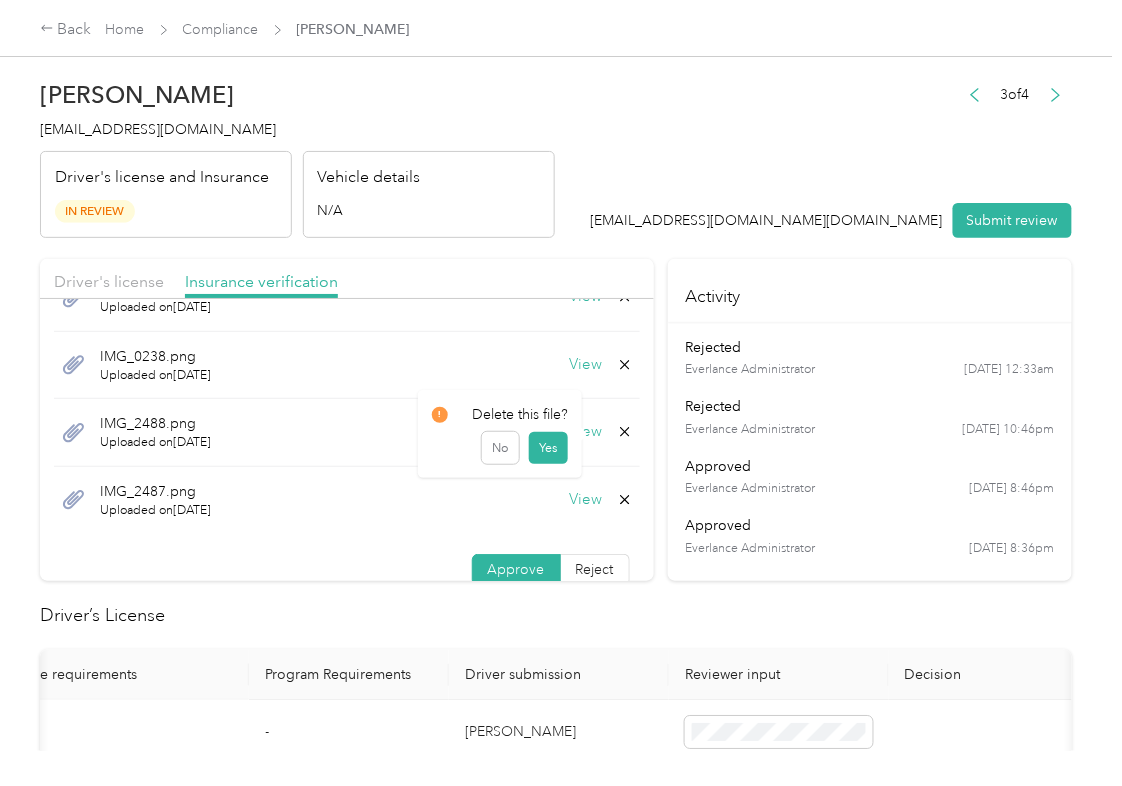 scroll, scrollTop: 4, scrollLeft: 0, axis: vertical 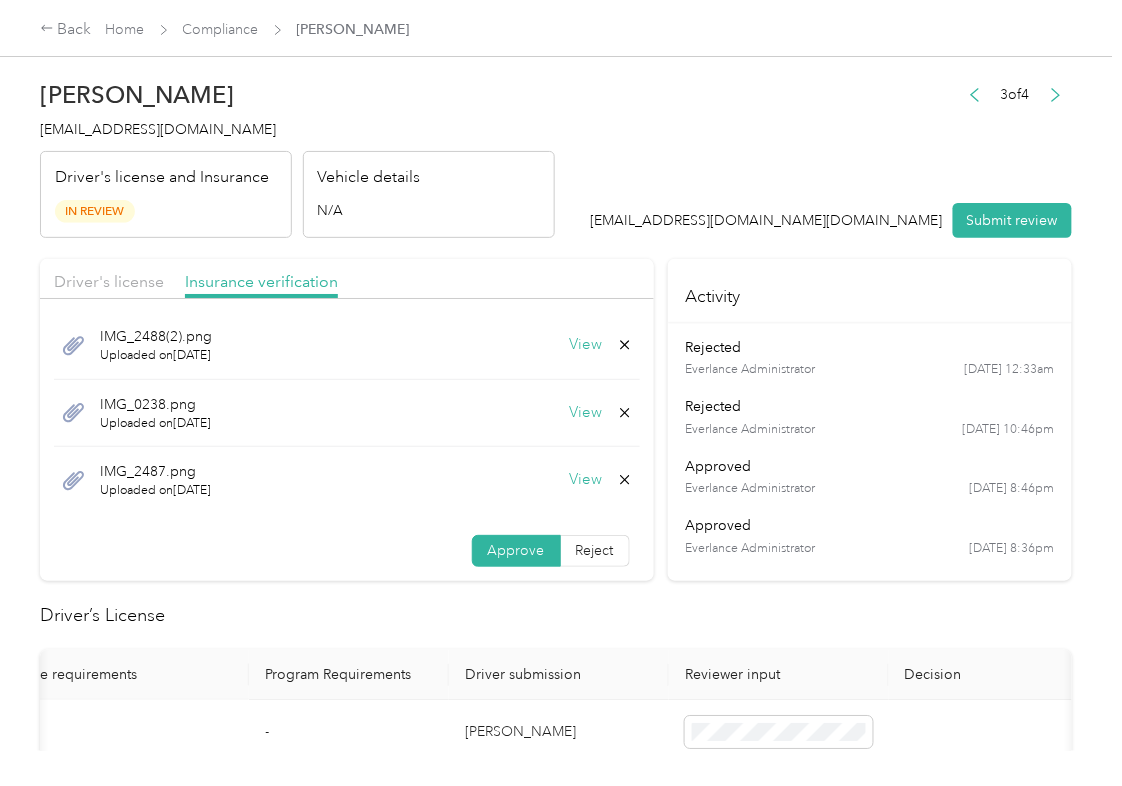 click on "IMG_0238.png Uploaded on  [DATE] View" at bounding box center [347, 414] 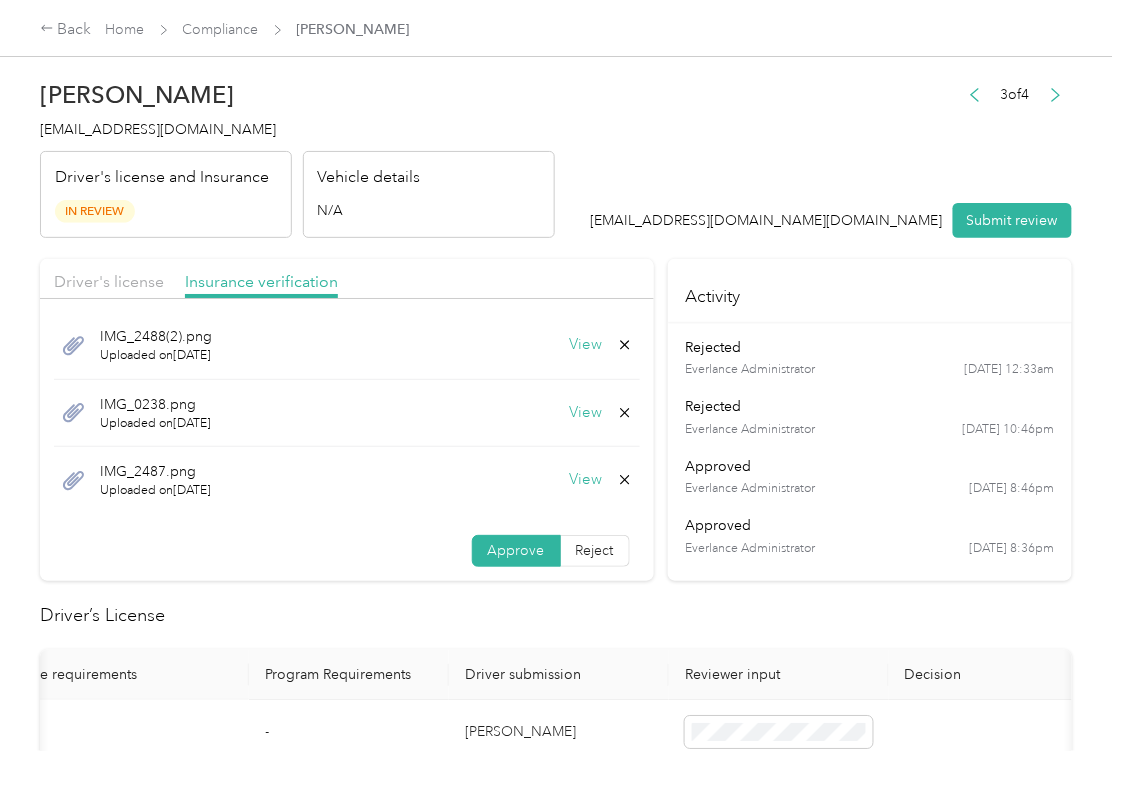 click 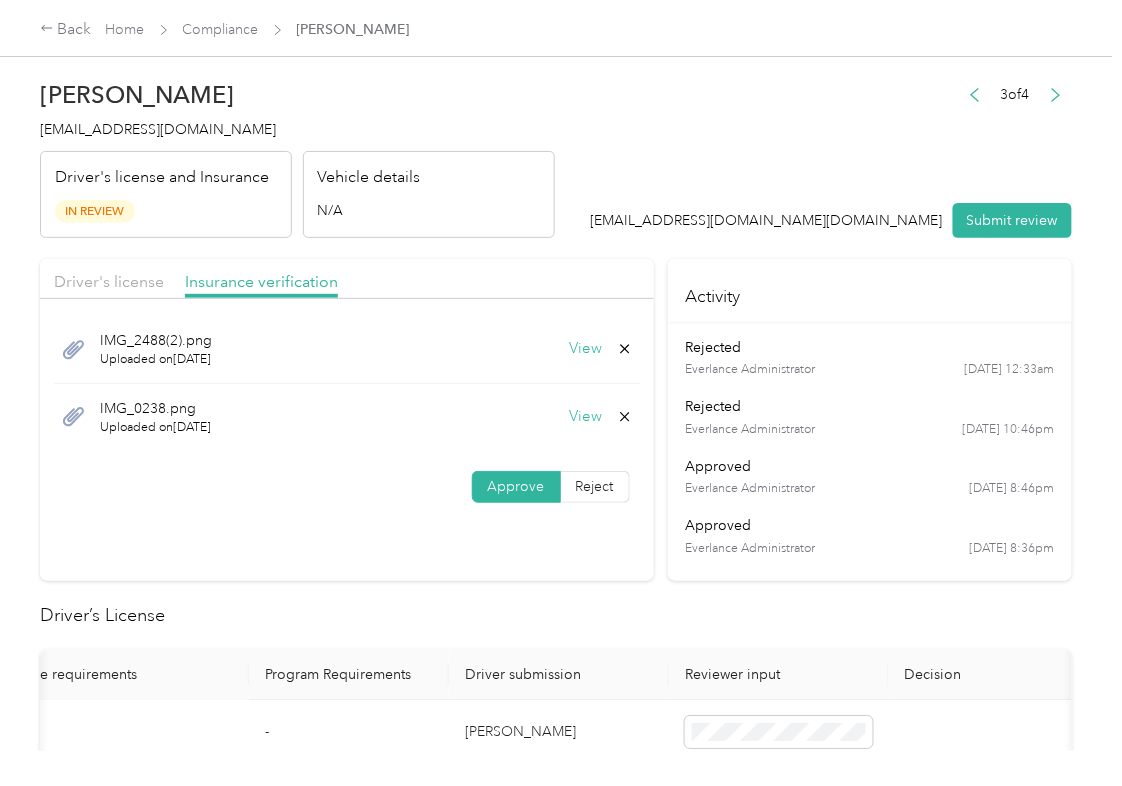 scroll, scrollTop: 0, scrollLeft: 0, axis: both 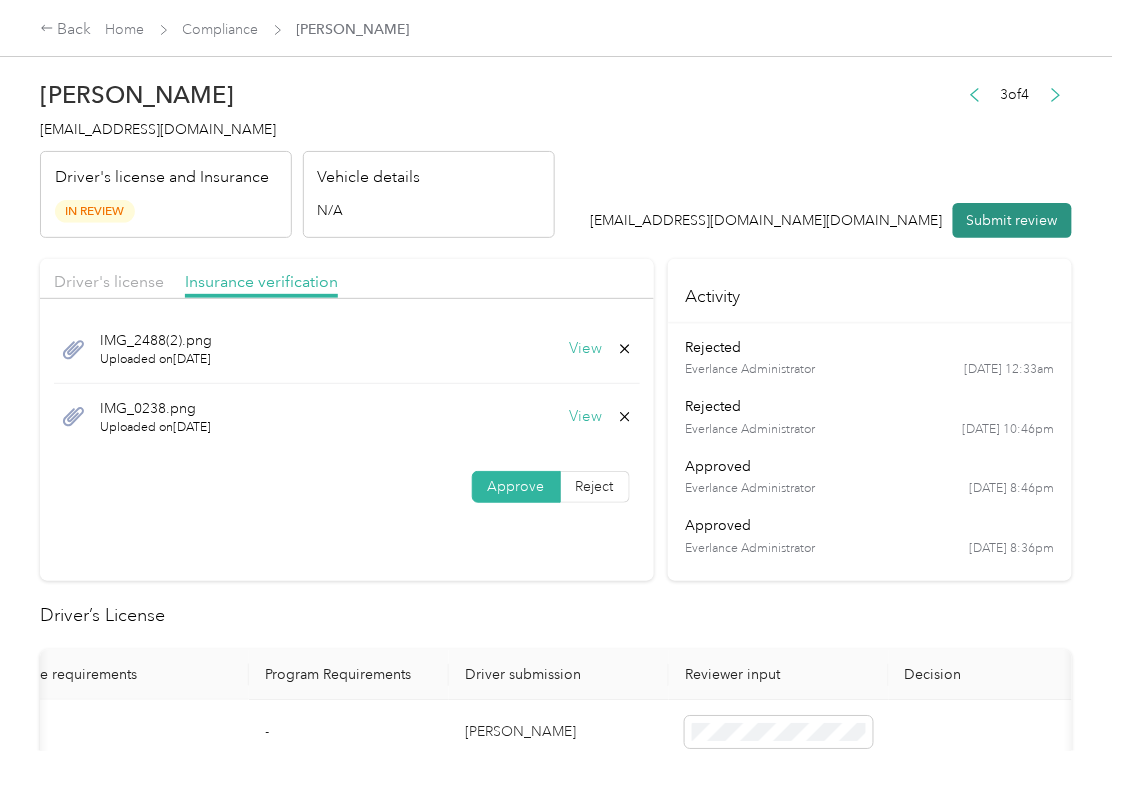 click on "Submit review" at bounding box center [1012, 220] 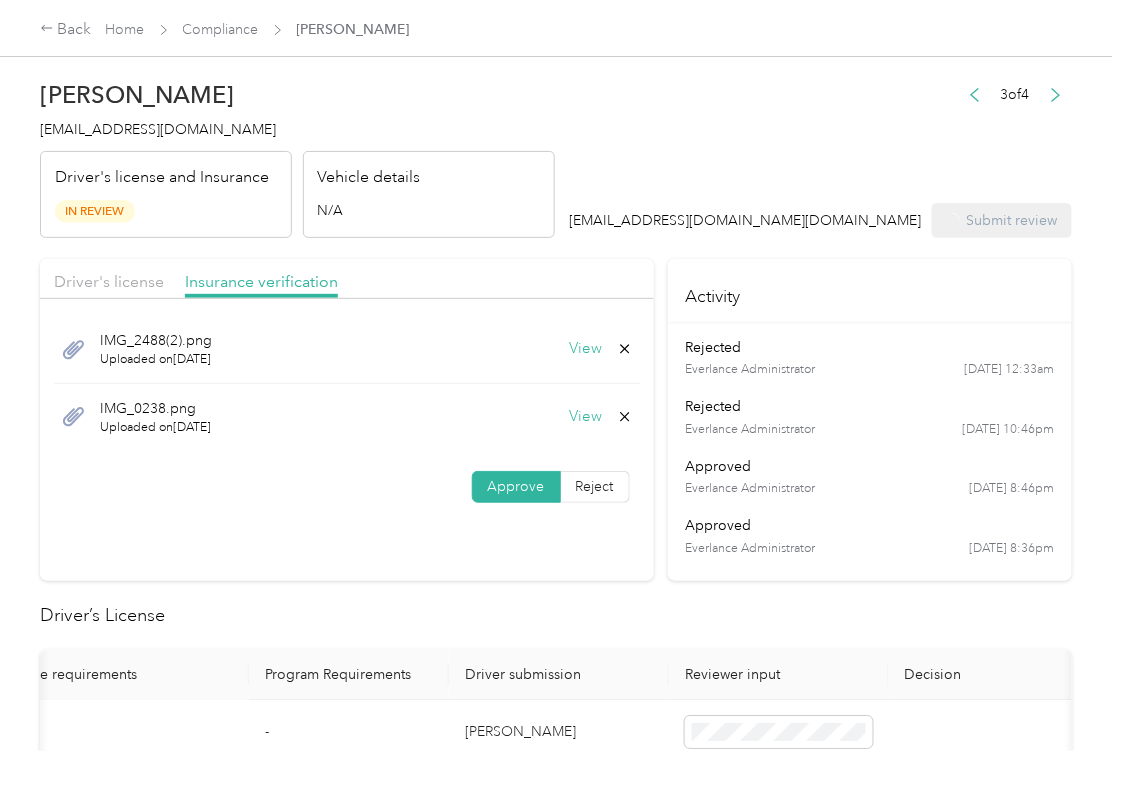 click on "[EMAIL_ADDRESS][DOMAIN_NAME]" at bounding box center (158, 129) 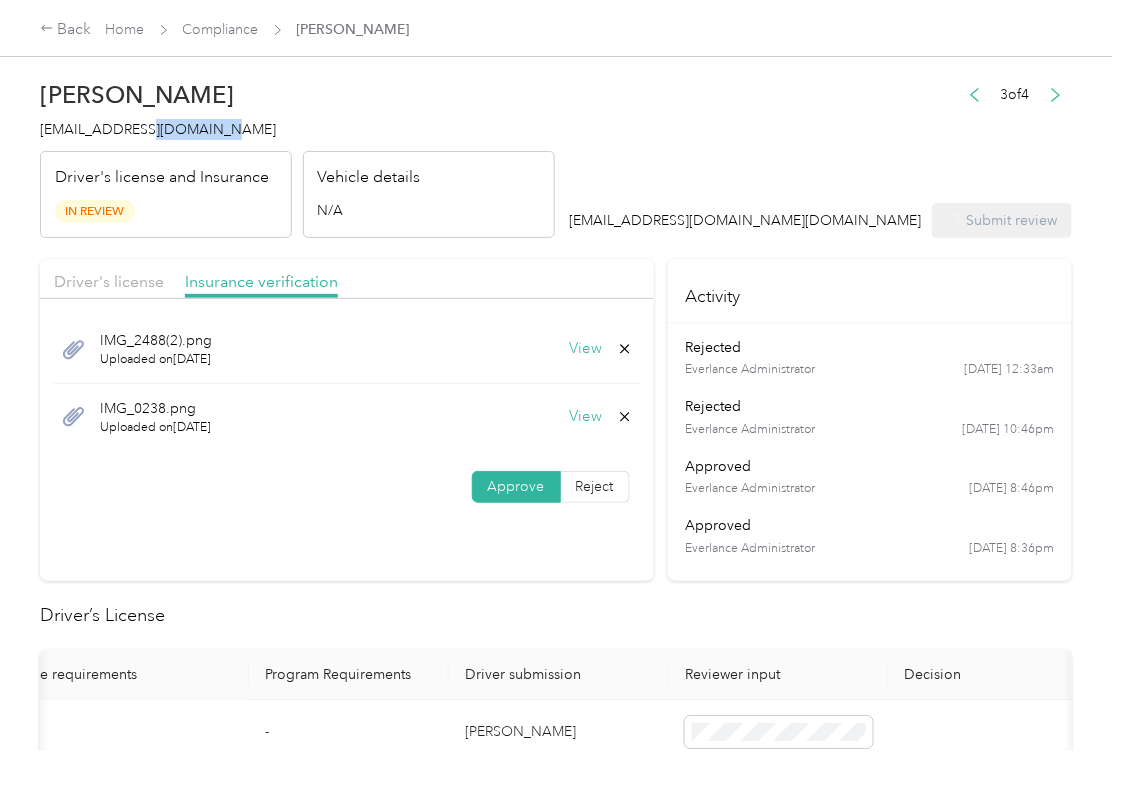 click on "[EMAIL_ADDRESS][DOMAIN_NAME]" at bounding box center [158, 129] 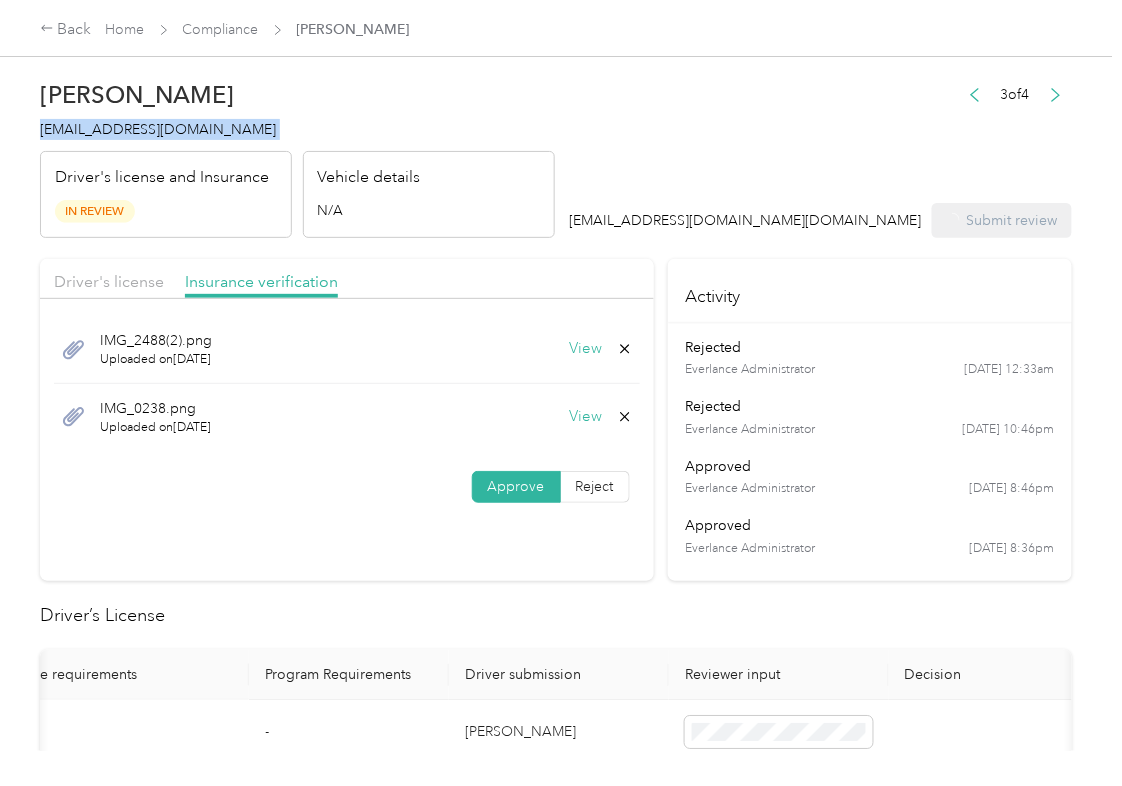 click on "[EMAIL_ADDRESS][DOMAIN_NAME]" at bounding box center [158, 129] 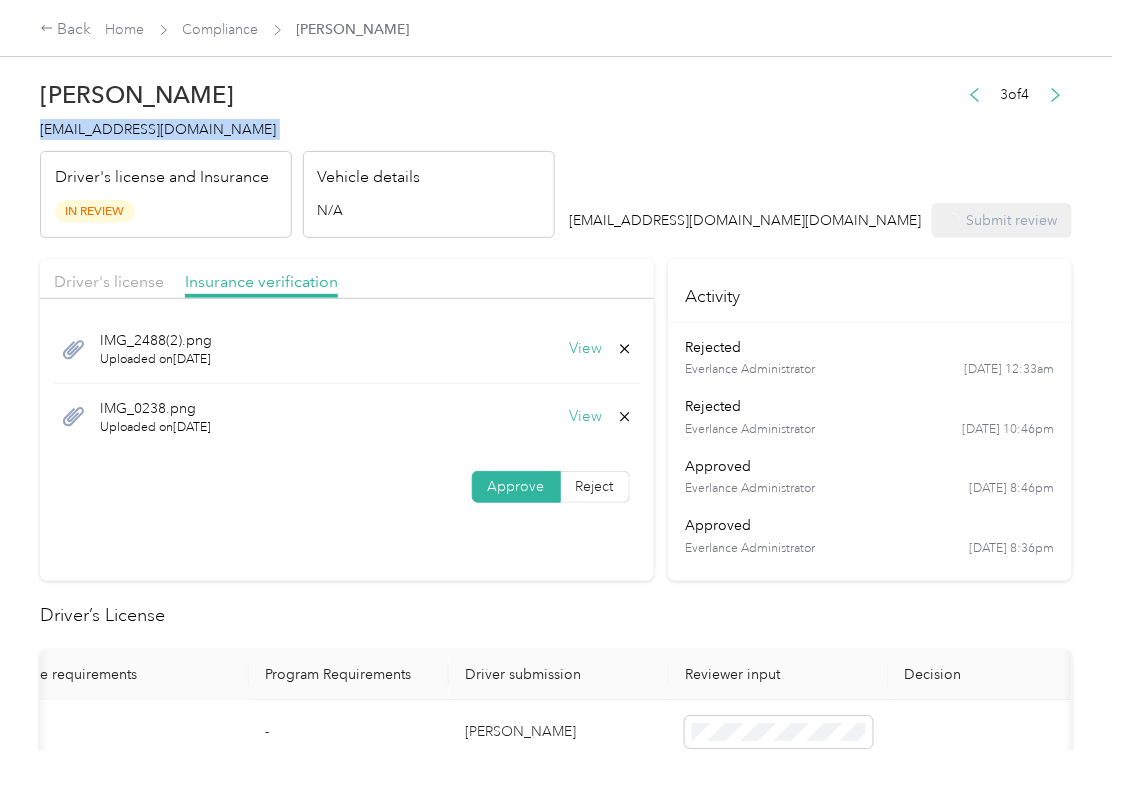 click on "[EMAIL_ADDRESS][DOMAIN_NAME]" at bounding box center [158, 129] 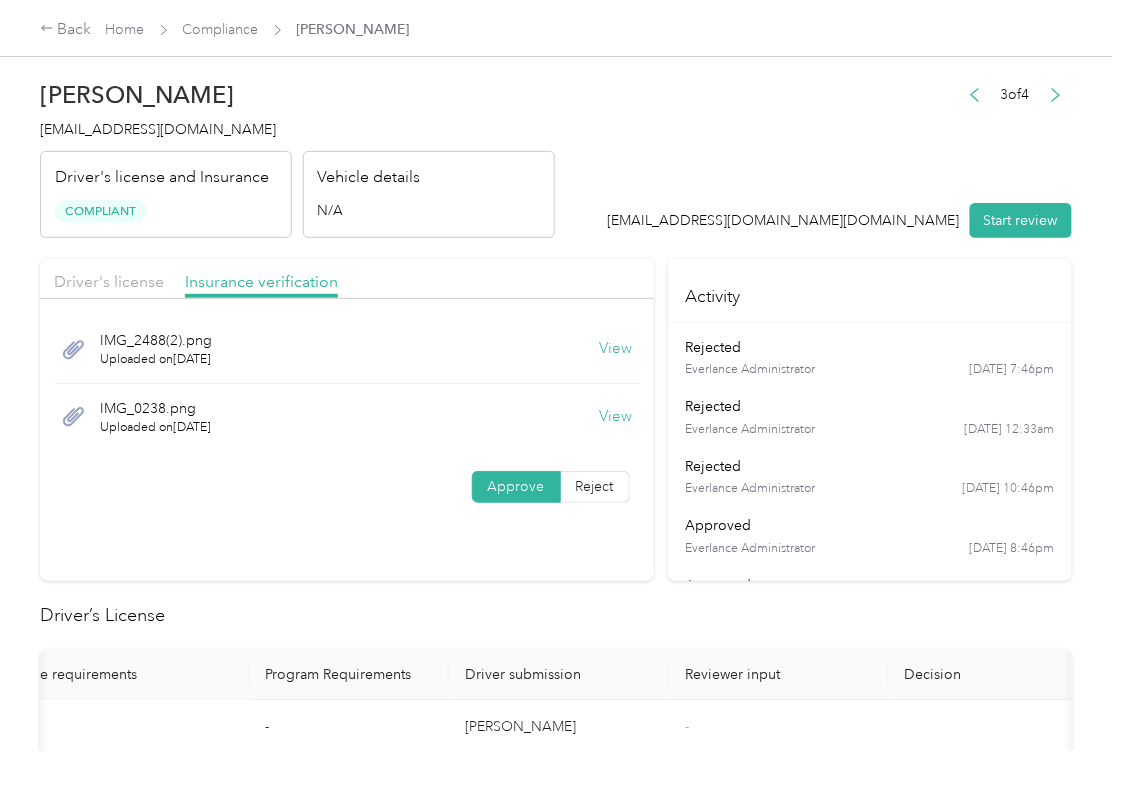 click on "Driver’s License  Compliance requirements Program Requirements Driver submission Reviewer input Decision Rejection reason             First name - [PERSON_NAME] - Last name - [PERSON_NAME] - Mobile number - [PHONE_NUMBER] - Driver License expiration * 0 month-diff [DATE] - Approve Reject Insurance Declaration Compliance requirements Program Requirements Driver submission Reviewer input Decision Rejection reason             State * - [US_STATE] - Zip code * - 66109 - Insurance Declaration expiration * 0 month-diff [DATE] - Approve Reject Bodily injury coverage per person * $100,000 min $250,000 - Approve Reject Bodily injury coverage per accident * $300,000 min $500,000 - Approve Reject Property damage coverage amount * $100,000 min $100,000 - Approve Reject Uninsured Bodily Injury Liability coverage per person * $25,000 min $250,000 - Approve Reject Uninsured Bodily Injury Liability coverage per accident * $50,000 min $500,000 - Approve Reject Underinsured Bodily Injury coverage per person * - $250,000 -" at bounding box center [556, 1541] 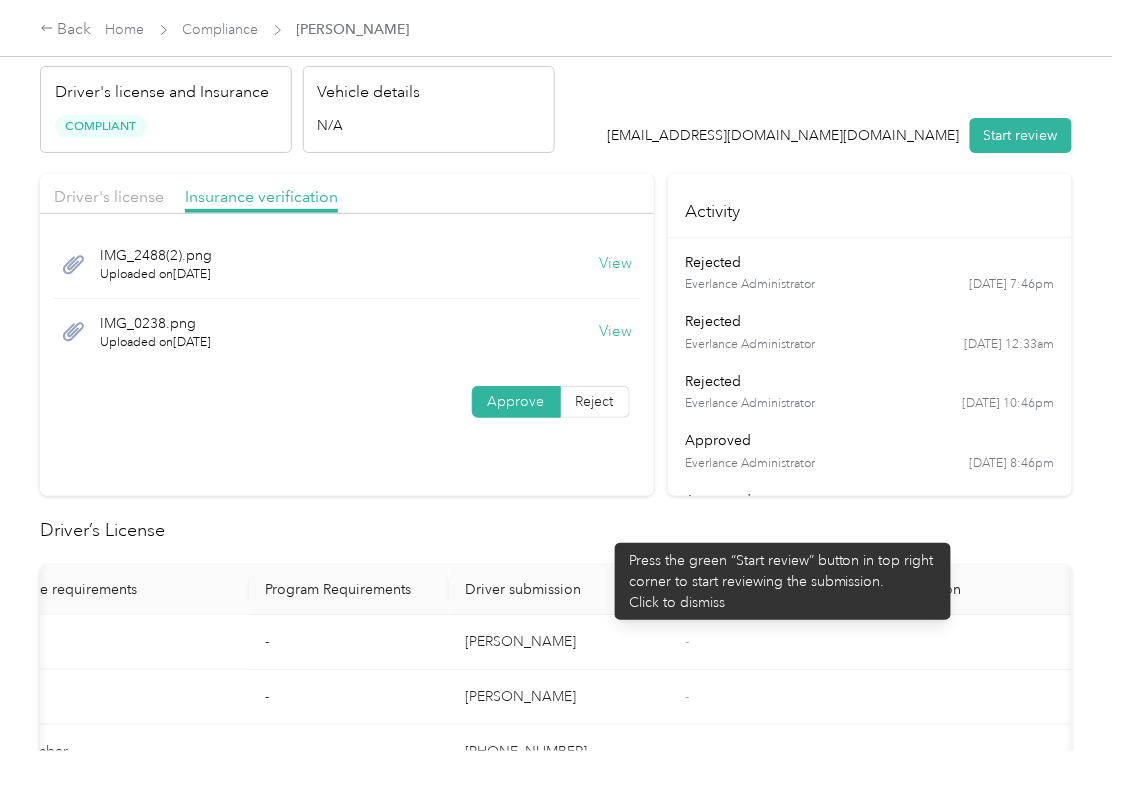 scroll, scrollTop: 133, scrollLeft: 0, axis: vertical 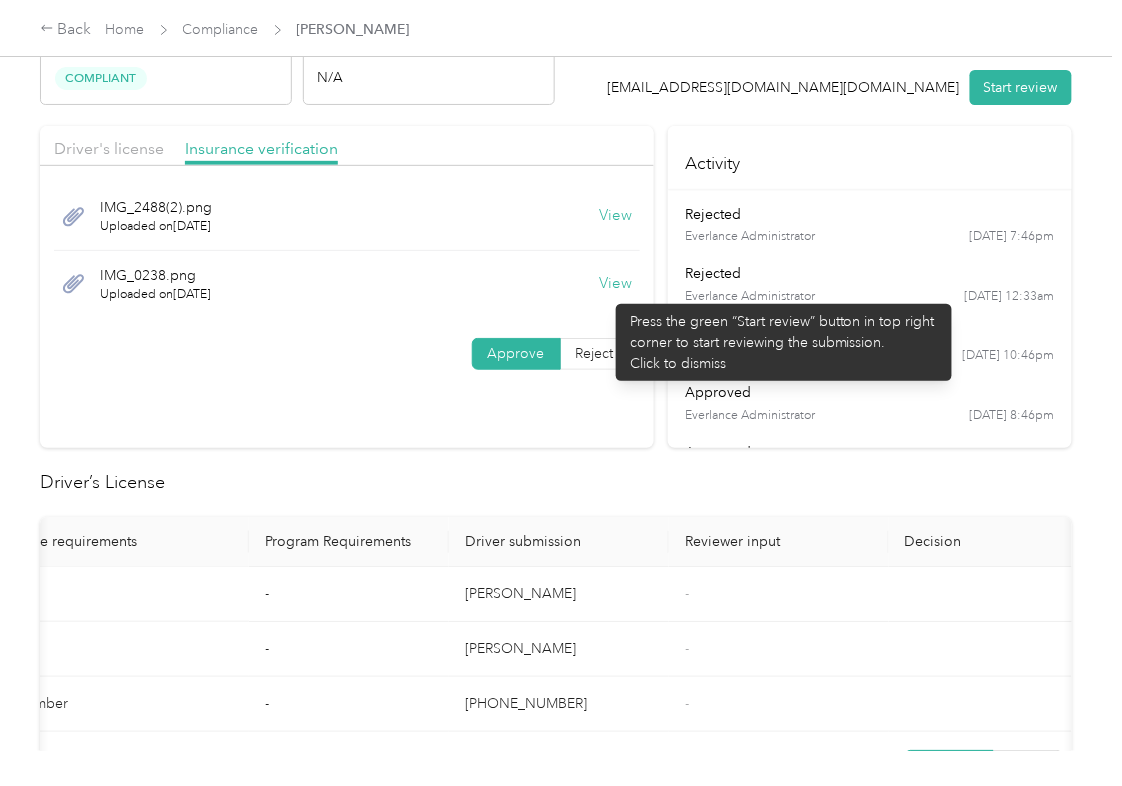 click on "View" at bounding box center [616, 284] 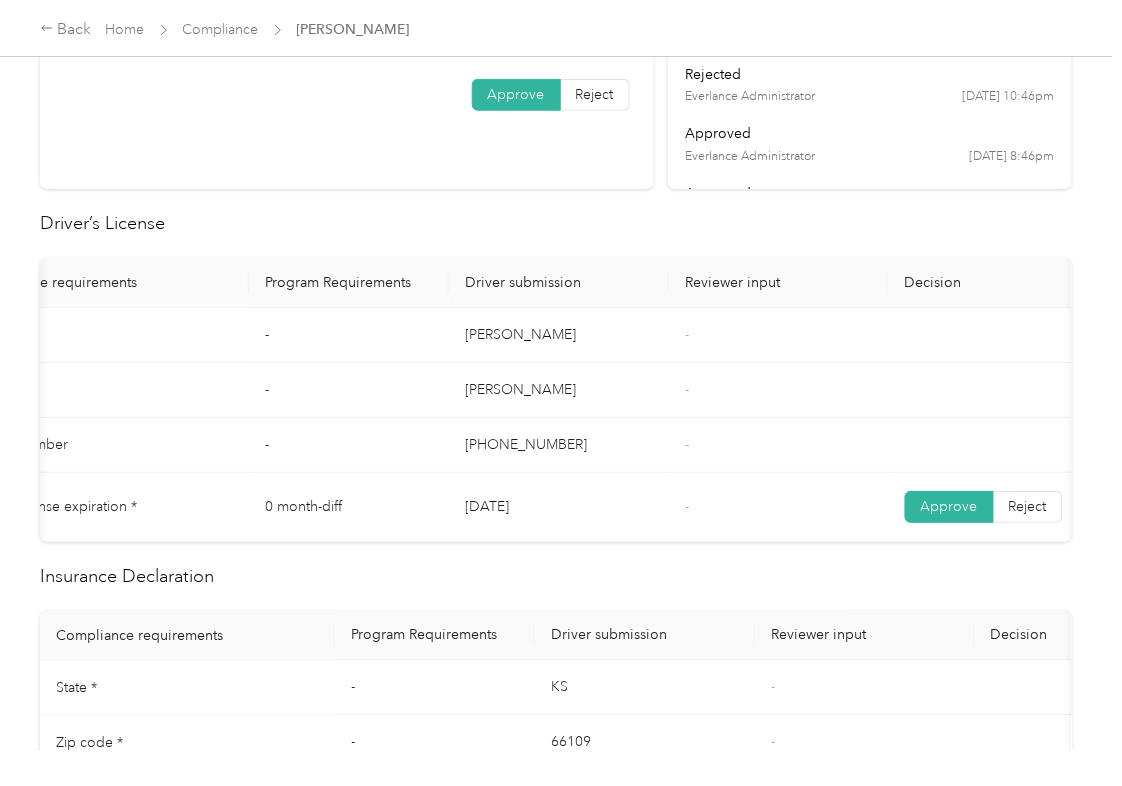 scroll, scrollTop: 800, scrollLeft: 0, axis: vertical 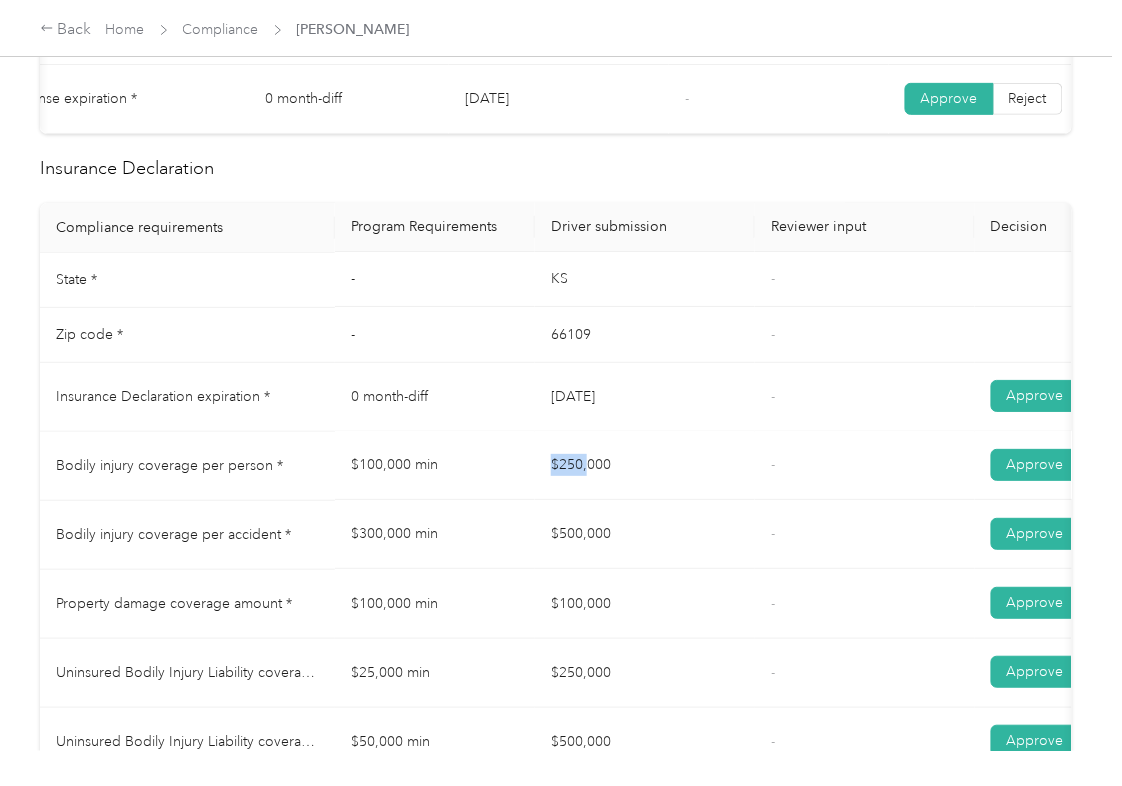 drag, startPoint x: 553, startPoint y: 493, endPoint x: 544, endPoint y: 553, distance: 60.671246 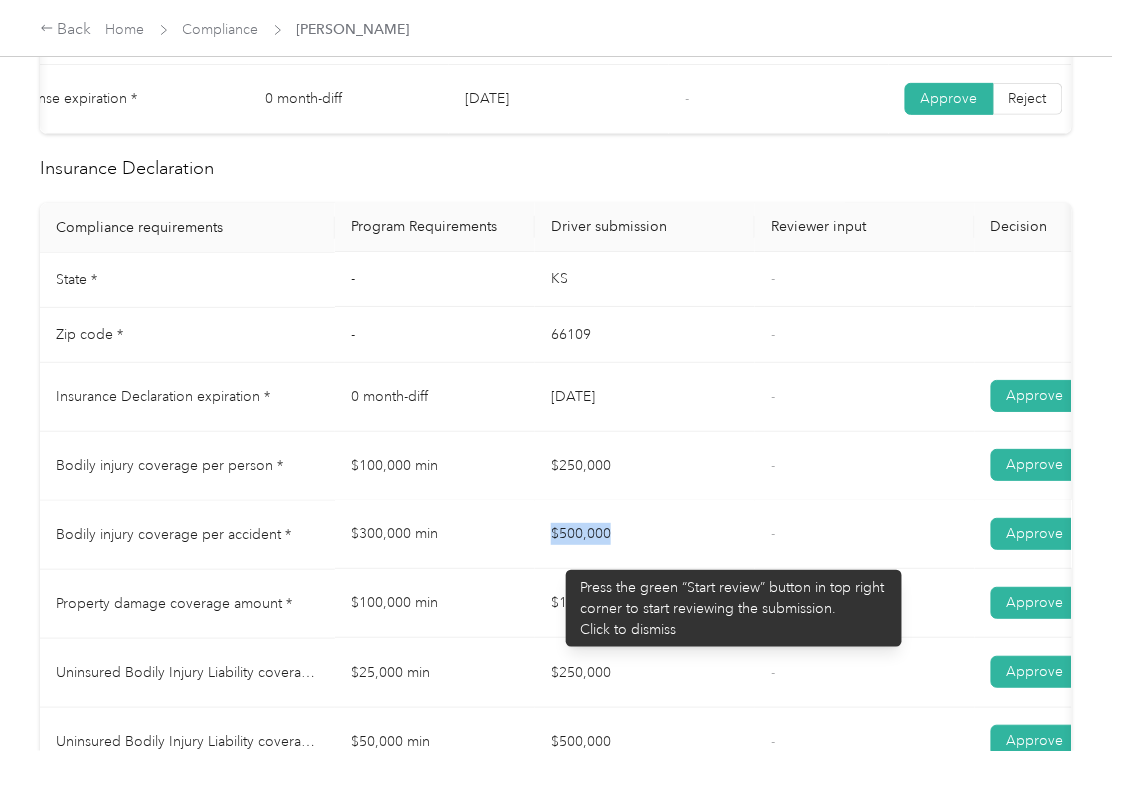 drag, startPoint x: 544, startPoint y: 553, endPoint x: 665, endPoint y: 542, distance: 121.49897 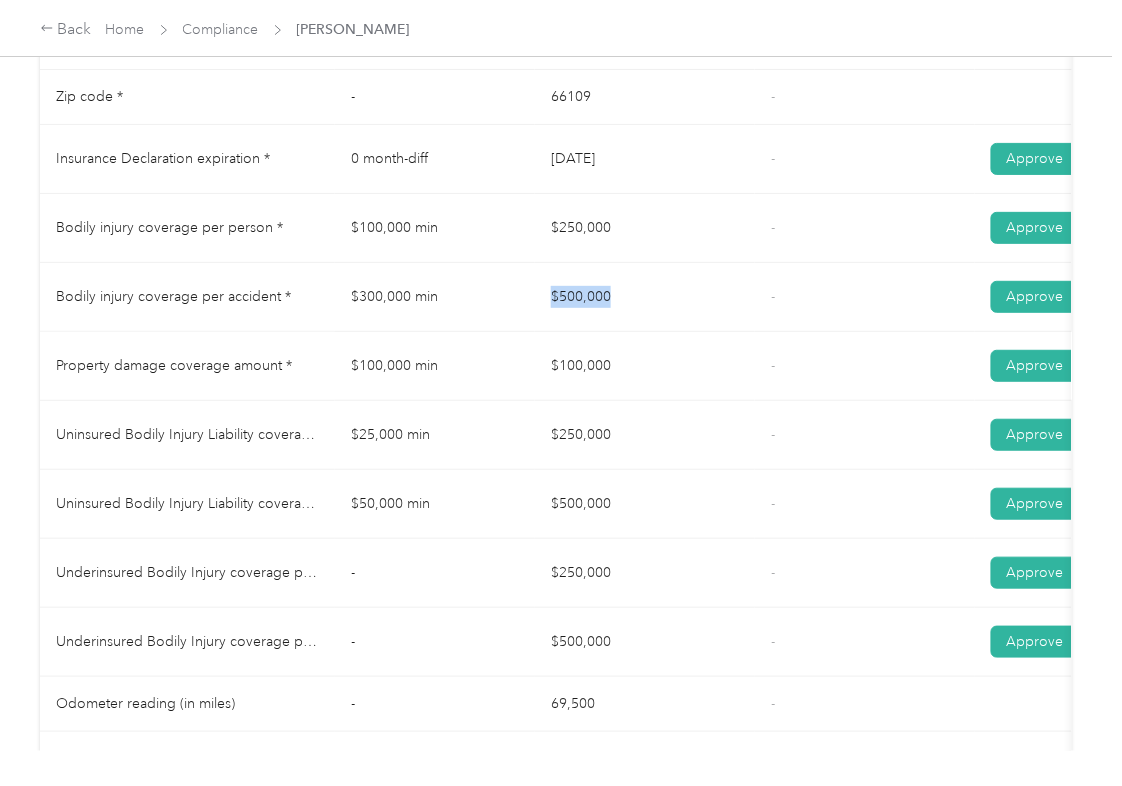 scroll, scrollTop: 1066, scrollLeft: 0, axis: vertical 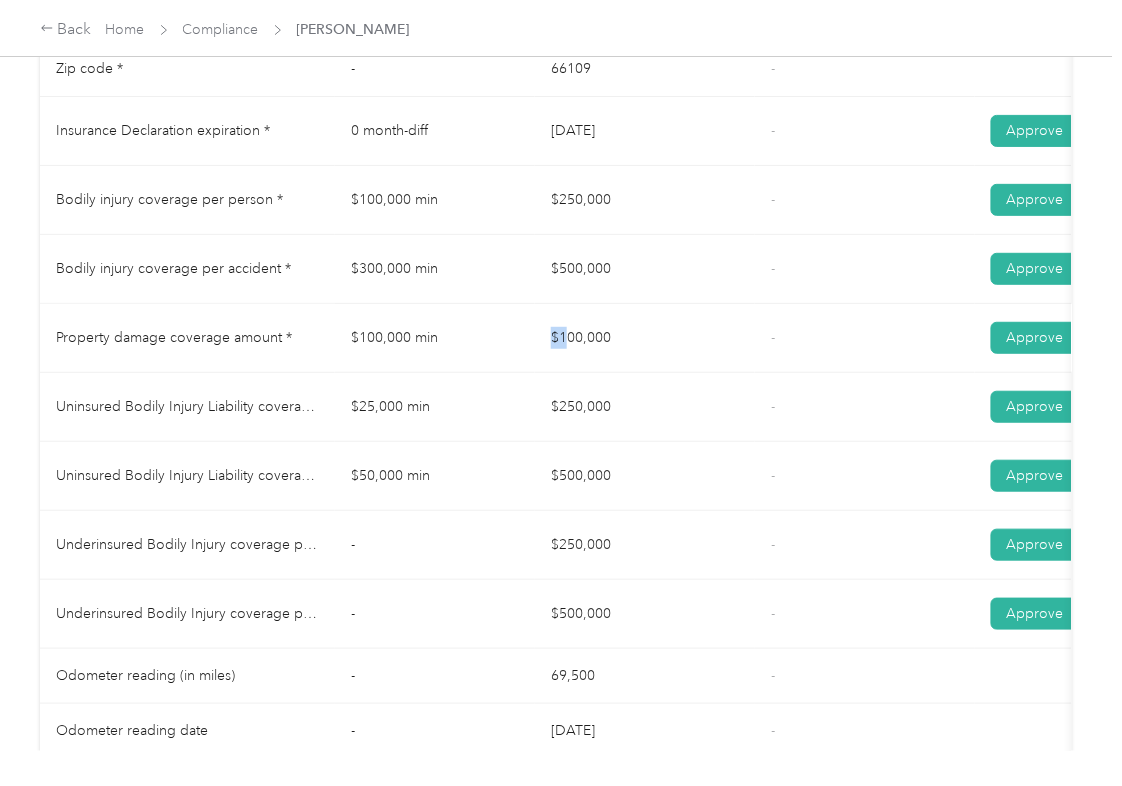 drag, startPoint x: 552, startPoint y: 357, endPoint x: 629, endPoint y: 378, distance: 79.81228 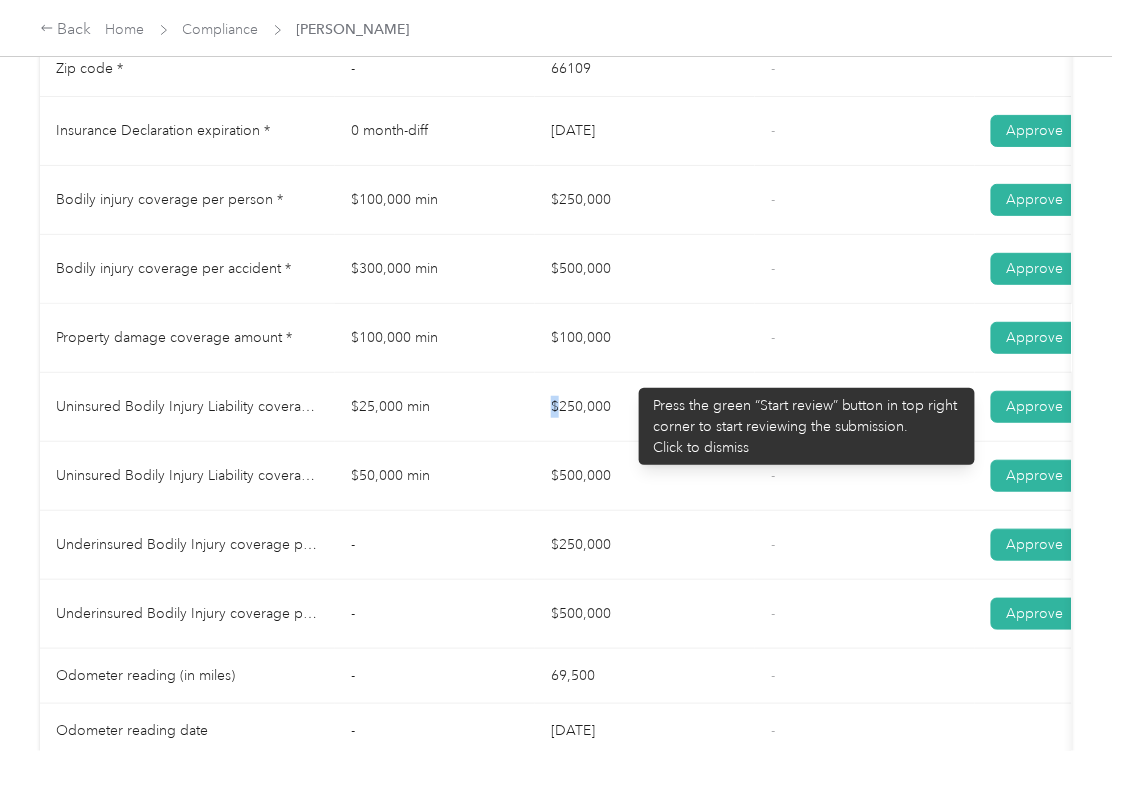 drag, startPoint x: 560, startPoint y: 436, endPoint x: 653, endPoint y: 441, distance: 93.13431 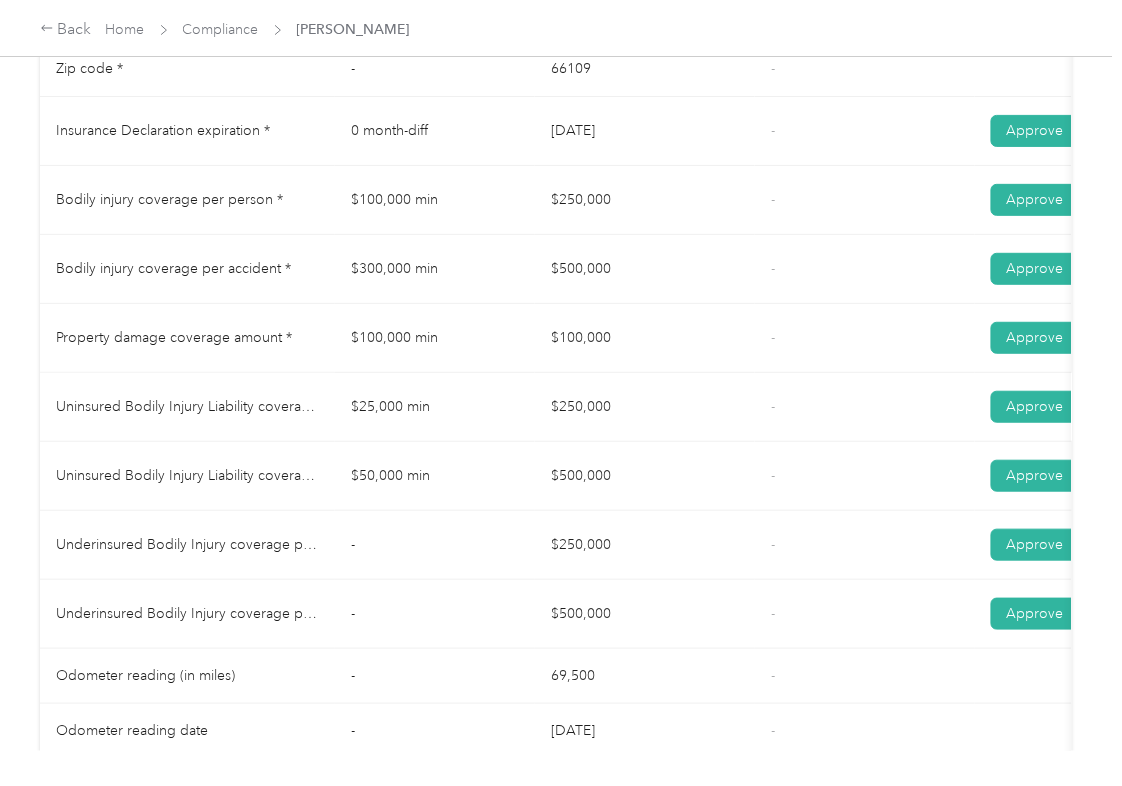 drag, startPoint x: 572, startPoint y: 500, endPoint x: 658, endPoint y: 500, distance: 86 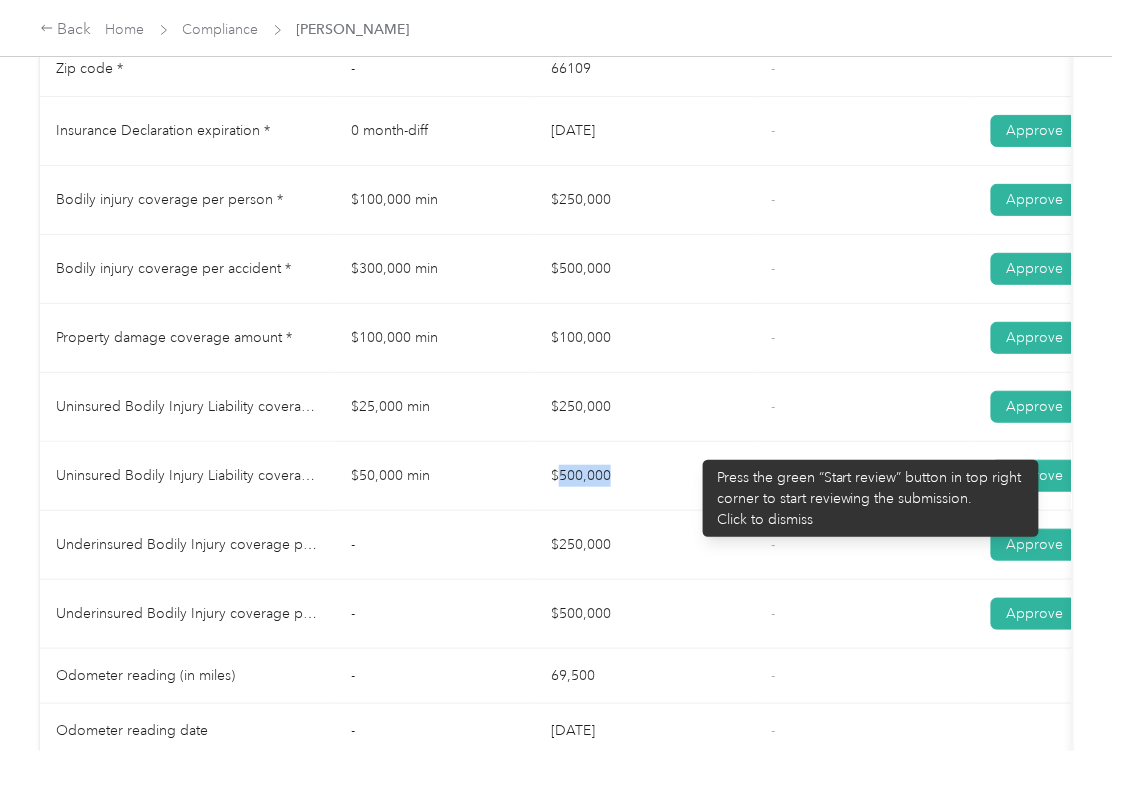 scroll, scrollTop: 1200, scrollLeft: 0, axis: vertical 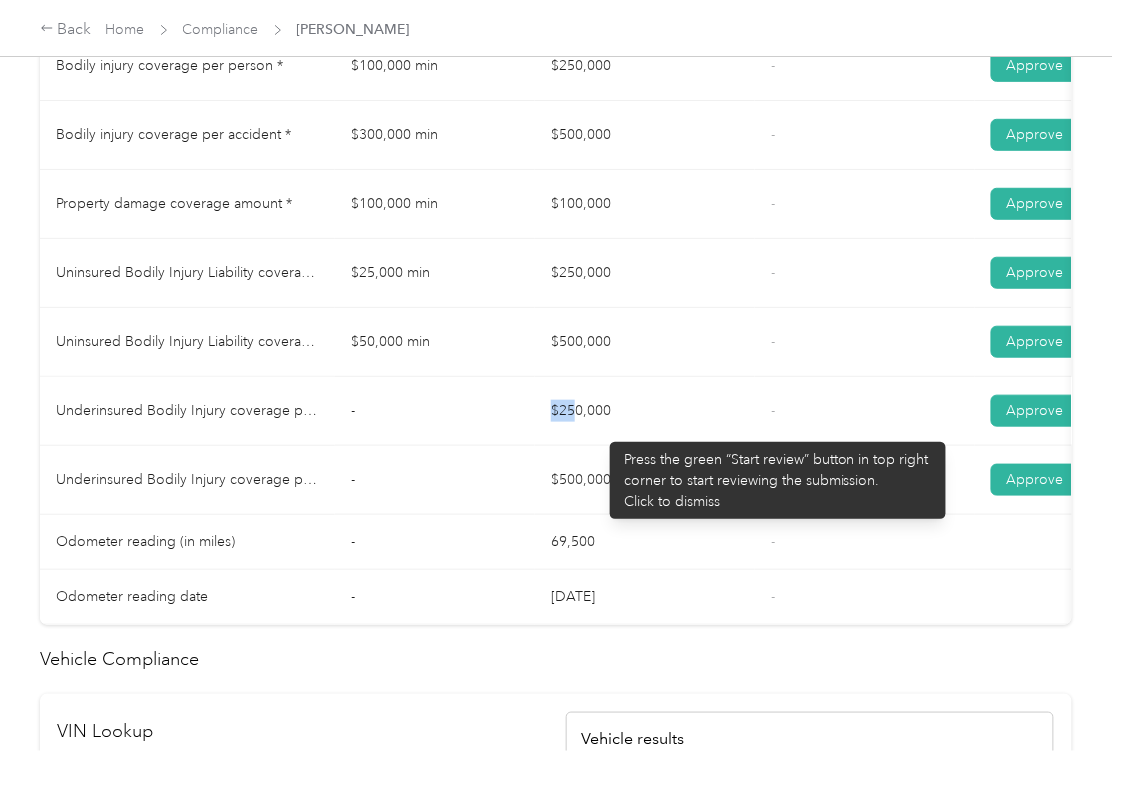 drag, startPoint x: 600, startPoint y: 432, endPoint x: 525, endPoint y: 492, distance: 96.04687 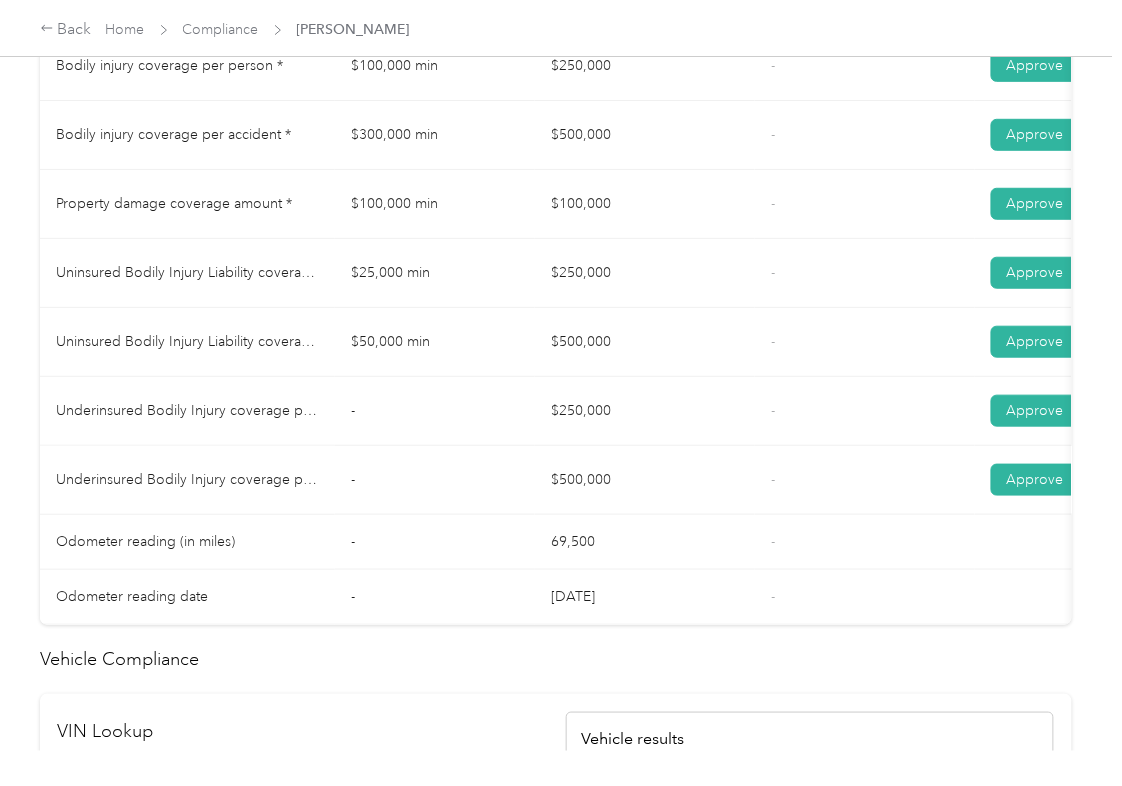 drag, startPoint x: 561, startPoint y: 506, endPoint x: 670, endPoint y: 510, distance: 109.07337 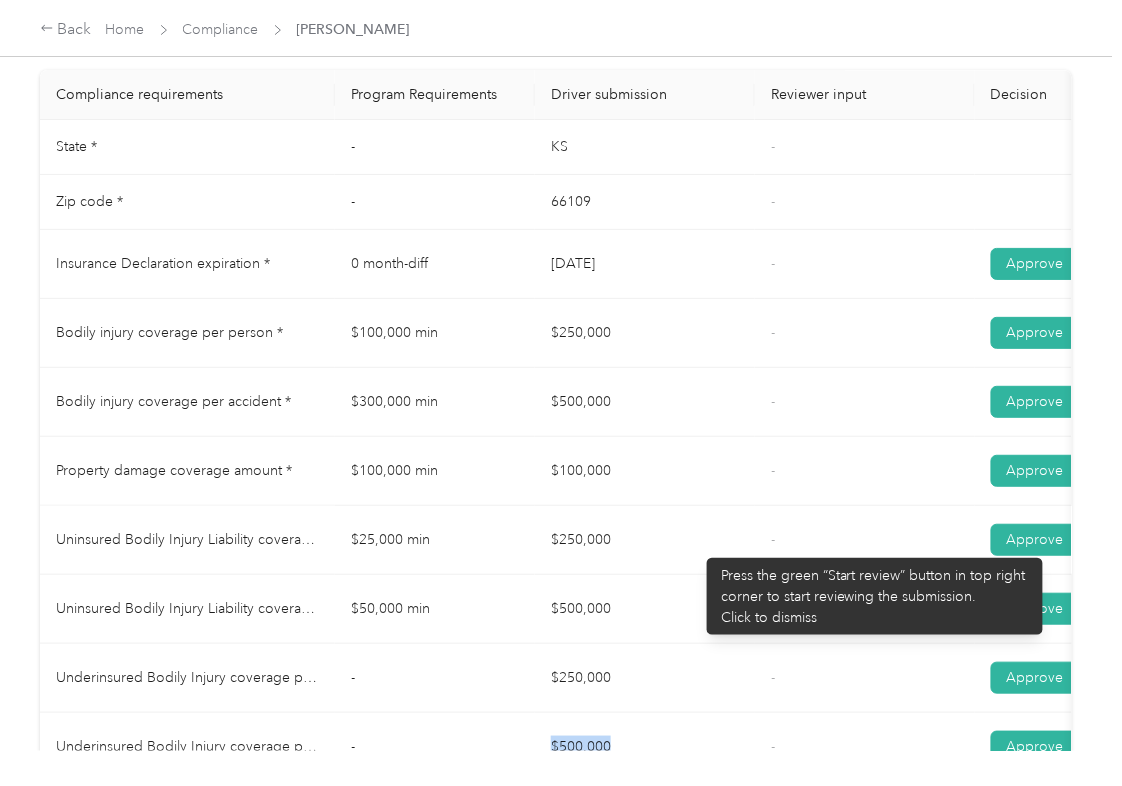 scroll, scrollTop: 0, scrollLeft: 0, axis: both 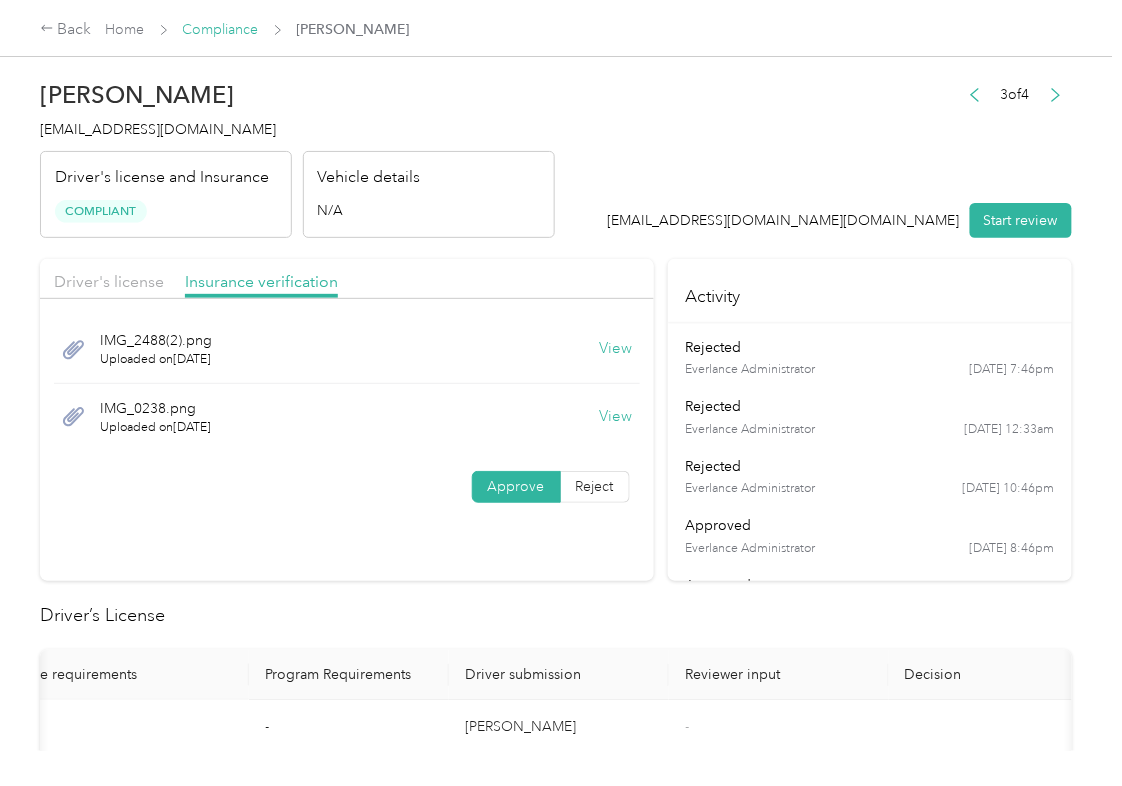 click on "Compliance" at bounding box center [221, 29] 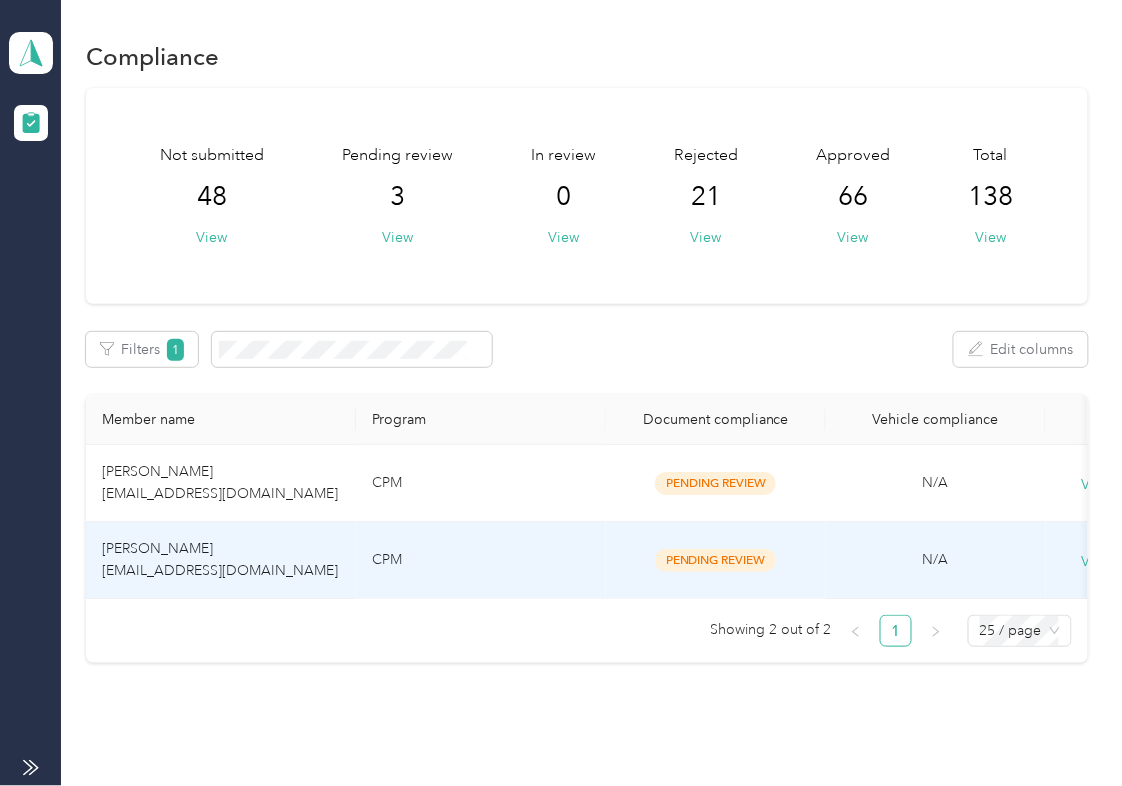 click on "[PERSON_NAME]
[EMAIL_ADDRESS][DOMAIN_NAME]" at bounding box center (221, 560) 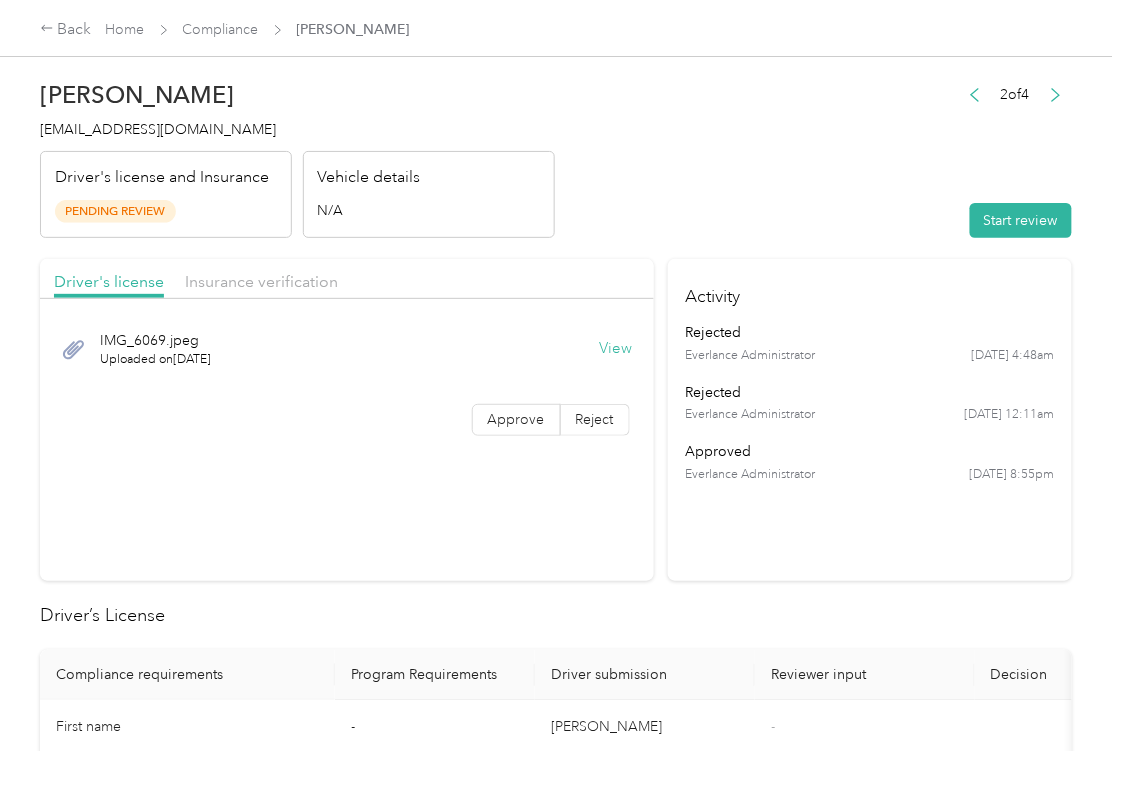 click on "View" at bounding box center [616, 349] 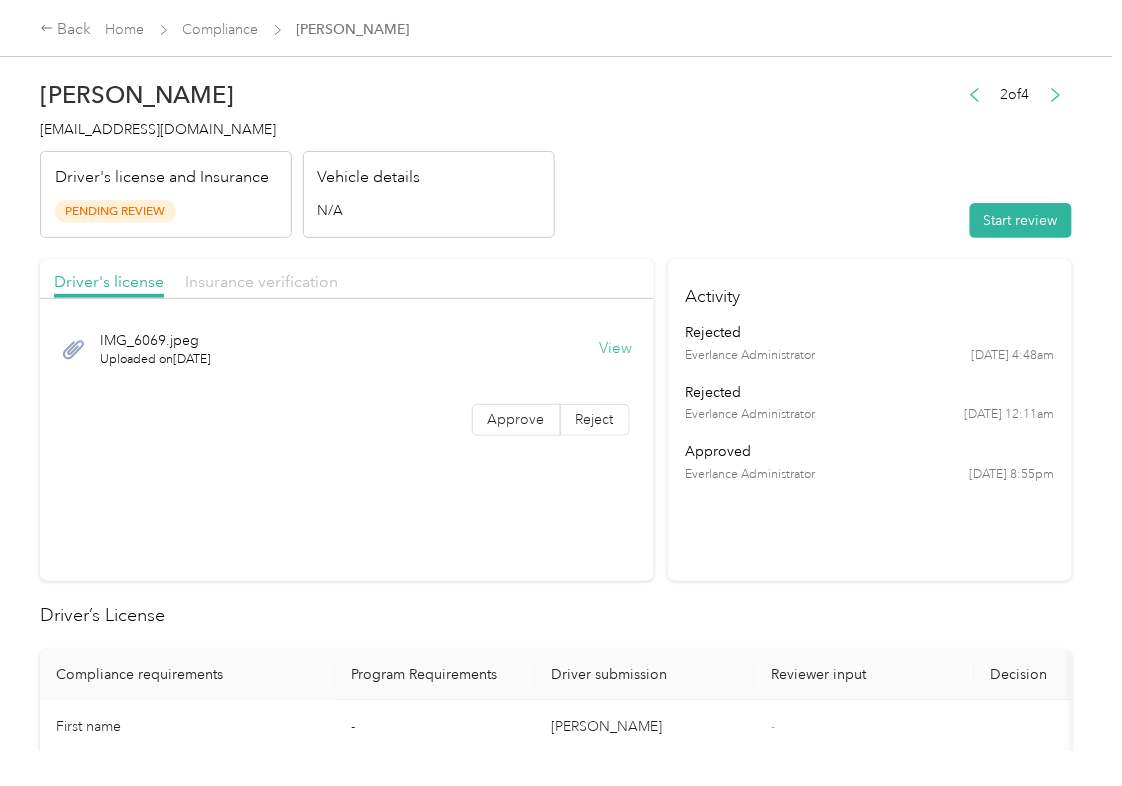drag, startPoint x: 302, startPoint y: 305, endPoint x: 270, endPoint y: 285, distance: 37.735924 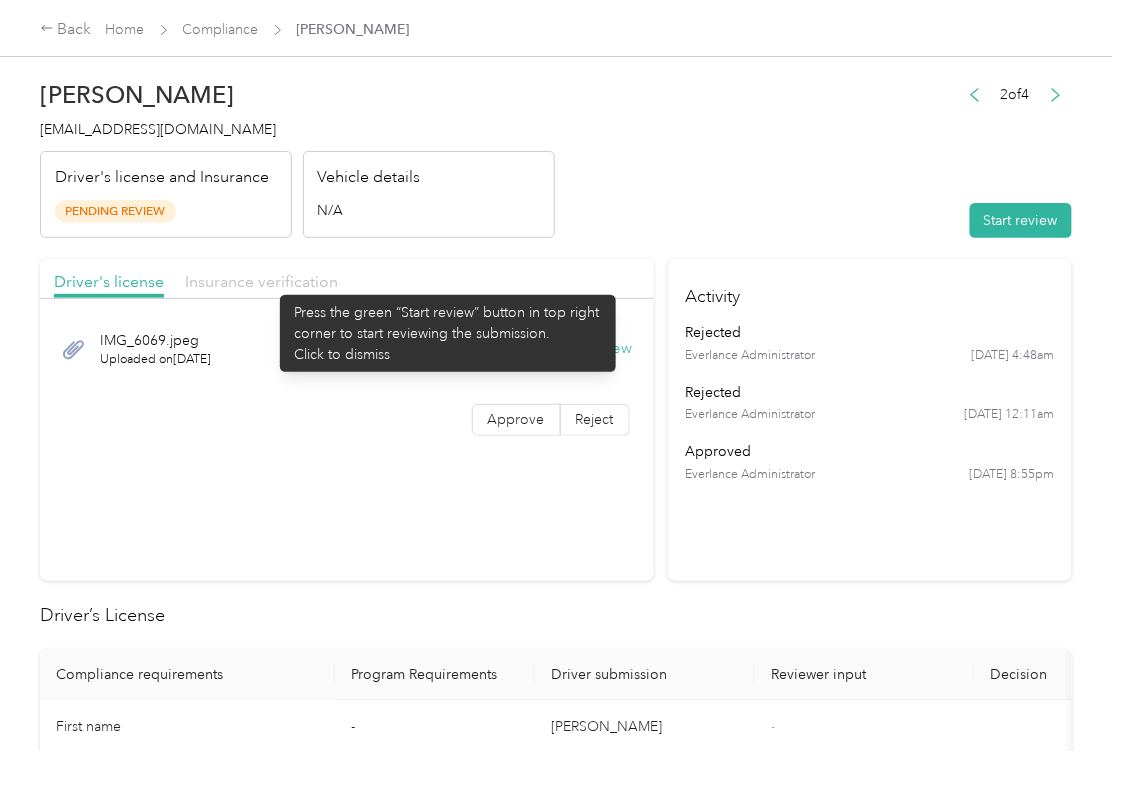 click on "Insurance verification" at bounding box center [261, 281] 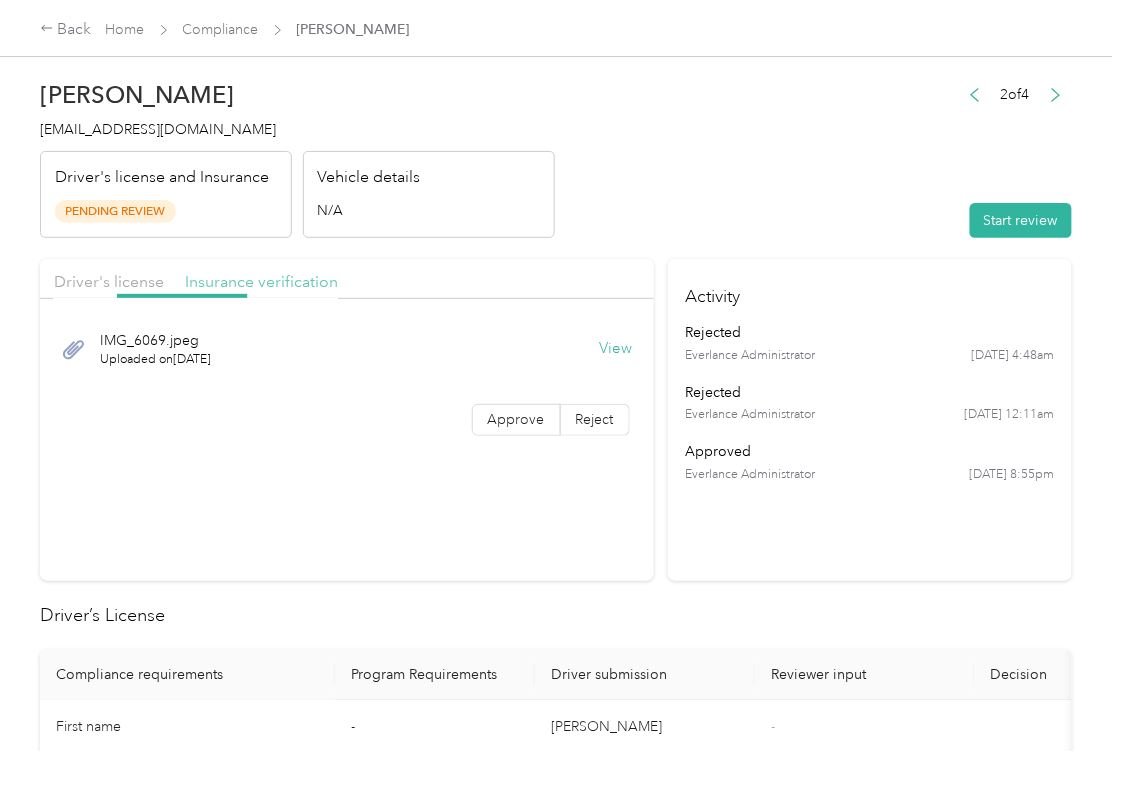 click on "Insurance verification" at bounding box center (261, 281) 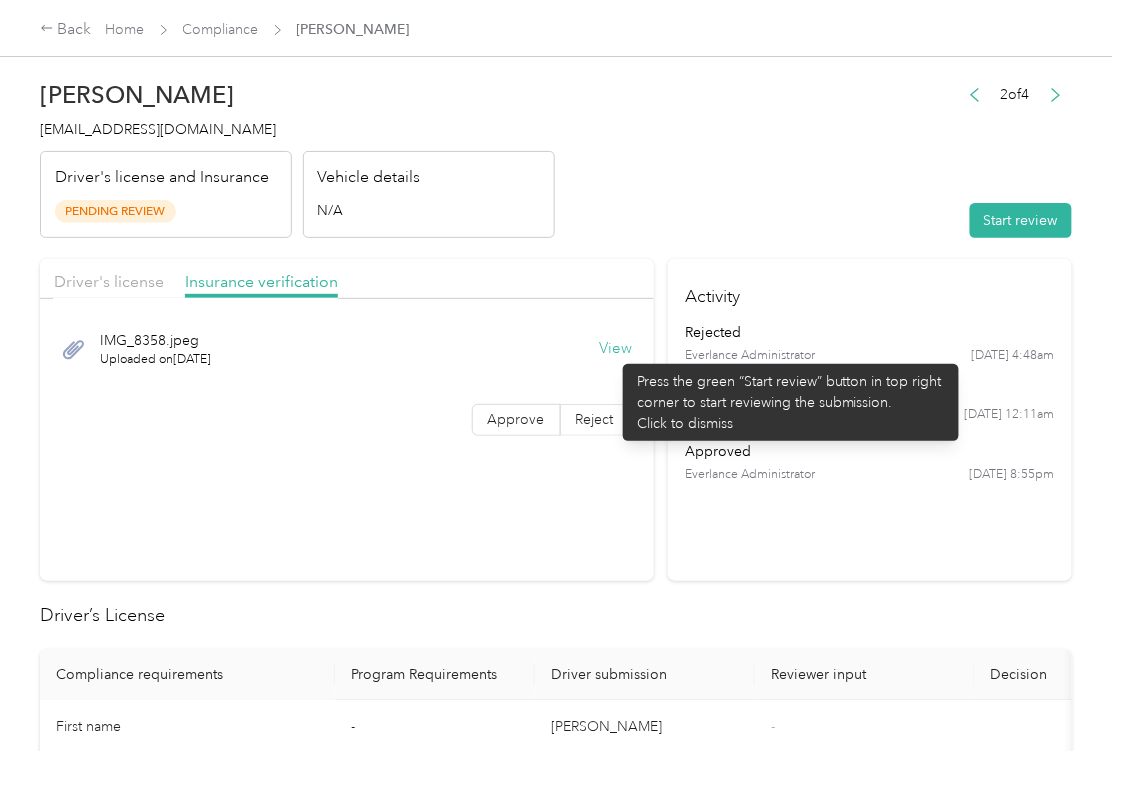 click on "View" at bounding box center (616, 349) 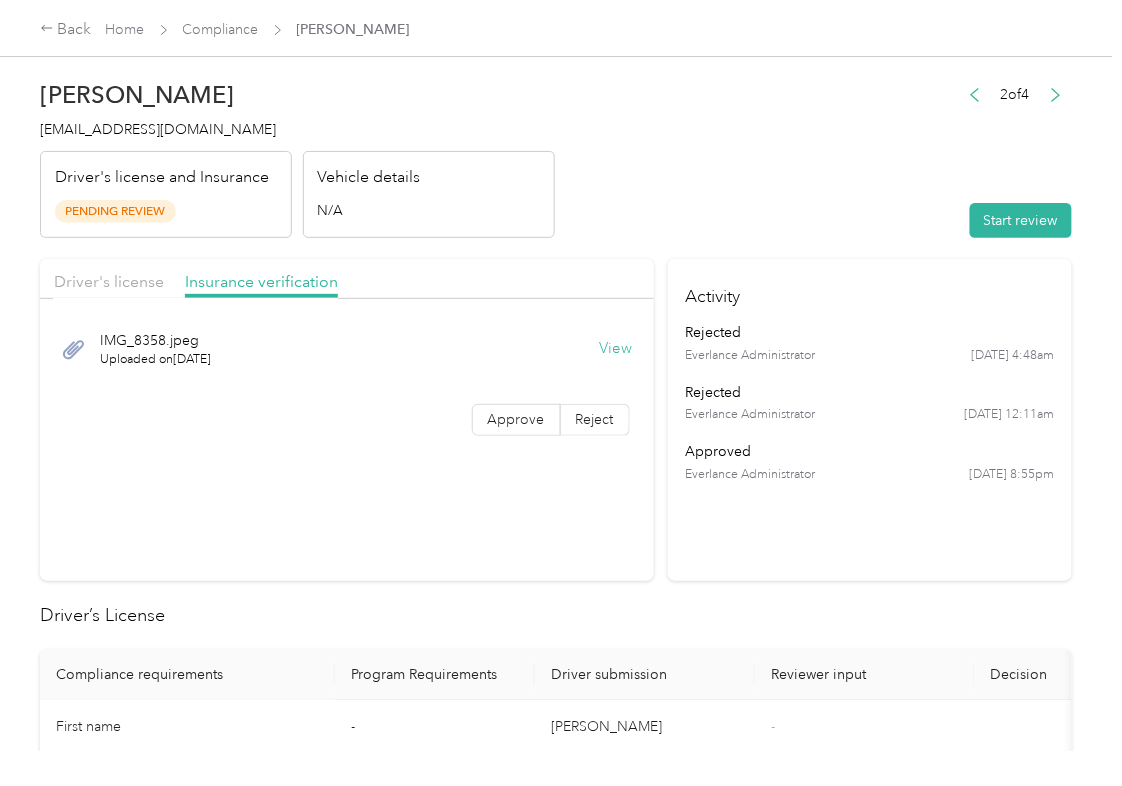 drag, startPoint x: 1044, startPoint y: 213, endPoint x: 989, endPoint y: 245, distance: 63.631752 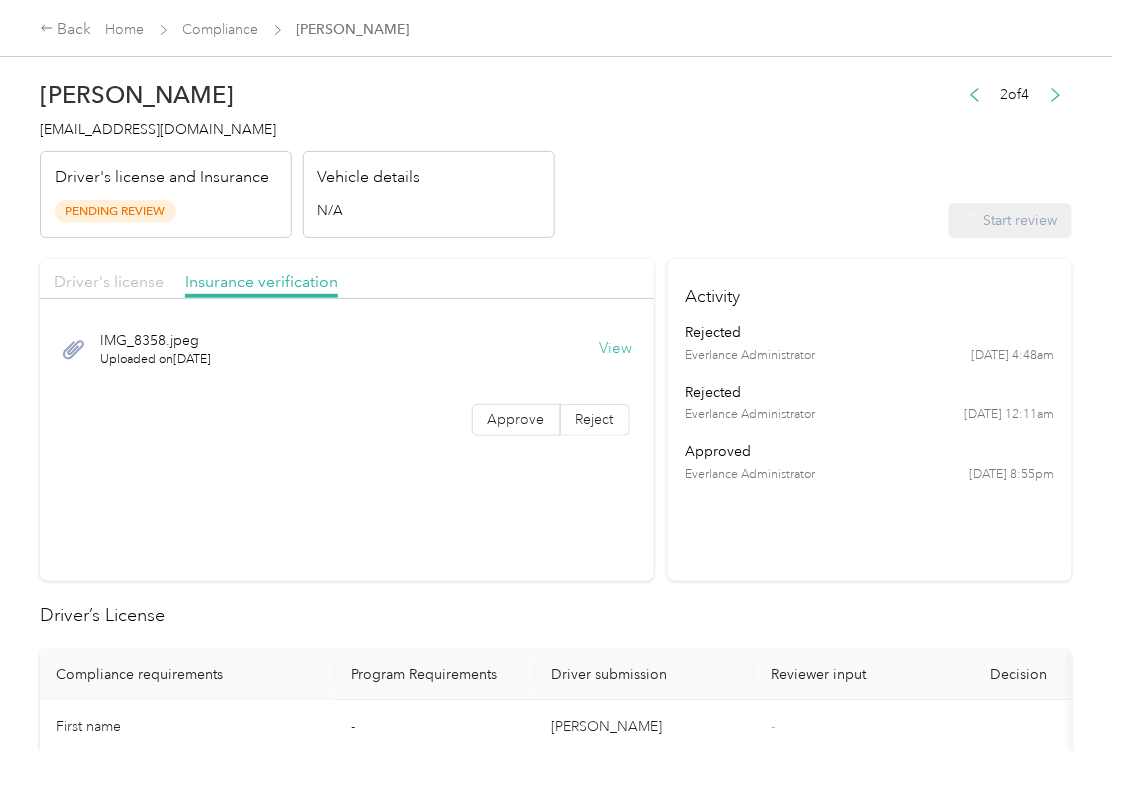 click on "Driver's license" at bounding box center (109, 281) 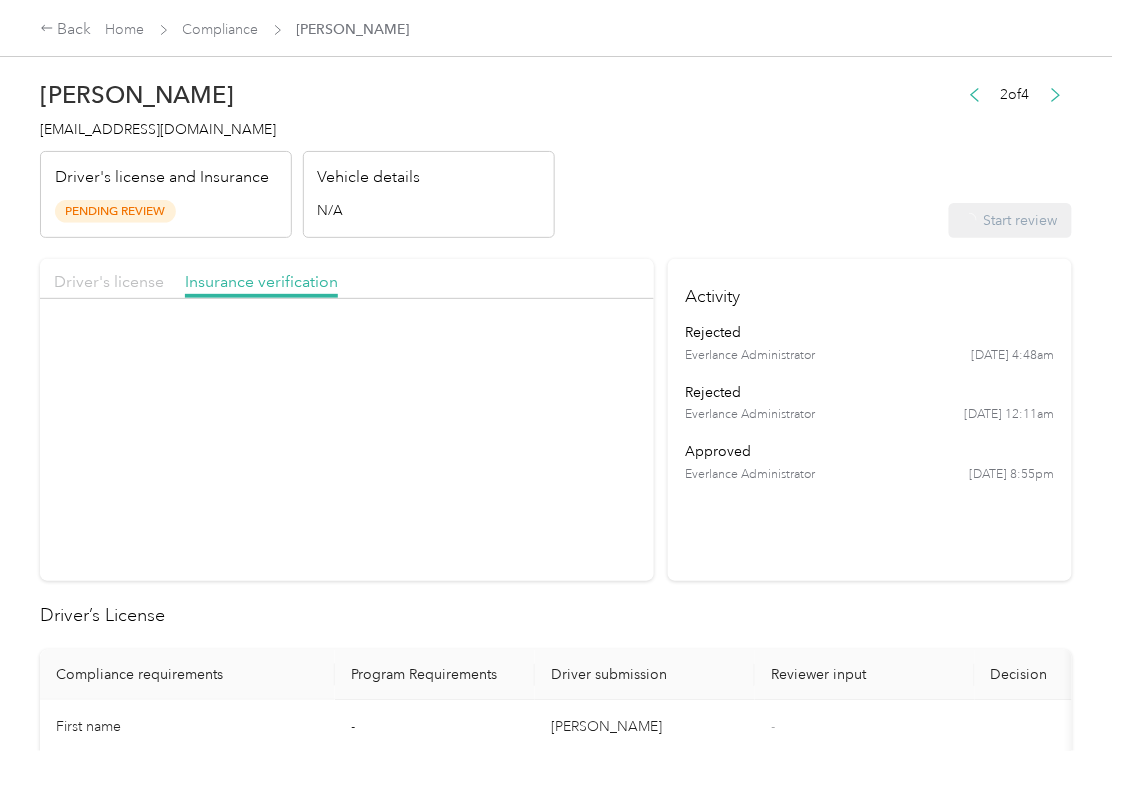 click on "Driver's license" at bounding box center [109, 281] 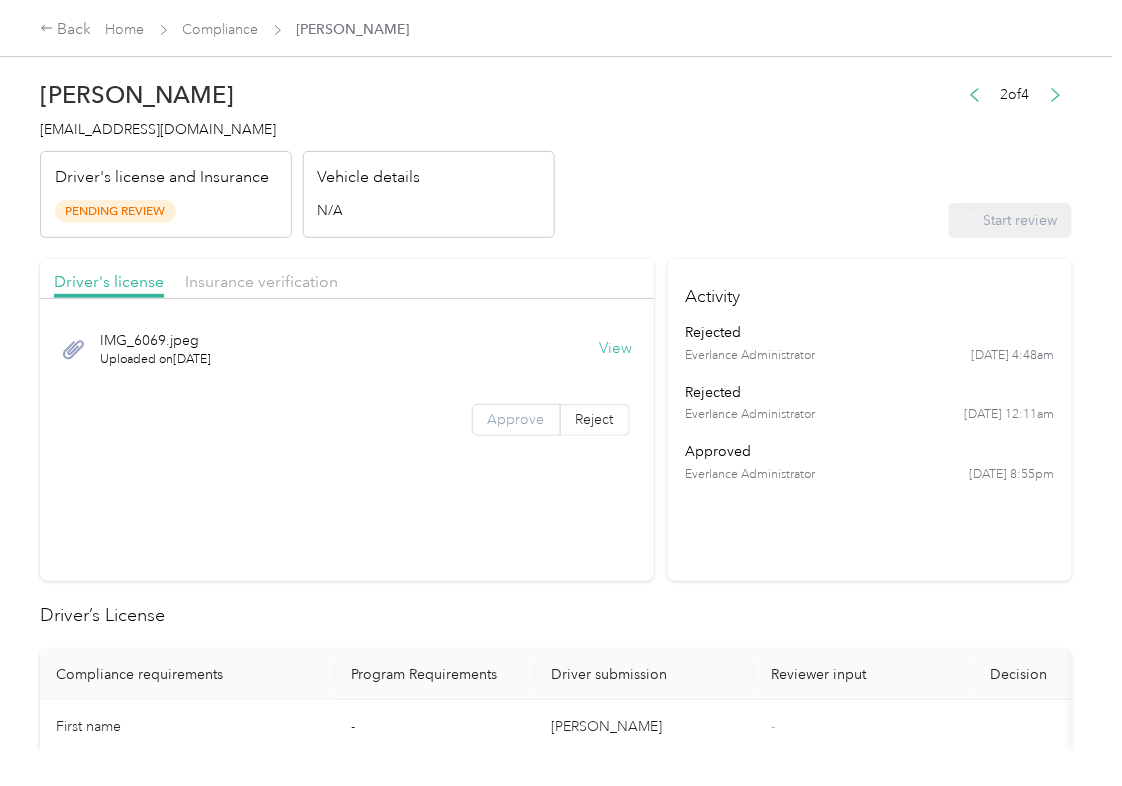 click on "Approve" at bounding box center (516, 420) 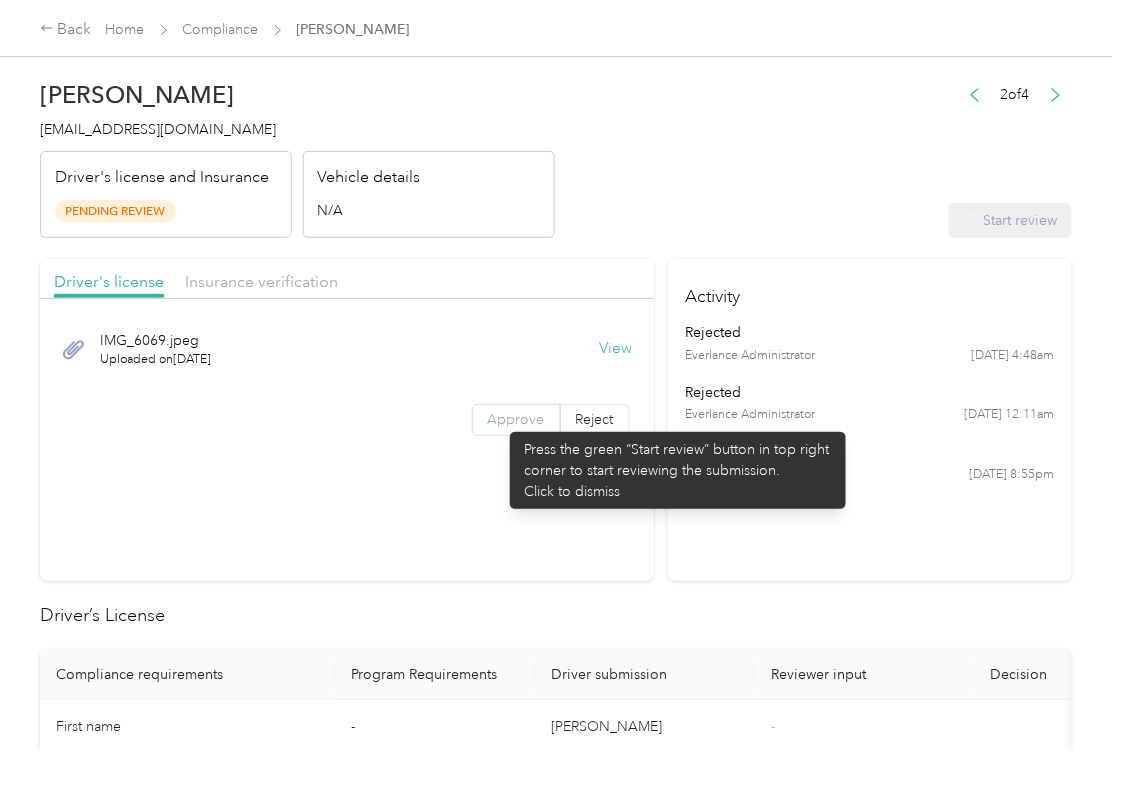 click on "Approve" at bounding box center [516, 419] 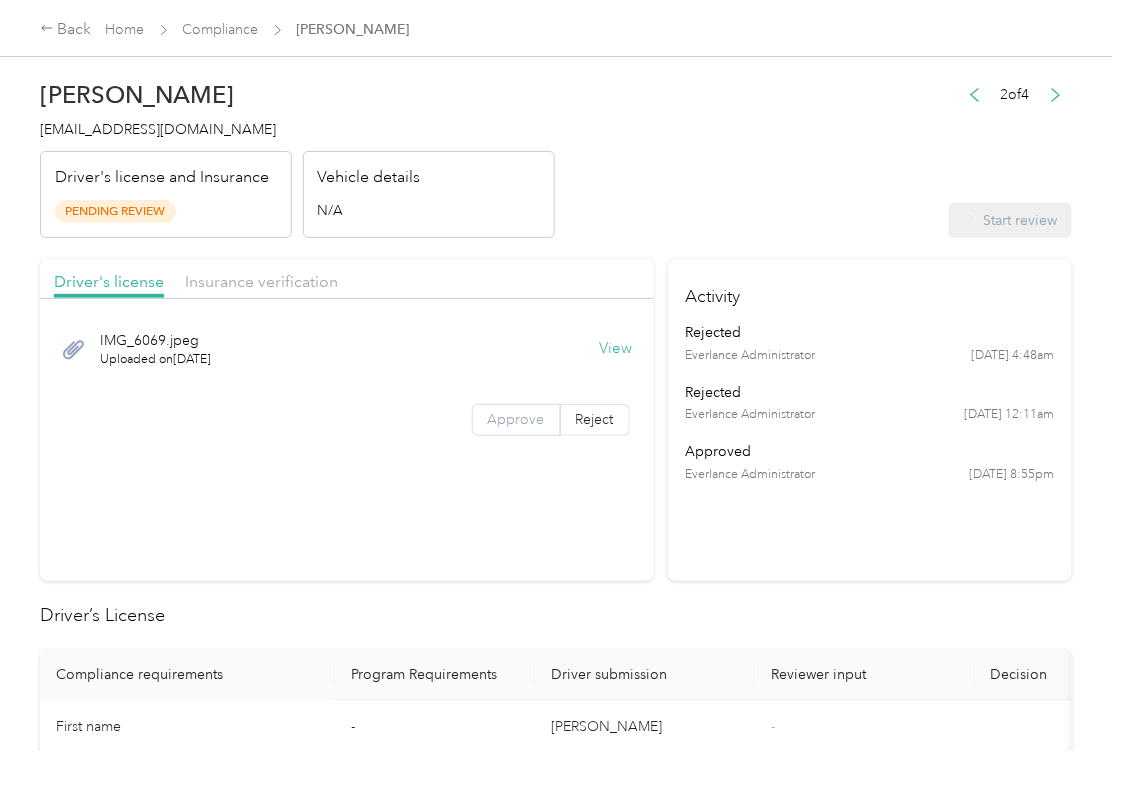 click on "Approve" at bounding box center (516, 419) 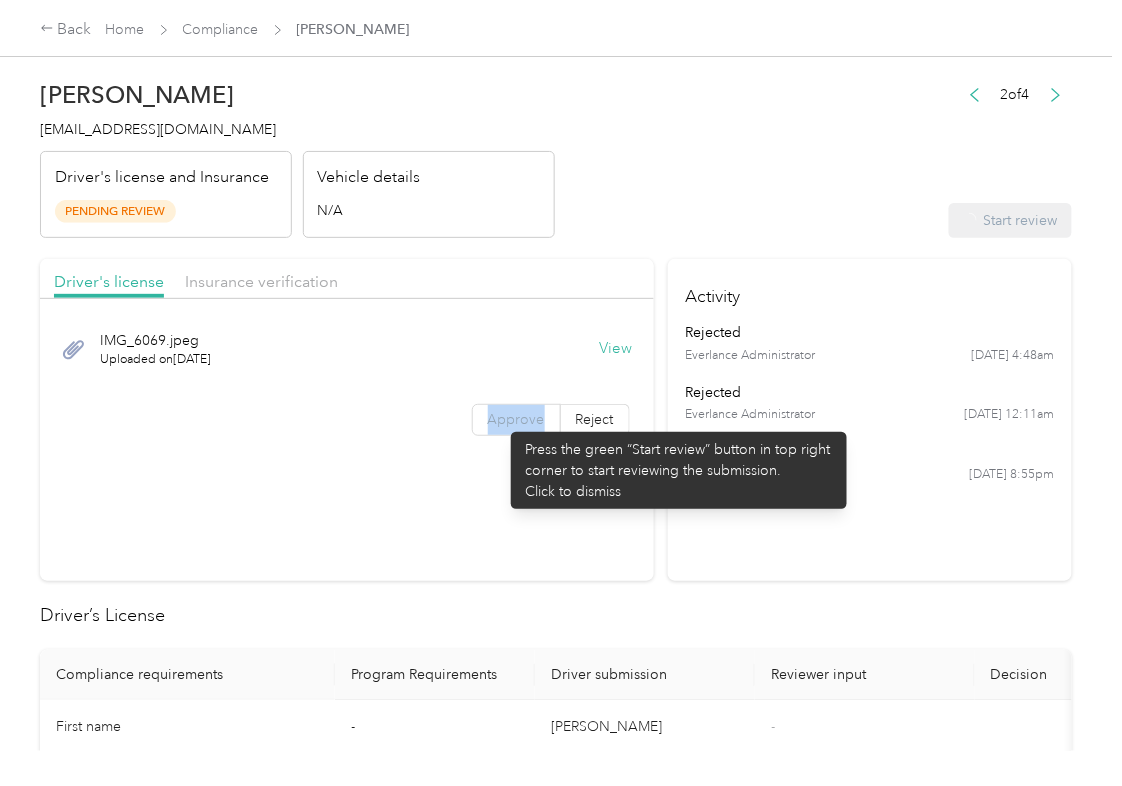 click on "Approve" at bounding box center (516, 419) 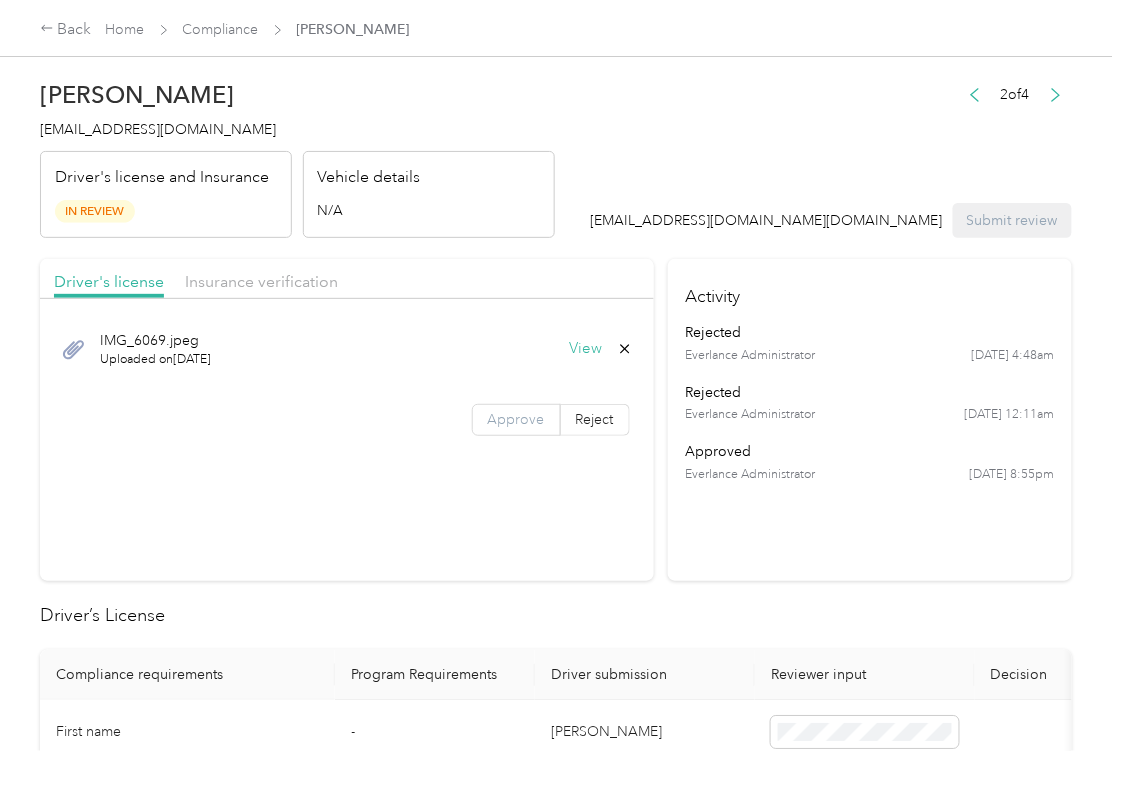 click on "Approve" at bounding box center (516, 419) 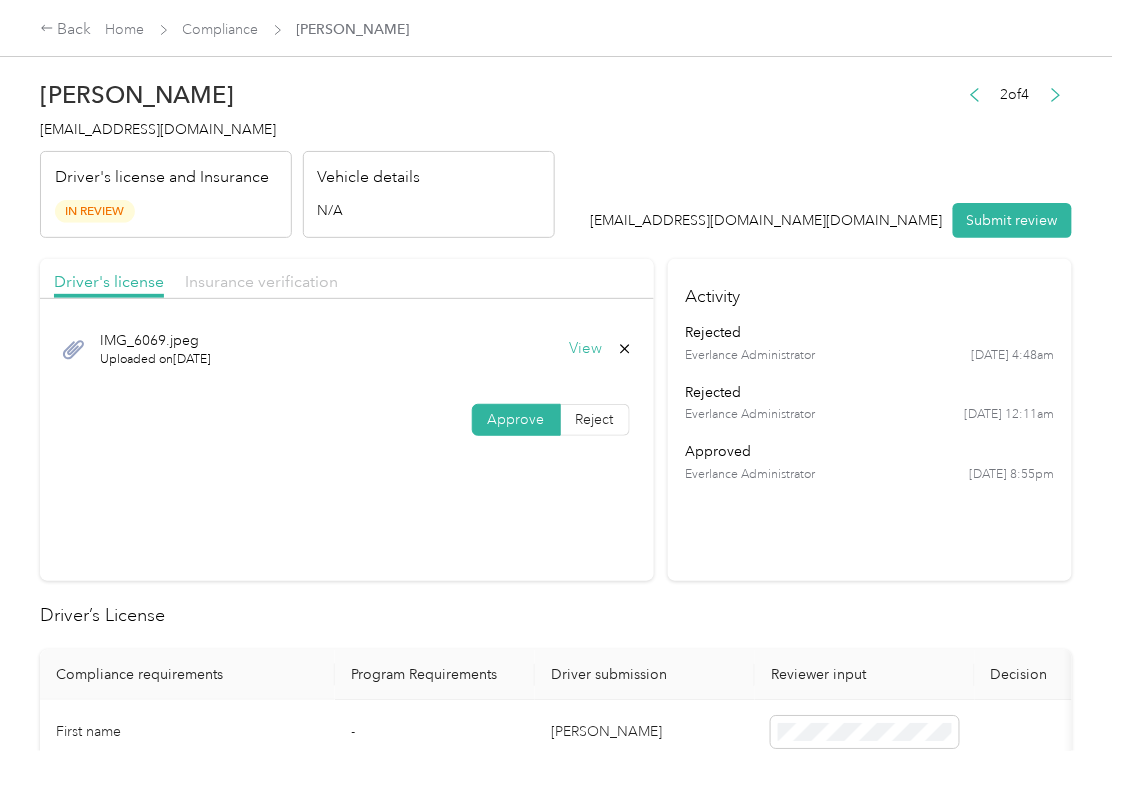 click on "Insurance verification" at bounding box center (261, 281) 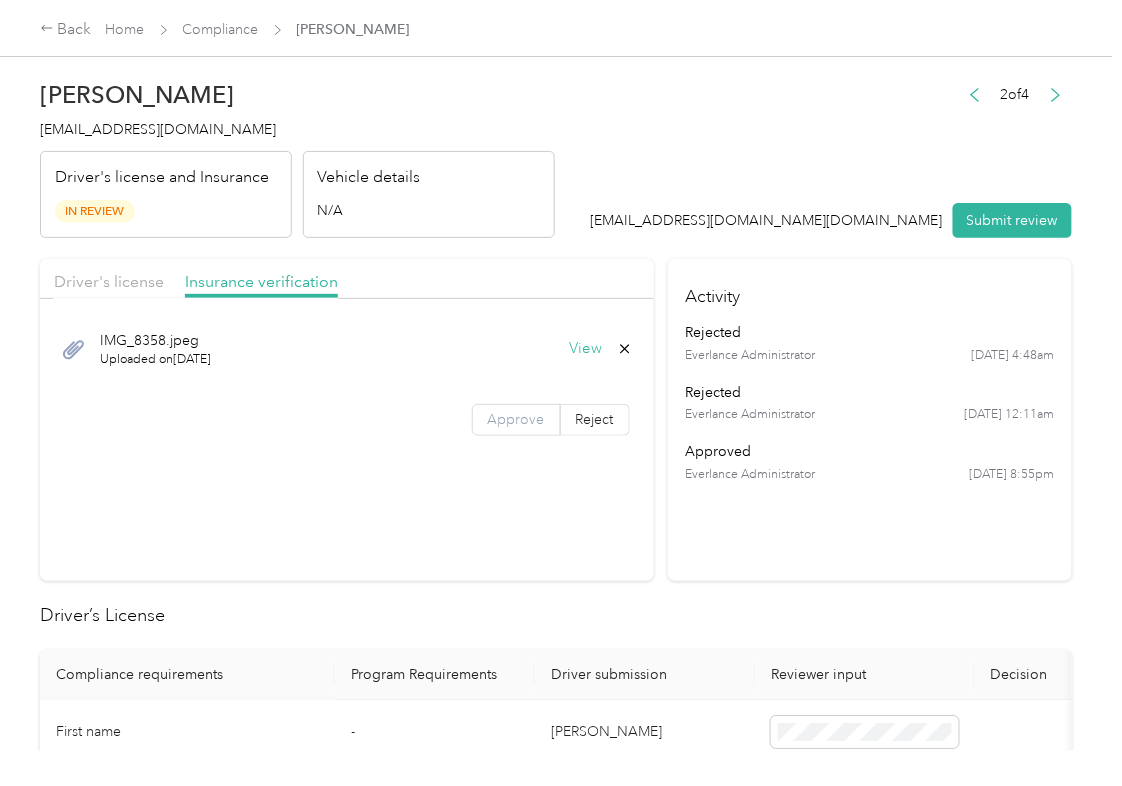 click on "Approve" at bounding box center (516, 420) 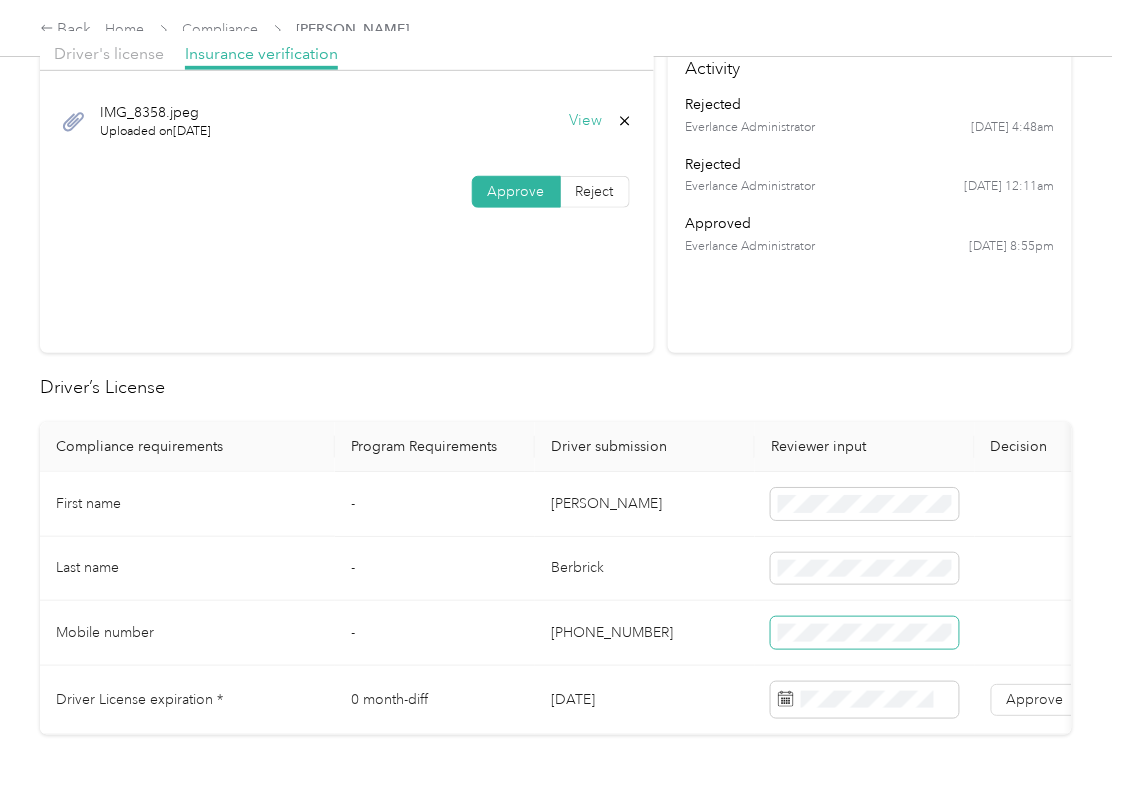 scroll, scrollTop: 533, scrollLeft: 0, axis: vertical 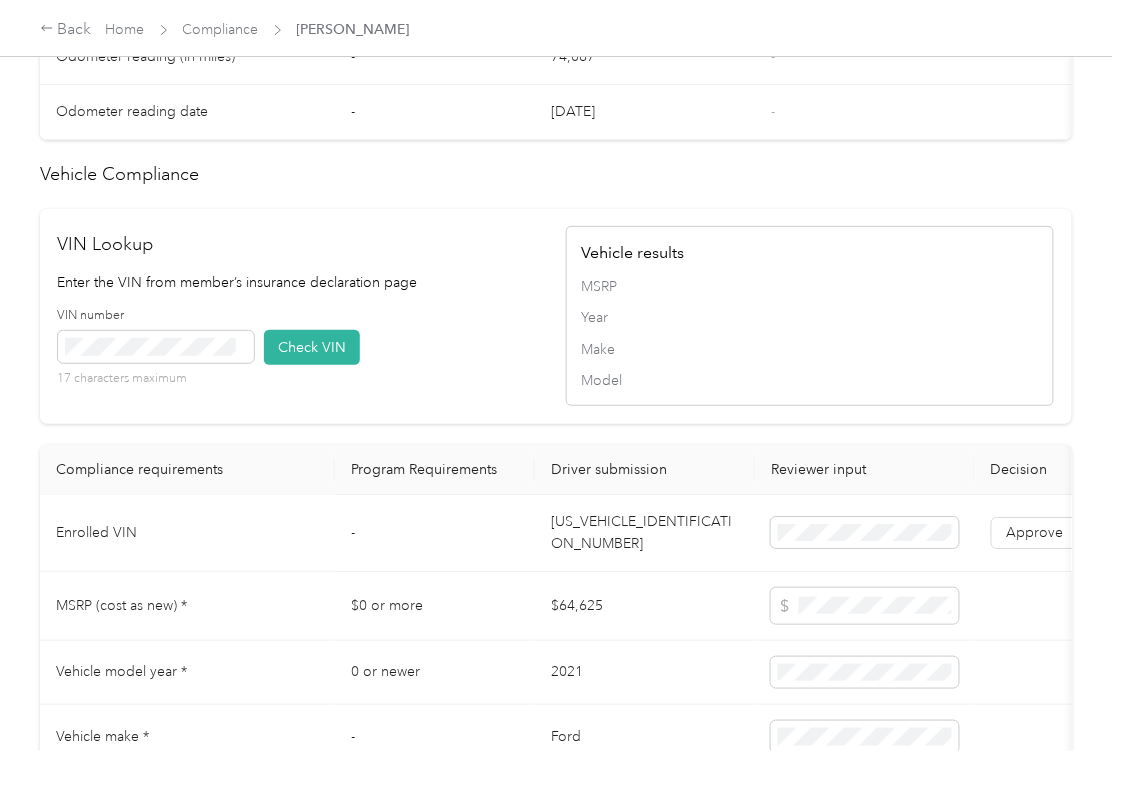 click on "[US_VEHICLE_IDENTIFICATION_NUMBER]" at bounding box center (645, 533) 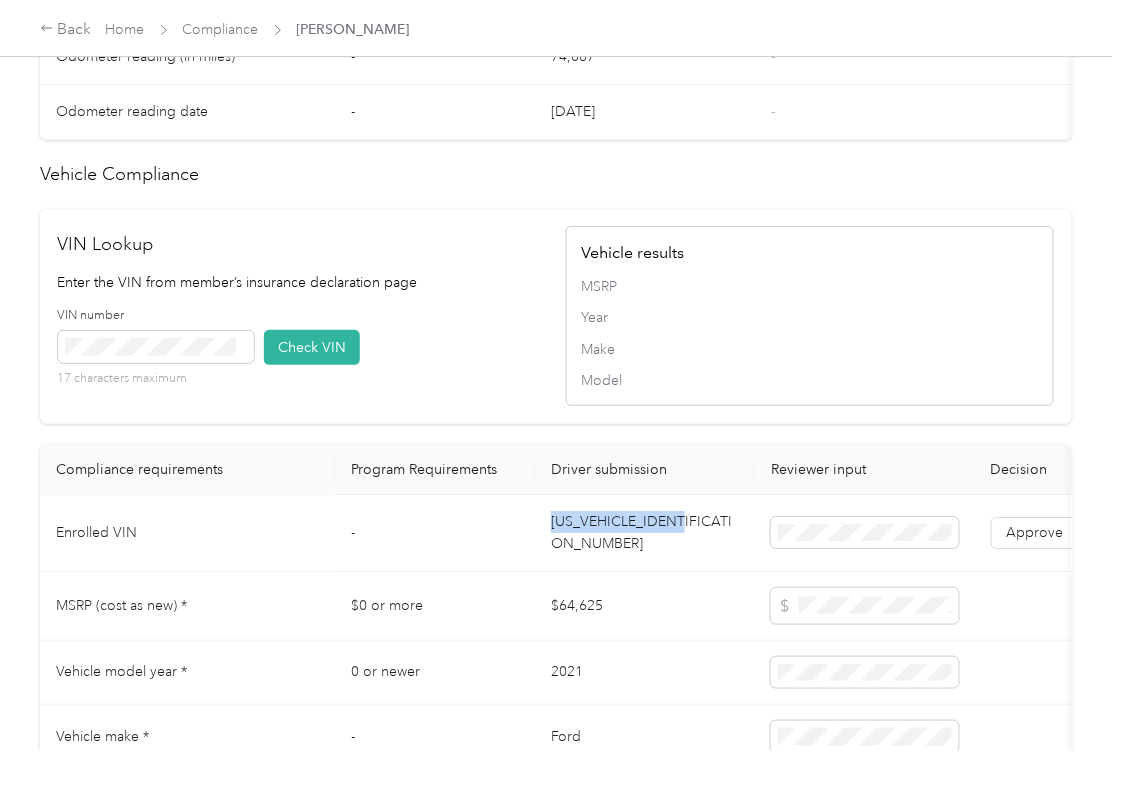 click on "[US_VEHICLE_IDENTIFICATION_NUMBER]" at bounding box center (645, 533) 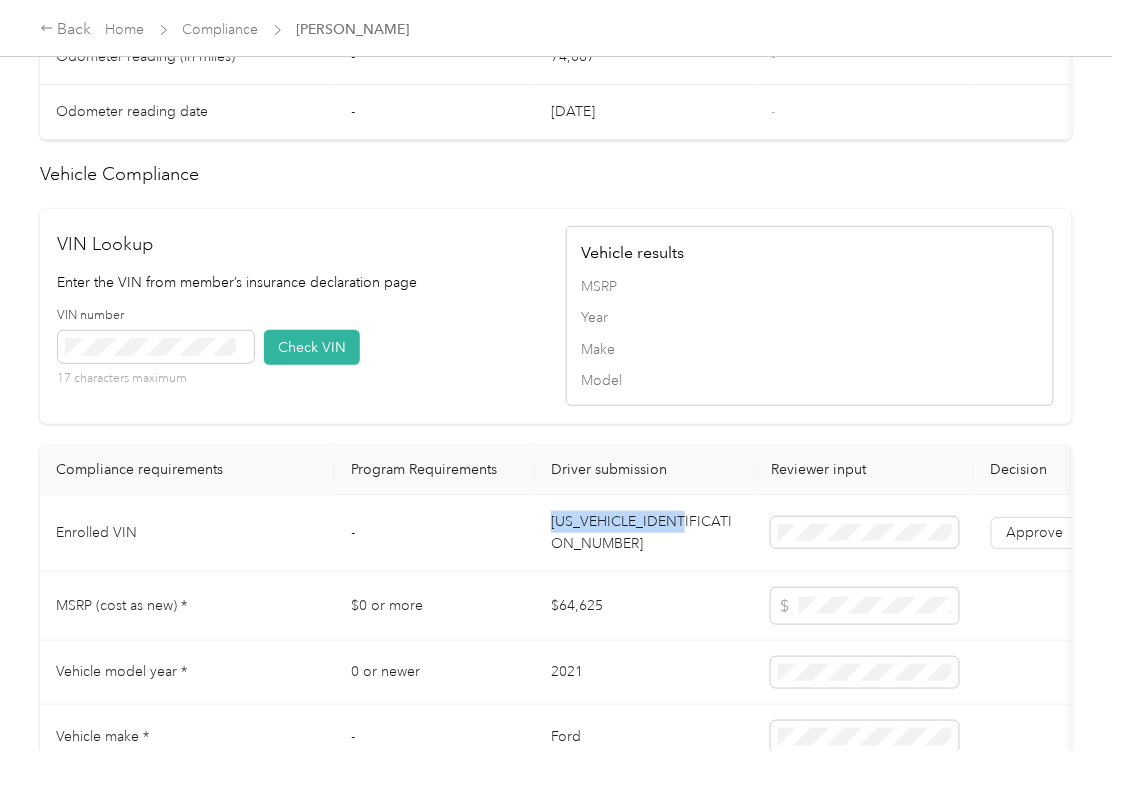 click on "VIN number   17 characters maximum Check VIN" at bounding box center [302, 354] 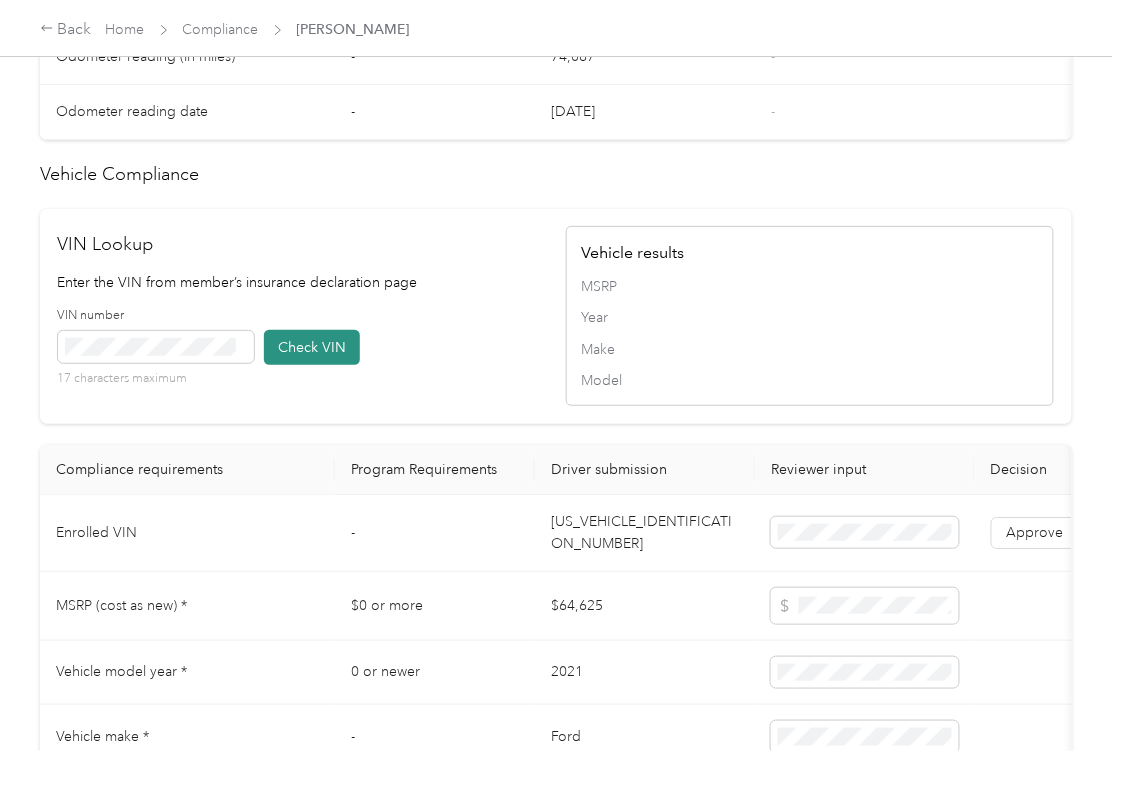 type 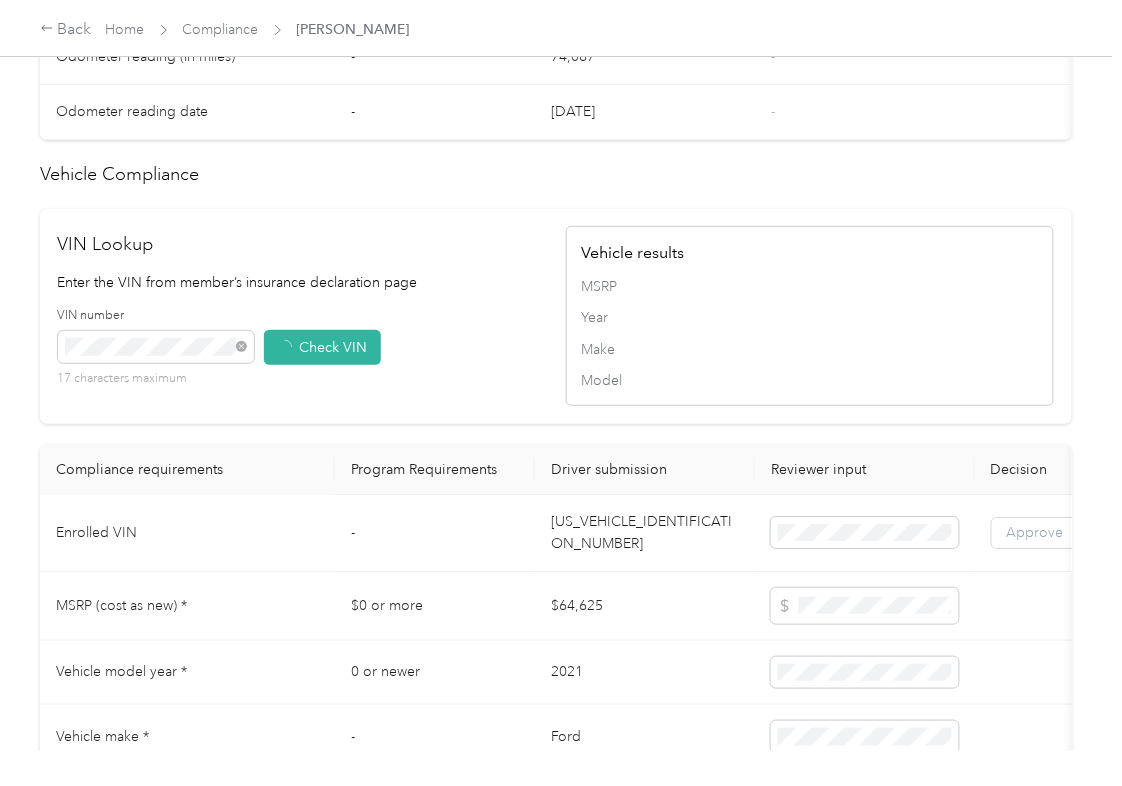 click on "Approve" at bounding box center (1035, 533) 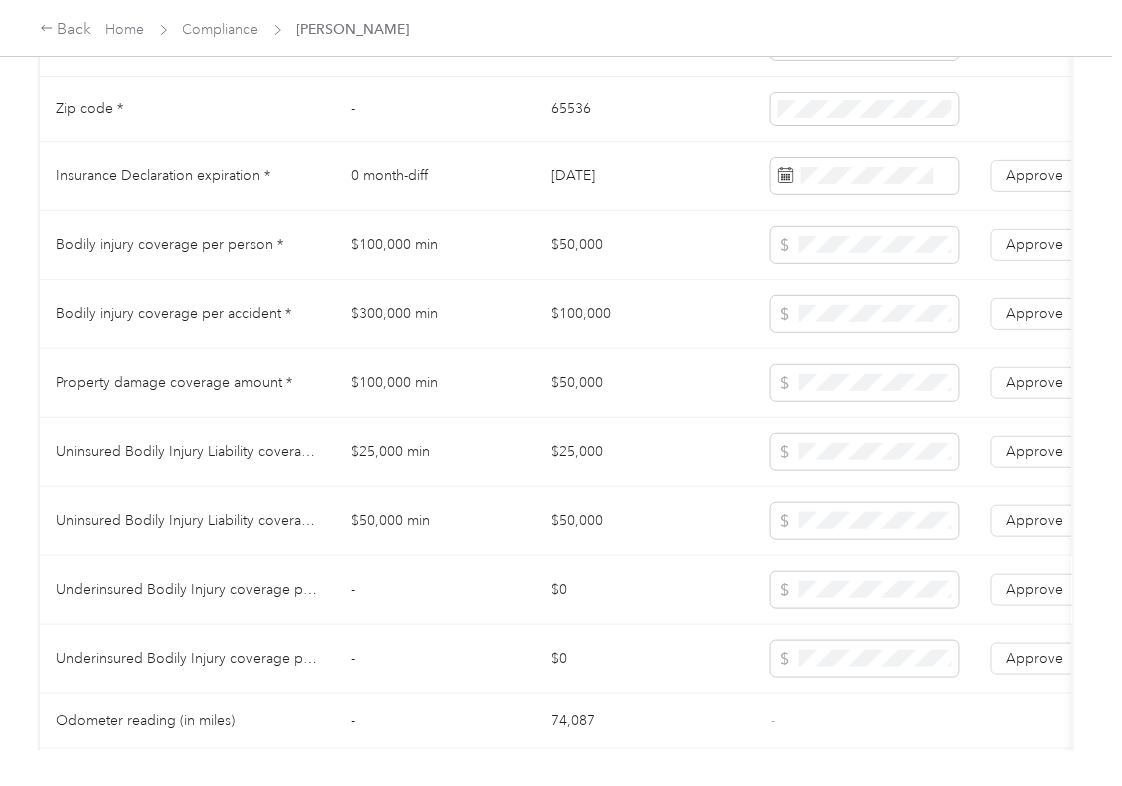 scroll, scrollTop: 1066, scrollLeft: 0, axis: vertical 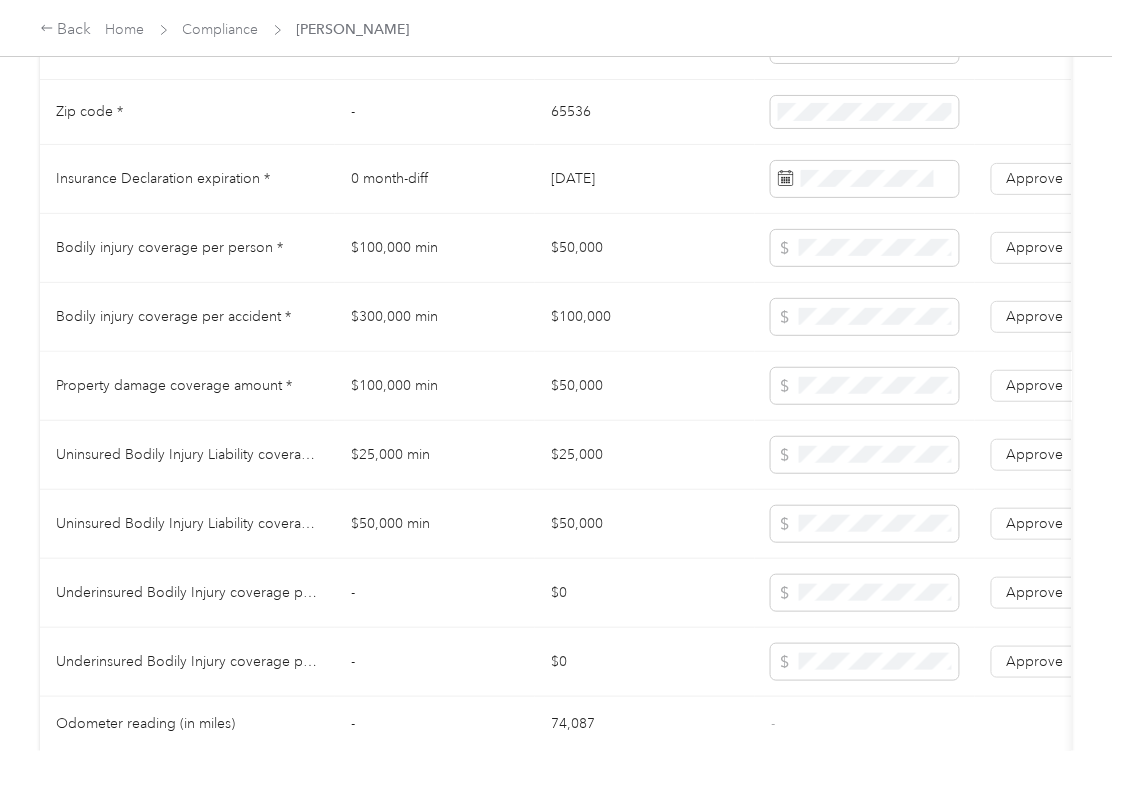 click on "$50,000" at bounding box center [645, 386] 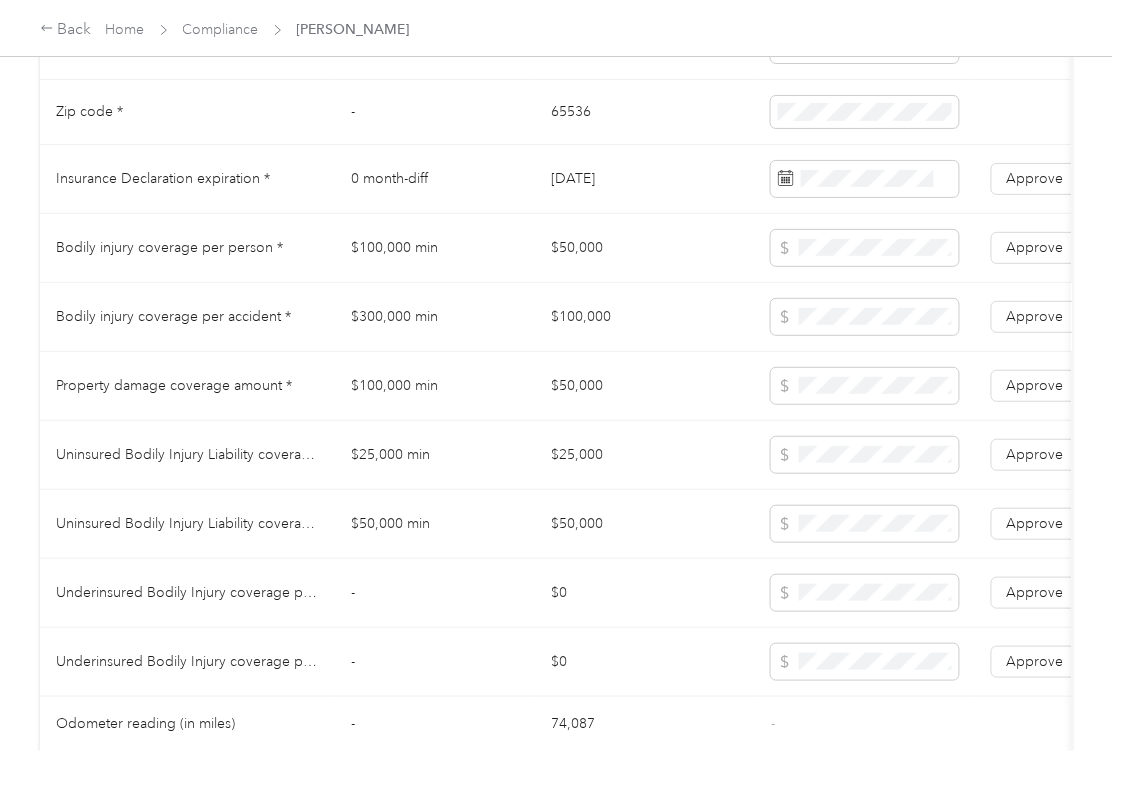 click on "$100,000" at bounding box center (645, 317) 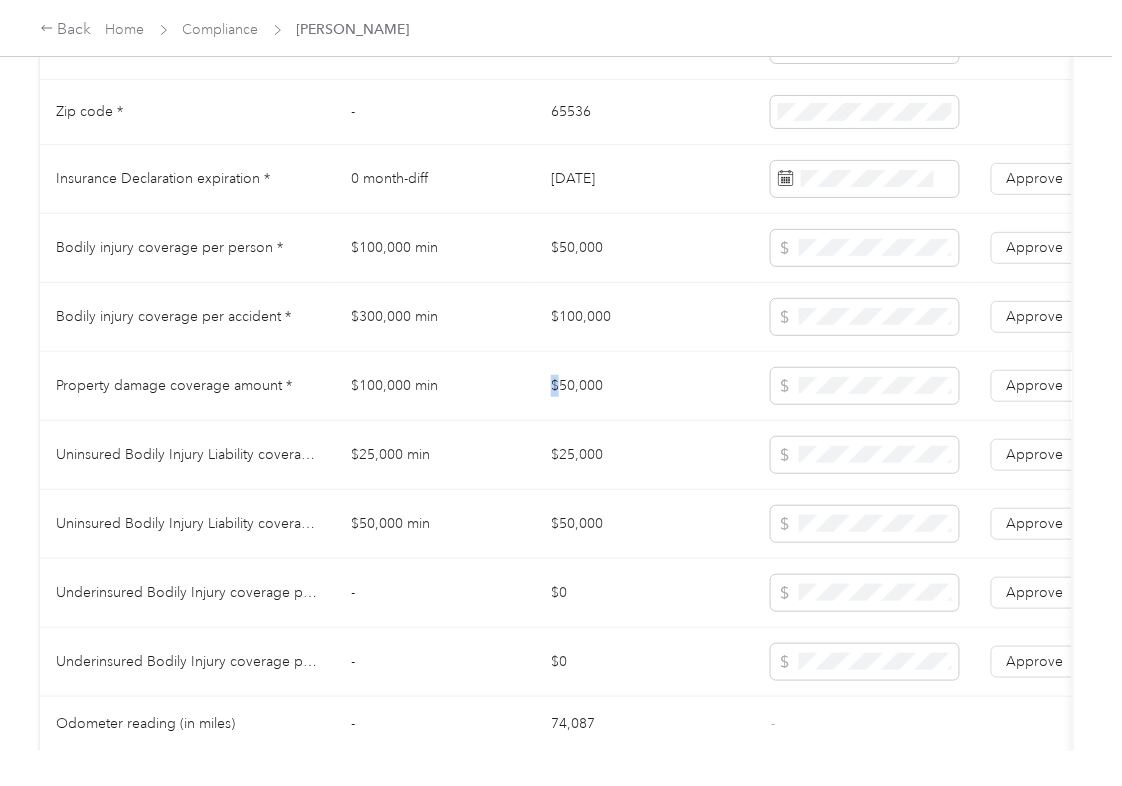 drag, startPoint x: 537, startPoint y: 405, endPoint x: 584, endPoint y: 405, distance: 47 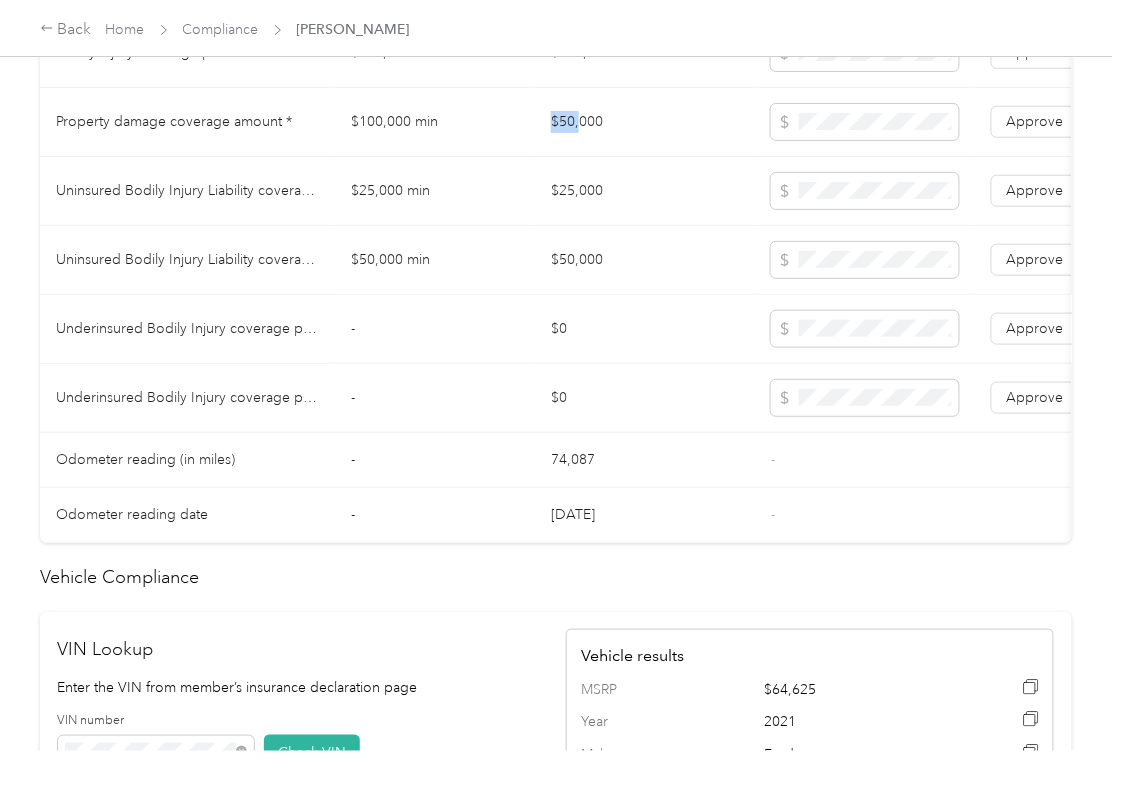 scroll, scrollTop: 1333, scrollLeft: 0, axis: vertical 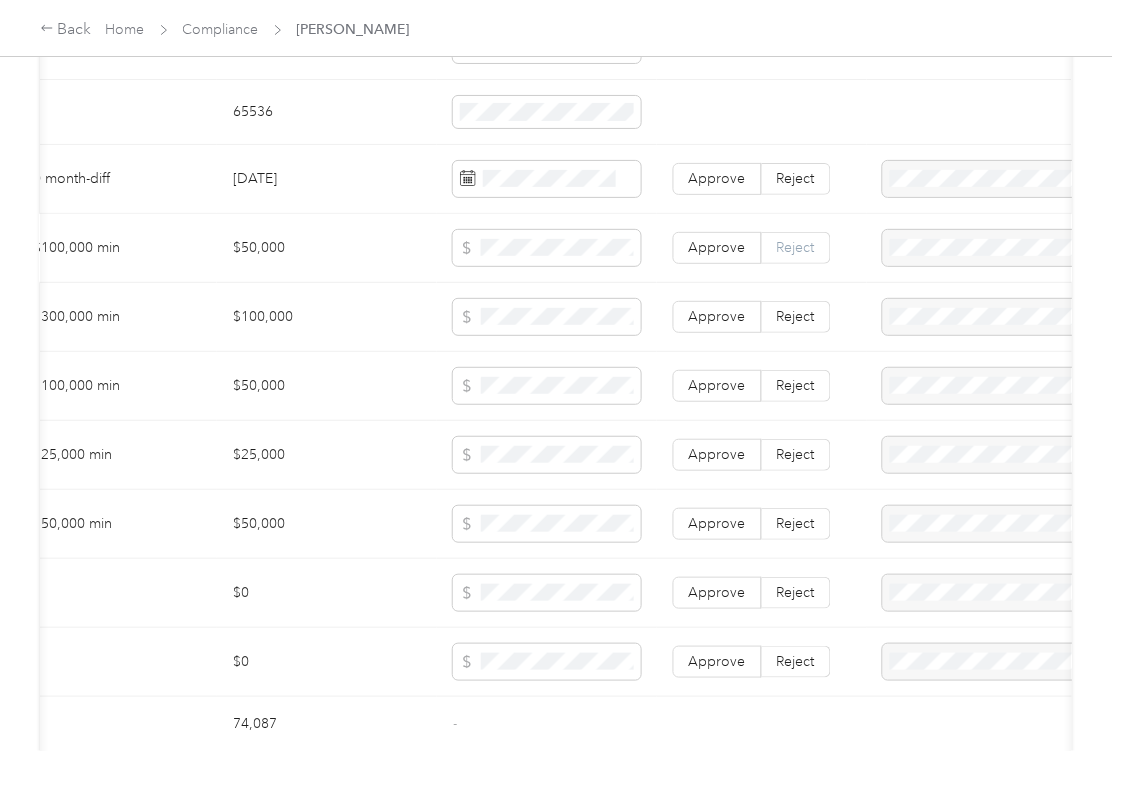 click on "Reject" at bounding box center (796, 247) 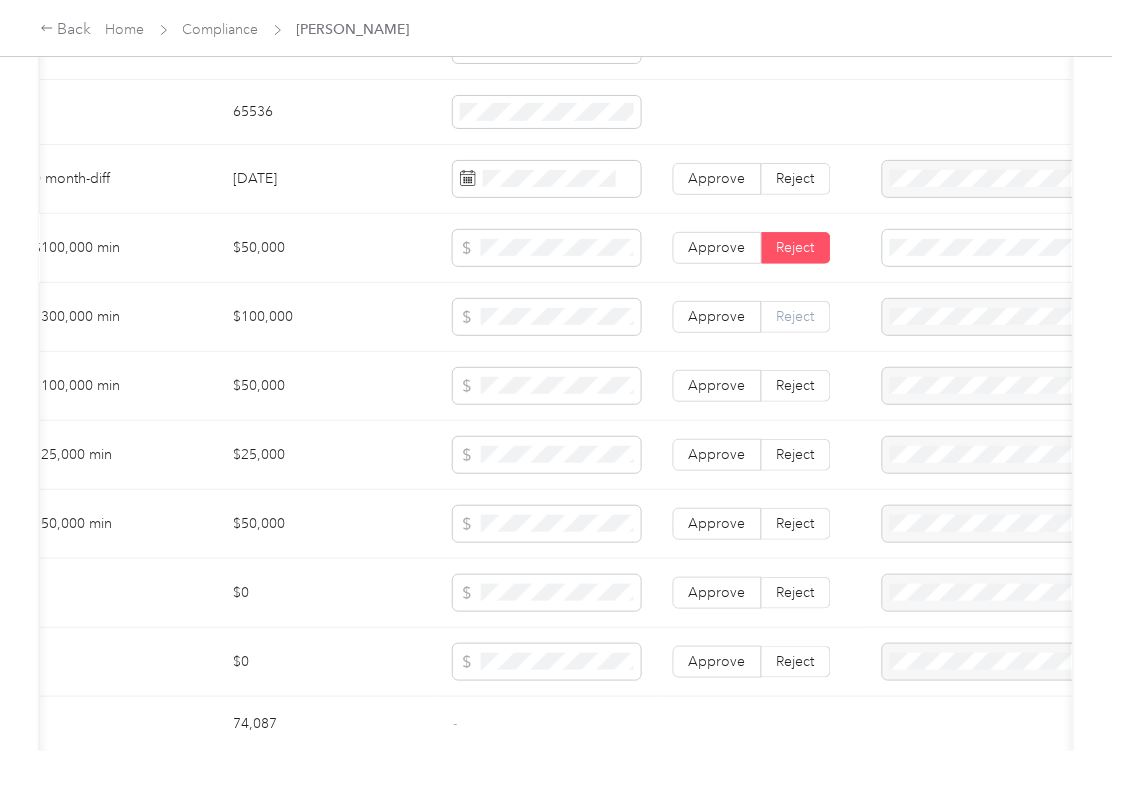 click on "Reject" at bounding box center [796, 316] 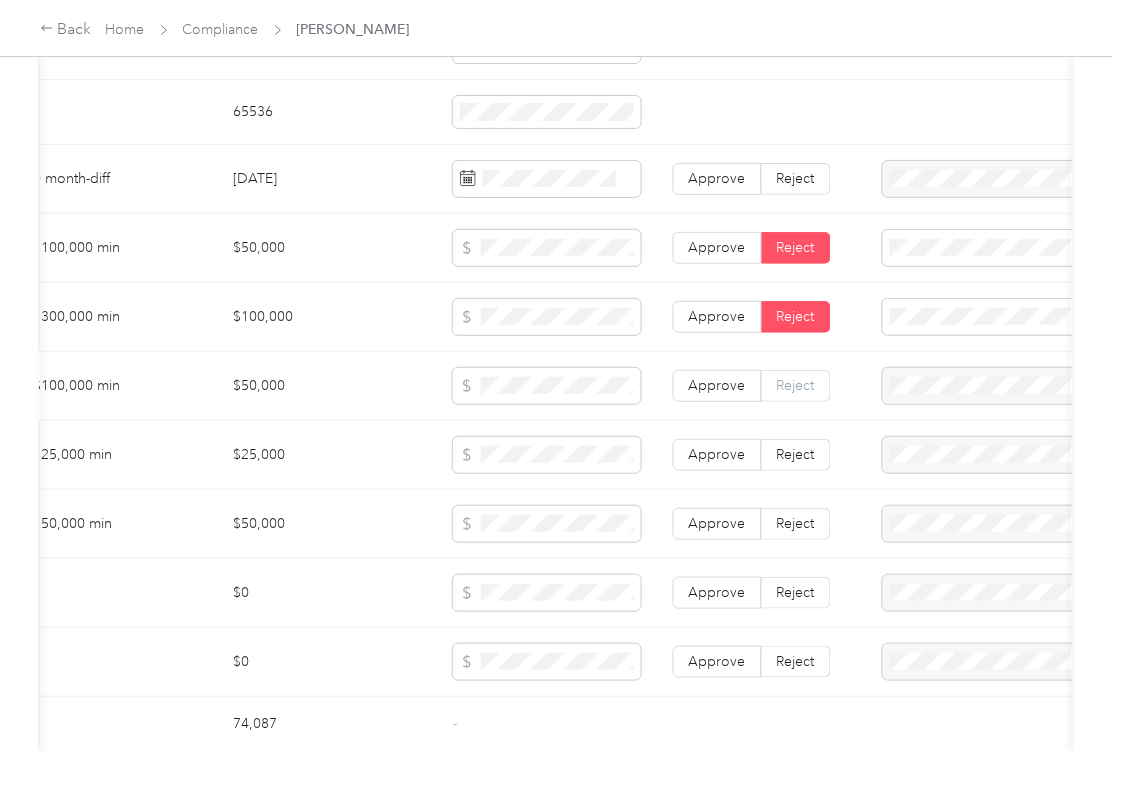 click on "Reject" at bounding box center [796, 385] 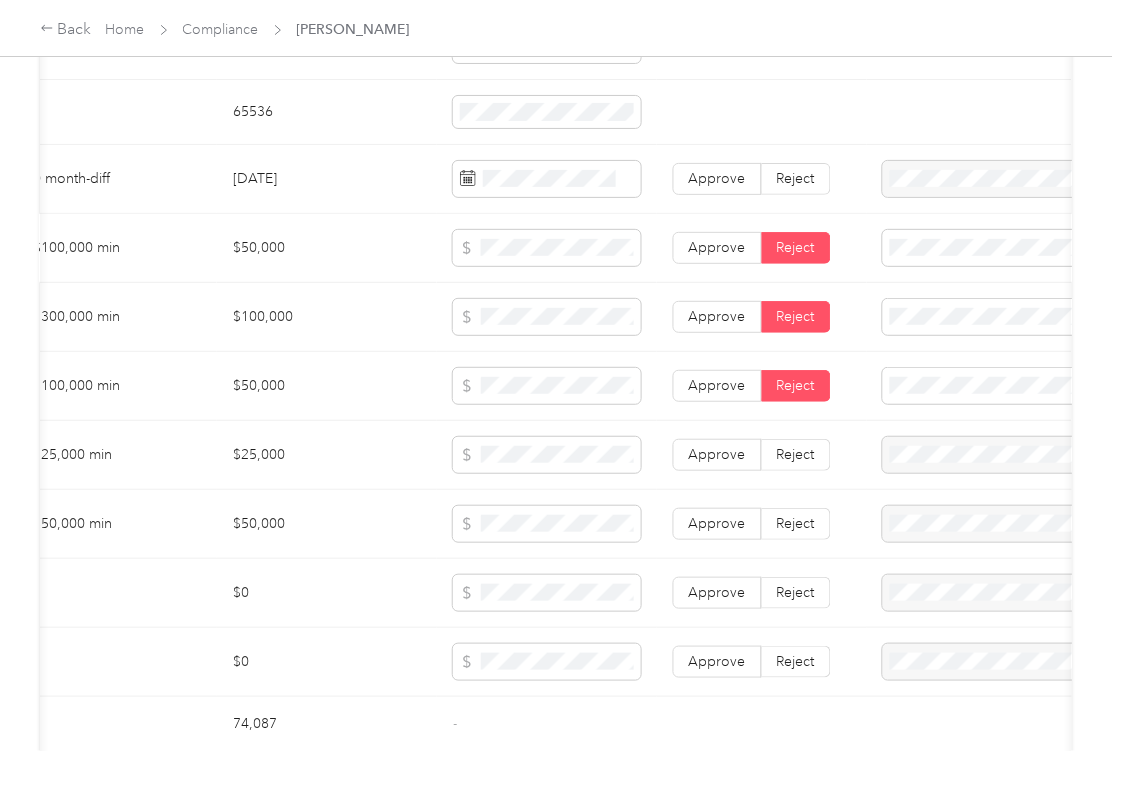click on "Bodily Injury per person is missing from uploaded Insurance Policy doc" at bounding box center (998, 330) 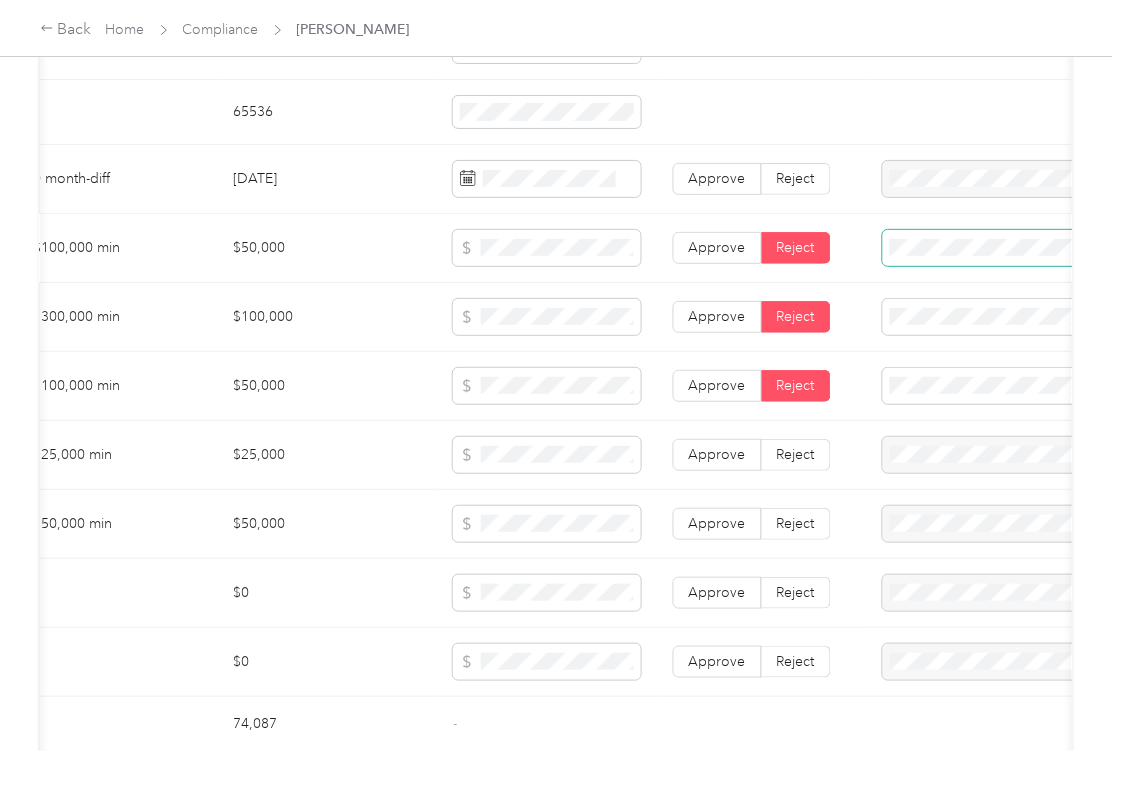 click at bounding box center (999, 248) 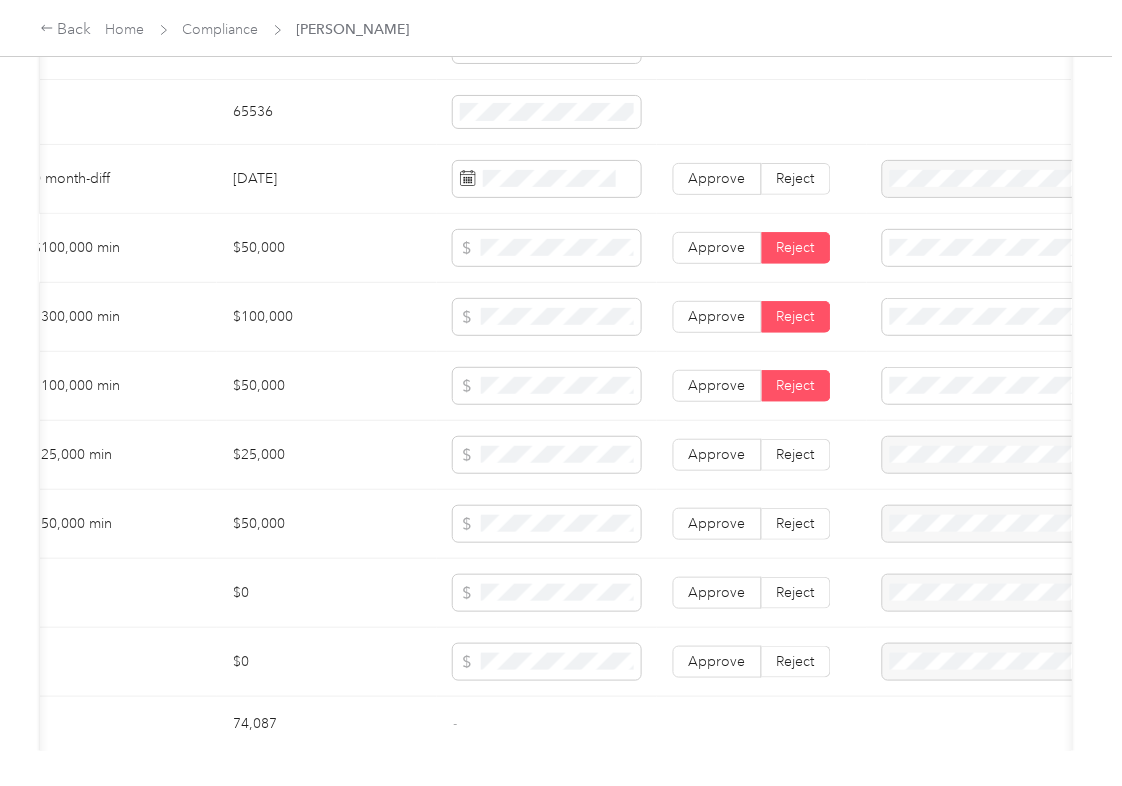 click on "Bodily Injury per person below the minimum value requirement" at bounding box center (998, 396) 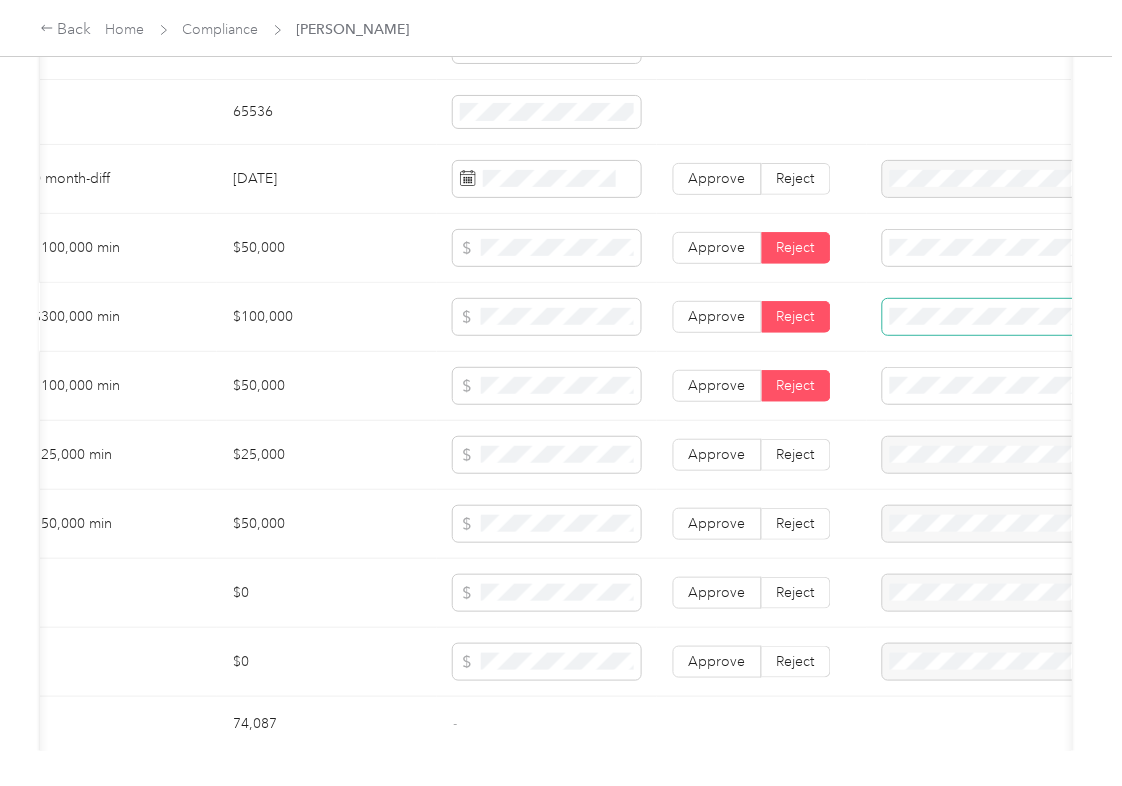 click at bounding box center [999, 317] 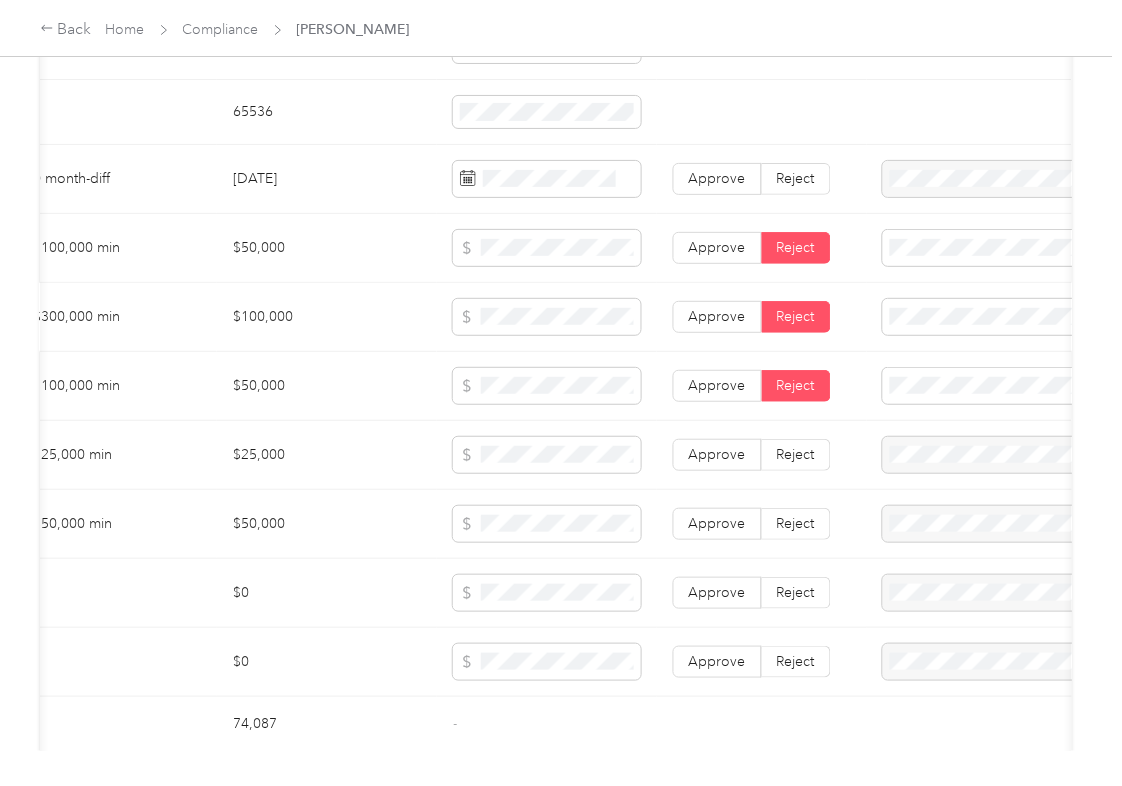 click on "Bodily Injury per accident below the minimum value requirement" at bounding box center [998, 466] 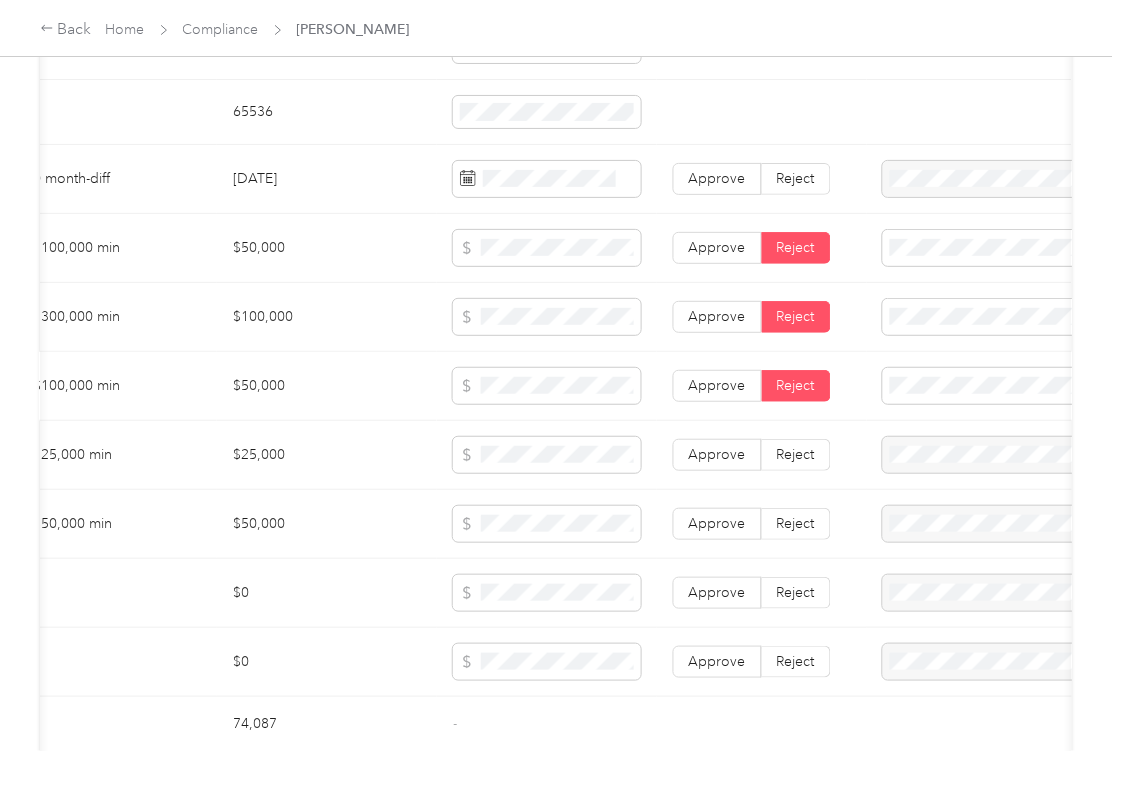 click on "Property Damage coverage below the minimum value requirement" at bounding box center [984, 545] 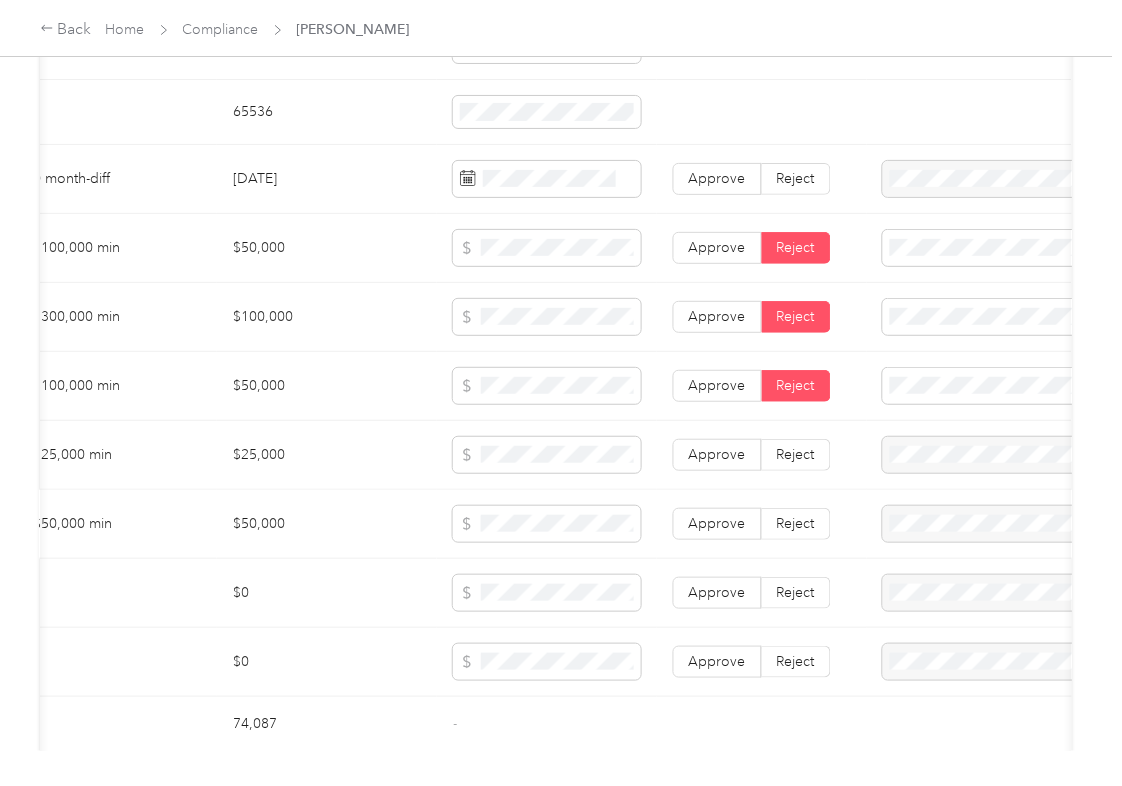 scroll, scrollTop: 1200, scrollLeft: 0, axis: vertical 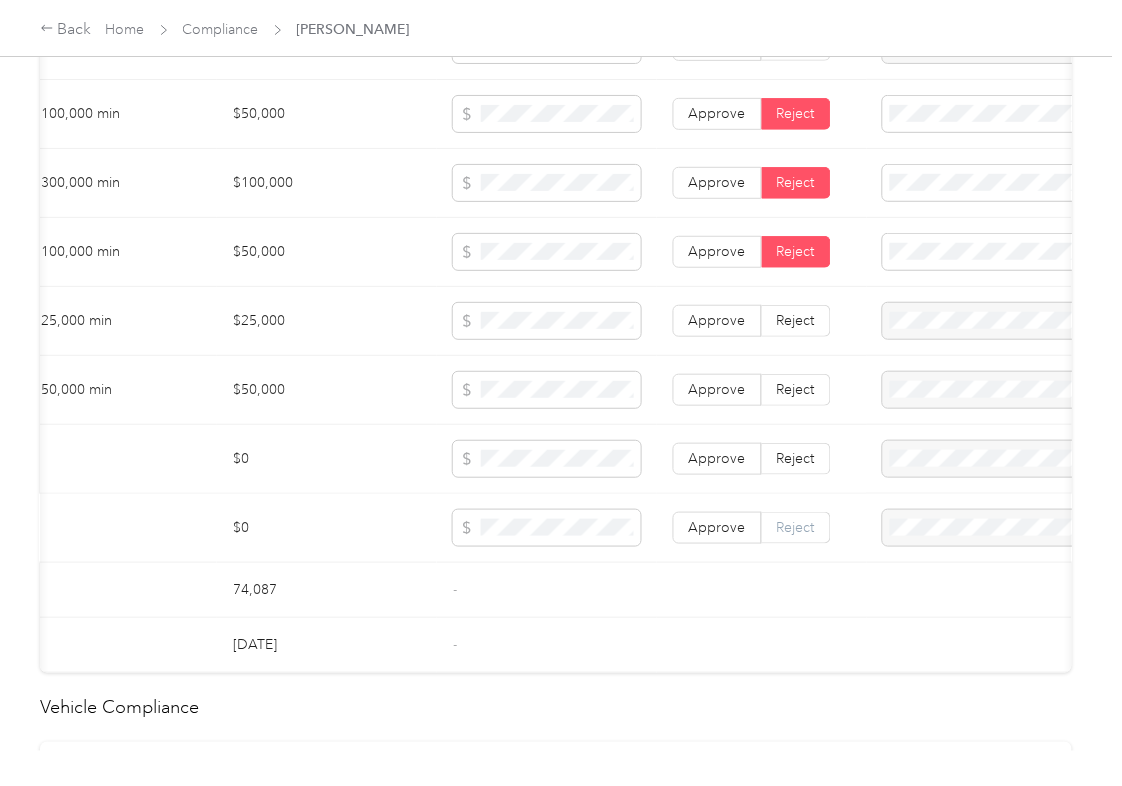 drag, startPoint x: 808, startPoint y: 528, endPoint x: 777, endPoint y: 537, distance: 32.280025 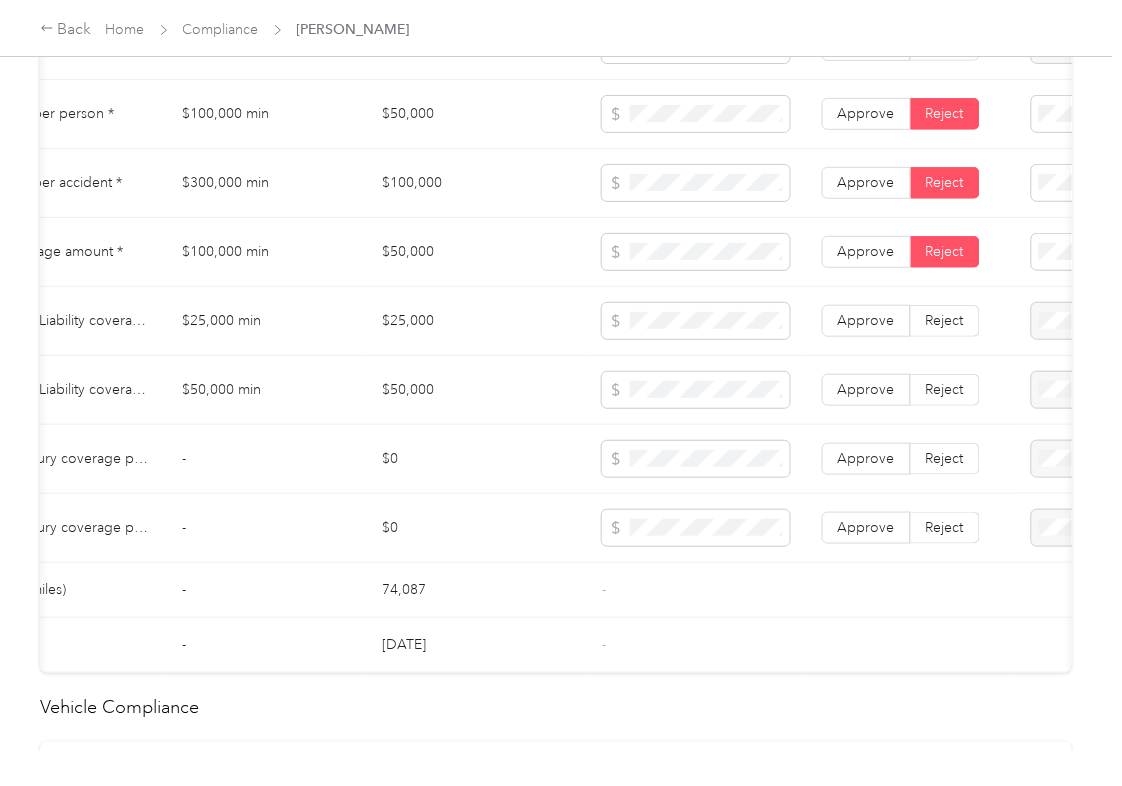scroll, scrollTop: 0, scrollLeft: 148, axis: horizontal 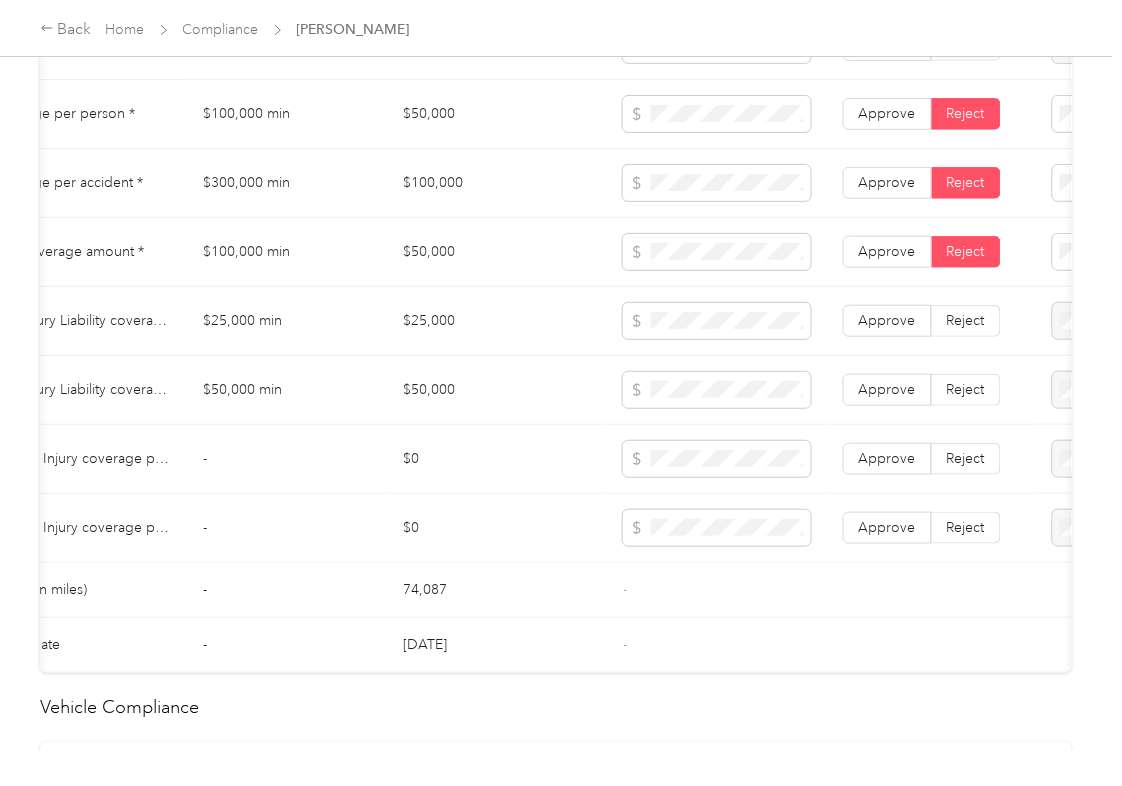 click on "Reject" at bounding box center [966, 44] 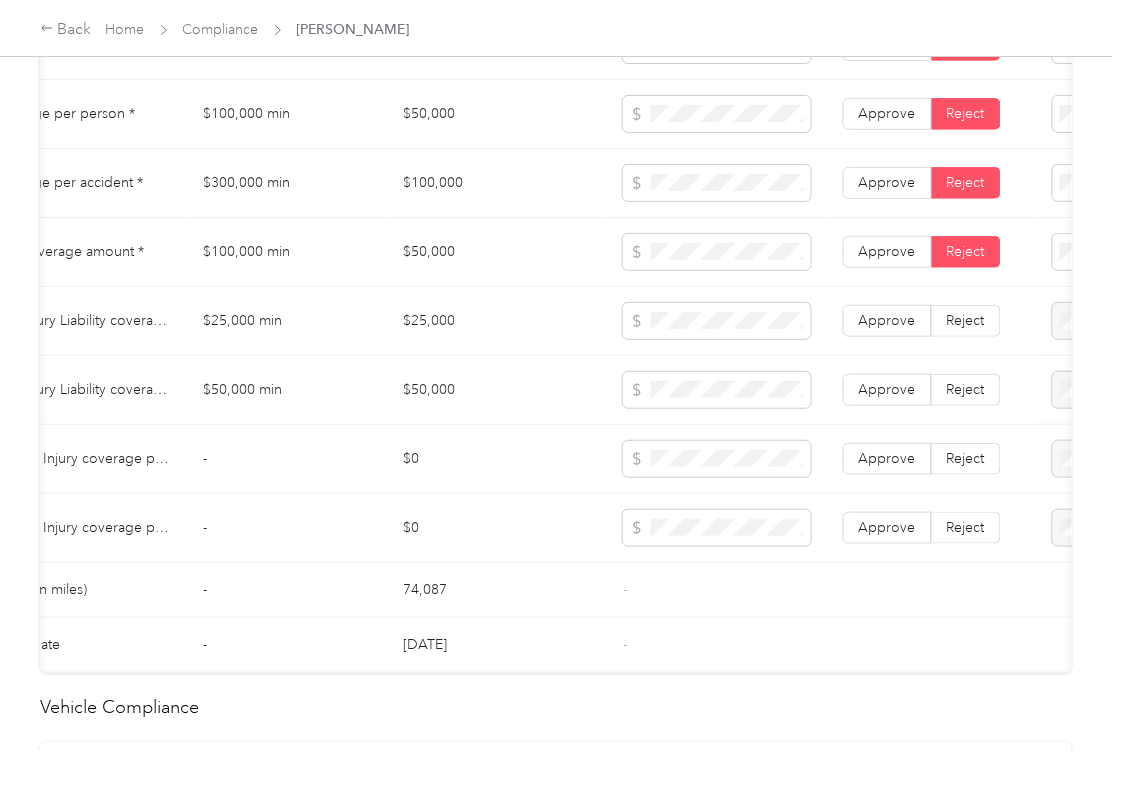 click on "[PERSON_NAME] [PERSON_NAME][EMAIL_ADDRESS][DOMAIN_NAME] Driver's license and Insurance In Review Vehicle details N/A 2  of  4 [EMAIL_ADDRESS][DOMAIN_NAME][DOMAIN_NAME] Submit review Driver's license Insurance verification IMG_8358.jpeg Uploaded on  [DATE] View Approve Reject Activity rejected Everlance Administrator [DATE] 4:48am rejected Everlance Administrator [DATE] 12:11am approved Everlance Administrator [DATE] 8:55pm Driver’s License  Compliance requirements Program Requirements Driver submission Reviewer input Decision Rejection reason             First name - [PERSON_NAME] Last name - [PERSON_NAME] Mobile number - [PHONE_NUMBER] Driver License expiration * 0 month-diff [DATE] Approve Reject Insurance Declaration Compliance requirements Program Requirements Driver submission Reviewer input Decision Rejection reason             State * - [US_STATE] Zip code * - 65536 Insurance Declaration expiration * 0 month-diff [DATE] Approve Reject Bodily injury coverage per person * $100,000 min $50,000 Approve Reject $100,000" at bounding box center [556, 375] 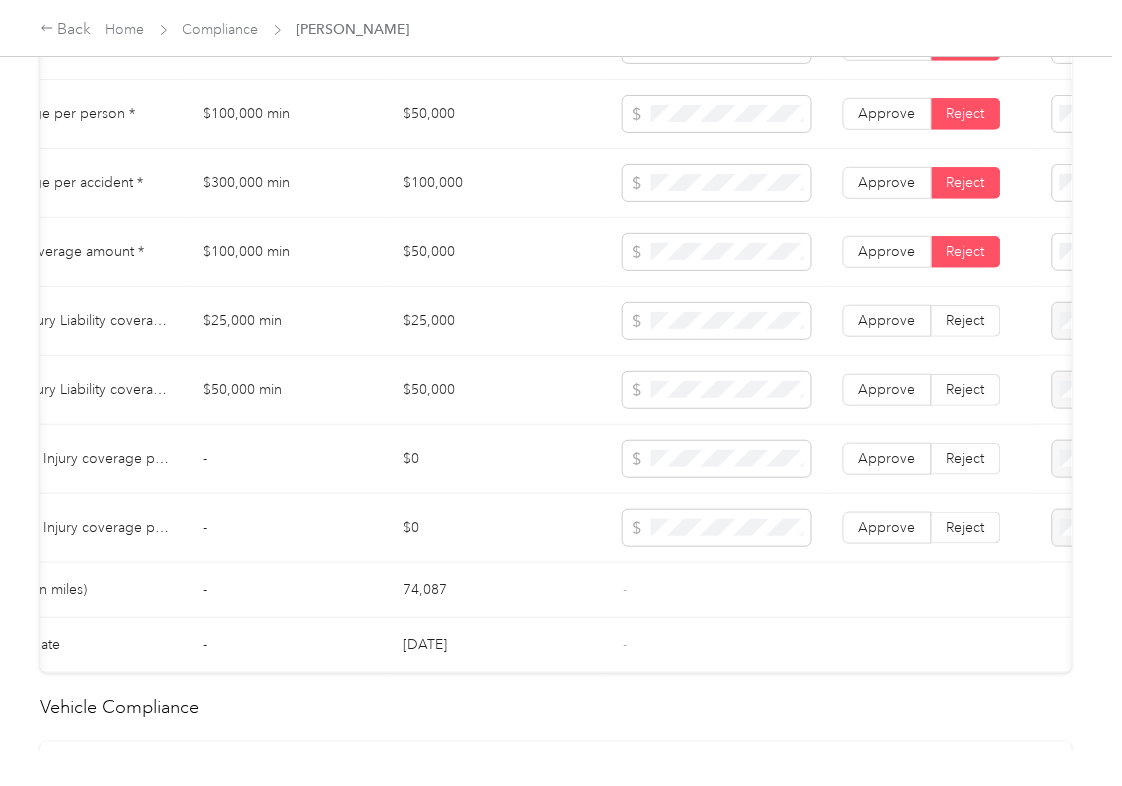 click at bounding box center (1169, 45) 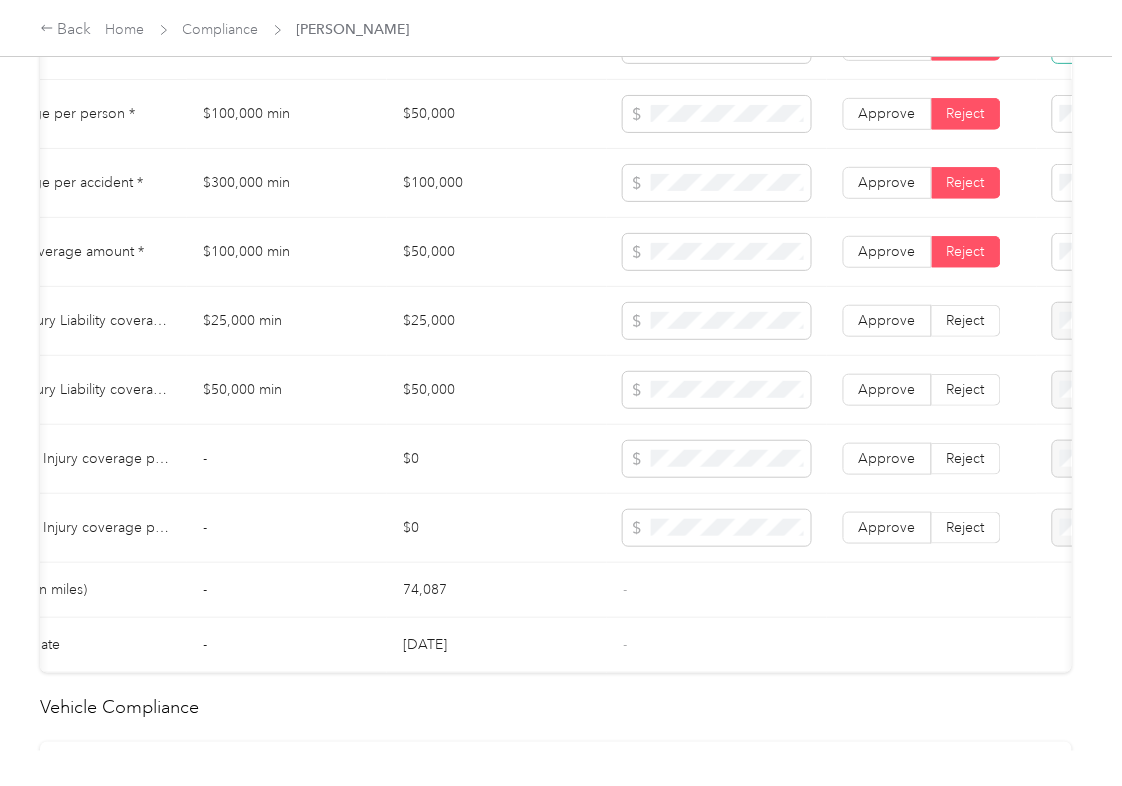 click at bounding box center [1169, 45] 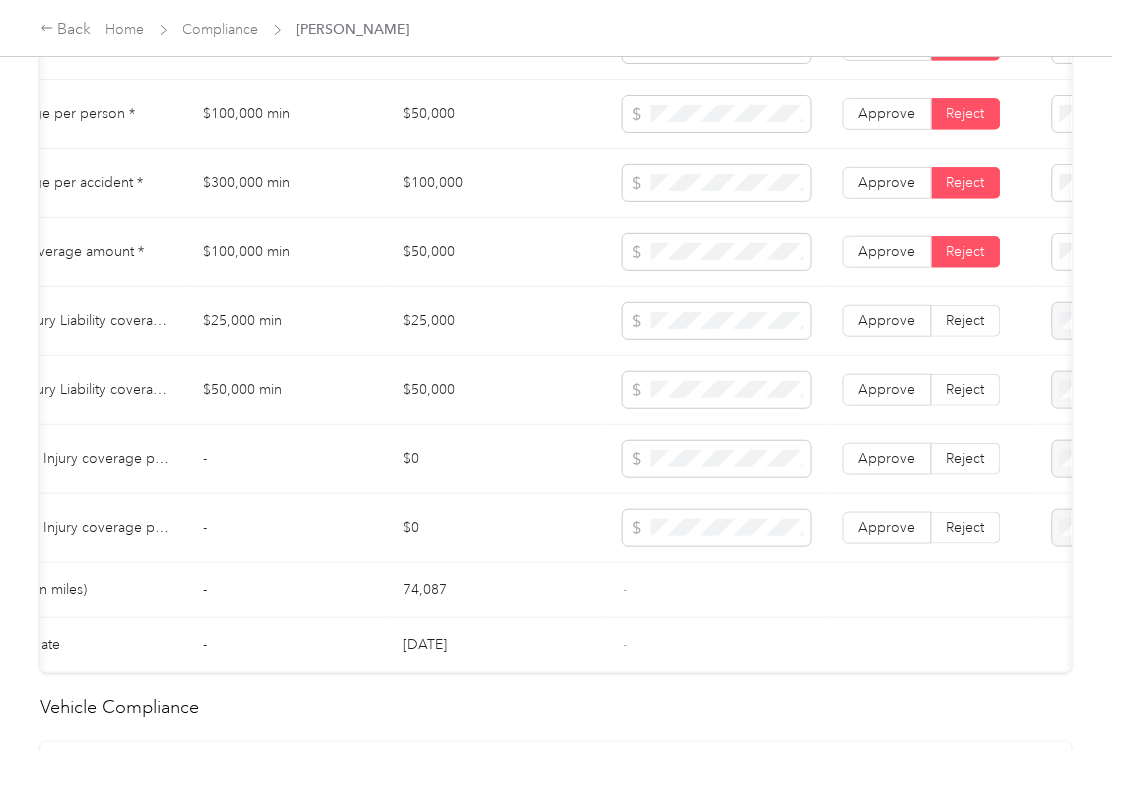 scroll, scrollTop: 0, scrollLeft: 305, axis: horizontal 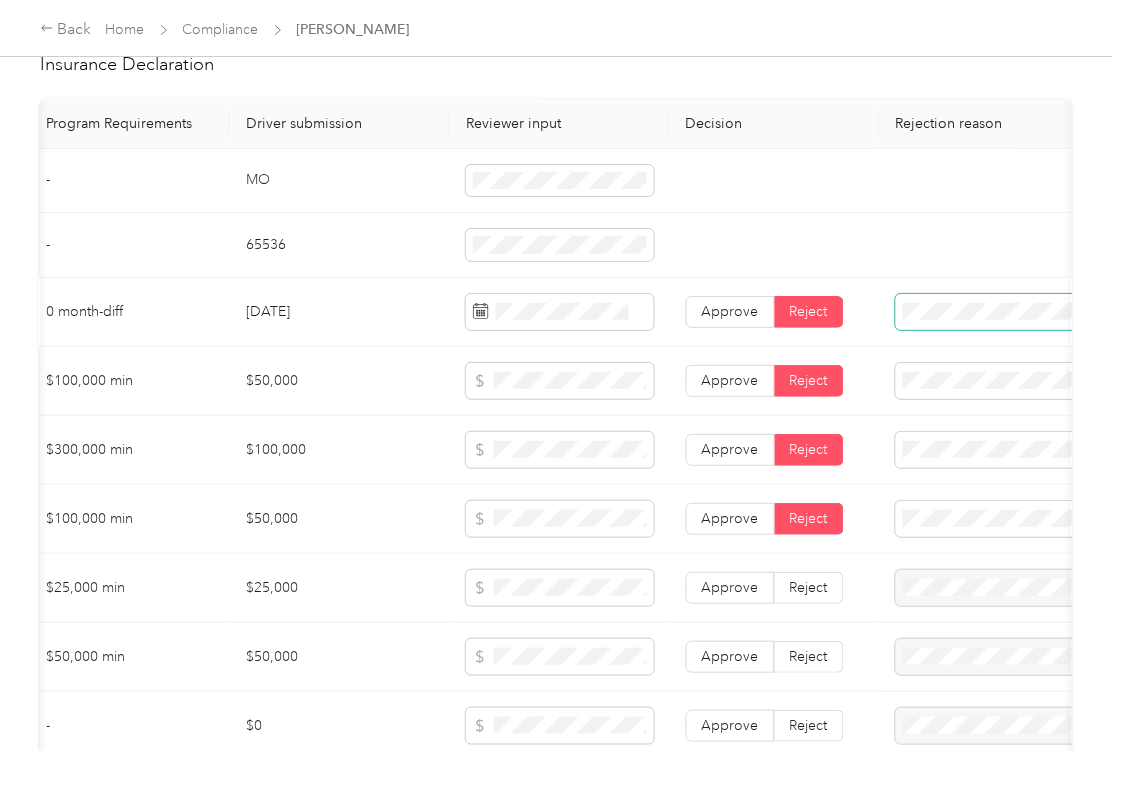 click at bounding box center [1012, 312] 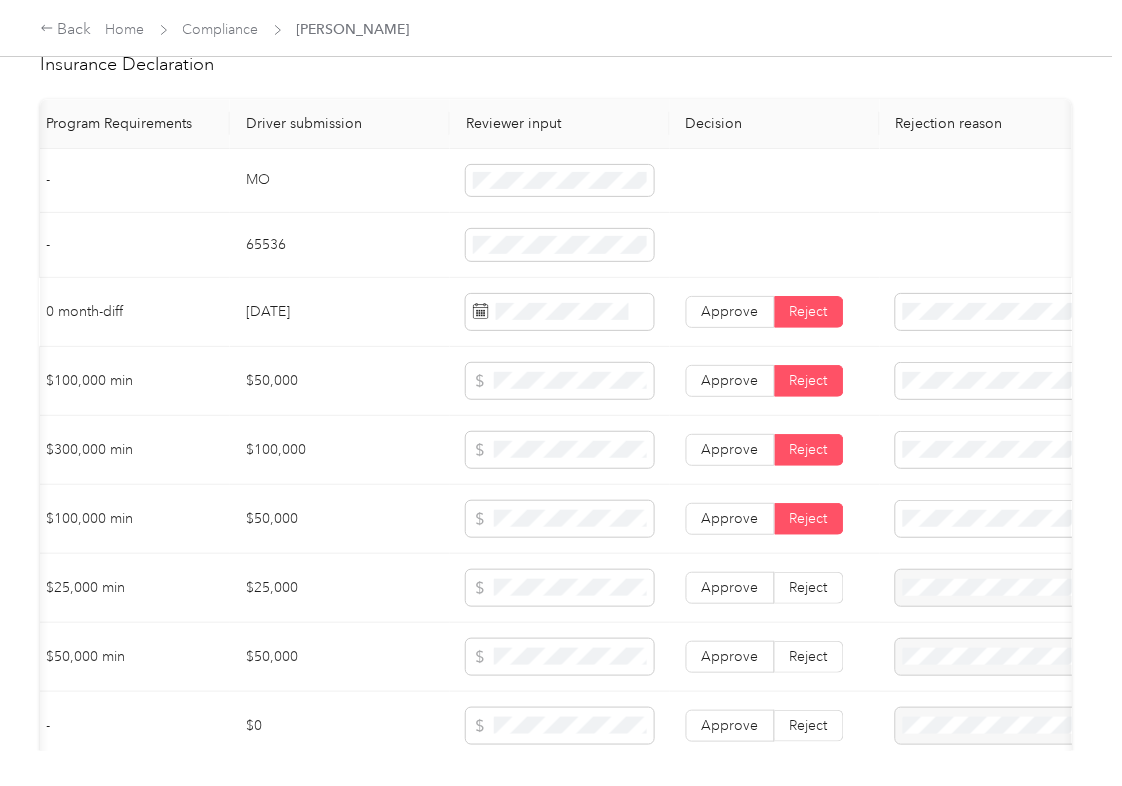 click on "Insurance expiration missing from uploaded Insurance Policy doc" at bounding box center [1006, 393] 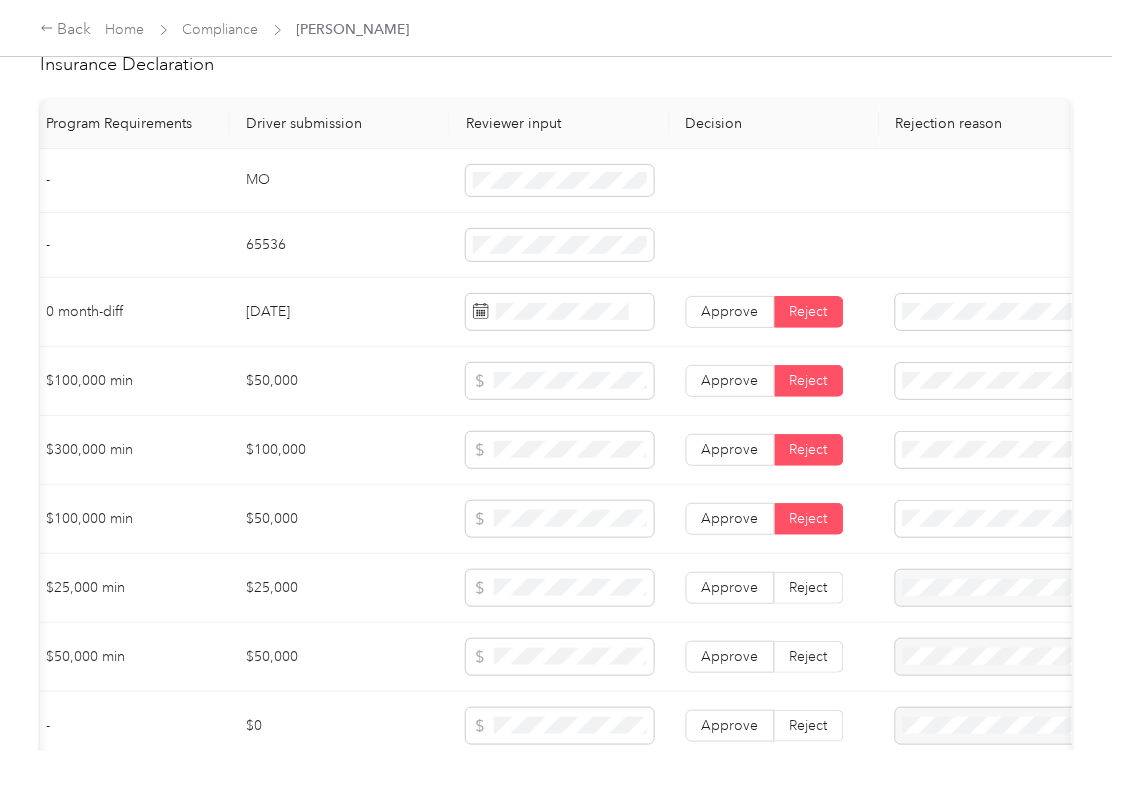 click on "$100,000" at bounding box center (340, 450) 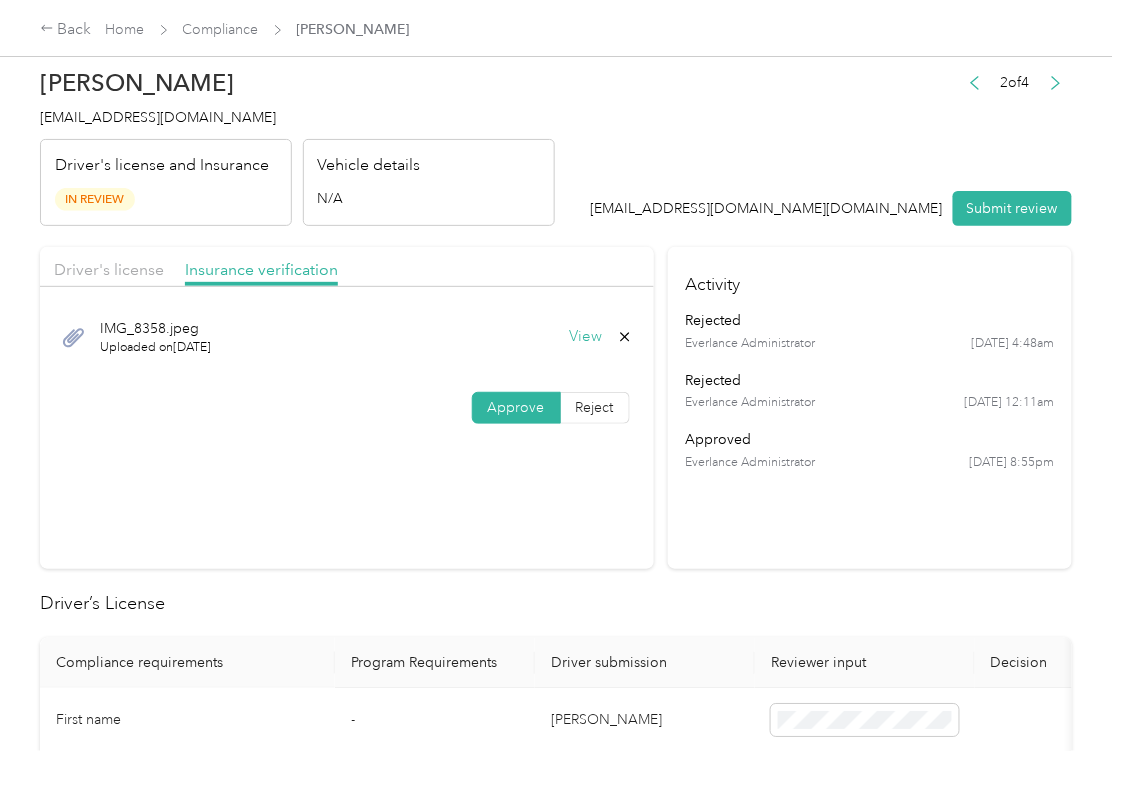 scroll, scrollTop: 0, scrollLeft: 0, axis: both 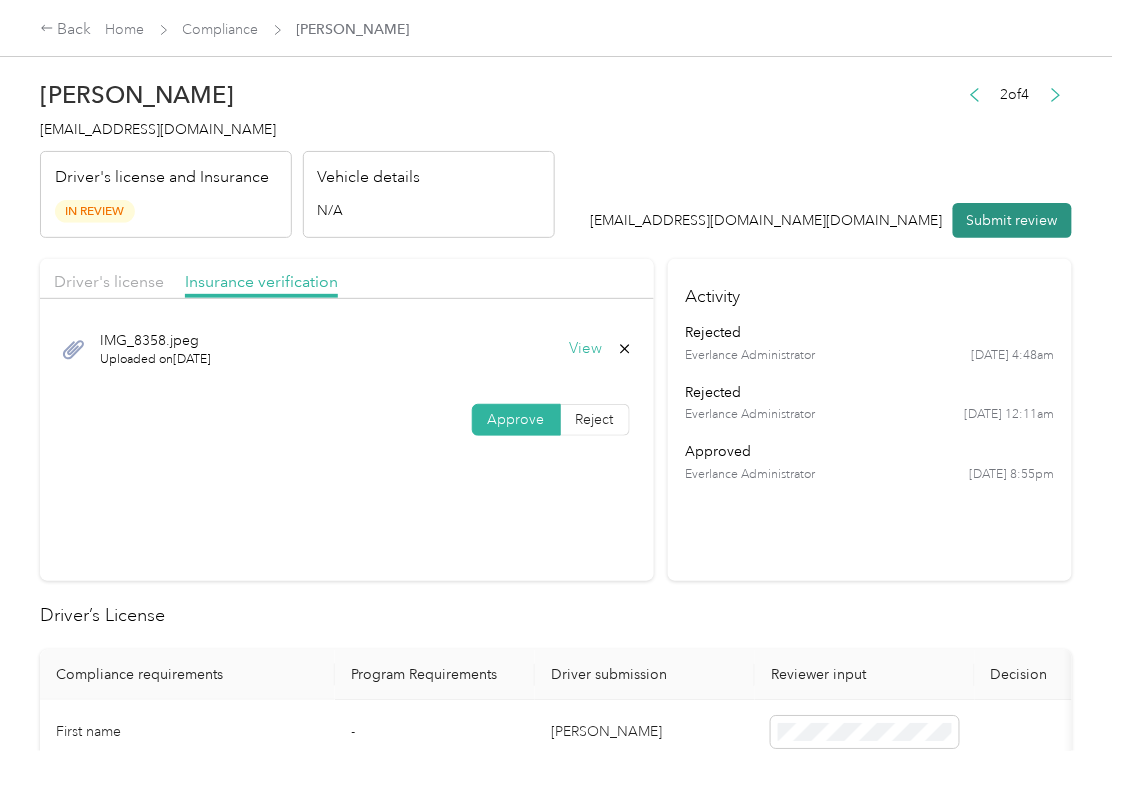 click on "Submit review" at bounding box center [1012, 220] 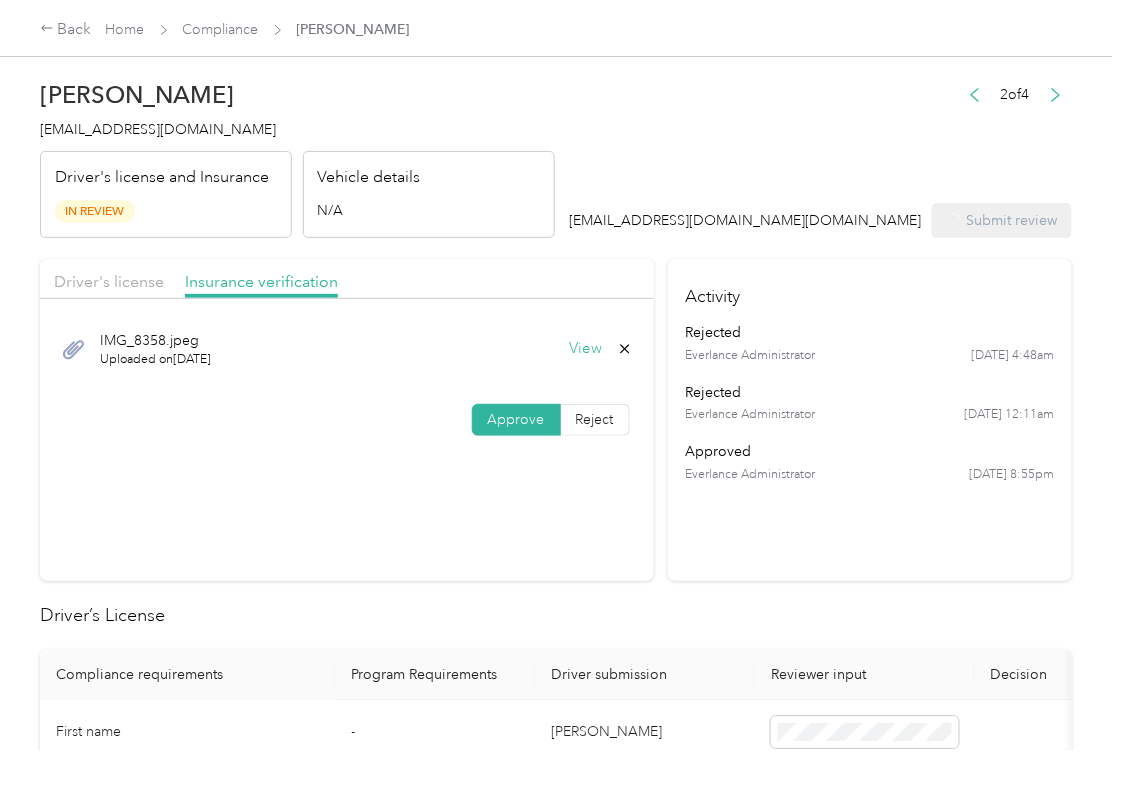 click on "[EMAIL_ADDRESS][DOMAIN_NAME]" at bounding box center (158, 129) 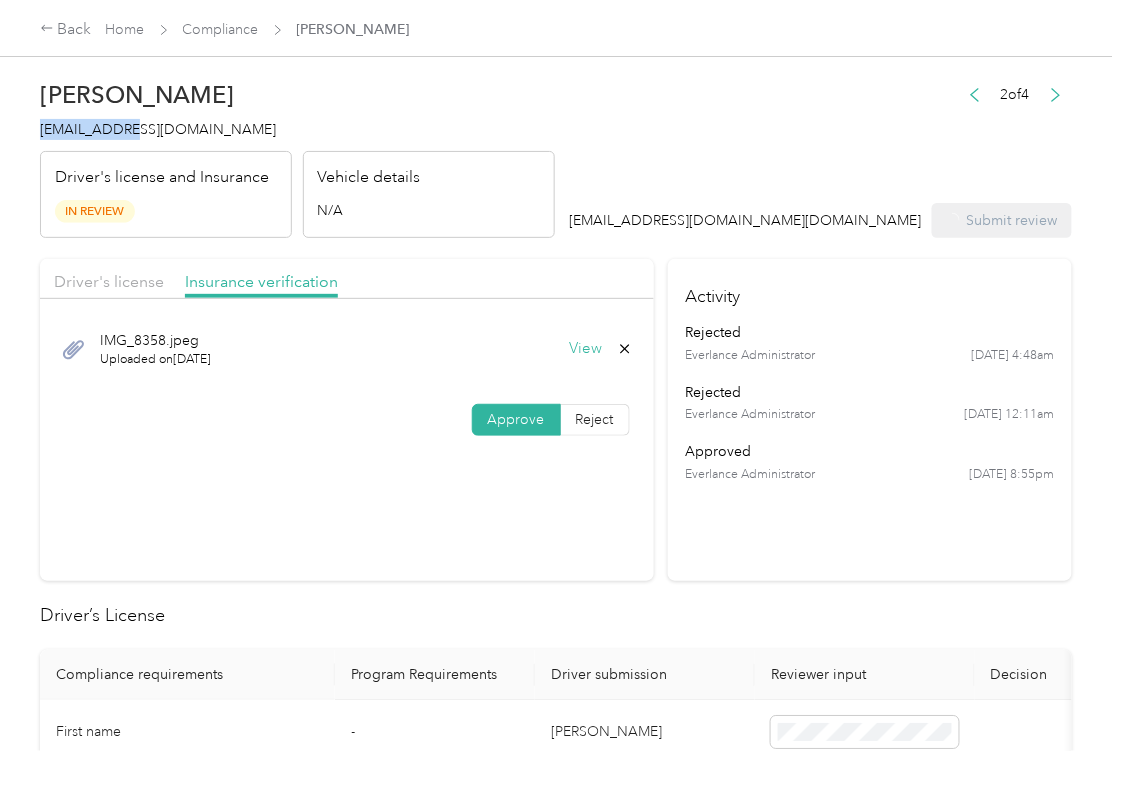click on "[EMAIL_ADDRESS][DOMAIN_NAME]" at bounding box center (158, 129) 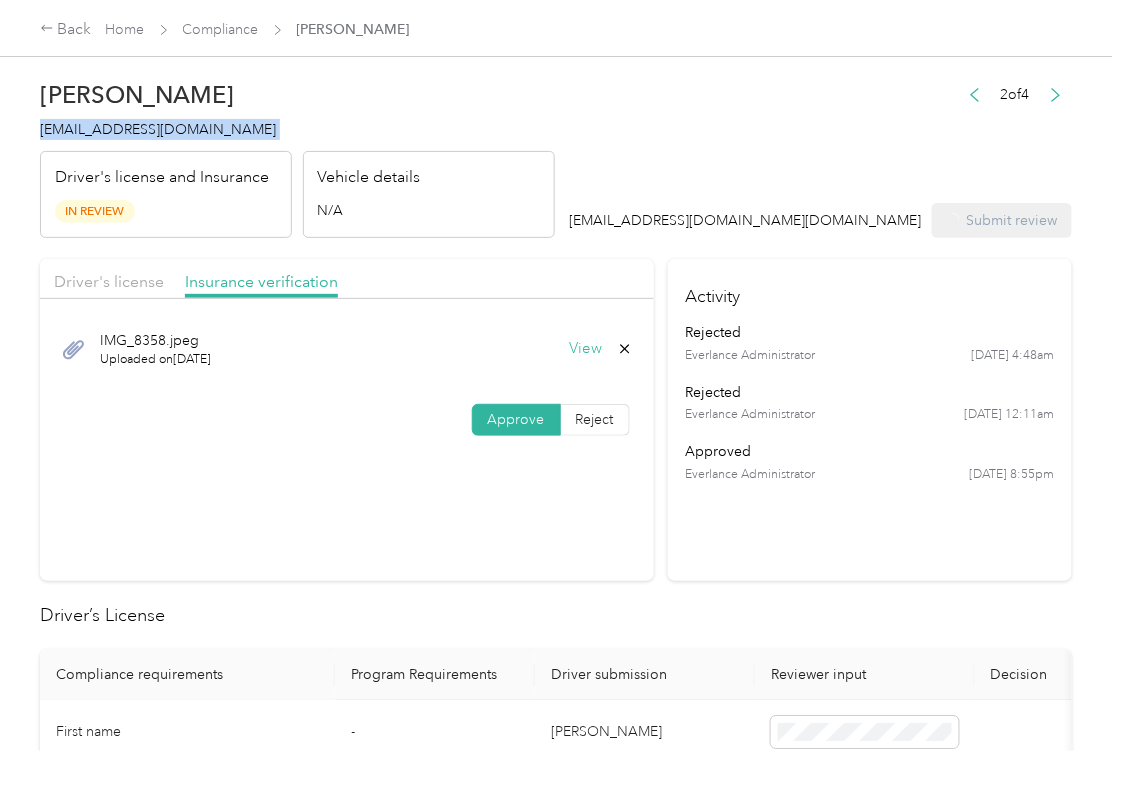 click on "[EMAIL_ADDRESS][DOMAIN_NAME]" at bounding box center (158, 129) 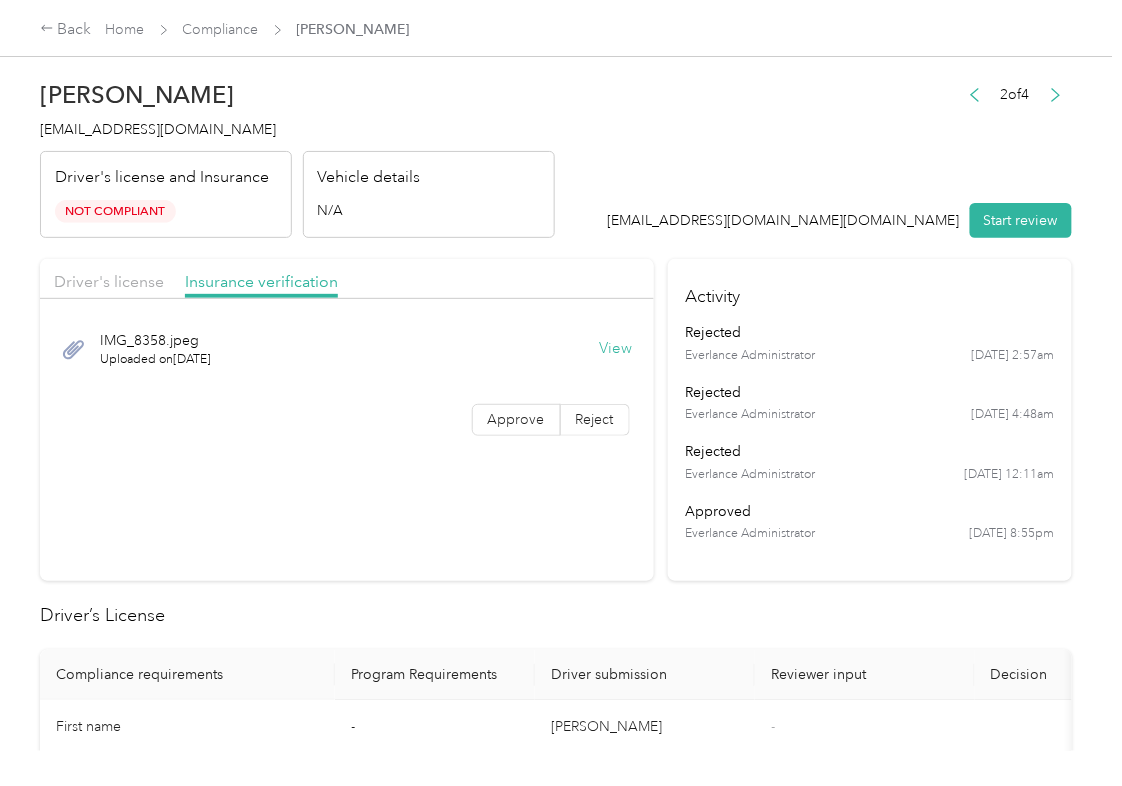 click on "Driver’s License" at bounding box center (556, 615) 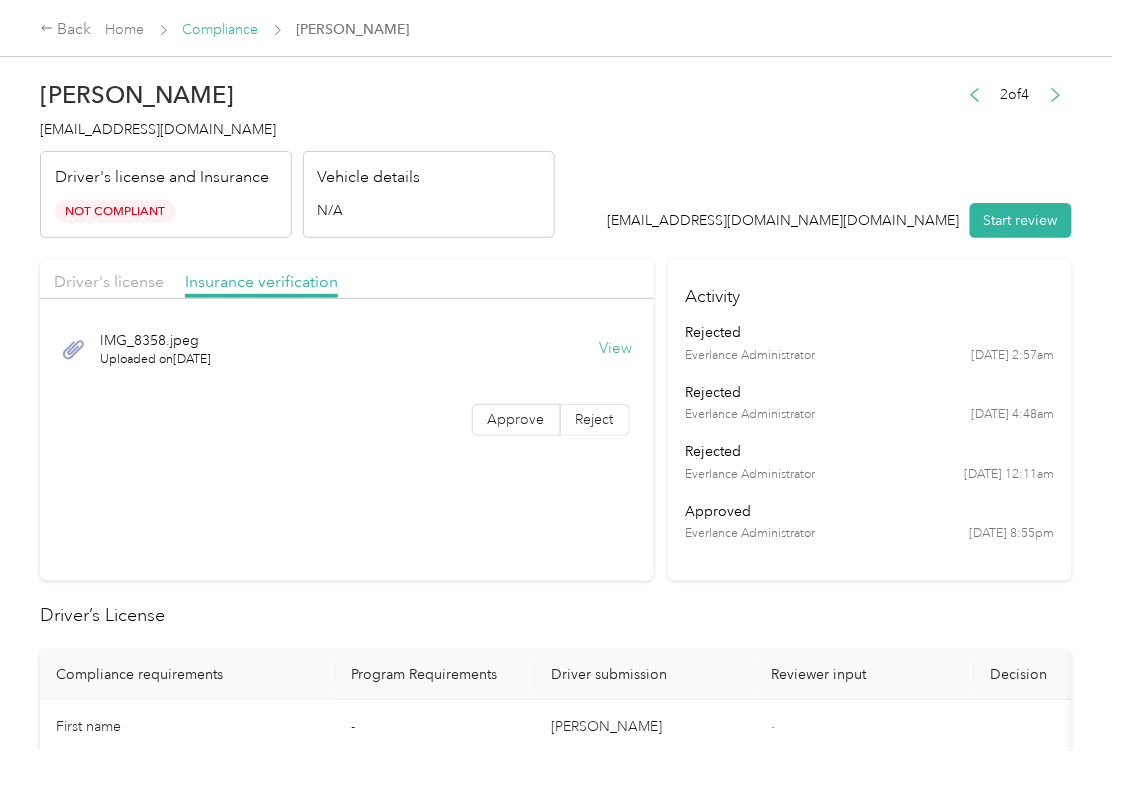 click on "Compliance" at bounding box center (221, 29) 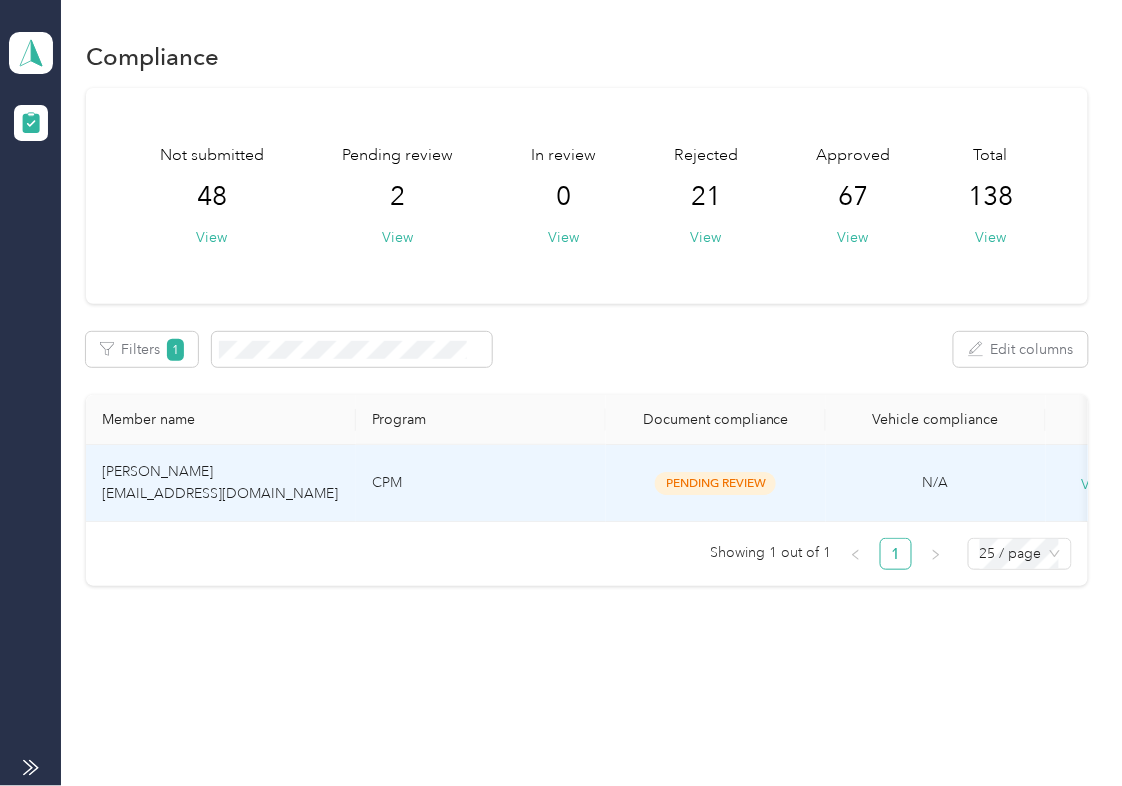 click on "[PERSON_NAME]
[EMAIL_ADDRESS][DOMAIN_NAME]" at bounding box center [221, 483] 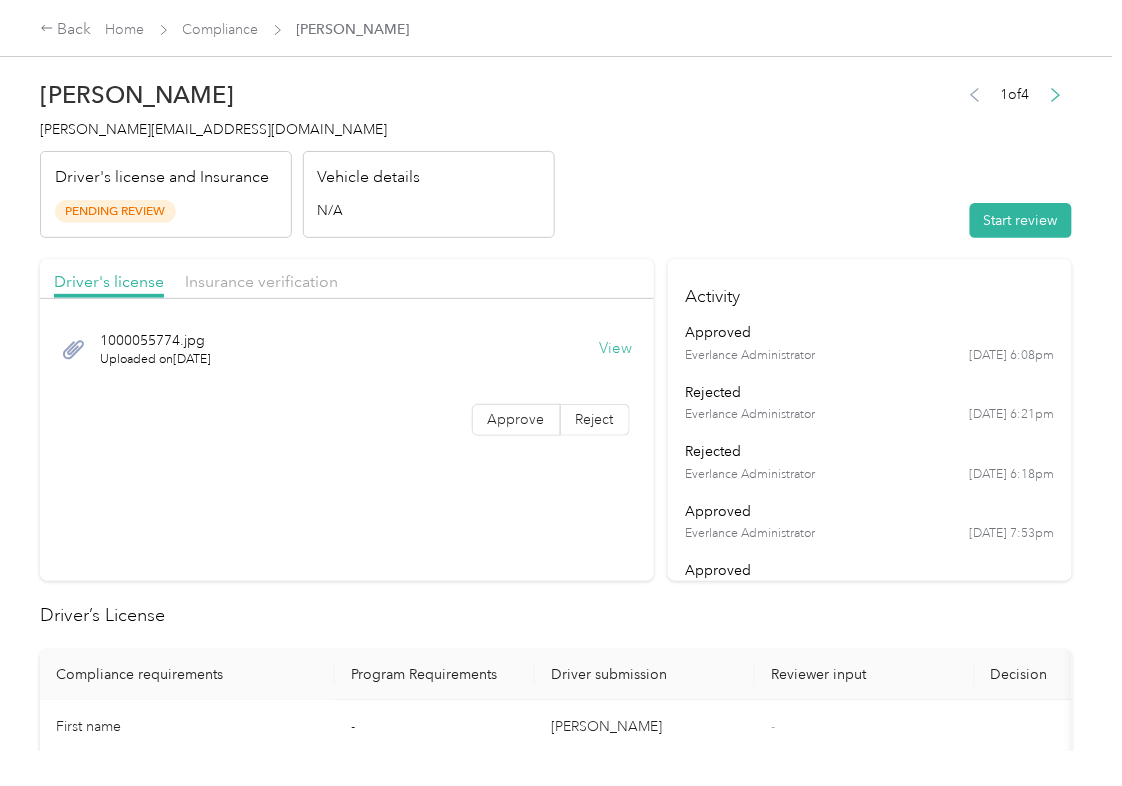 click on "View" at bounding box center (616, 349) 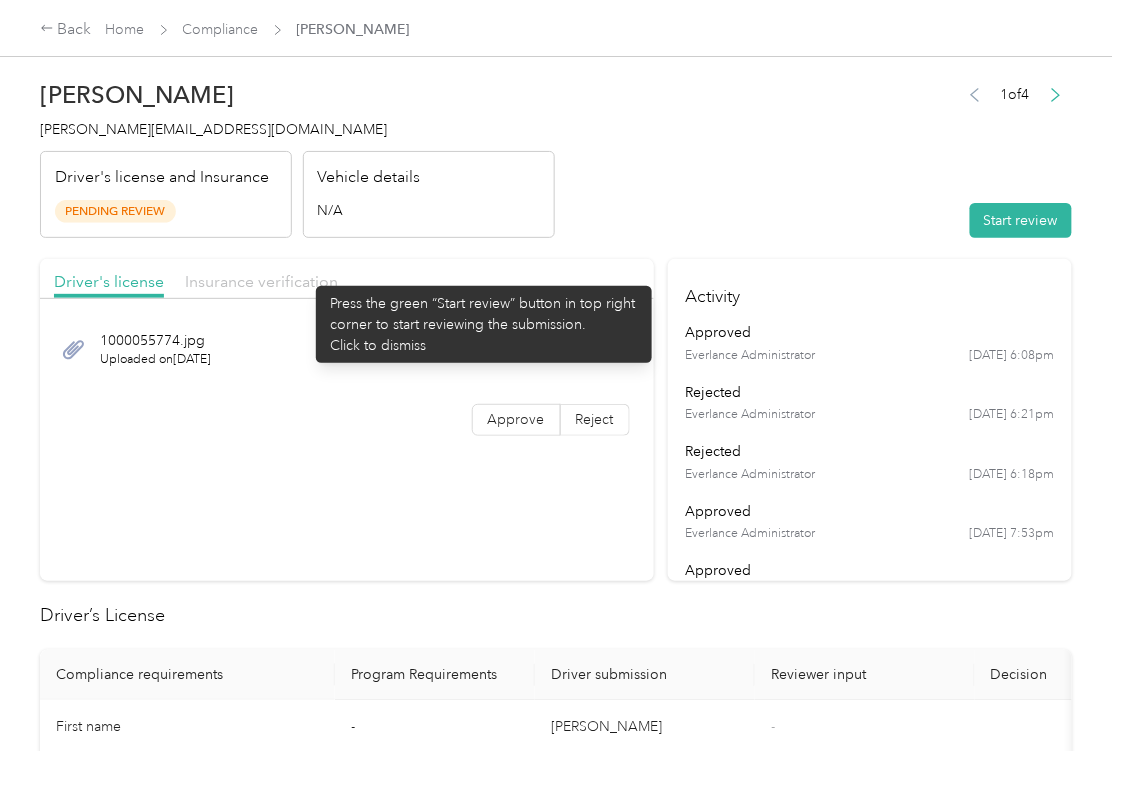 click on "Insurance verification" at bounding box center (261, 281) 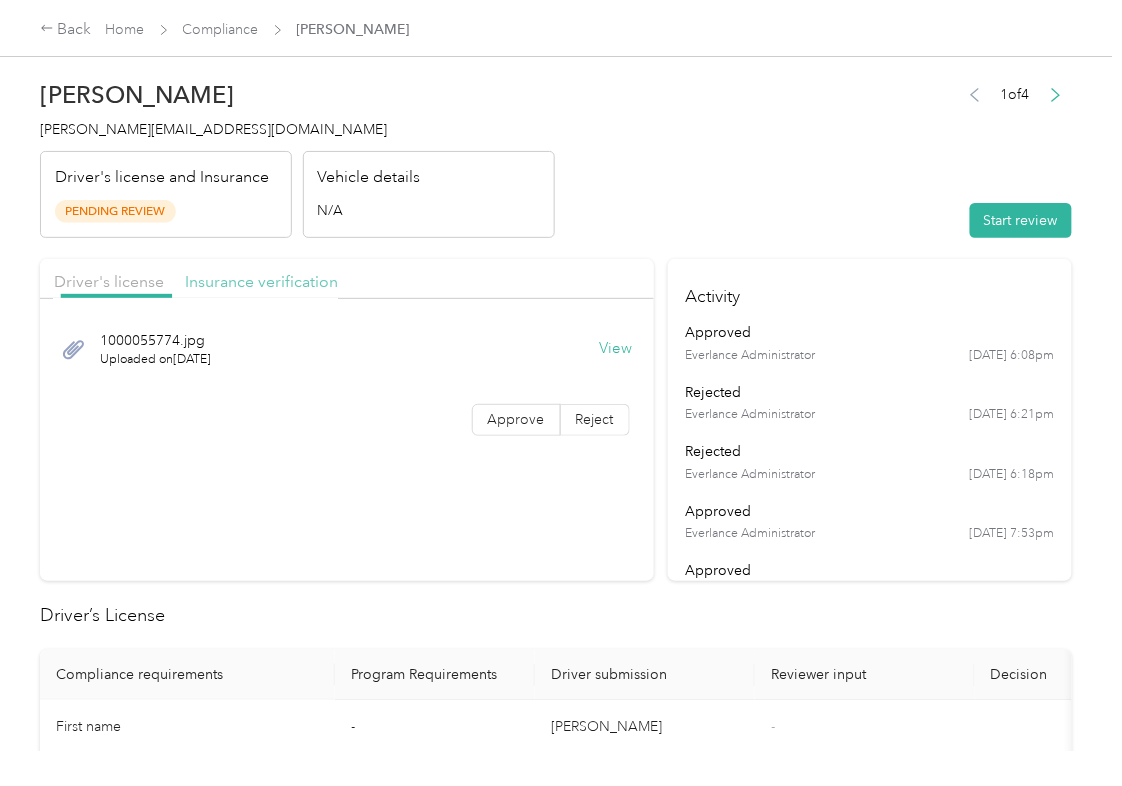 click on "Insurance verification" at bounding box center (261, 281) 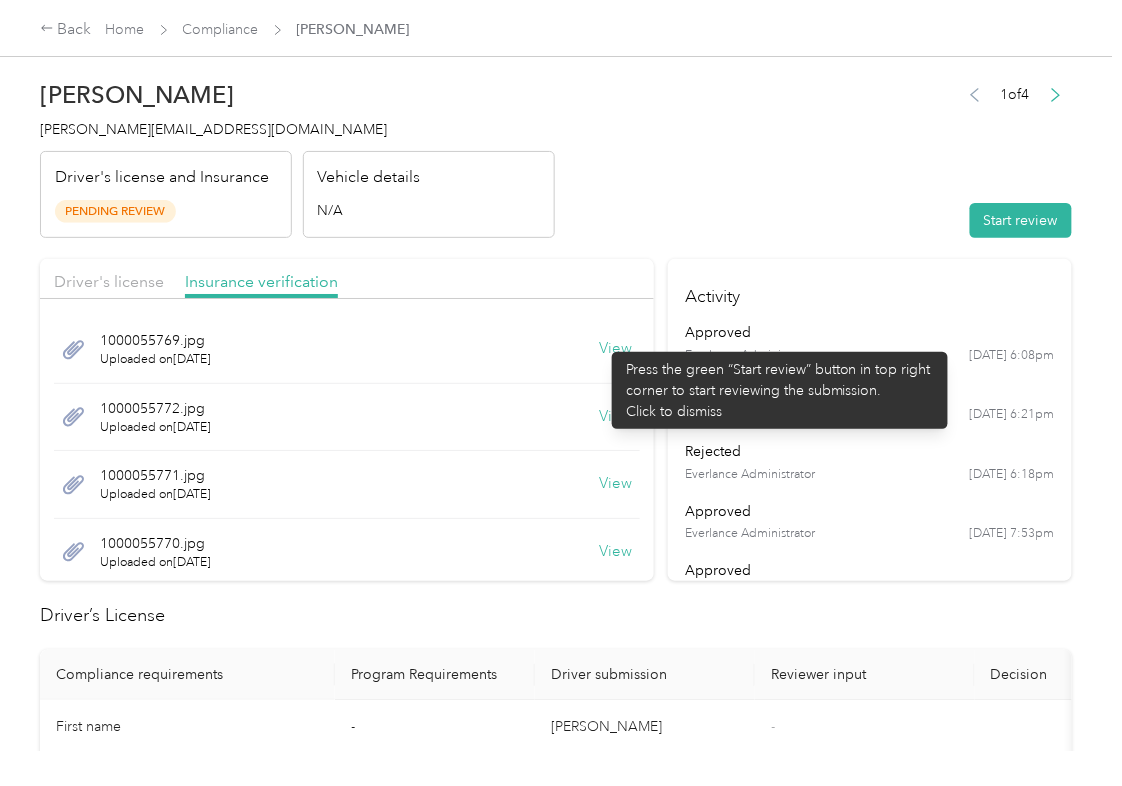 click on "View" at bounding box center (616, 349) 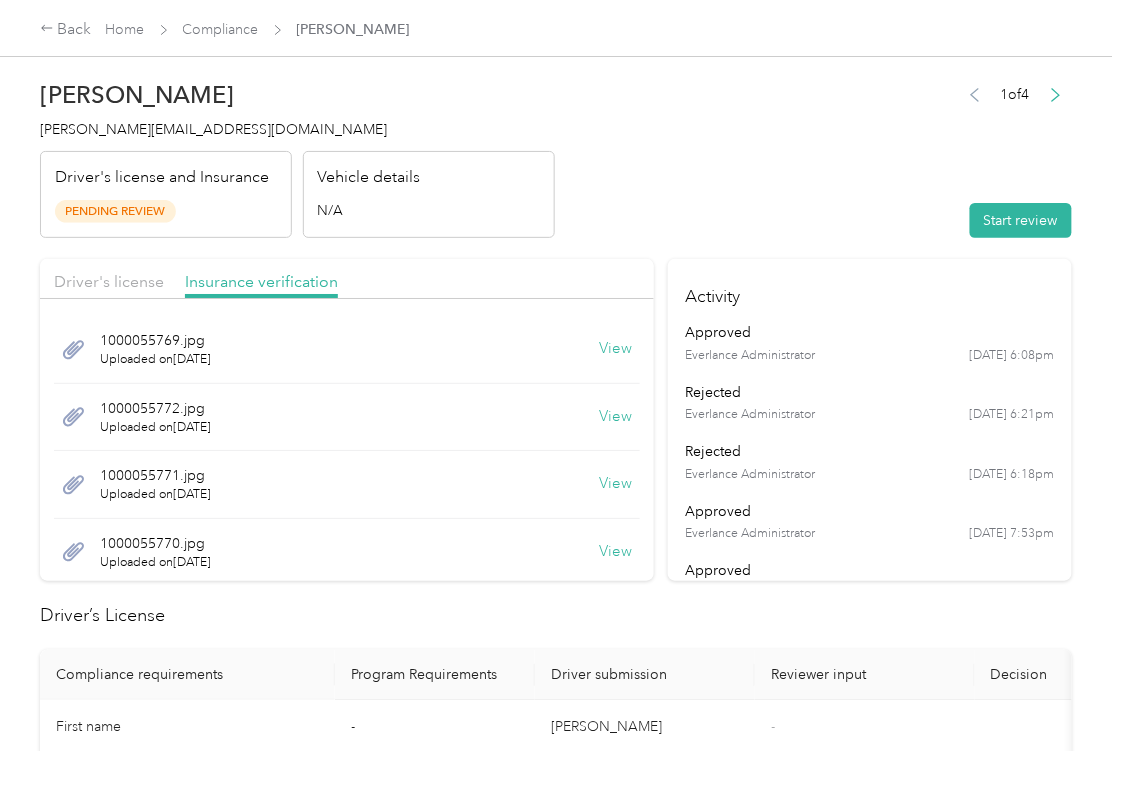 click on "View" at bounding box center (616, 417) 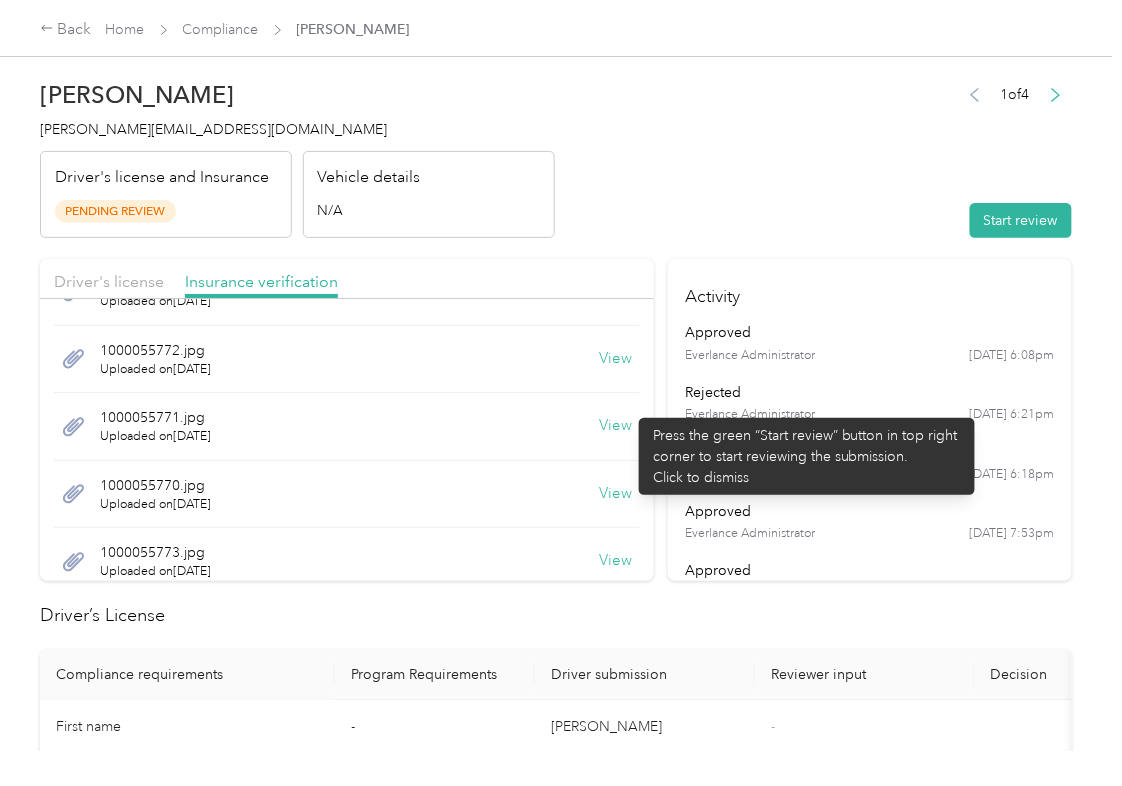 scroll, scrollTop: 62, scrollLeft: 0, axis: vertical 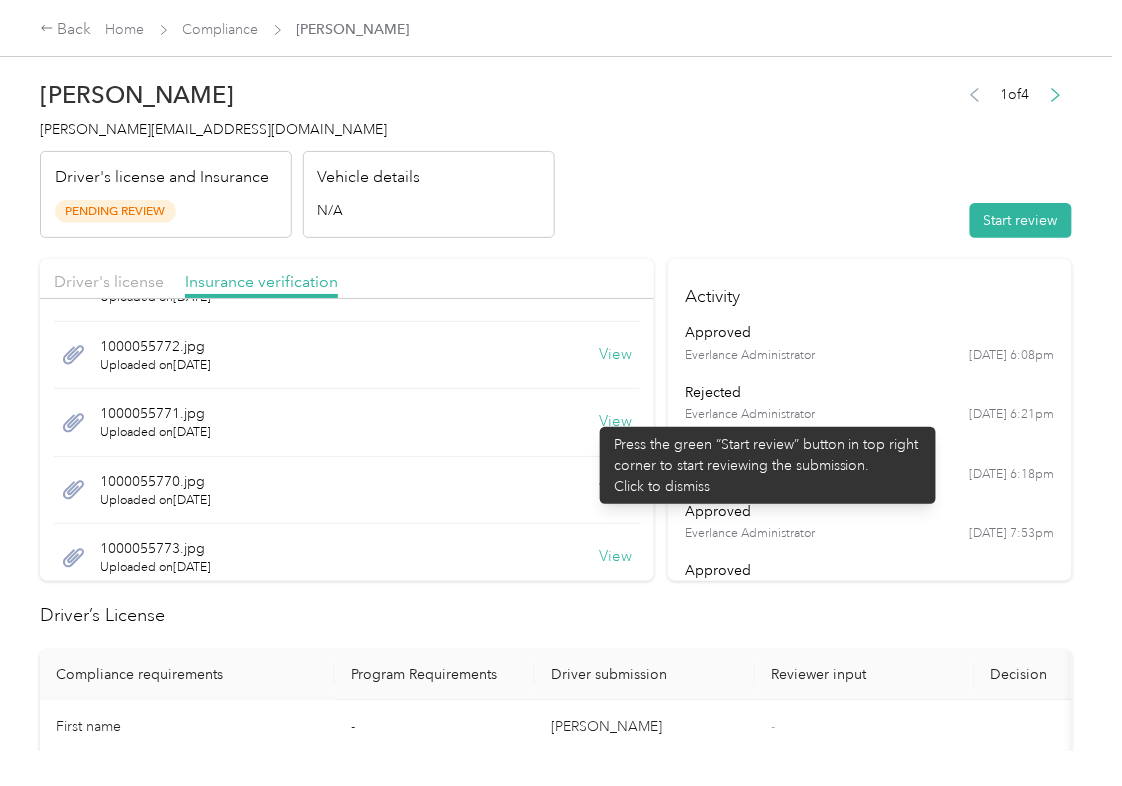 click on "View" at bounding box center [616, 422] 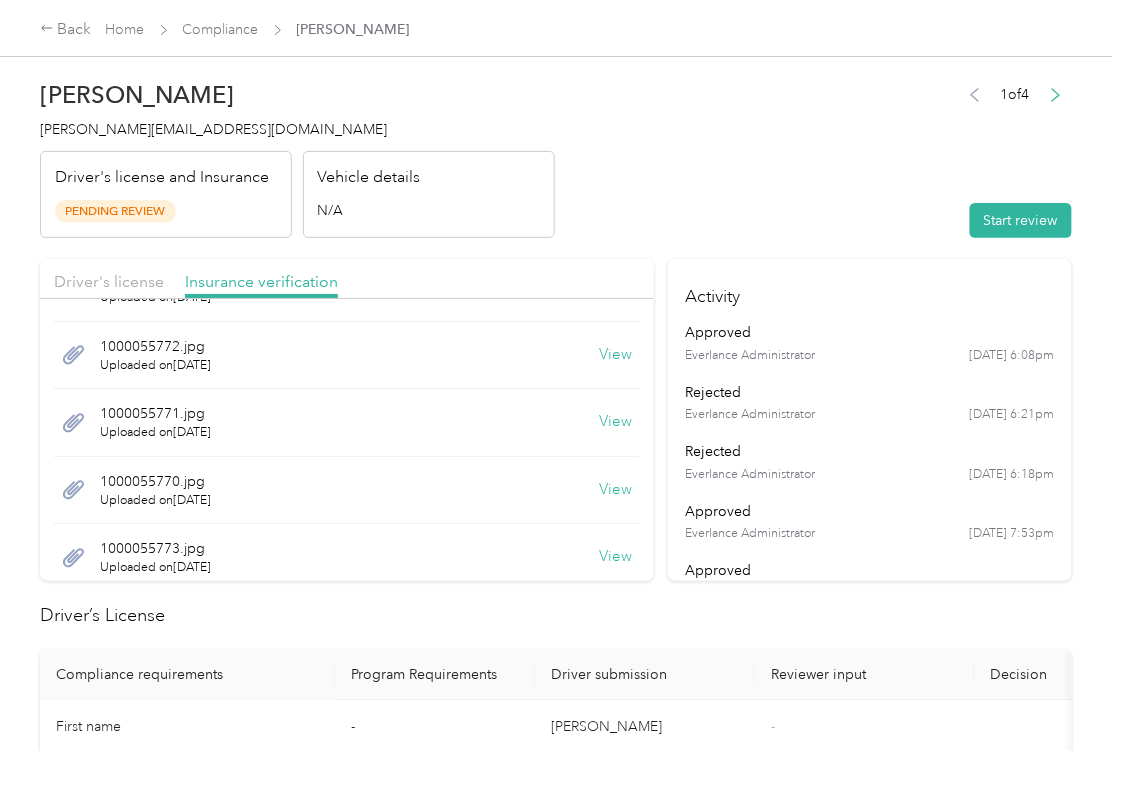 click on "View" at bounding box center [616, 490] 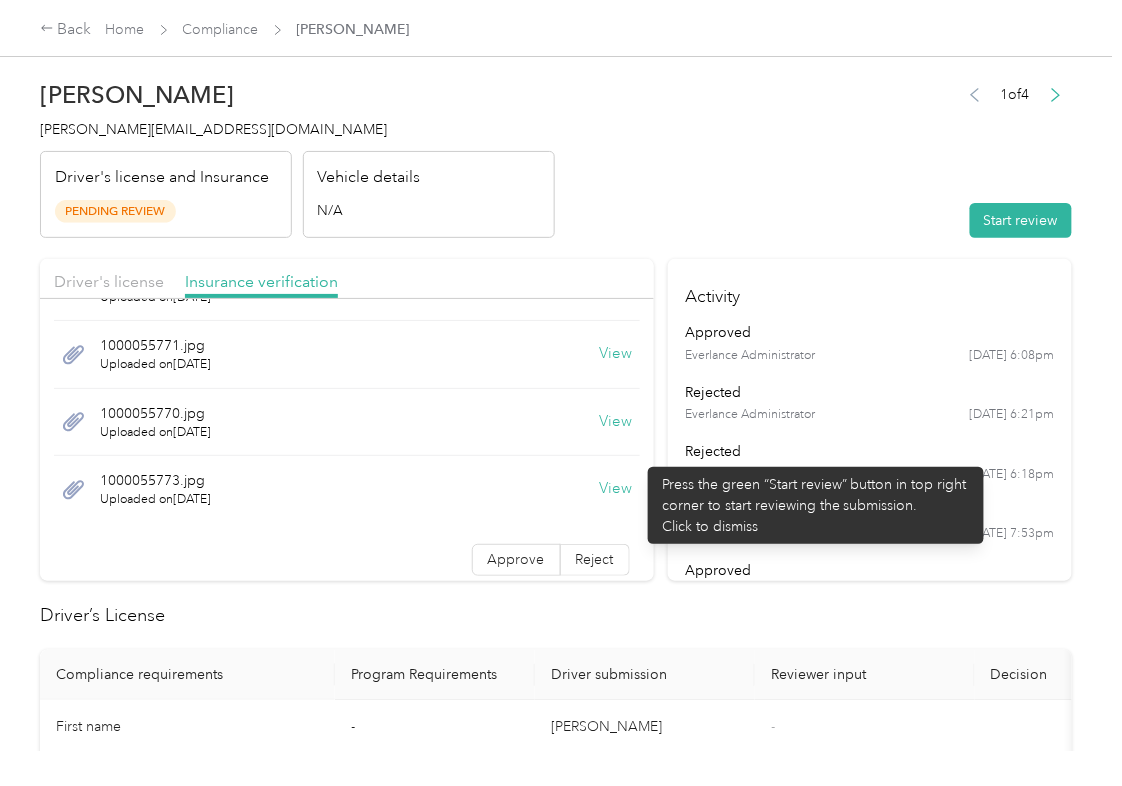 scroll, scrollTop: 137, scrollLeft: 0, axis: vertical 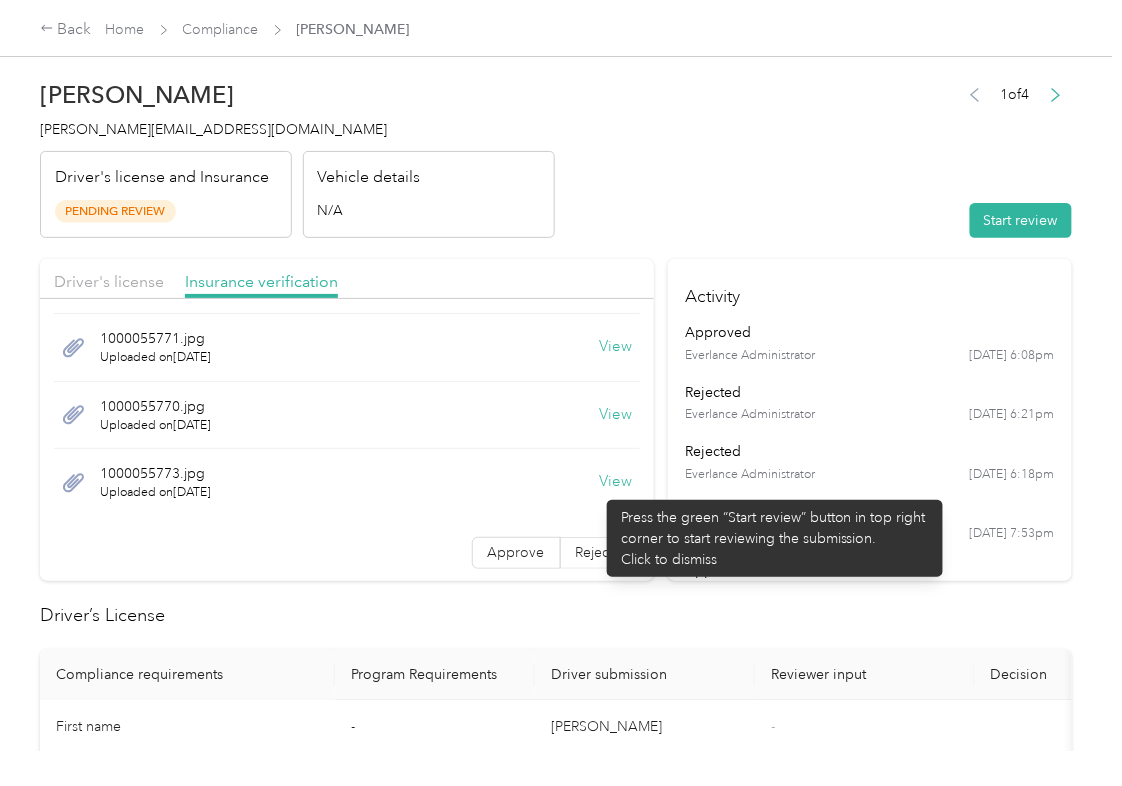 click on "View" at bounding box center (616, 482) 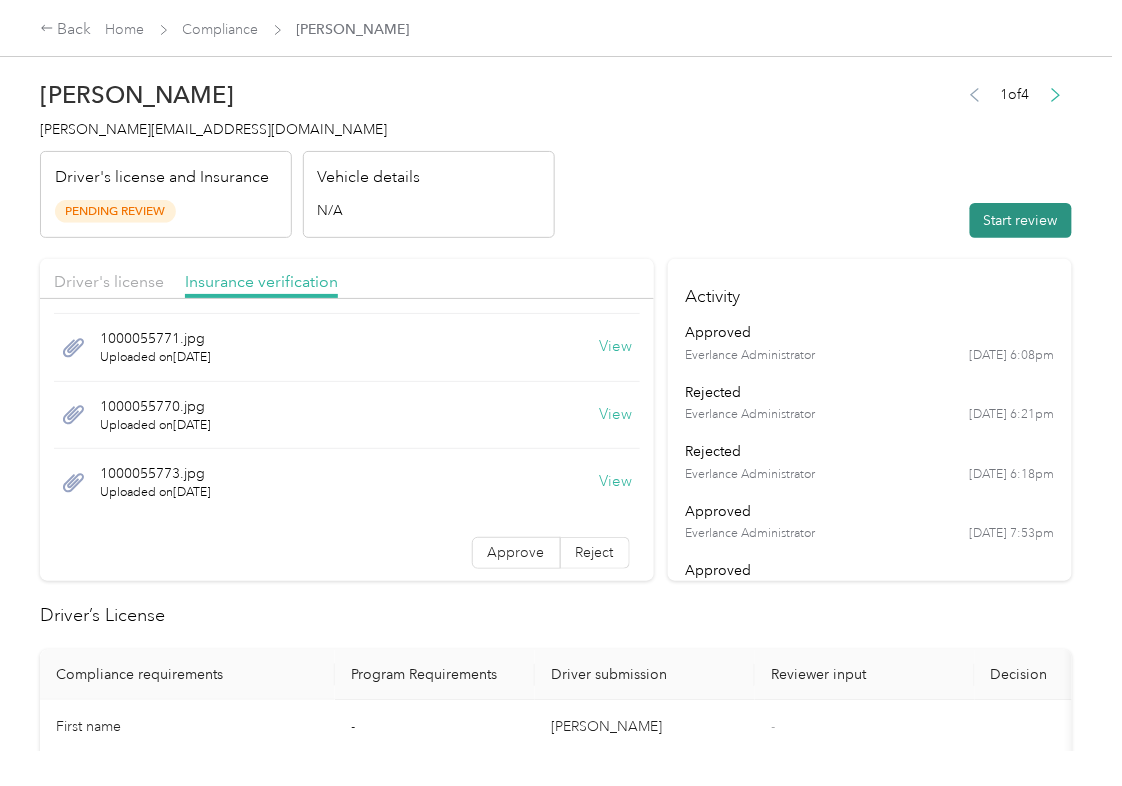 click on "Start review" at bounding box center [1021, 220] 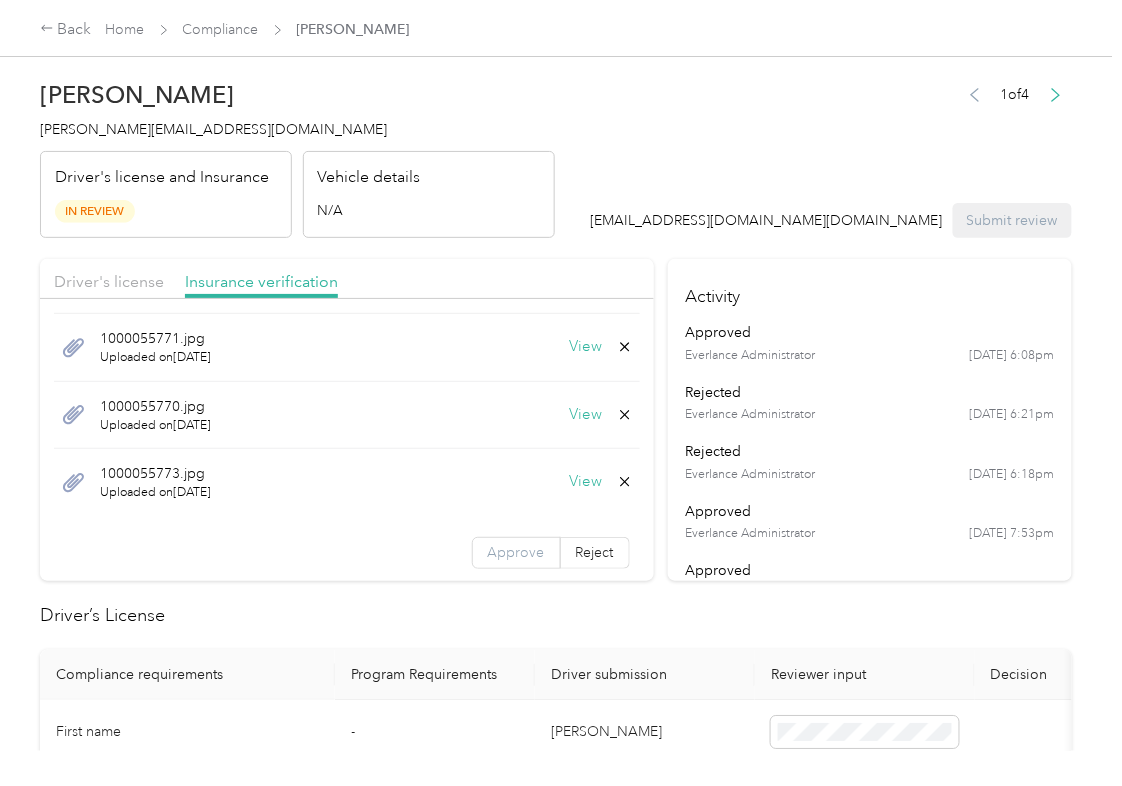 click on "Approve" at bounding box center [516, 553] 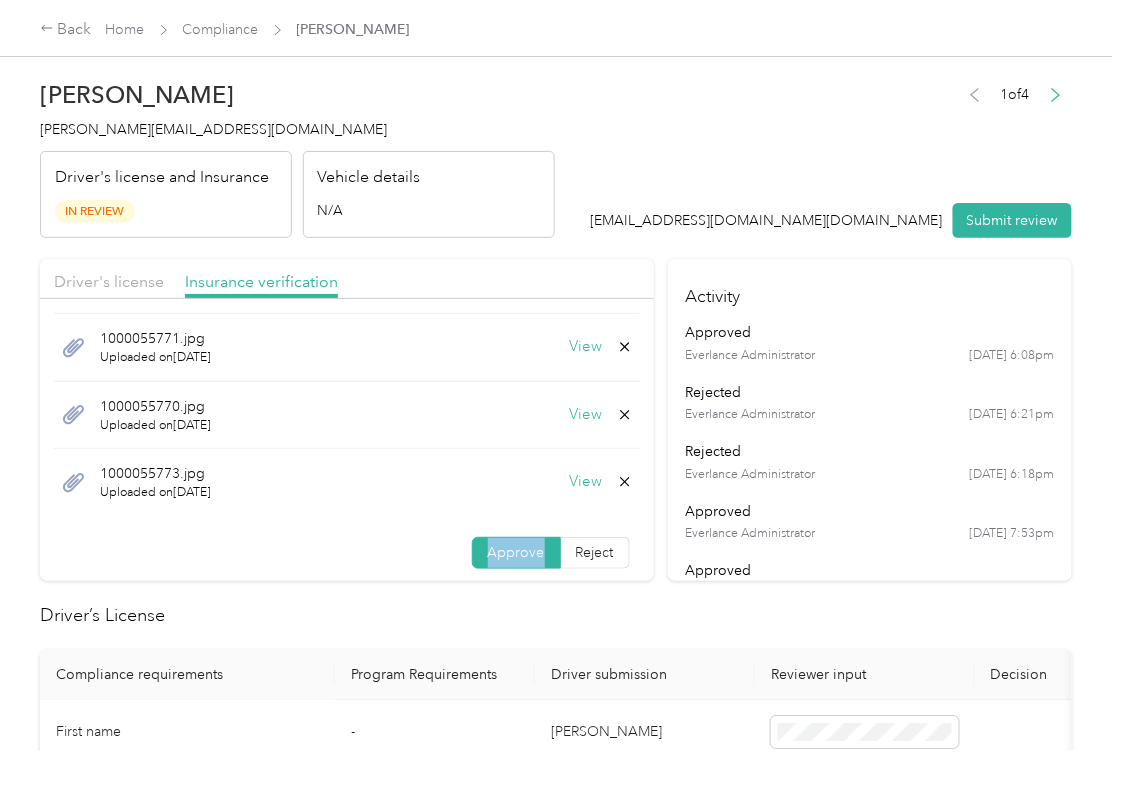 click on "Approve" at bounding box center (516, 553) 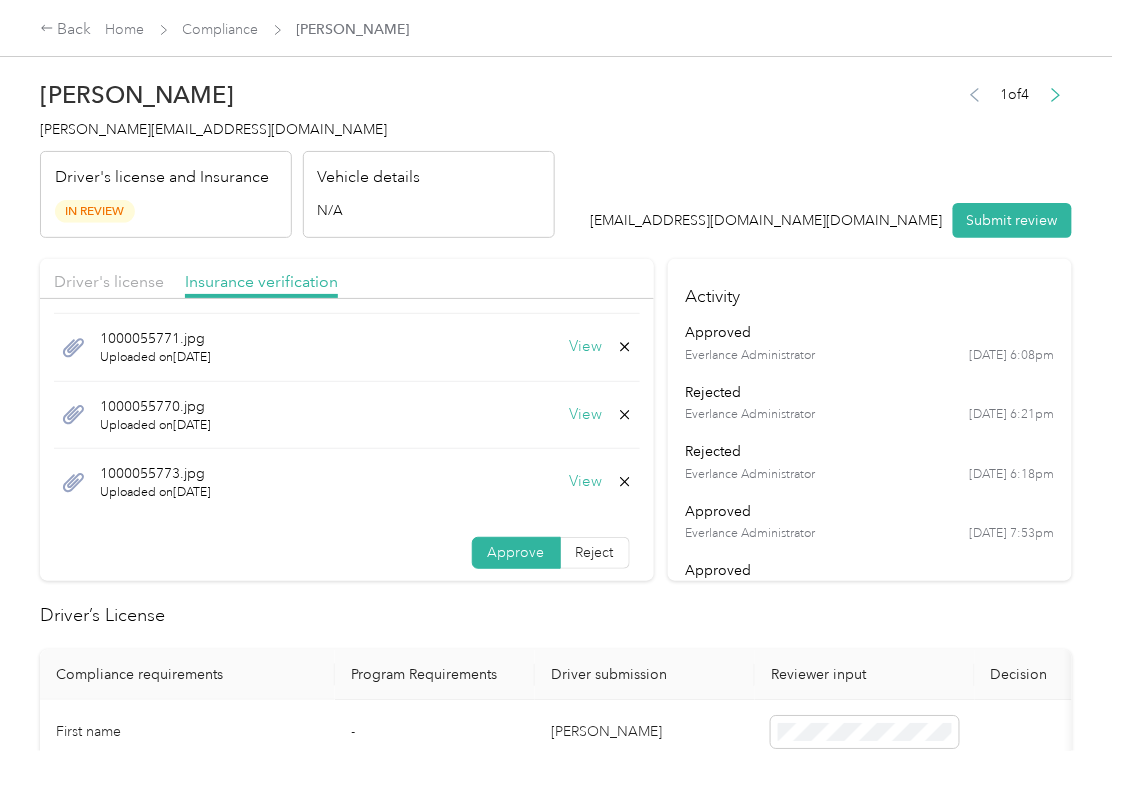 click on "Driver's license Insurance verification" at bounding box center (347, 279) 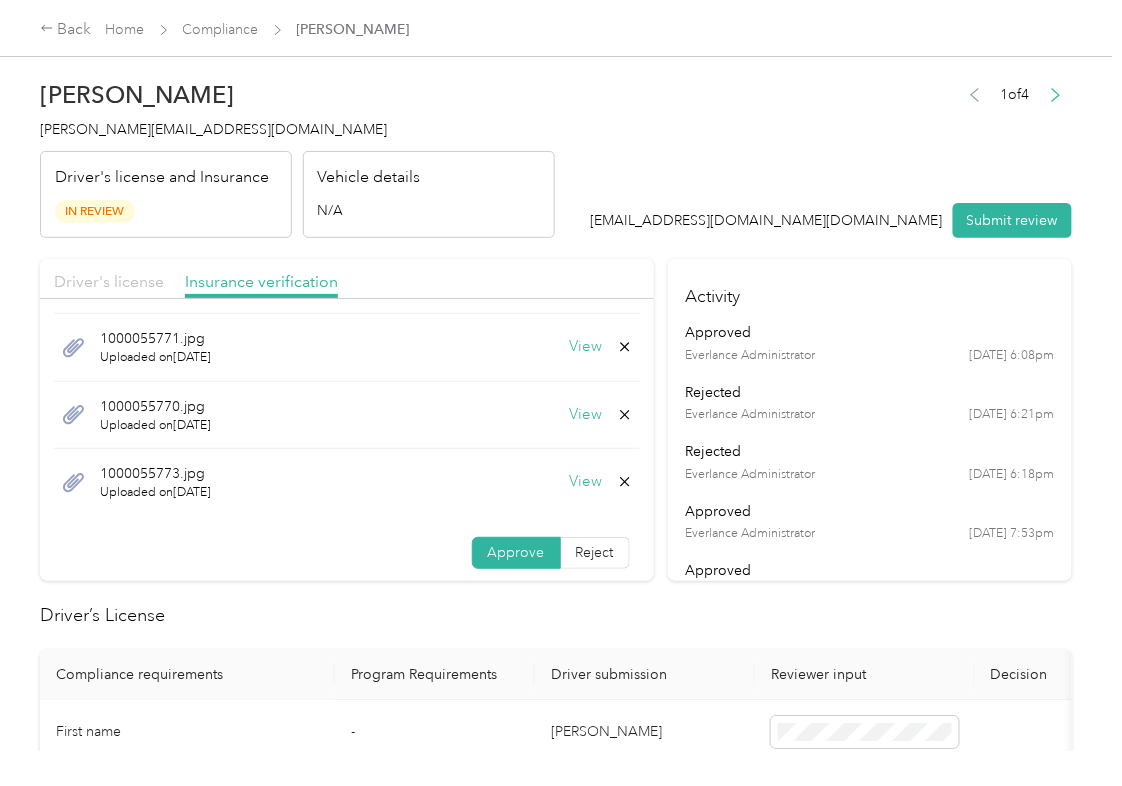 click on "Driver's license" at bounding box center (109, 281) 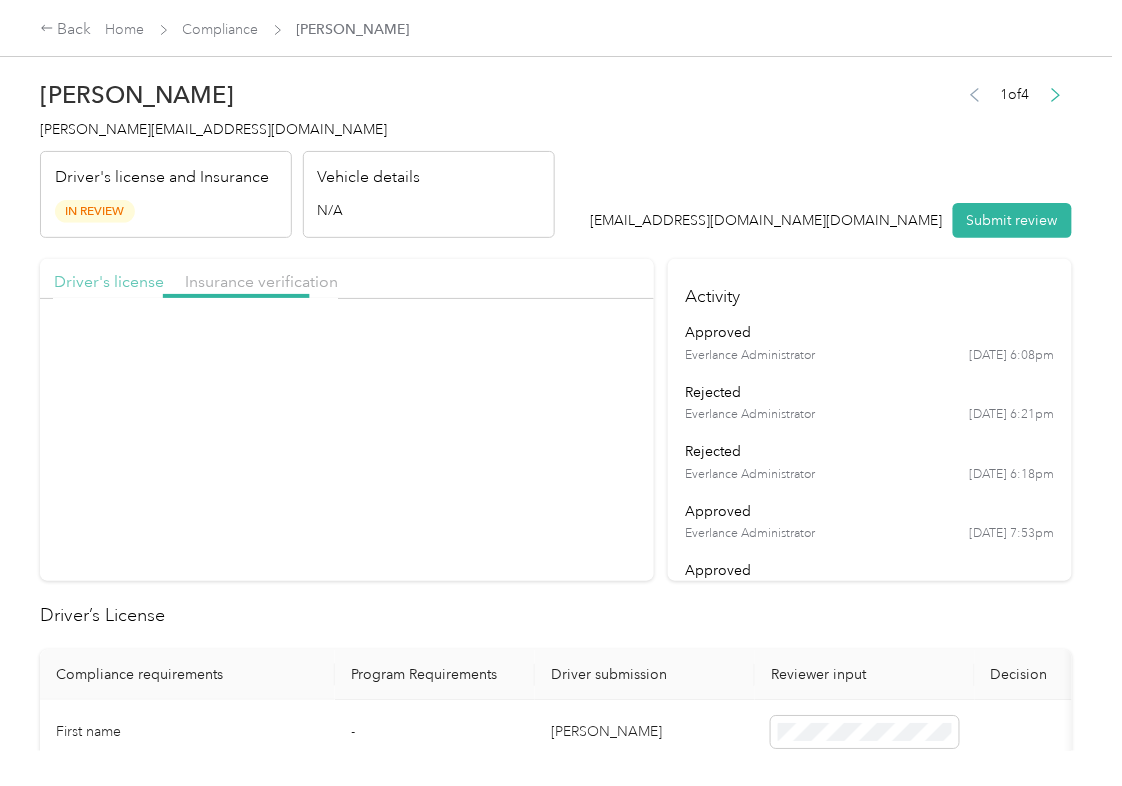 click on "Driver's license" at bounding box center (109, 281) 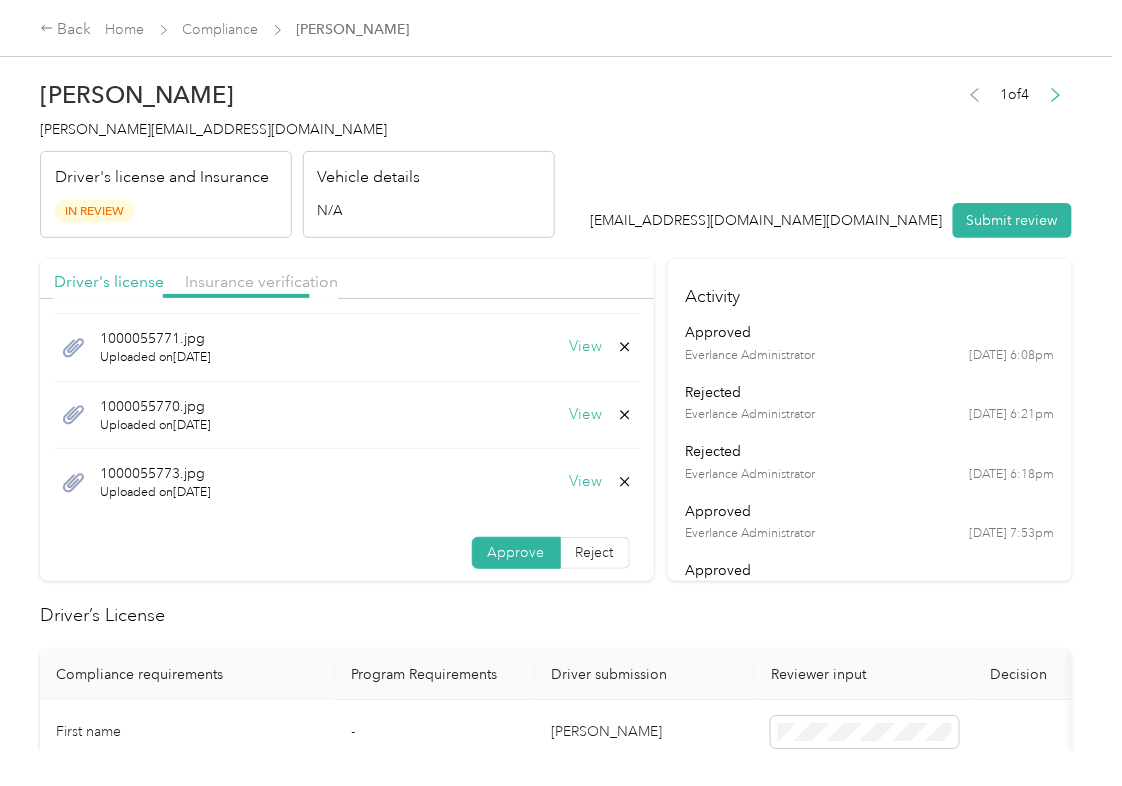 scroll, scrollTop: 0, scrollLeft: 0, axis: both 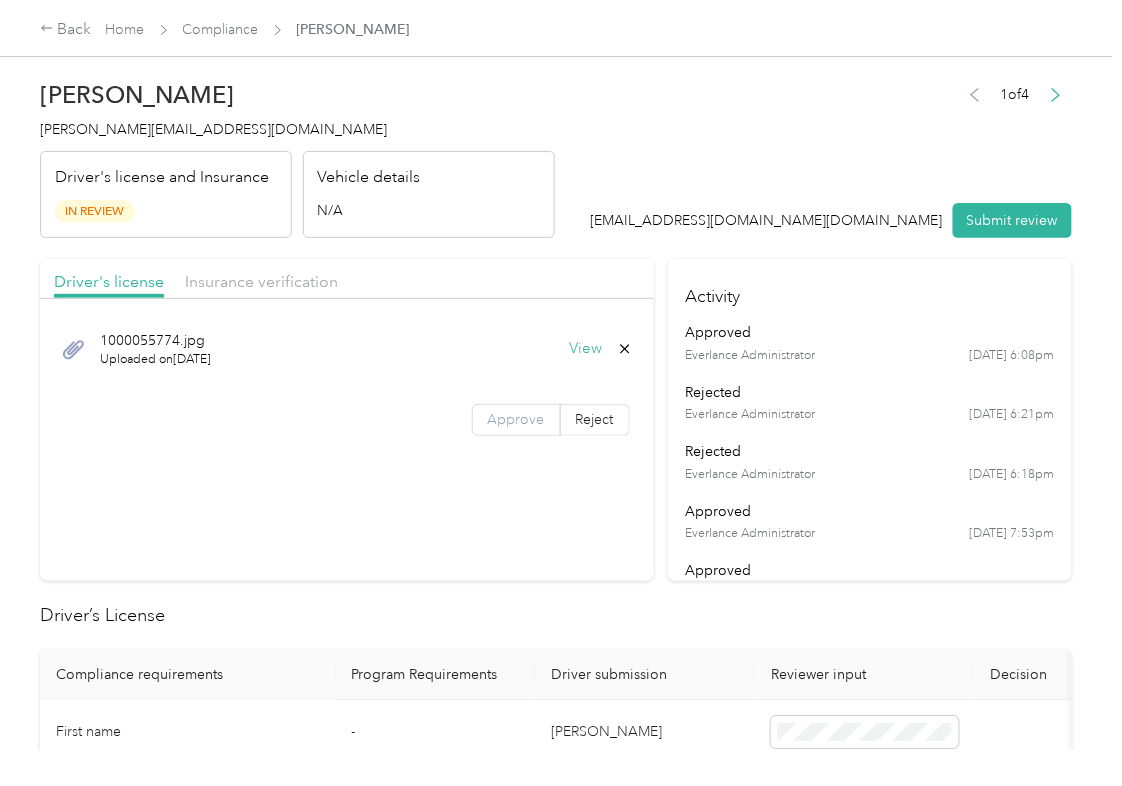 click on "Approve" at bounding box center [516, 419] 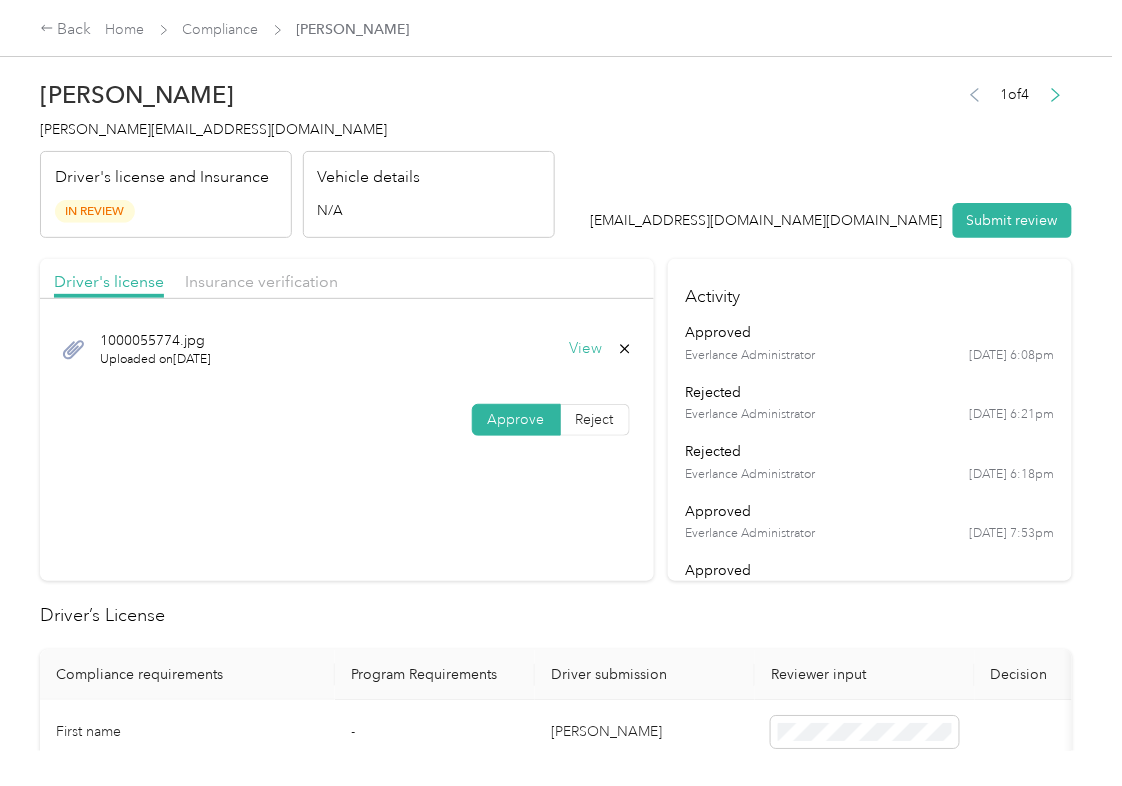 click on "Approve" at bounding box center (516, 420) 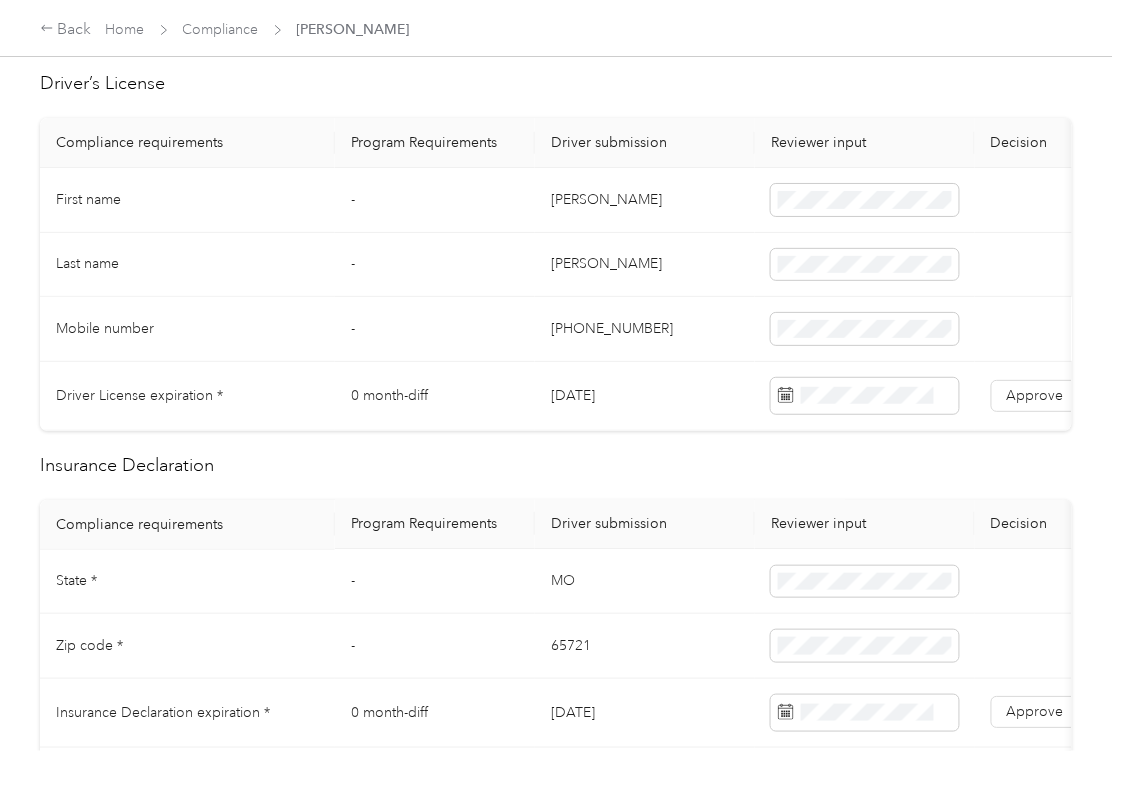 scroll, scrollTop: 533, scrollLeft: 0, axis: vertical 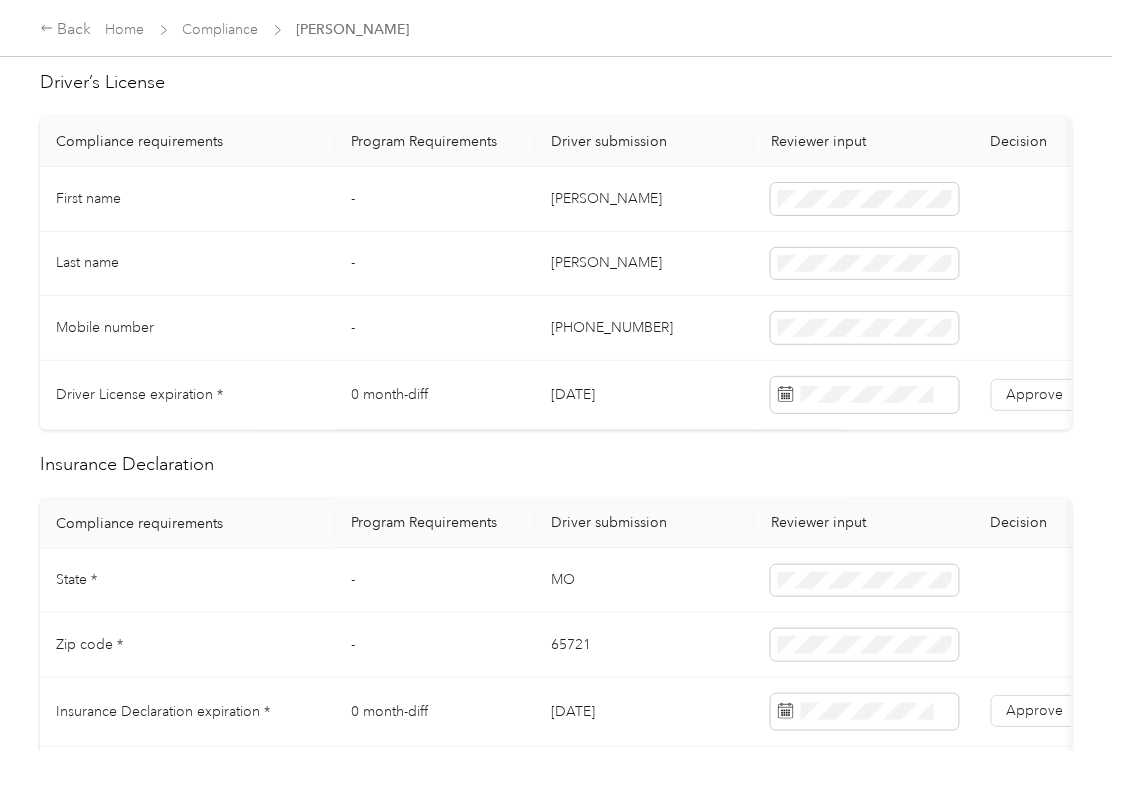 click on "[DATE]" at bounding box center (645, 395) 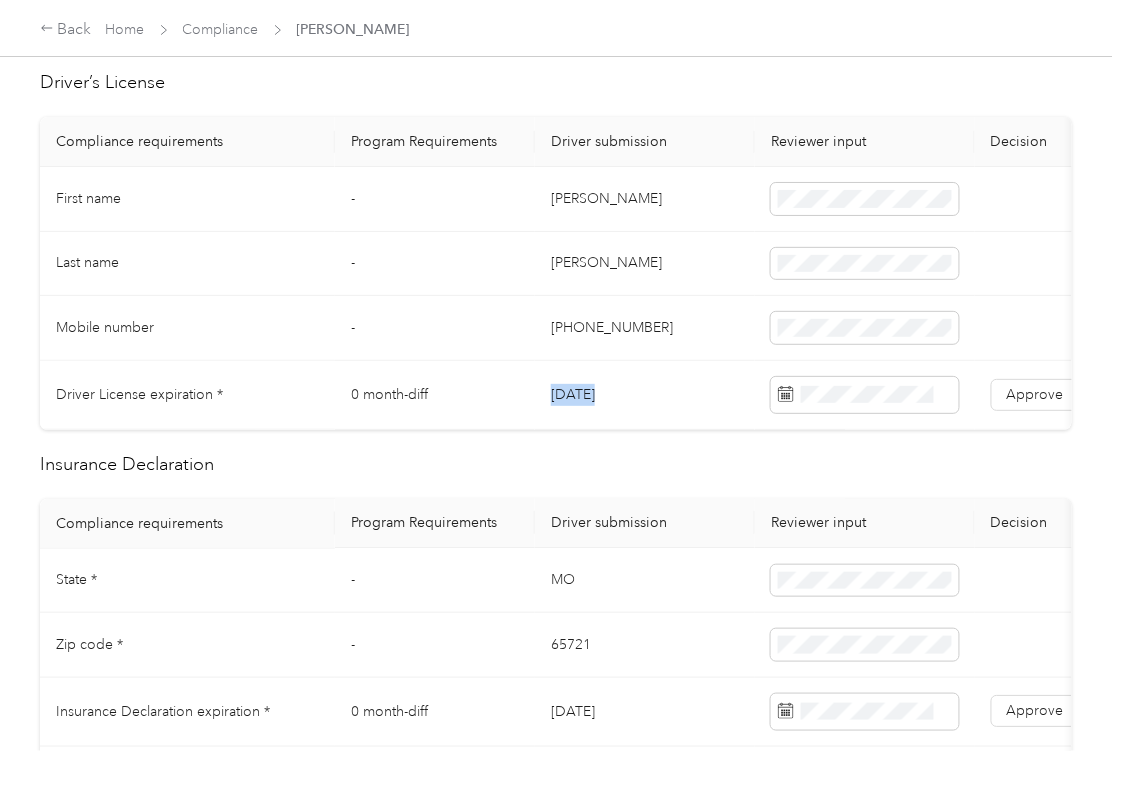 click on "[DATE]" at bounding box center (645, 395) 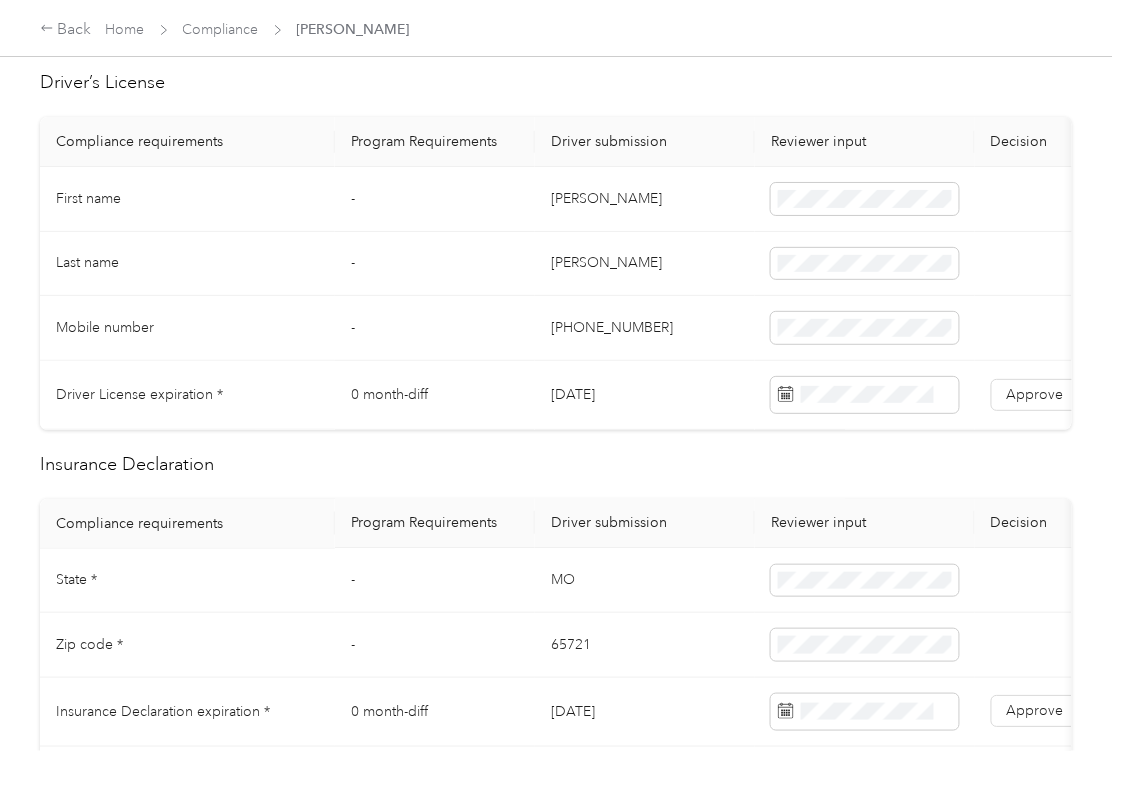 click on "Insurance Declaration" at bounding box center (556, 464) 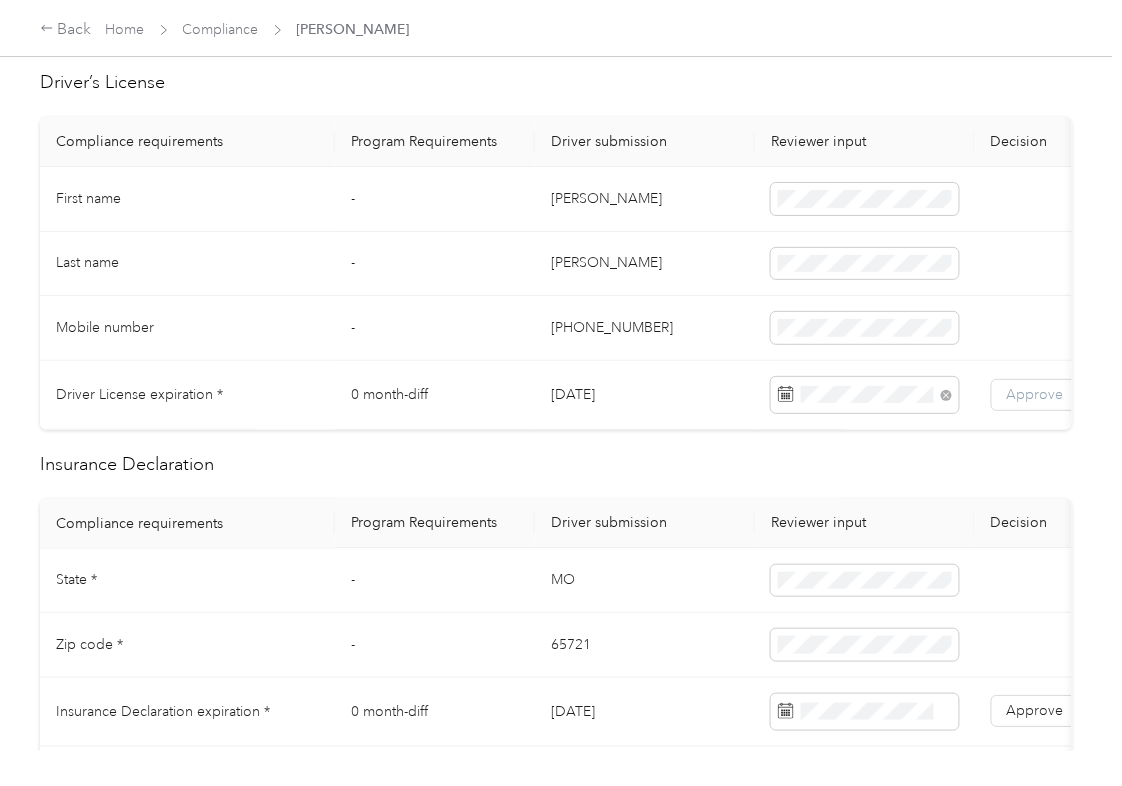 click on "Approve" at bounding box center [1035, 394] 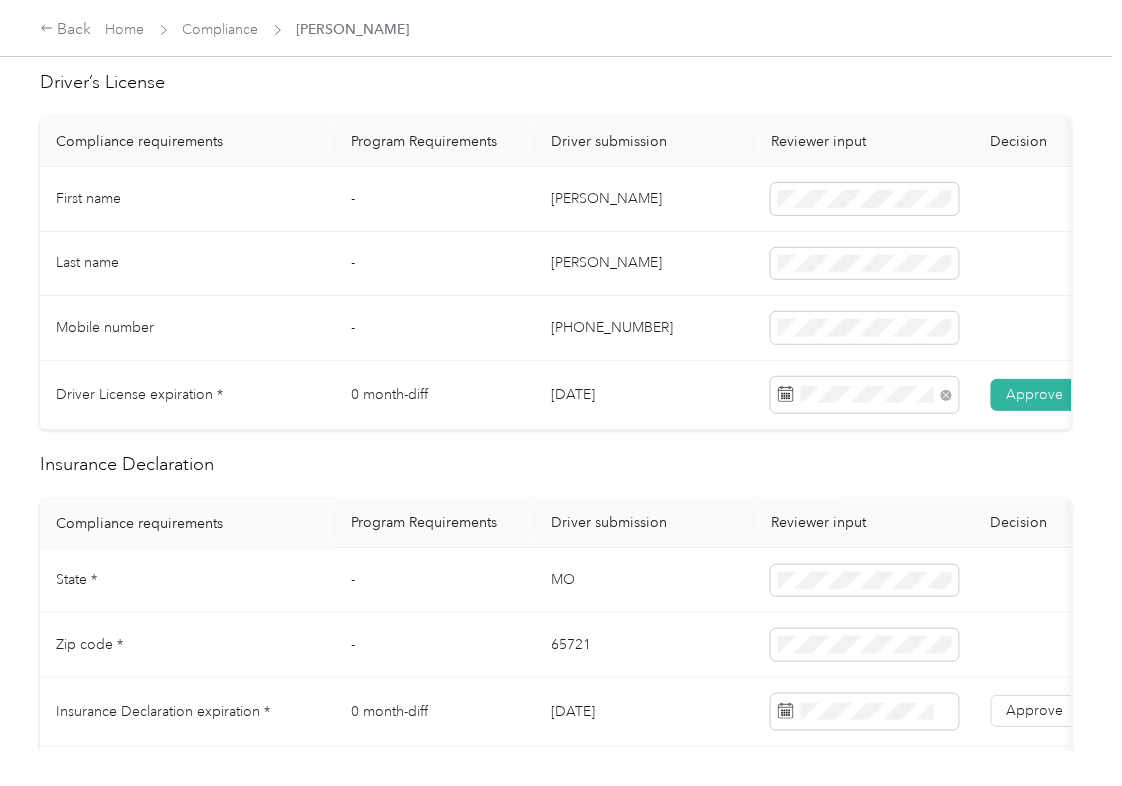 scroll, scrollTop: 0, scrollLeft: 96, axis: horizontal 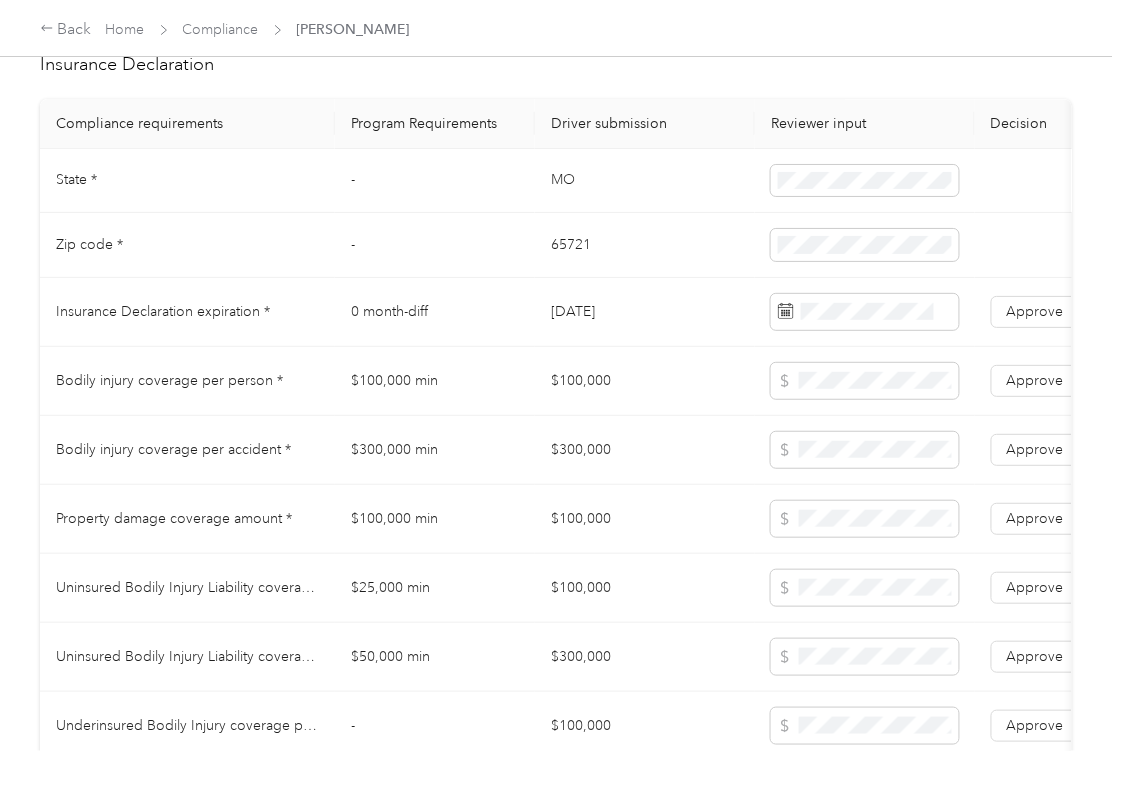 click on "MO" at bounding box center (645, 181) 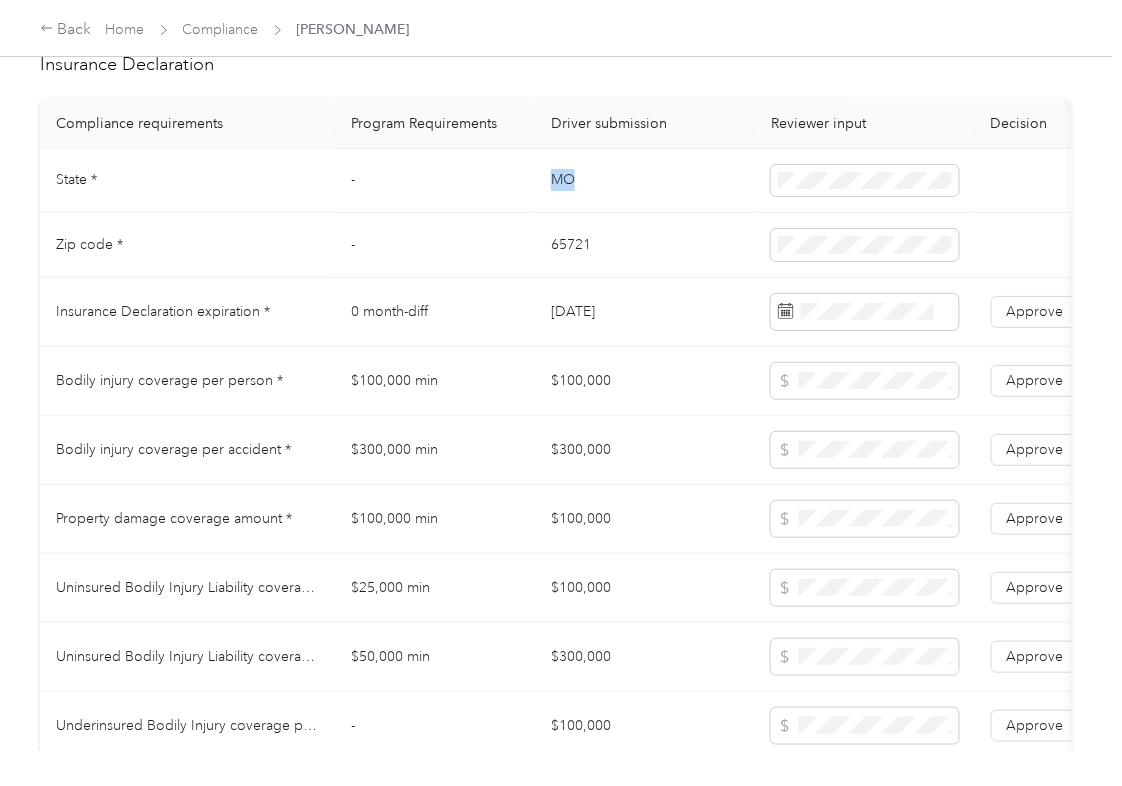 click on "MO" at bounding box center [645, 181] 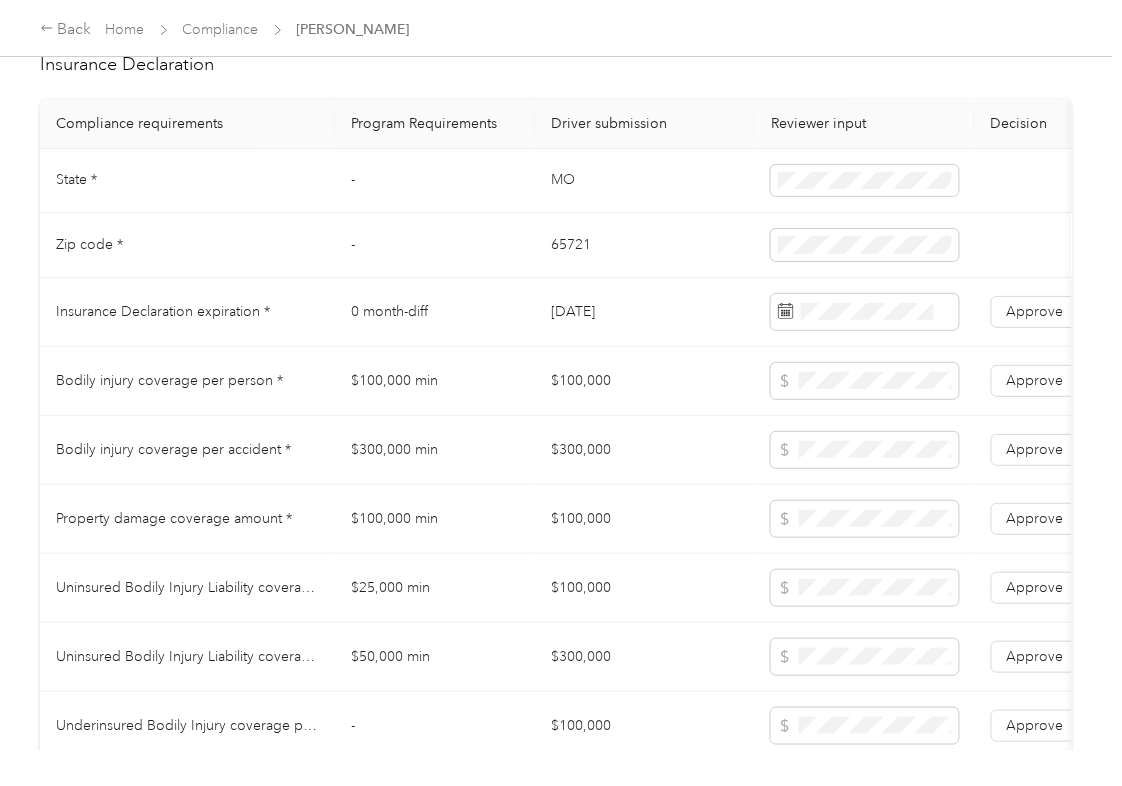 click on "65721" at bounding box center (645, 245) 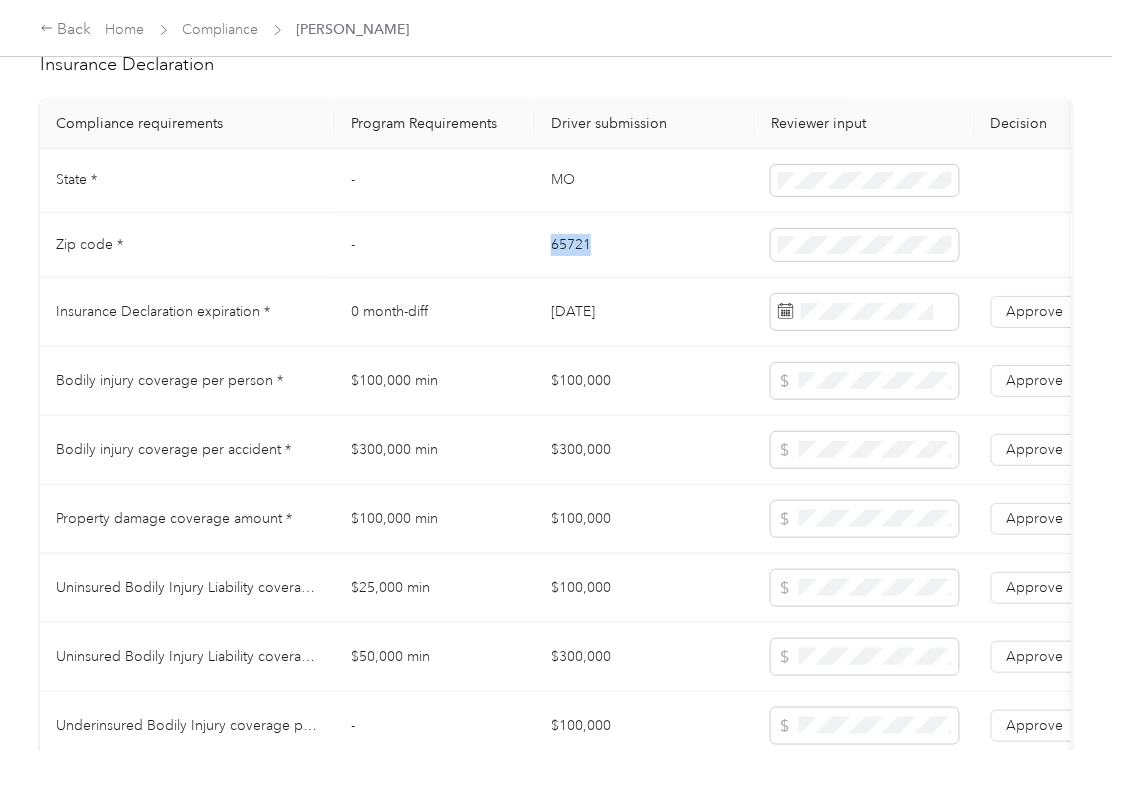 click on "65721" at bounding box center (645, 245) 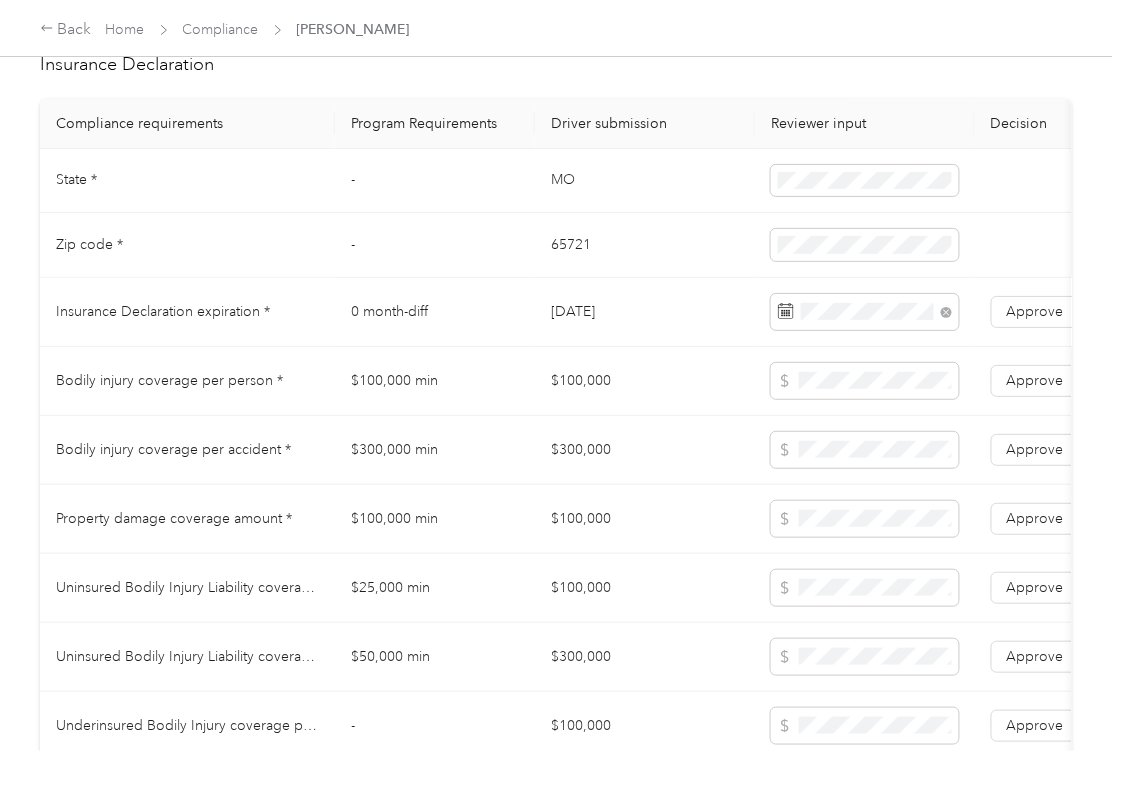 click on "$300,000" at bounding box center (645, 450) 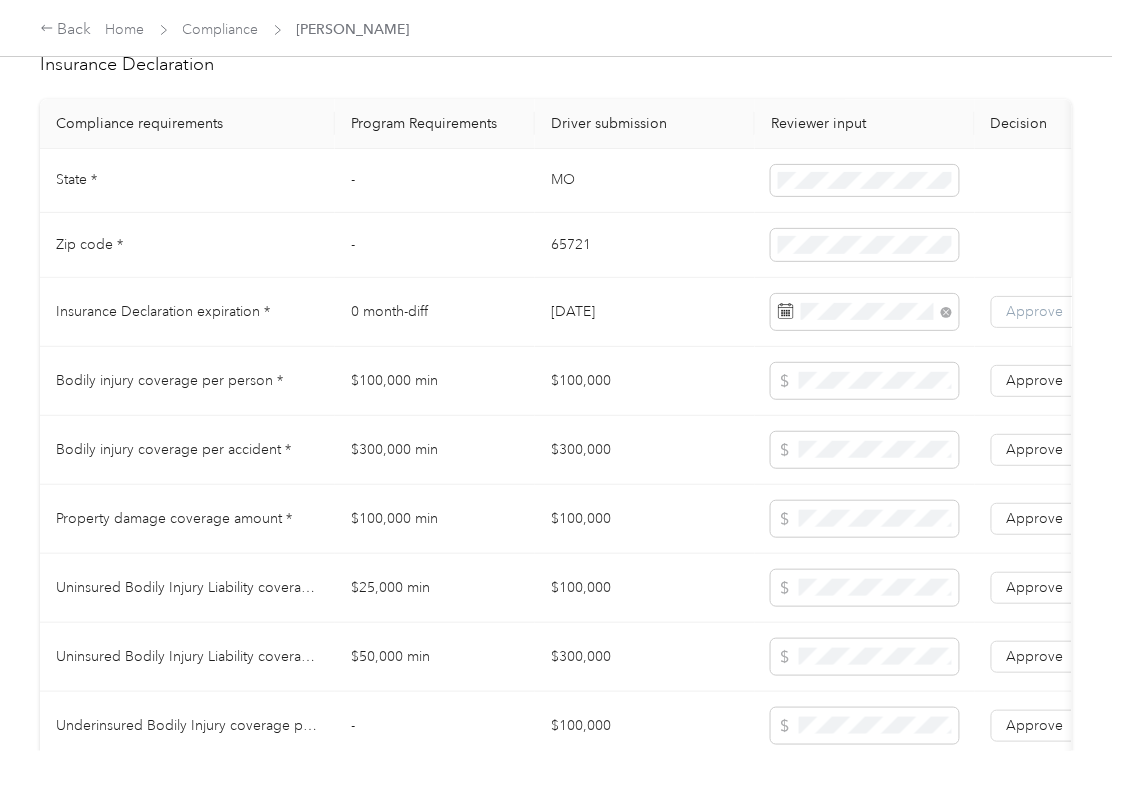 click on "Approve" at bounding box center (1035, 311) 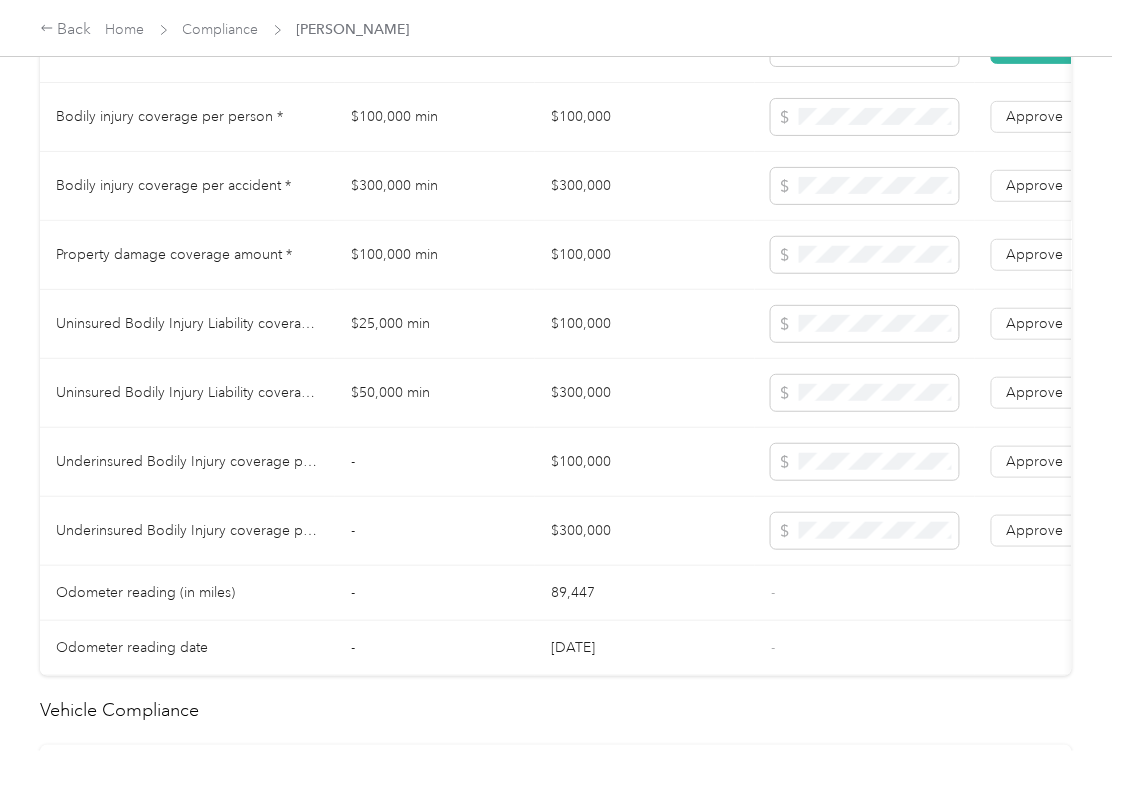 scroll, scrollTop: 1866, scrollLeft: 0, axis: vertical 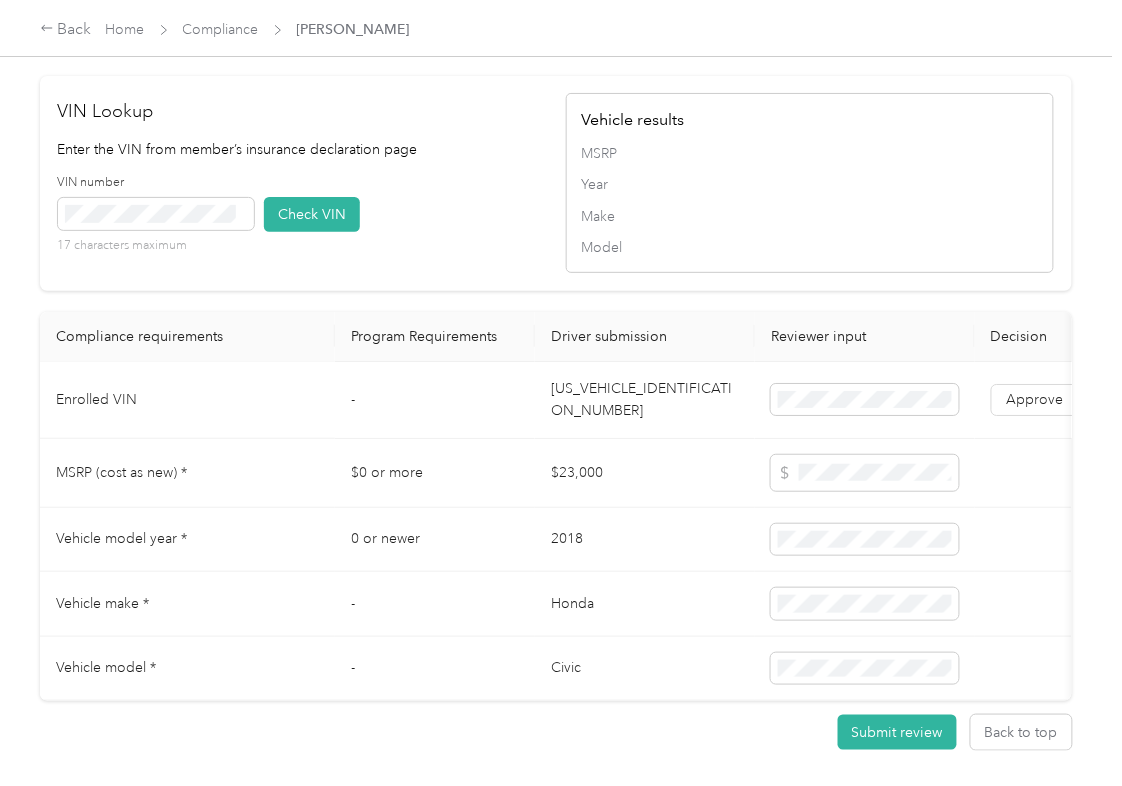 click on "[US_VEHICLE_IDENTIFICATION_NUMBER]" at bounding box center (645, 400) 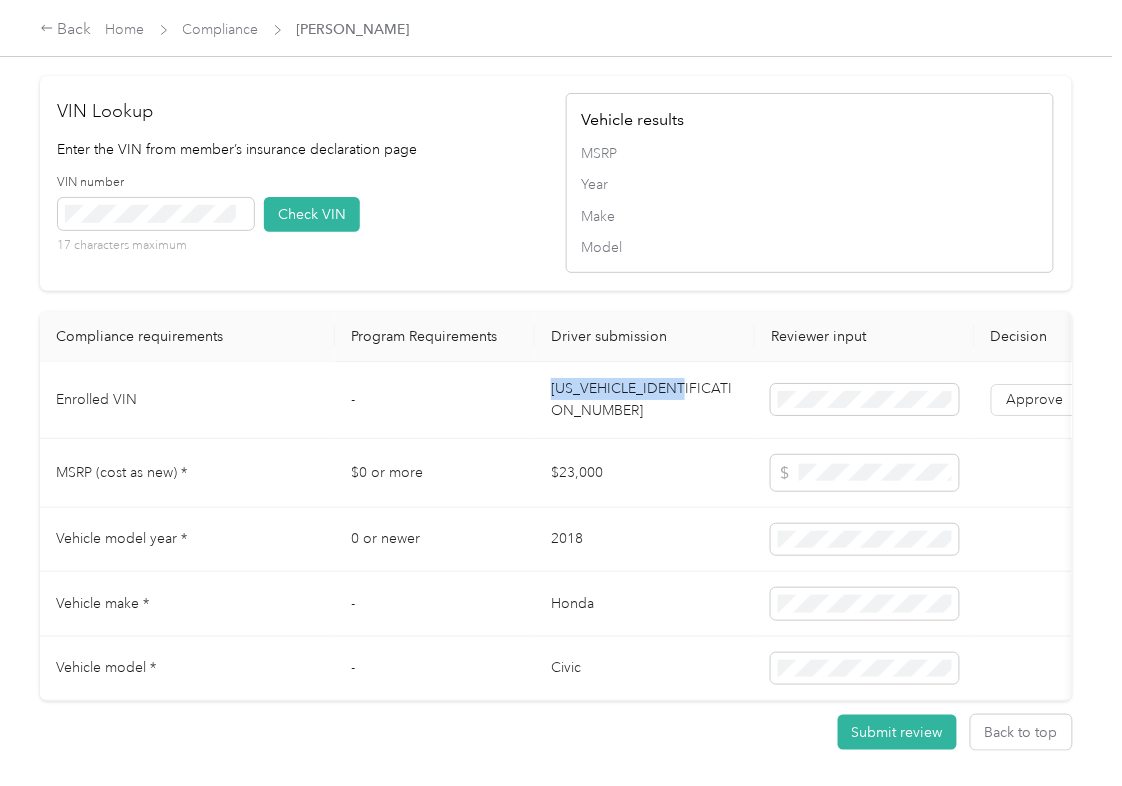 click on "[US_VEHICLE_IDENTIFICATION_NUMBER]" at bounding box center [645, 400] 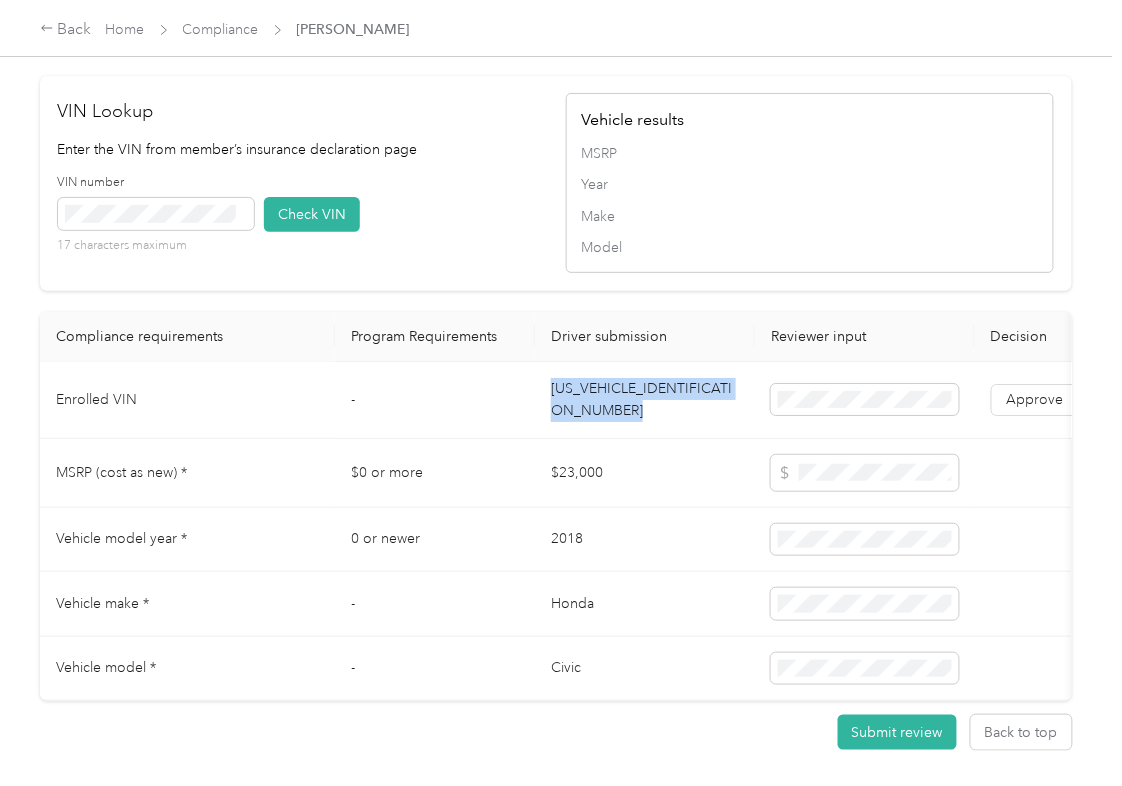 drag, startPoint x: 580, startPoint y: 444, endPoint x: 329, endPoint y: 444, distance: 251 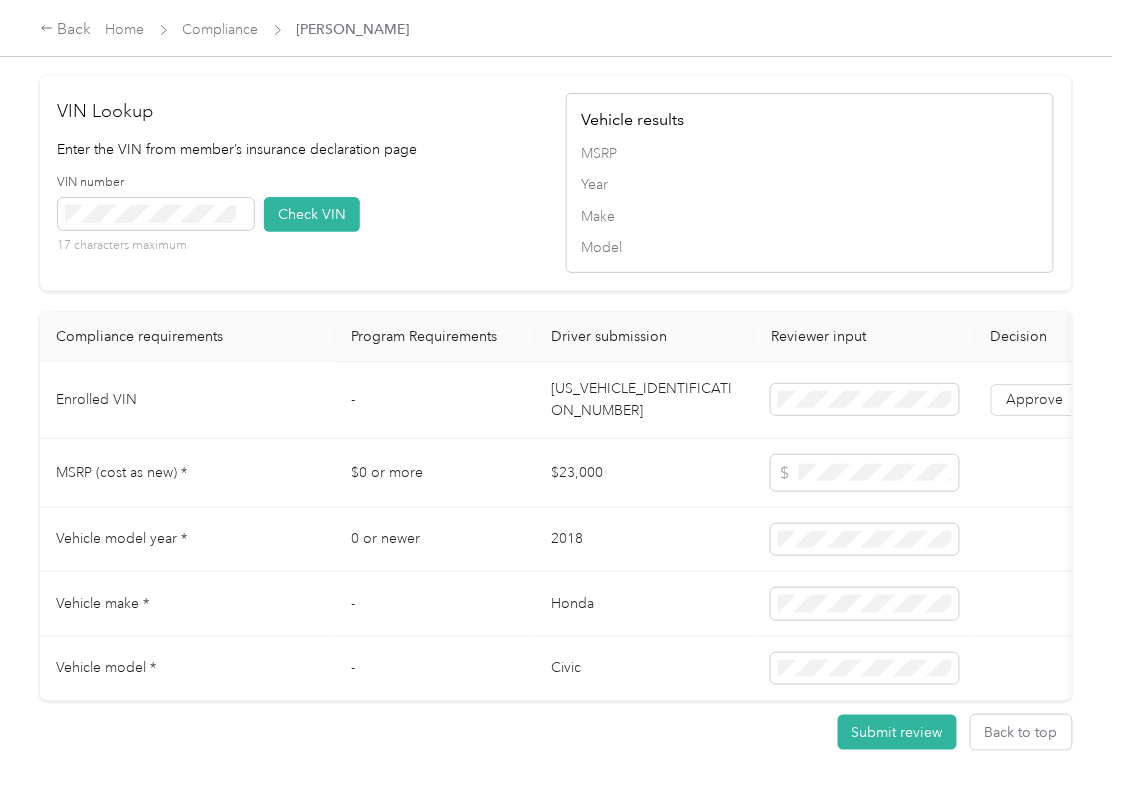 click on "VIN number   17 characters maximum Check VIN" at bounding box center (302, 221) 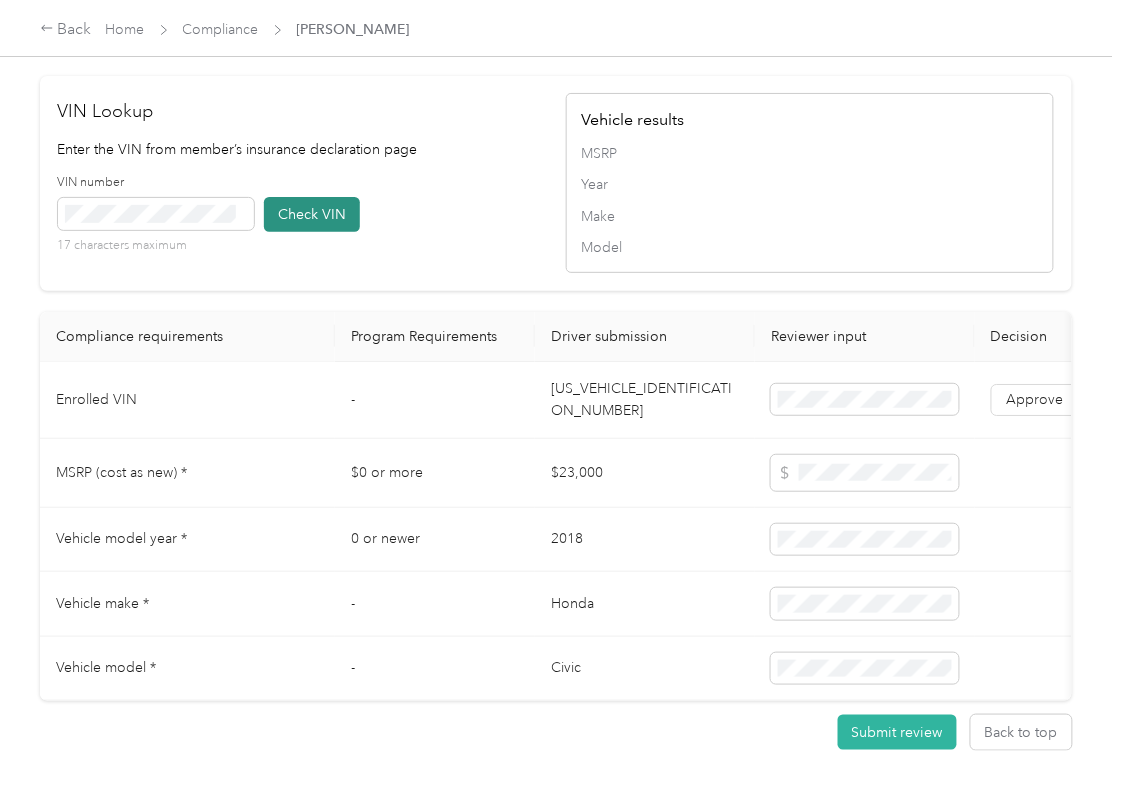 type 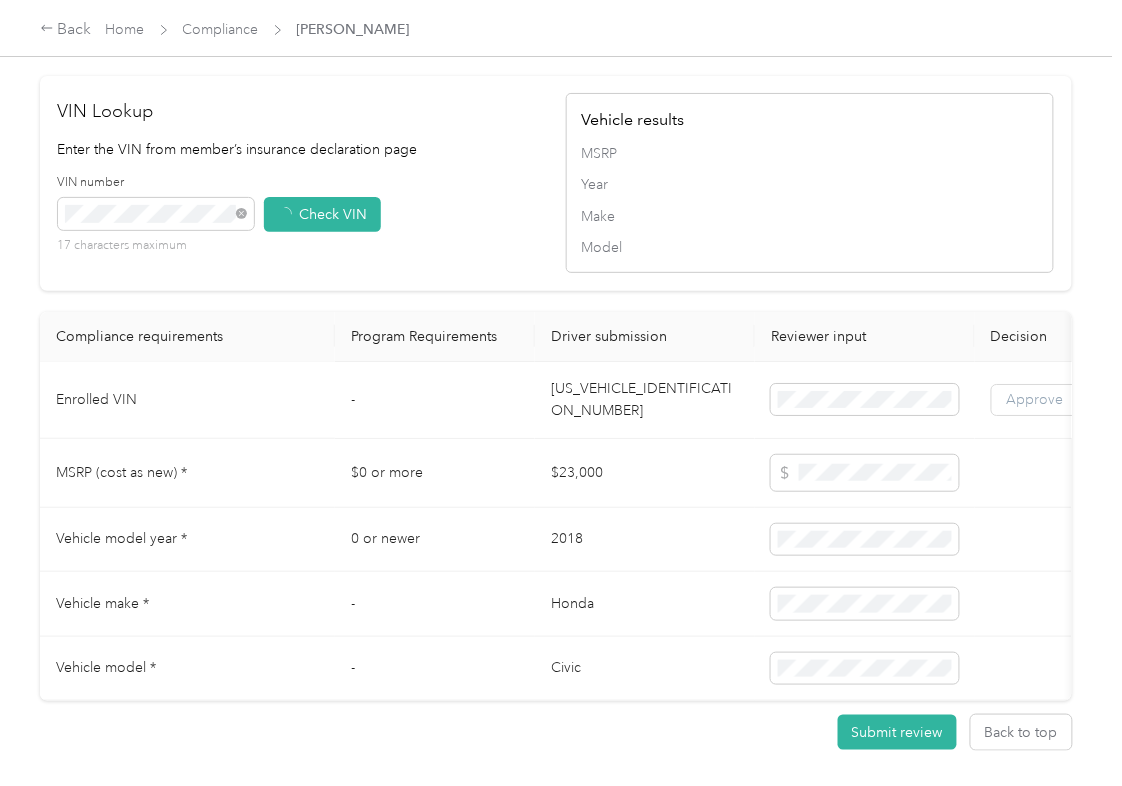 click on "Approve" at bounding box center [1035, 400] 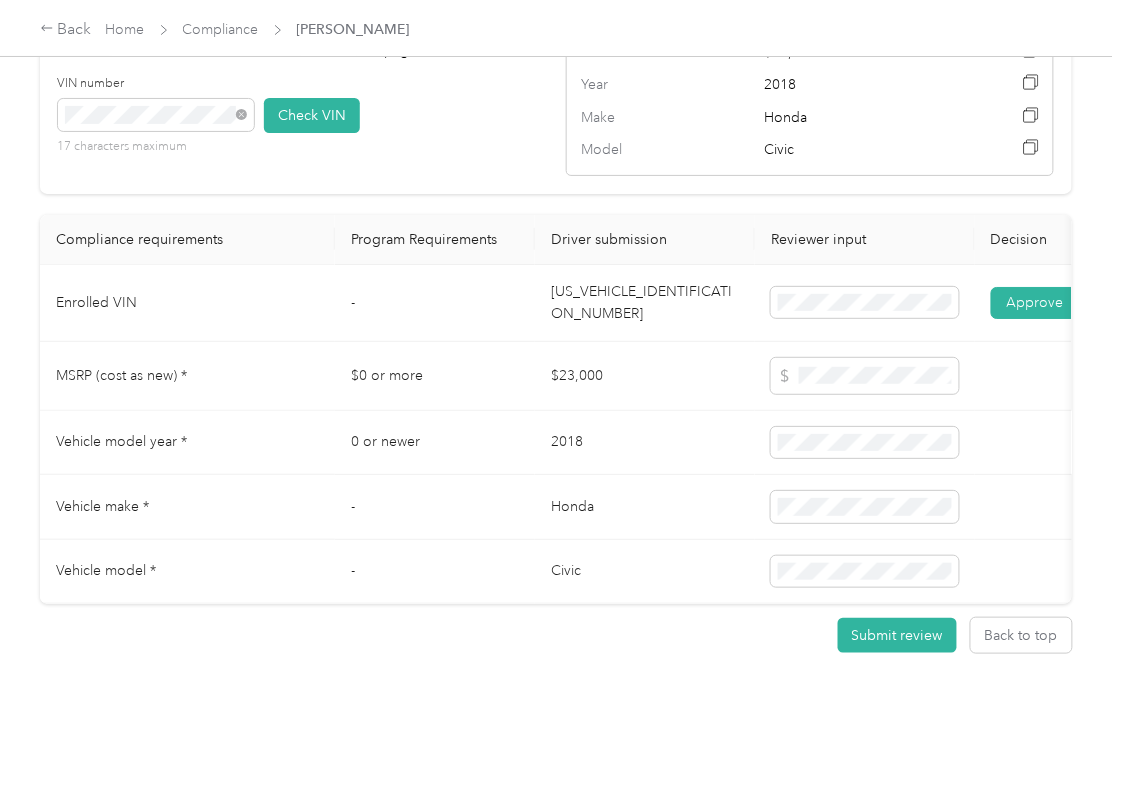 scroll, scrollTop: 2049, scrollLeft: 0, axis: vertical 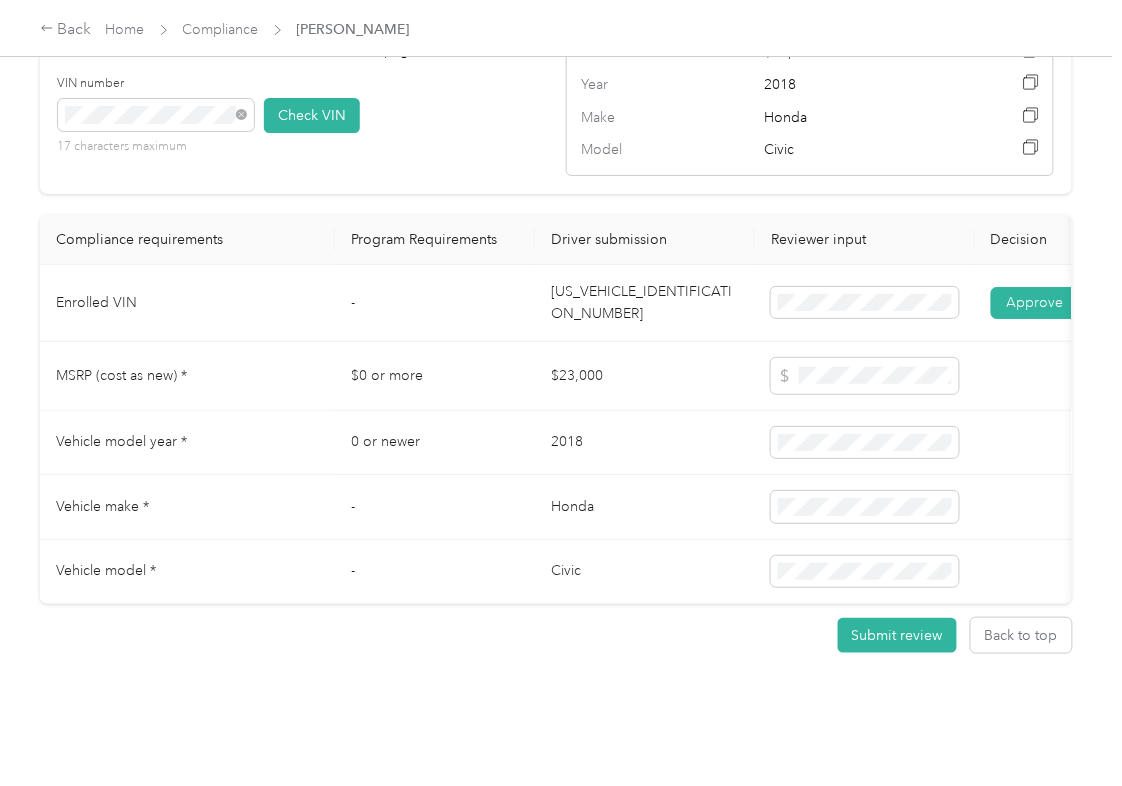 click on "2018" at bounding box center (645, 443) 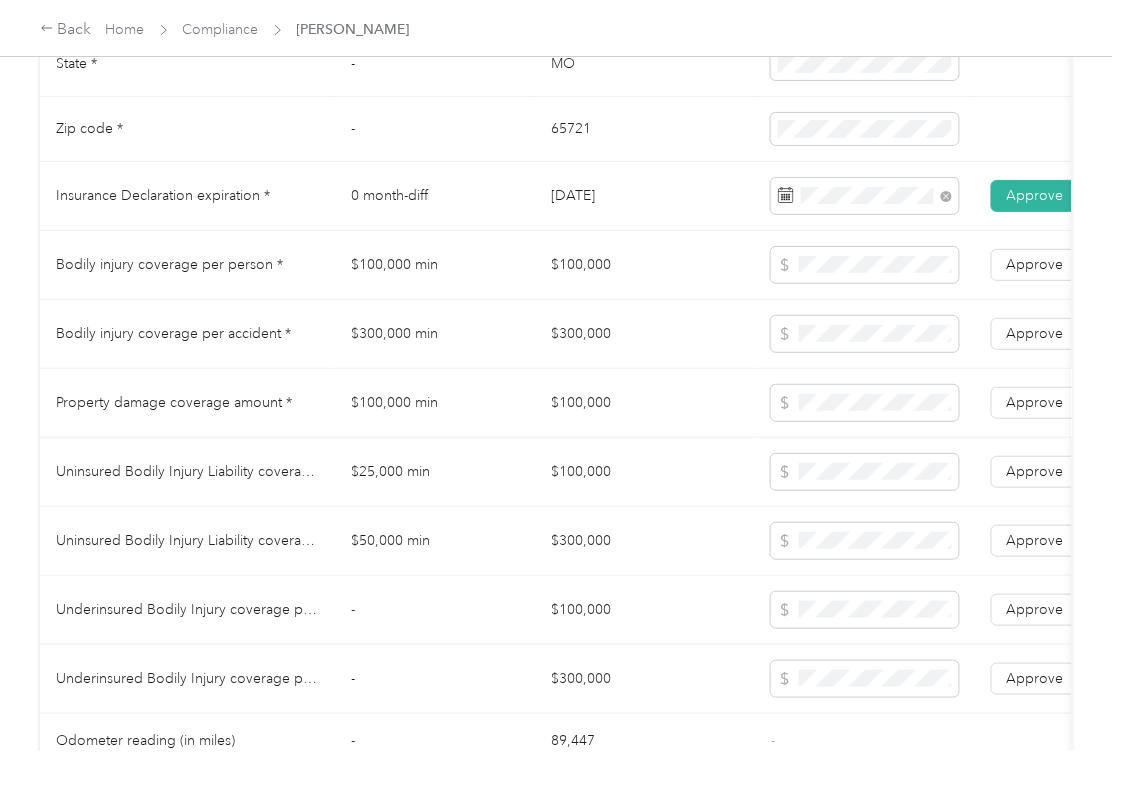 scroll, scrollTop: 982, scrollLeft: 0, axis: vertical 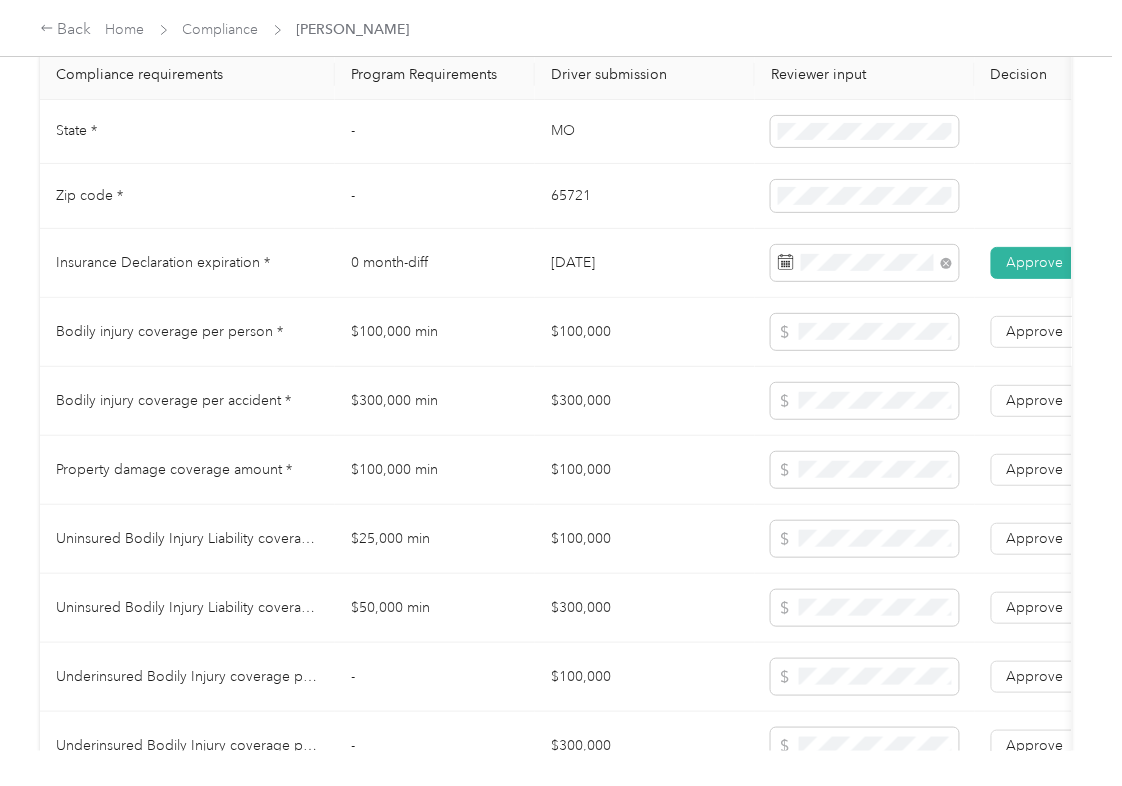 click on "$100,000" at bounding box center [645, 332] 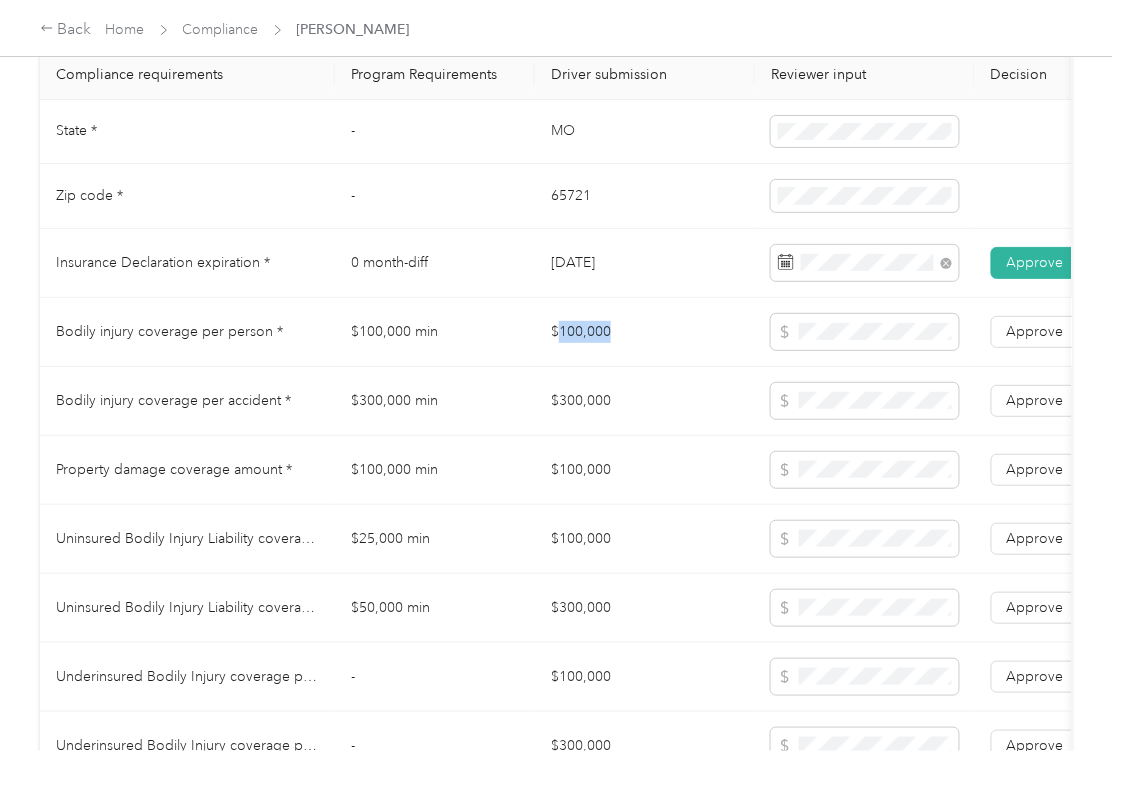click on "$100,000" at bounding box center (645, 332) 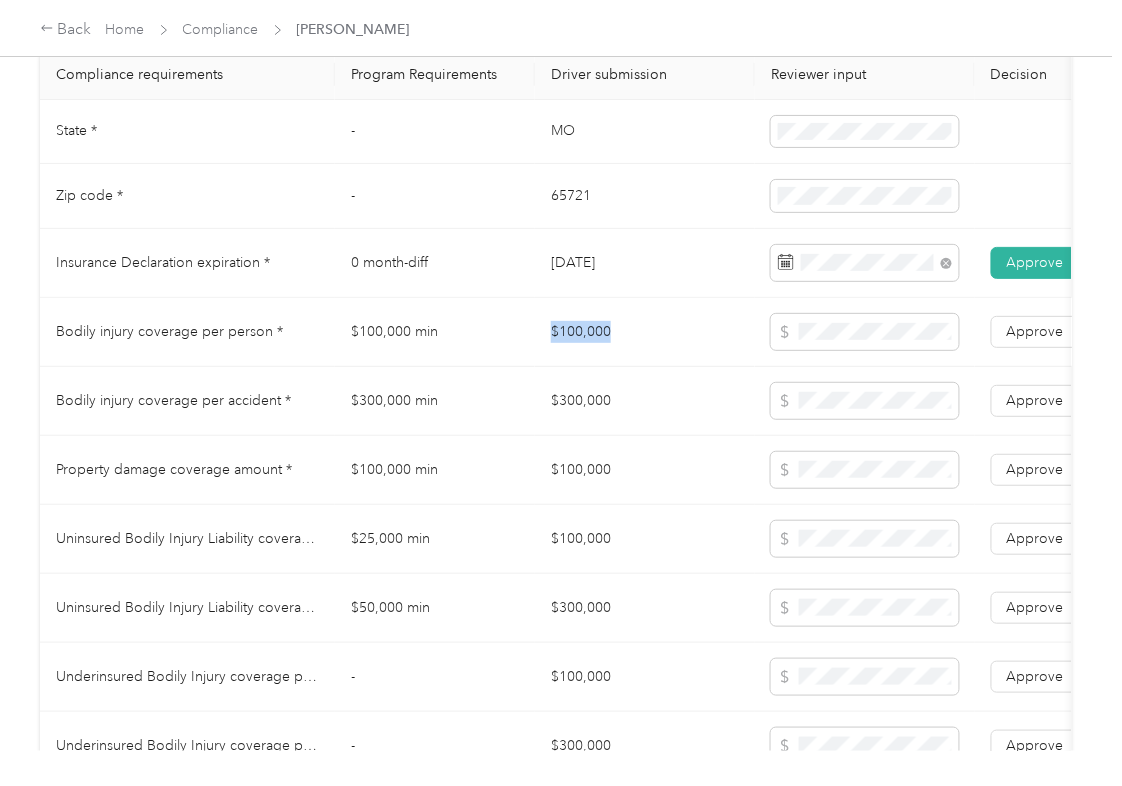 click on "$100,000" at bounding box center (645, 332) 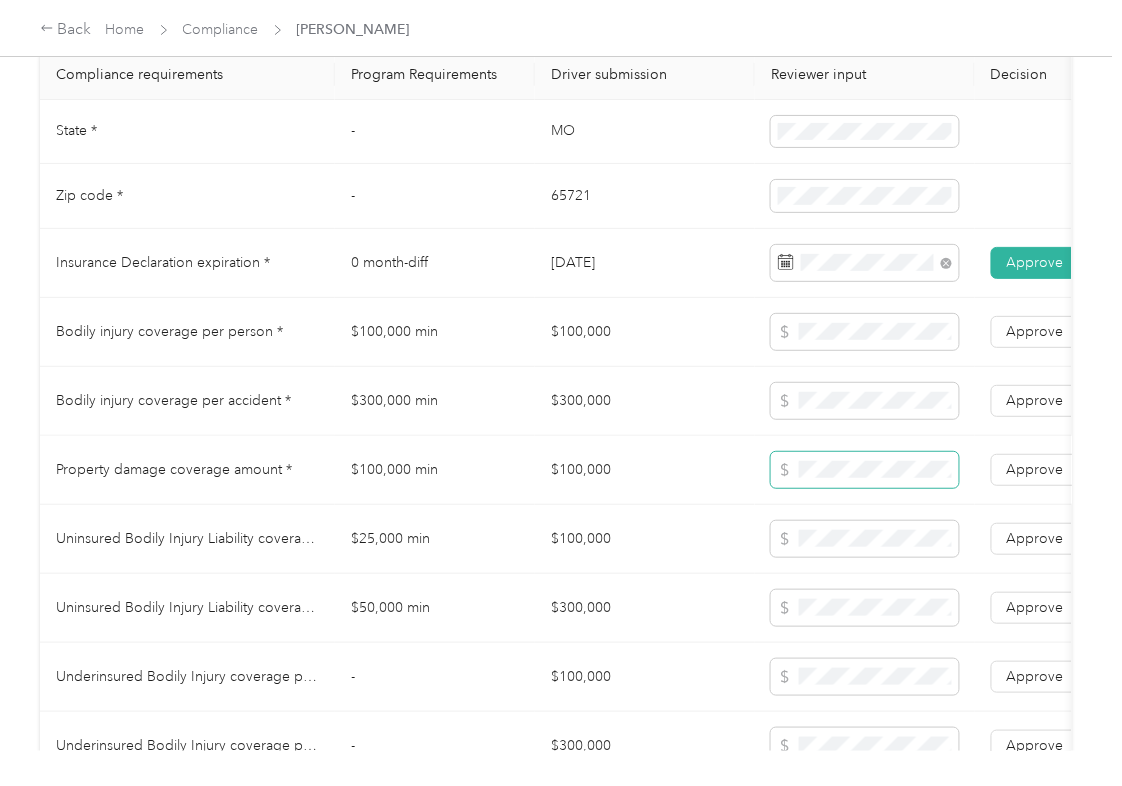 click at bounding box center (865, 470) 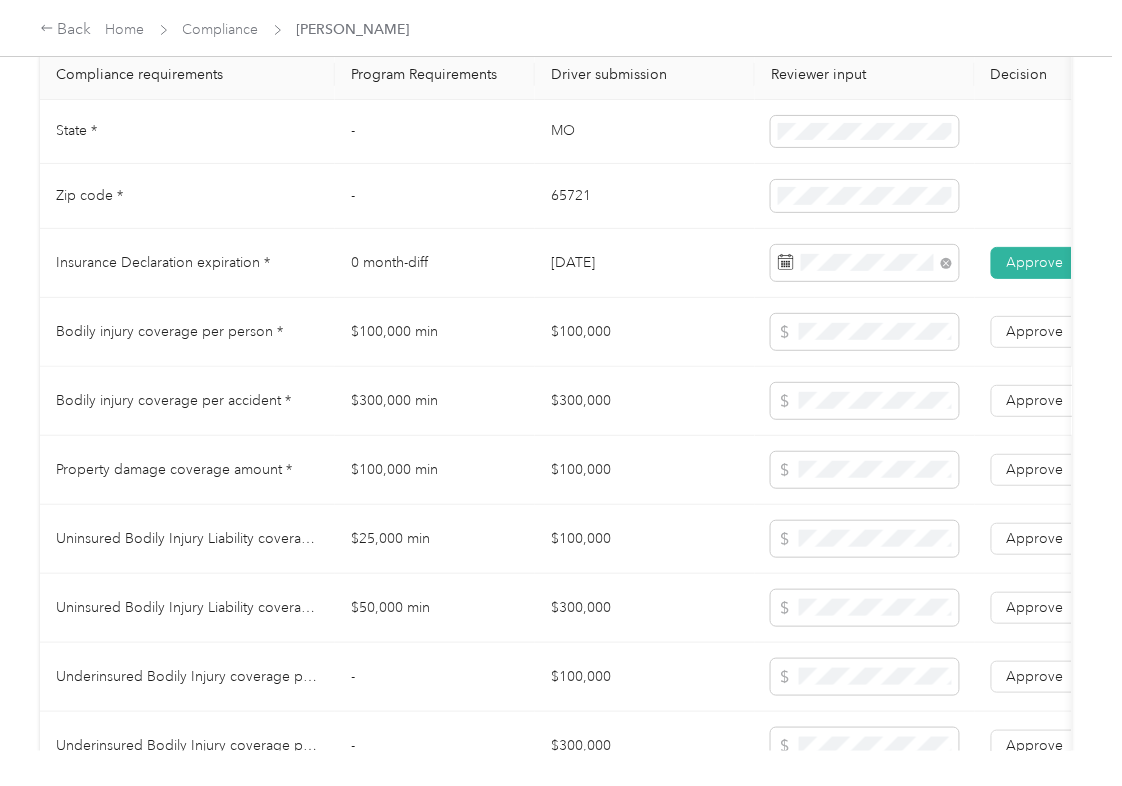 click on "$300,000" at bounding box center [645, 401] 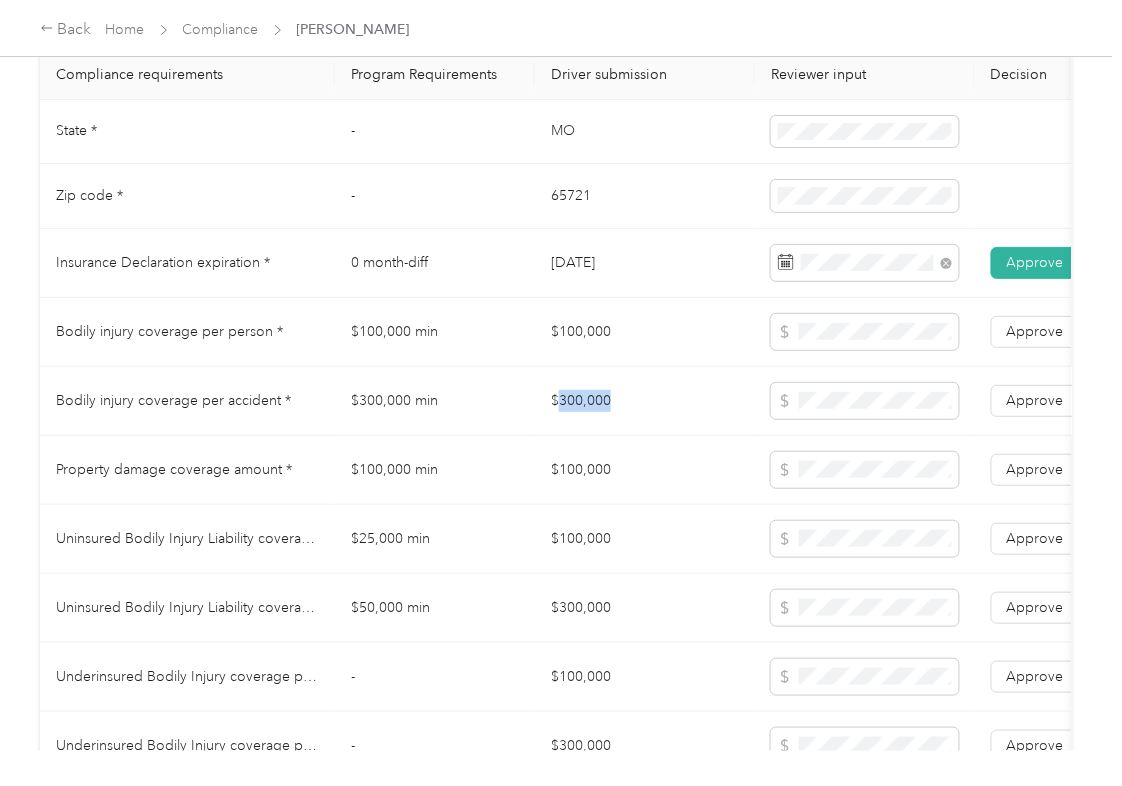 click on "$300,000" at bounding box center [645, 401] 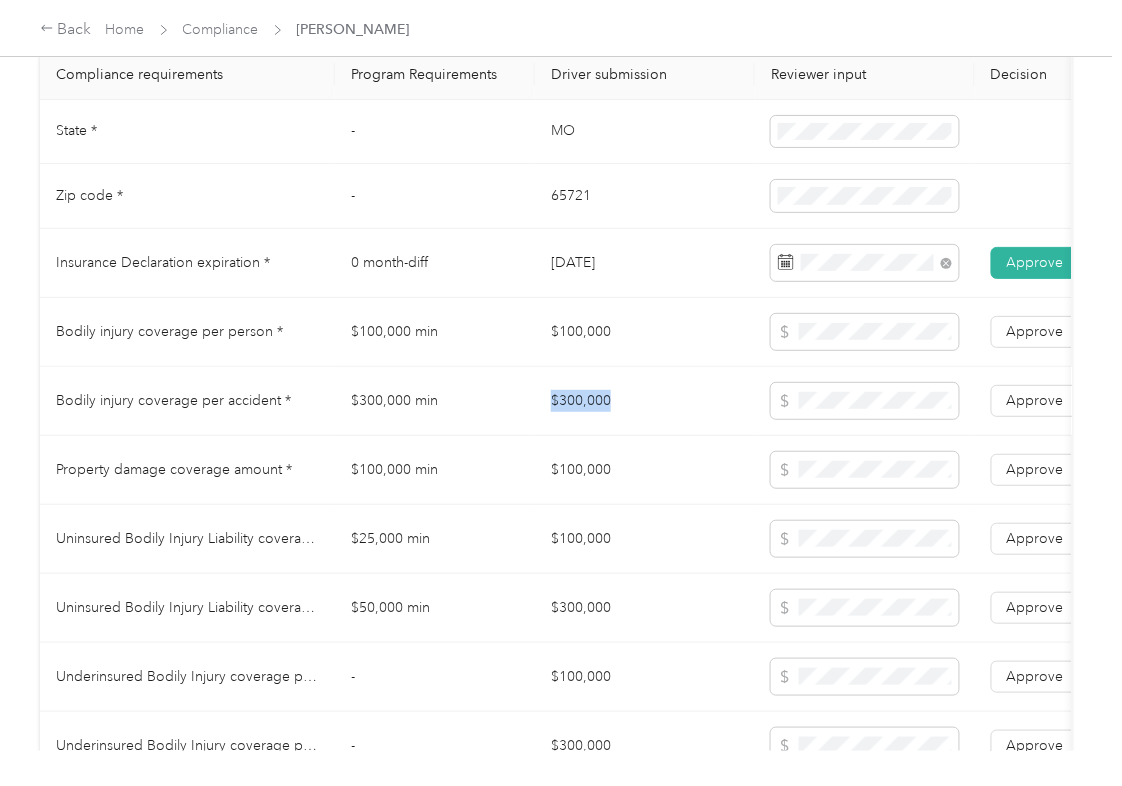 click on "$300,000" at bounding box center [645, 401] 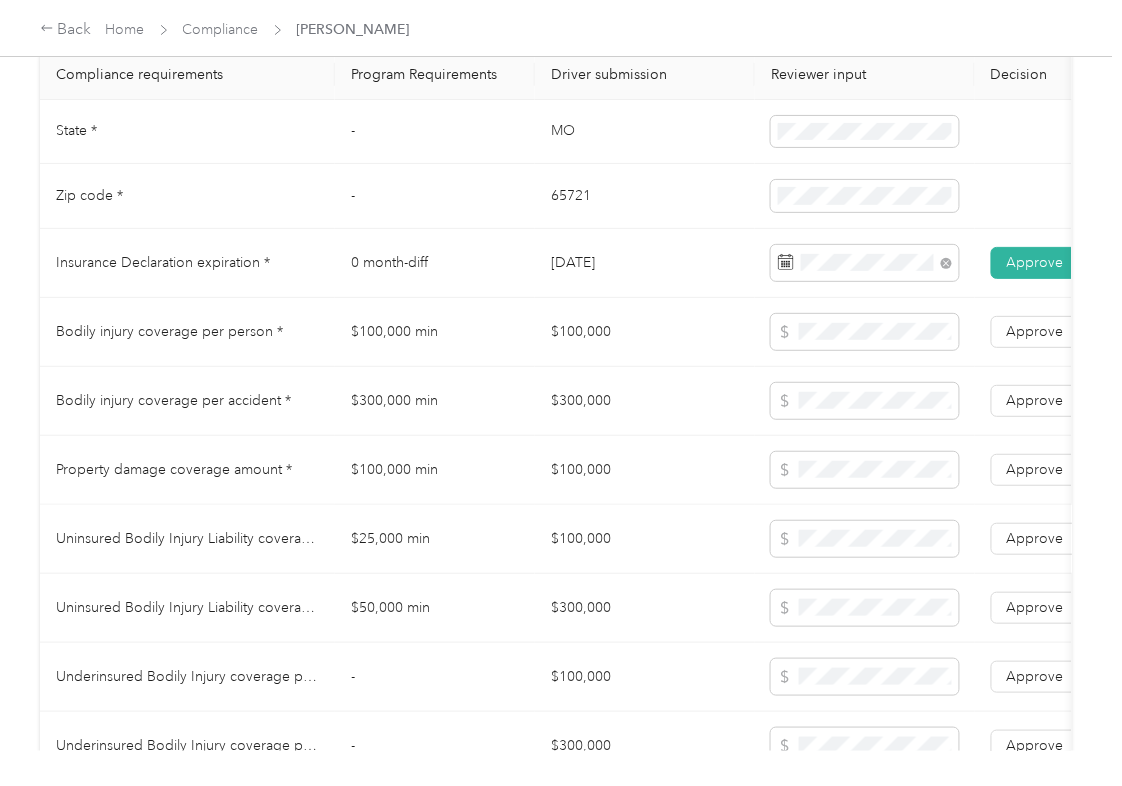 click on "$100,000" at bounding box center (645, 539) 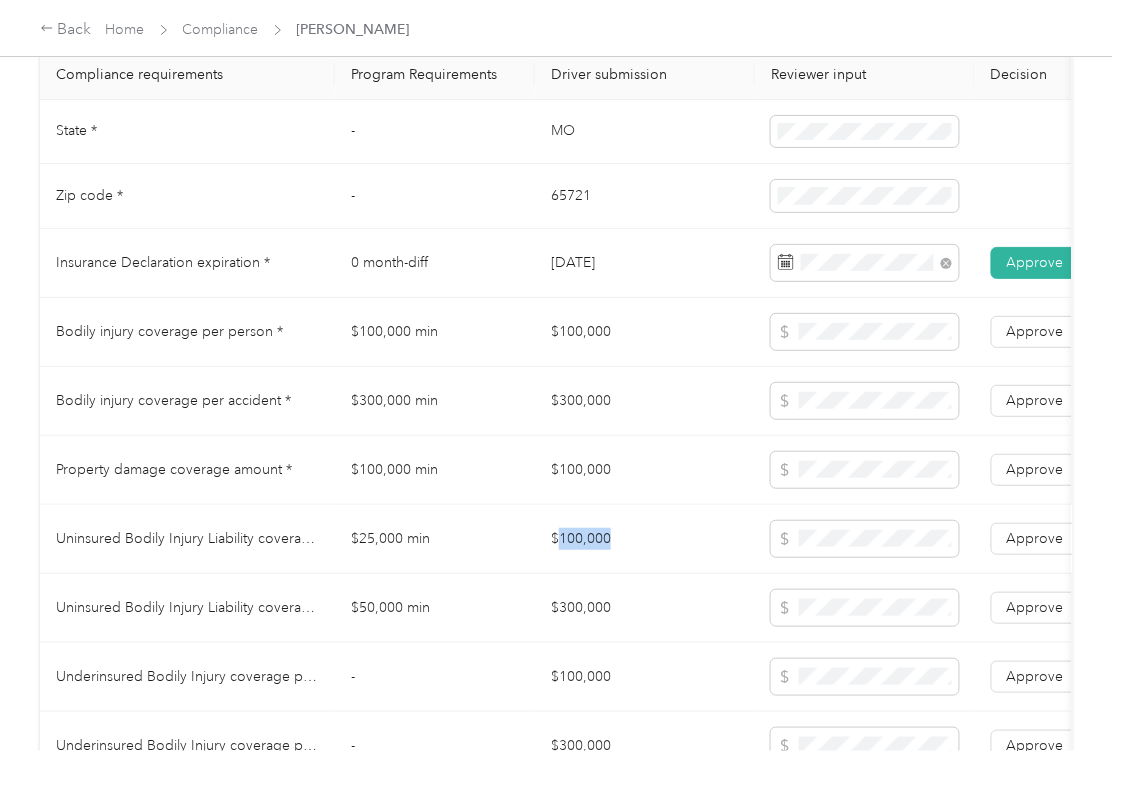 click on "$100,000" at bounding box center [645, 539] 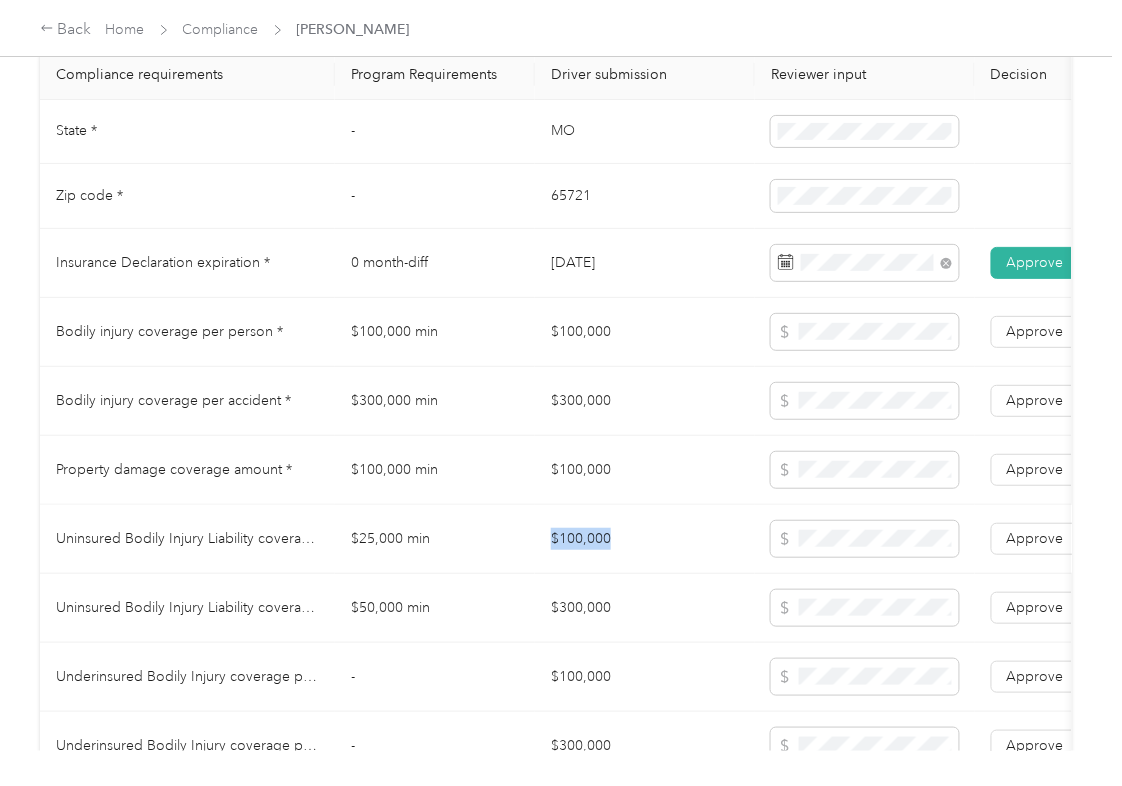 click on "$100,000" at bounding box center [645, 539] 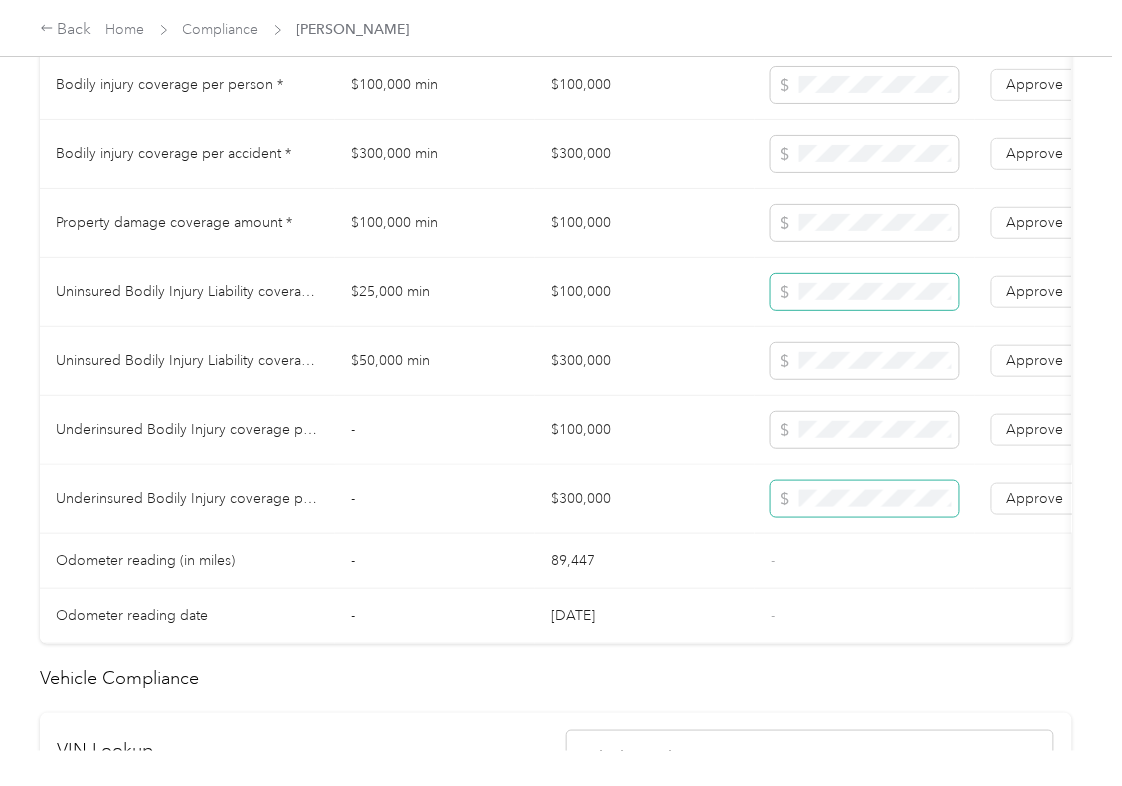 scroll, scrollTop: 1249, scrollLeft: 0, axis: vertical 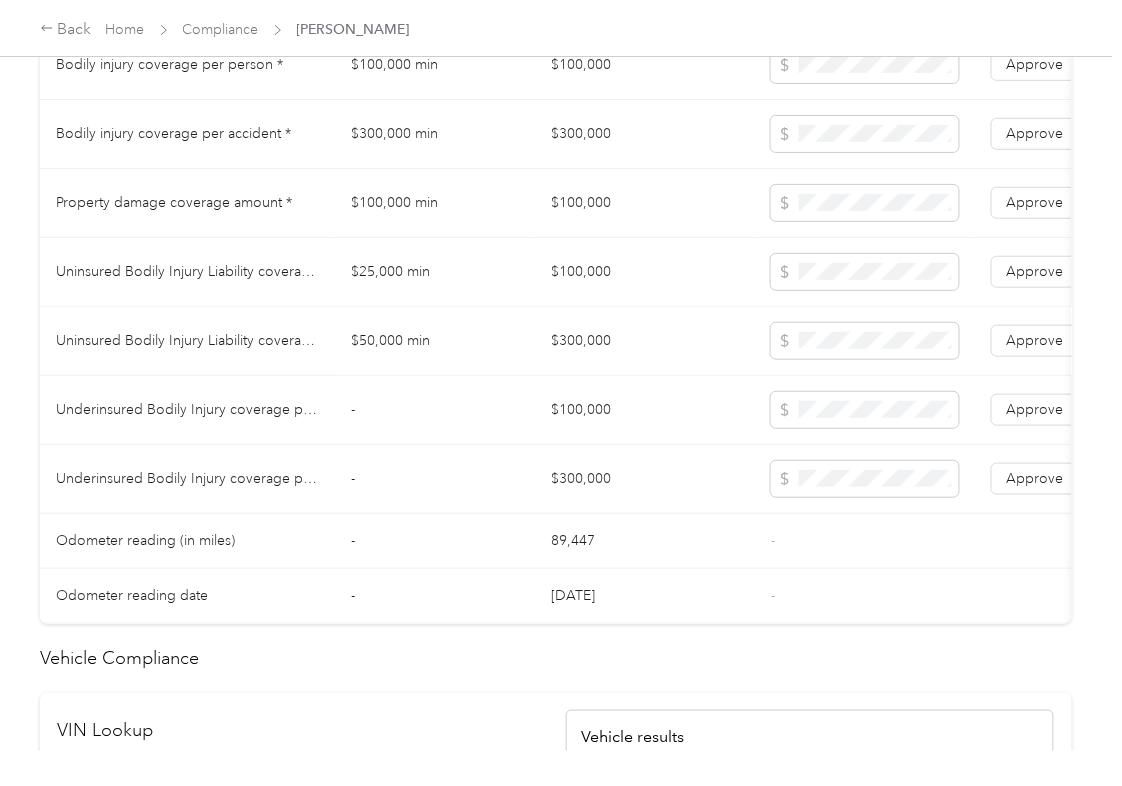click on "$300,000" at bounding box center (645, 341) 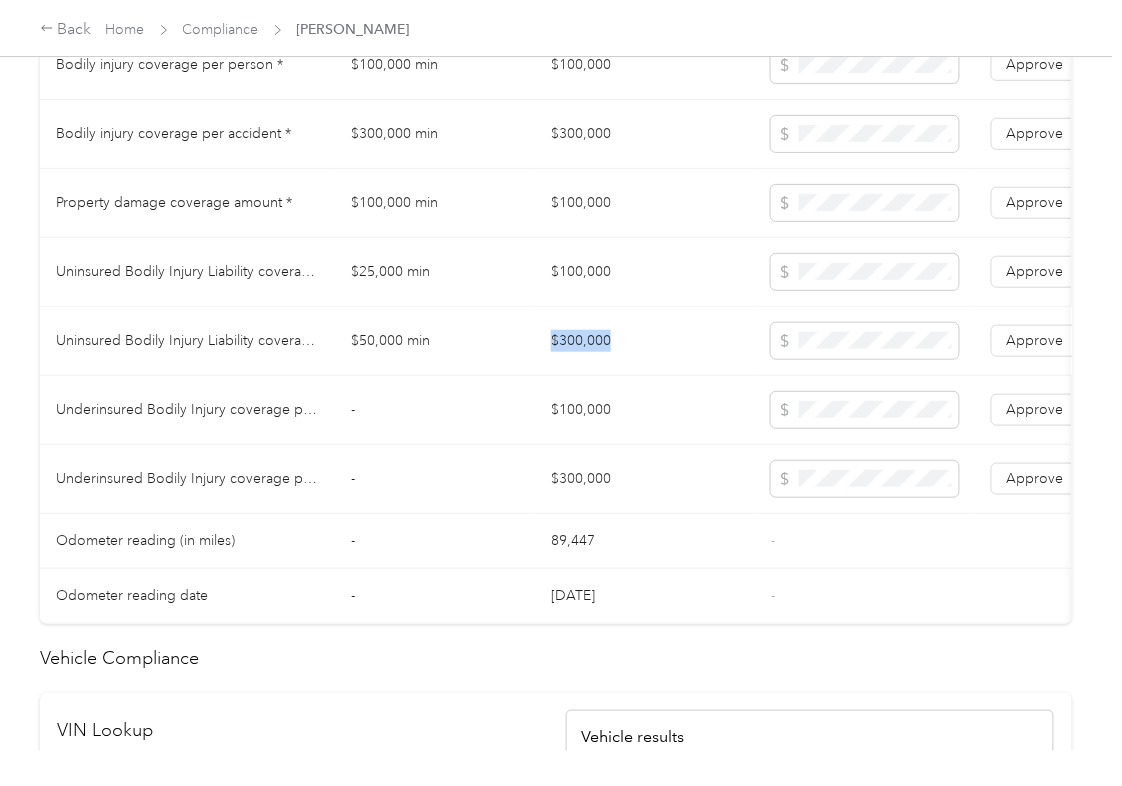 click on "$300,000" at bounding box center [645, 341] 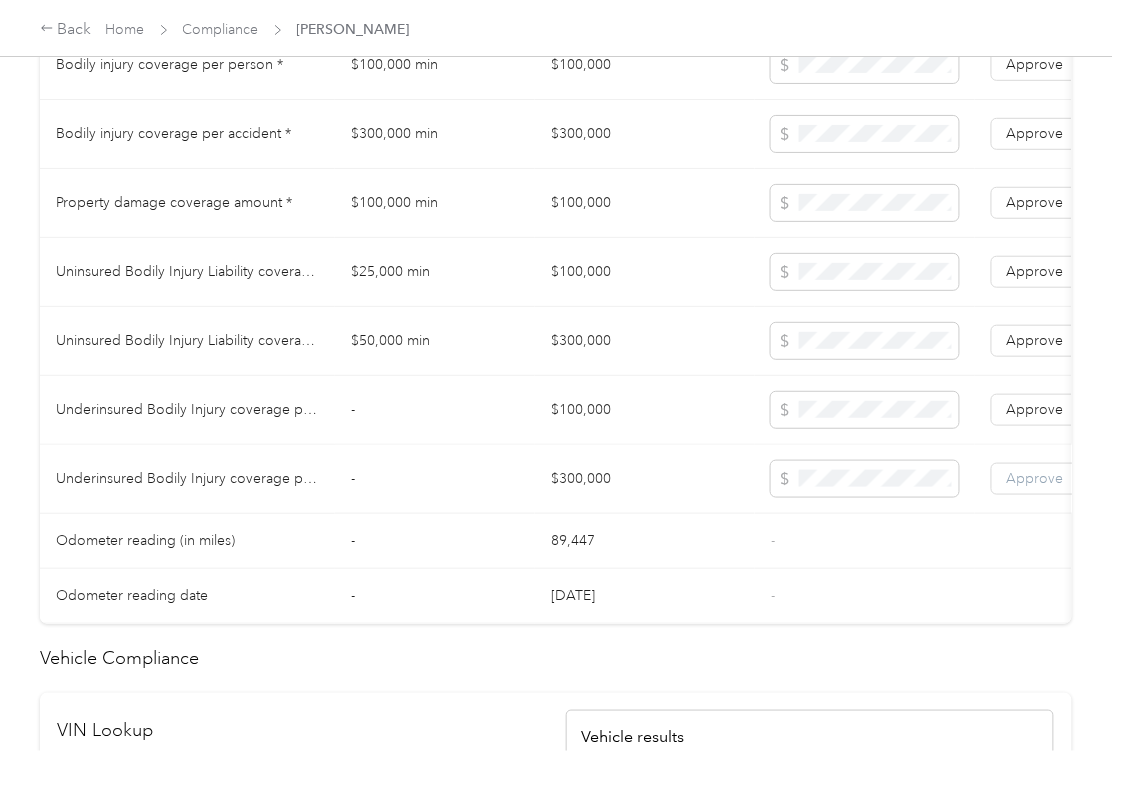 click on "Approve" at bounding box center [1035, 478] 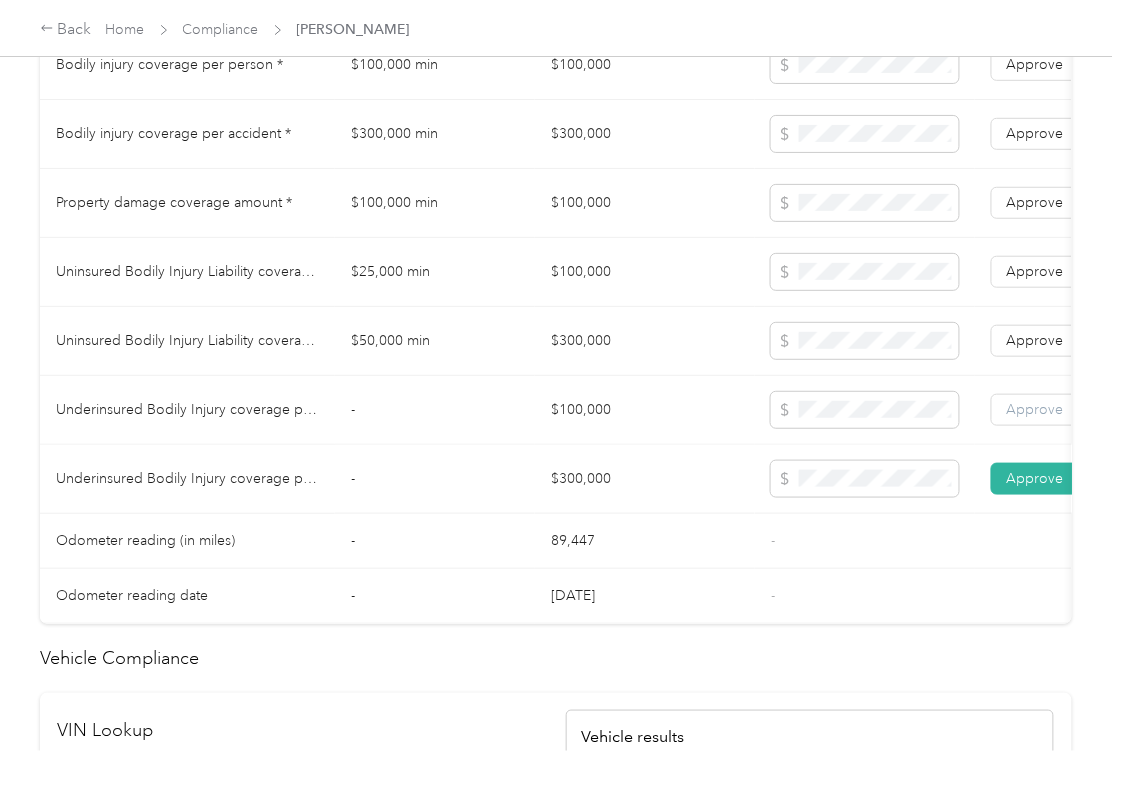 click on "Approve" at bounding box center (1035, 410) 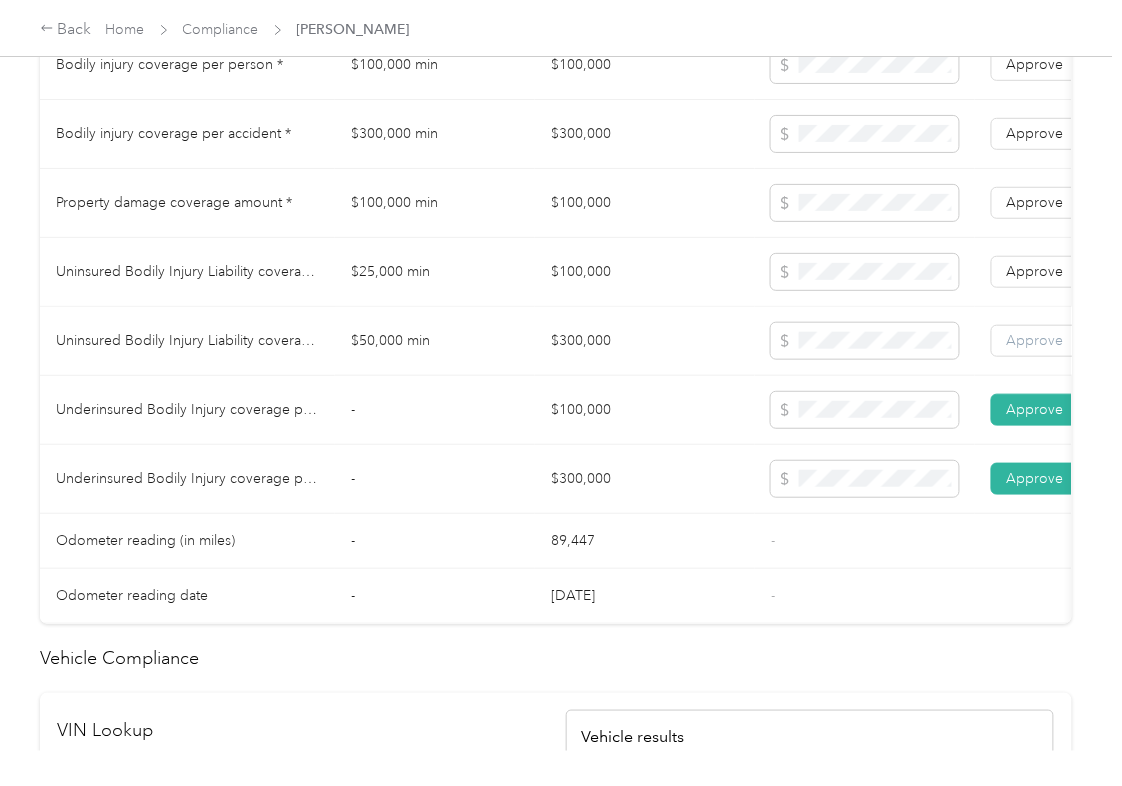 click on "Approve" at bounding box center [1035, 340] 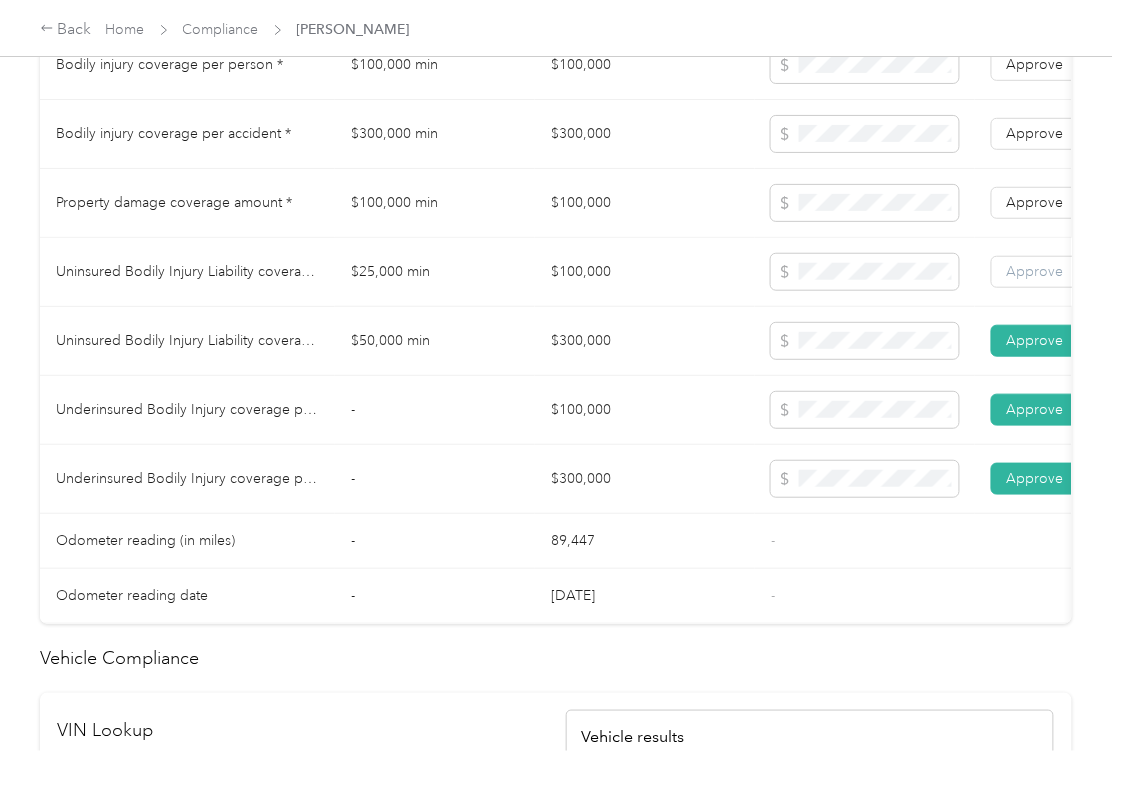 click on "Approve" at bounding box center [1035, 272] 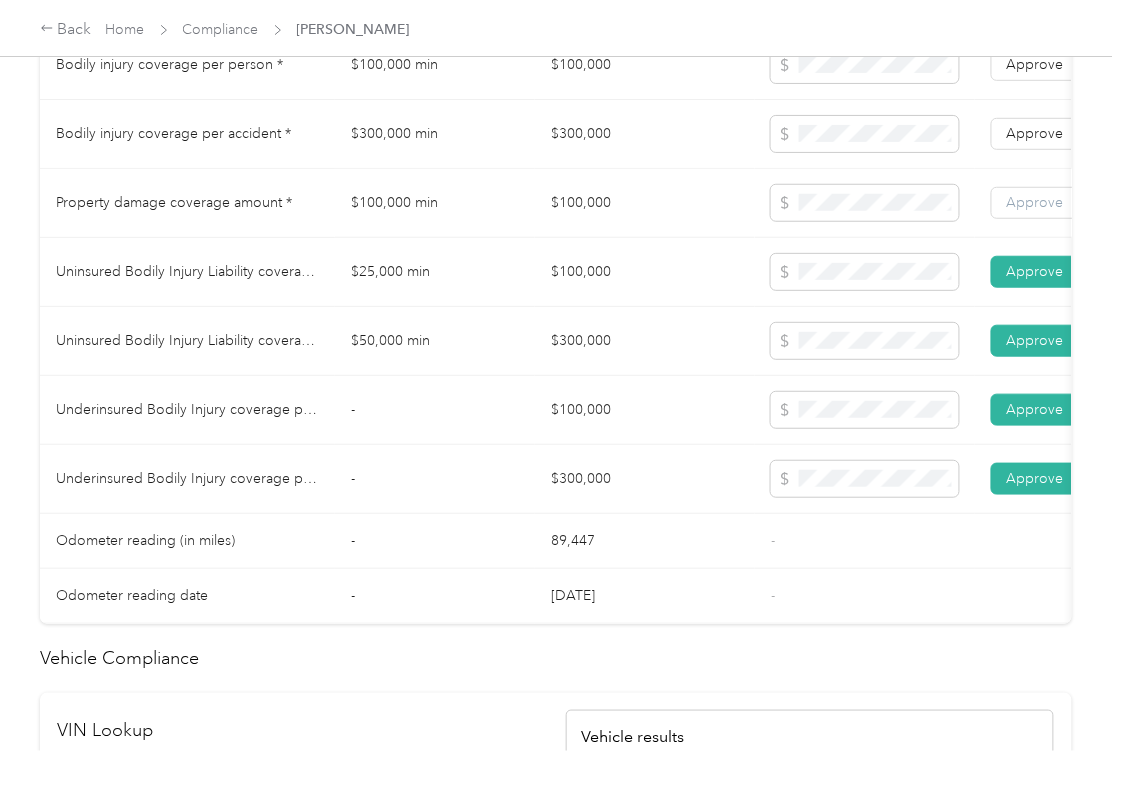 click on "Approve" at bounding box center (1035, 202) 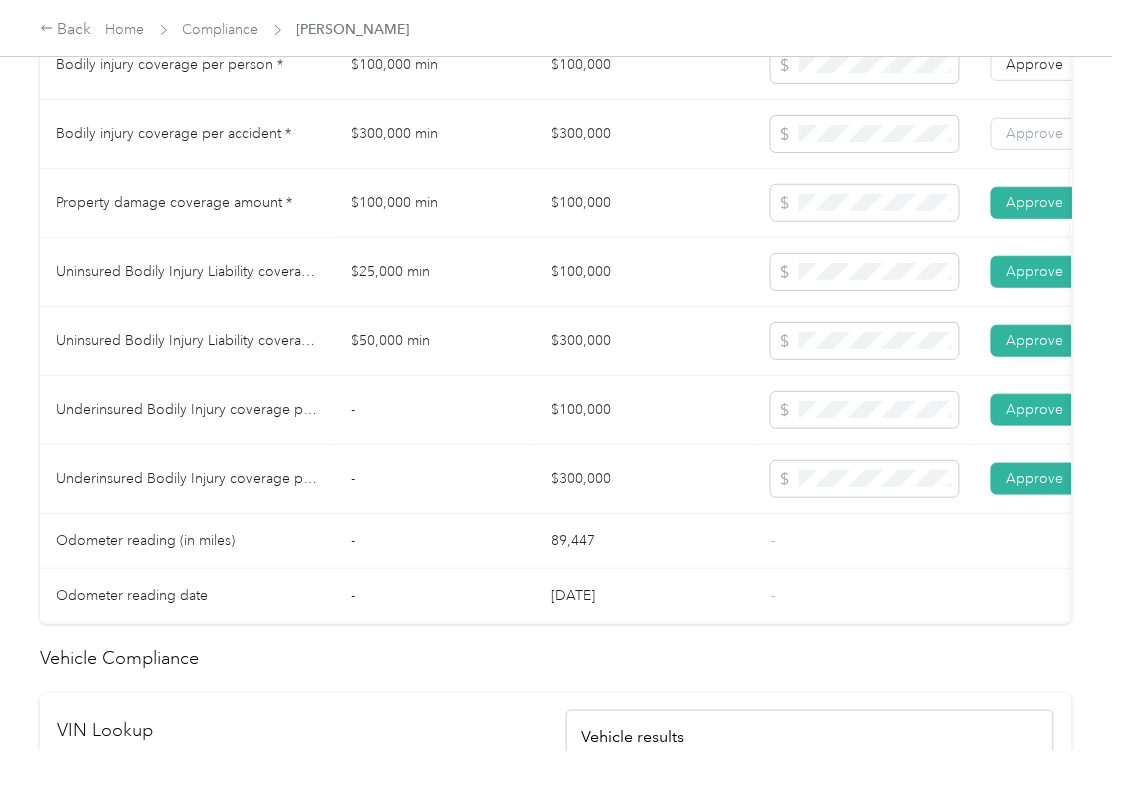 click on "Approve" at bounding box center [1035, 133] 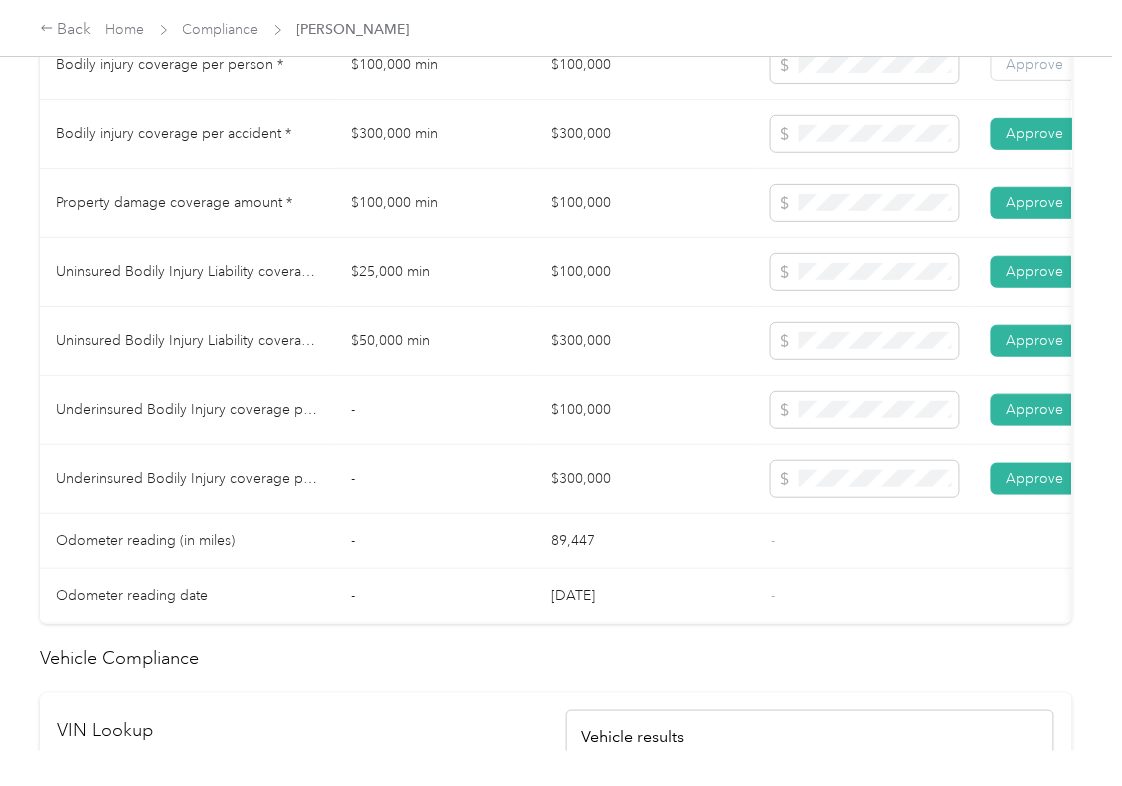 click on "Approve" at bounding box center [1035, 64] 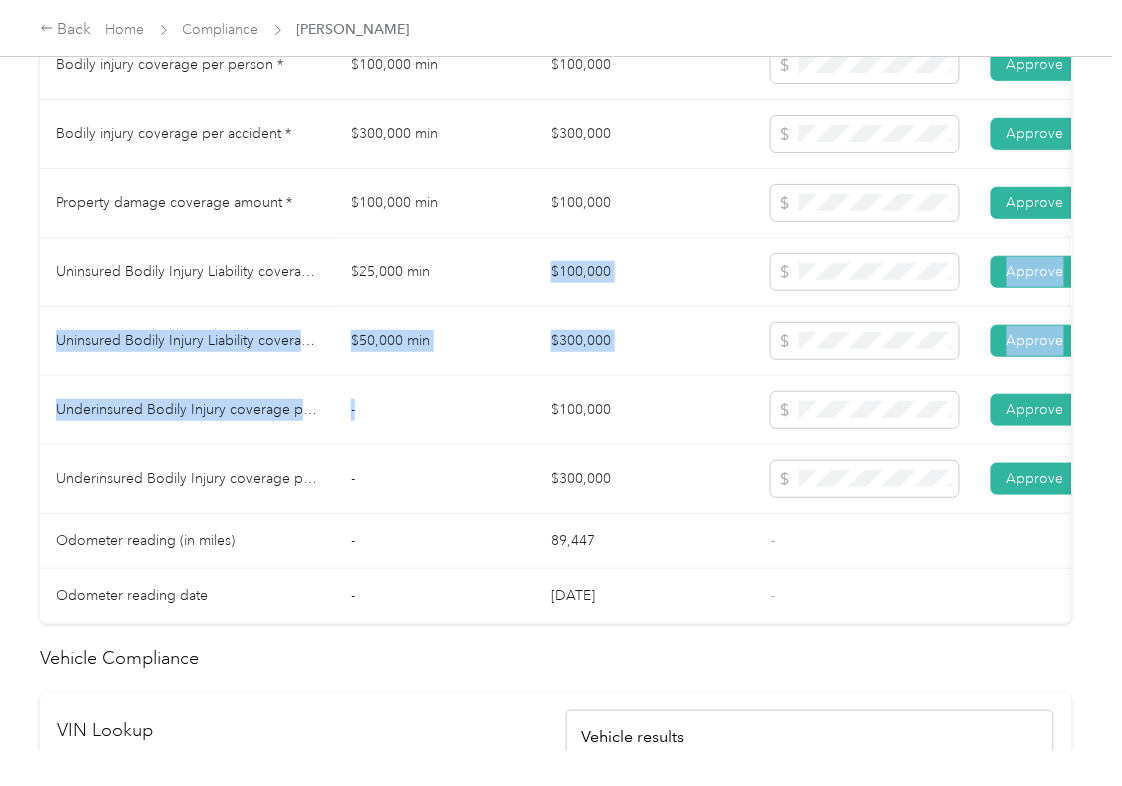 drag, startPoint x: 448, startPoint y: 349, endPoint x: 454, endPoint y: 301, distance: 48.373547 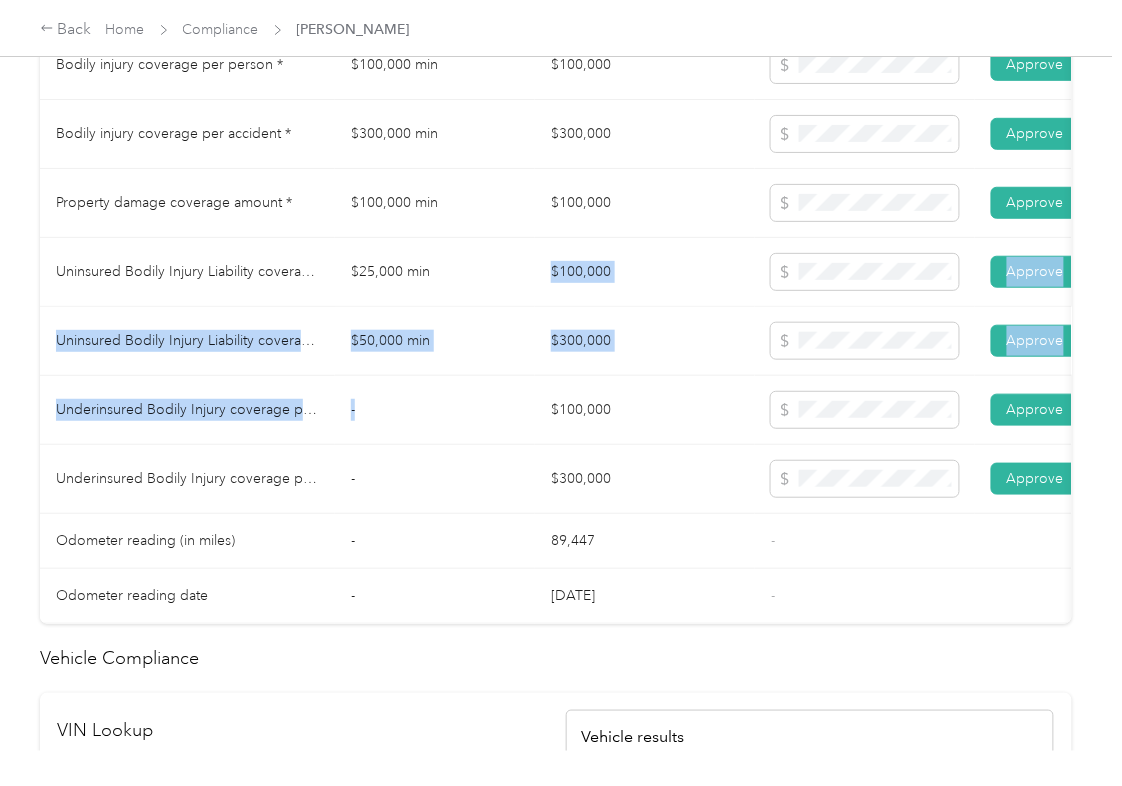 scroll, scrollTop: 1116, scrollLeft: 0, axis: vertical 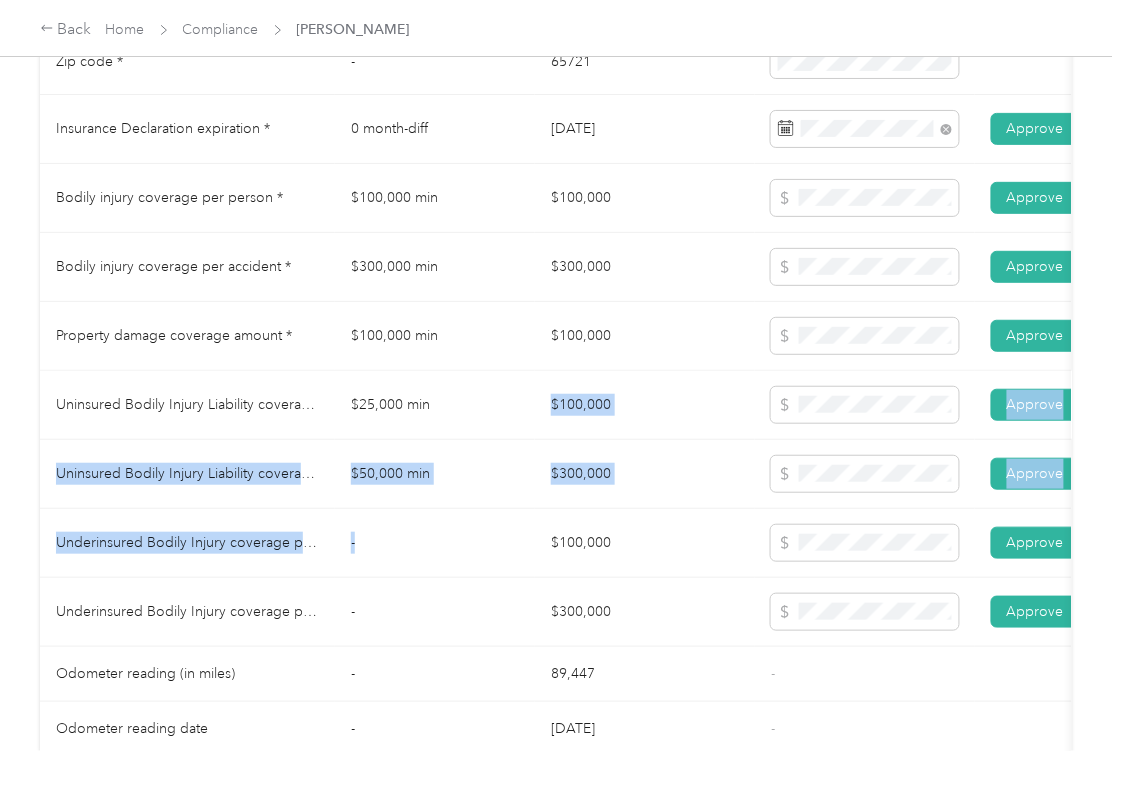 click on "$100,000" at bounding box center (645, 405) 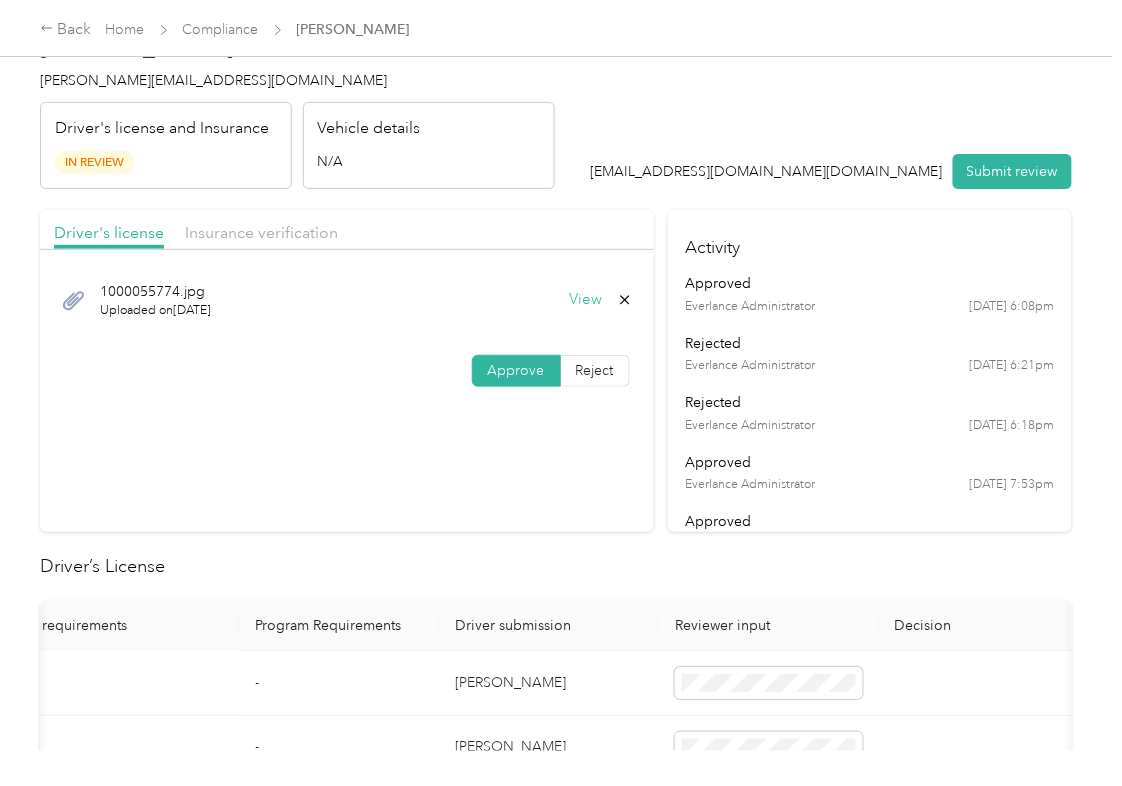 scroll, scrollTop: 0, scrollLeft: 0, axis: both 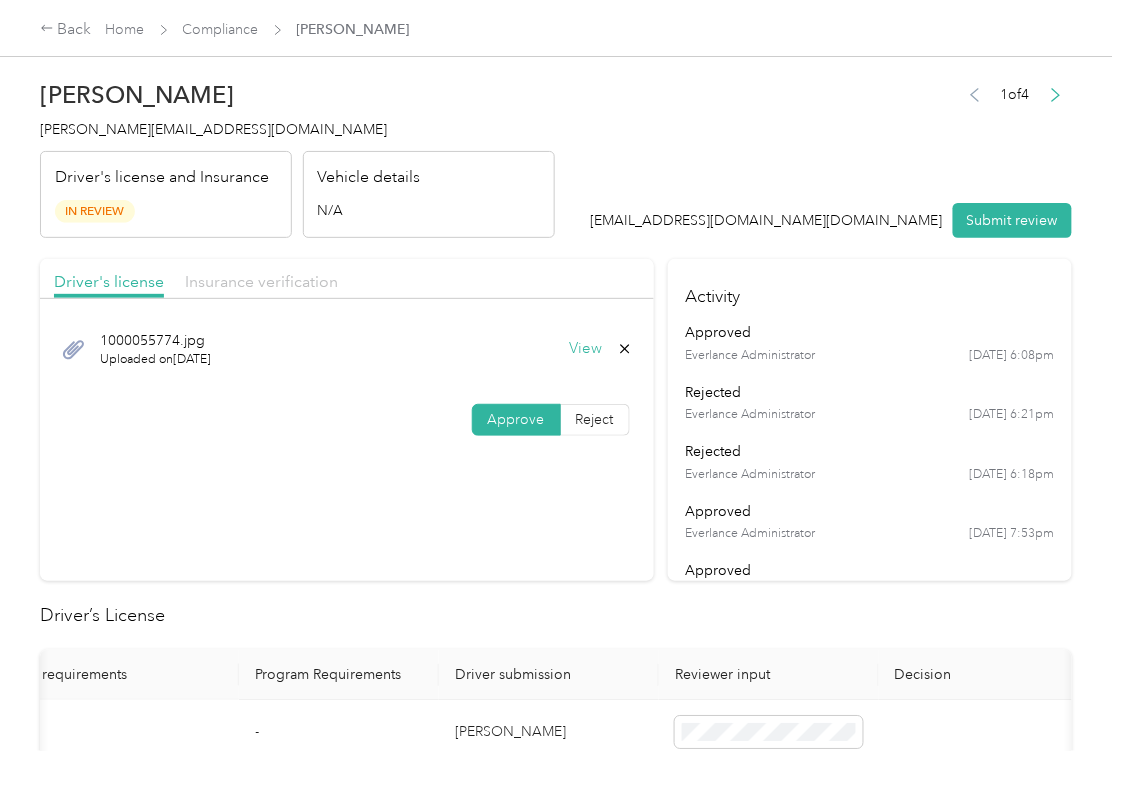 click on "Insurance verification" at bounding box center [261, 281] 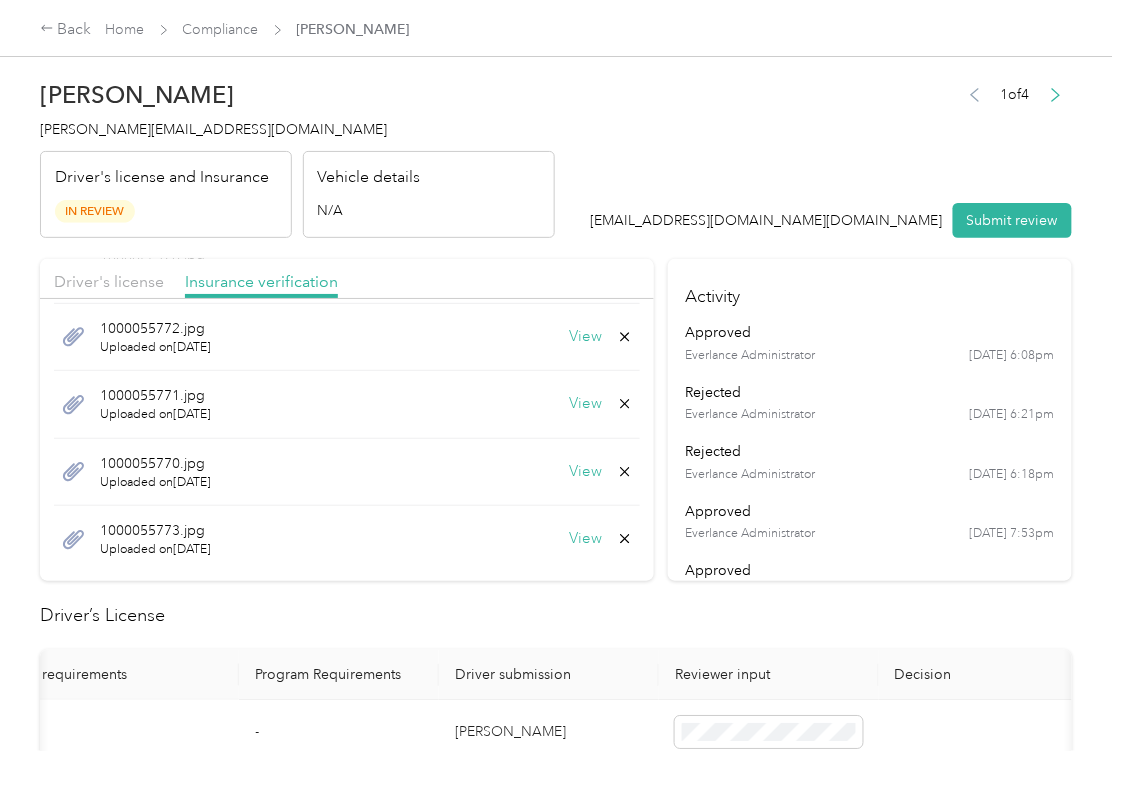 scroll, scrollTop: 140, scrollLeft: 0, axis: vertical 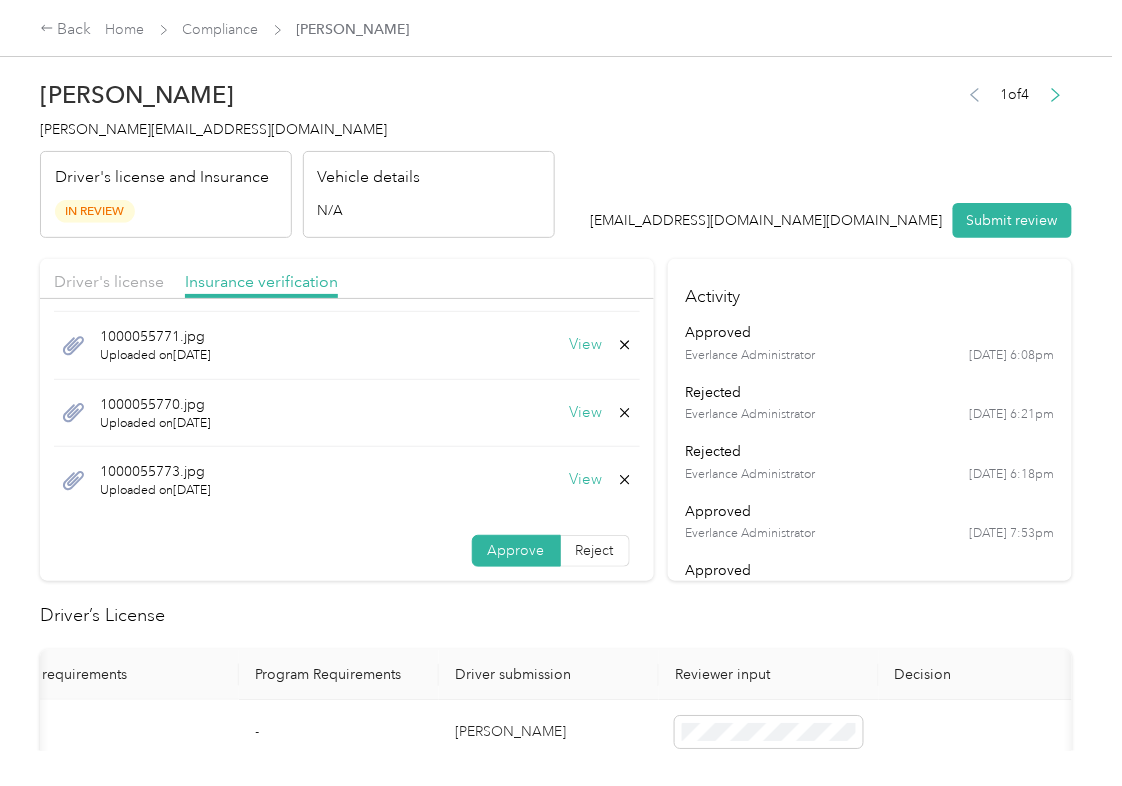 click 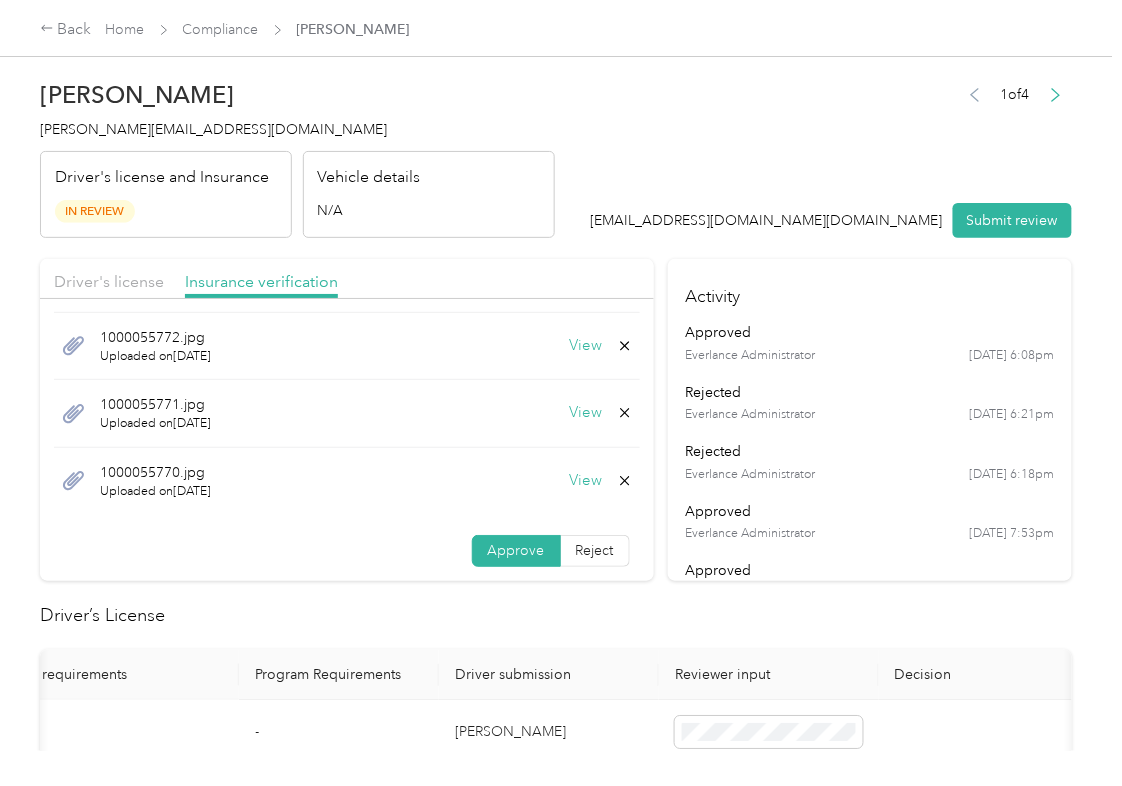 click on "View" at bounding box center [586, 481] 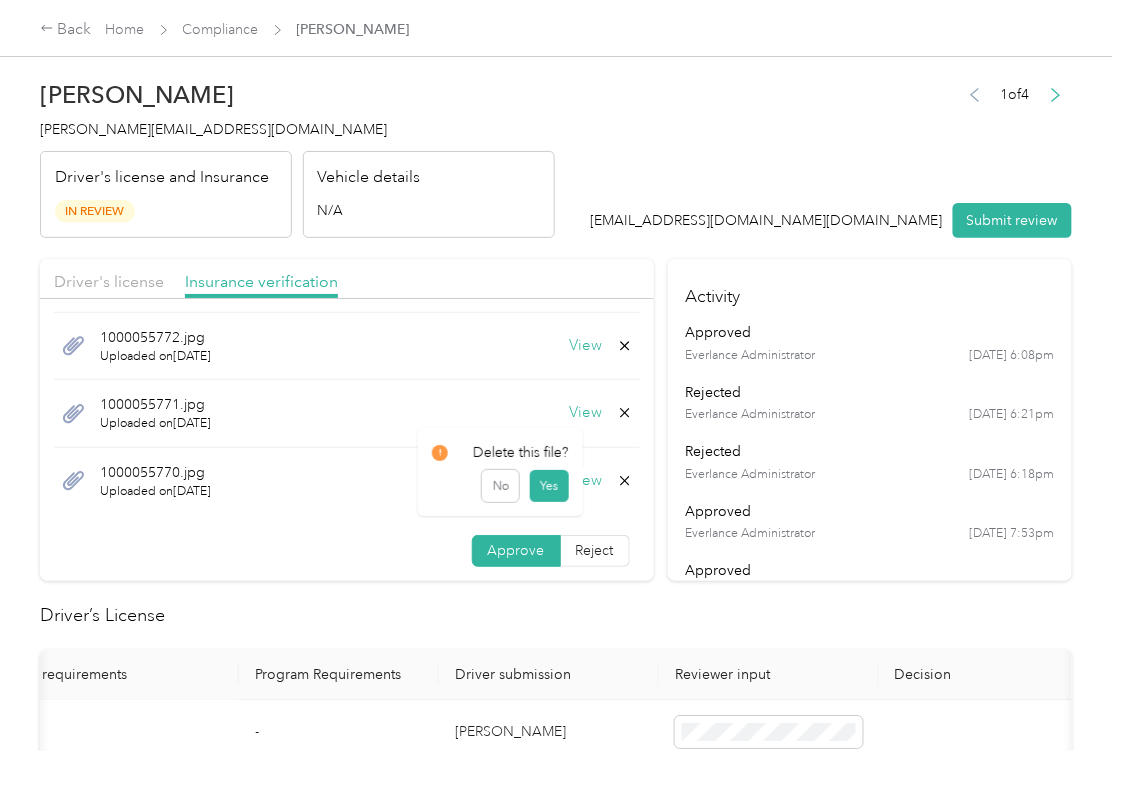 click 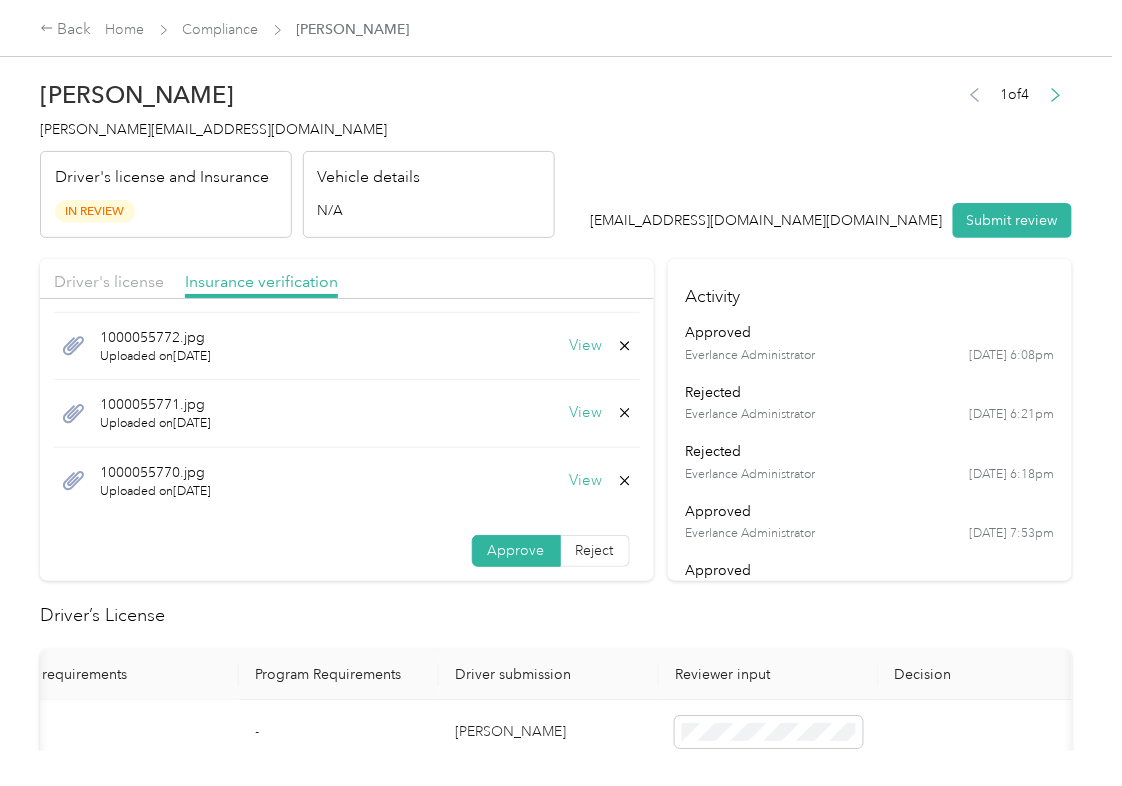 click on "Yes" at bounding box center [548, 497] 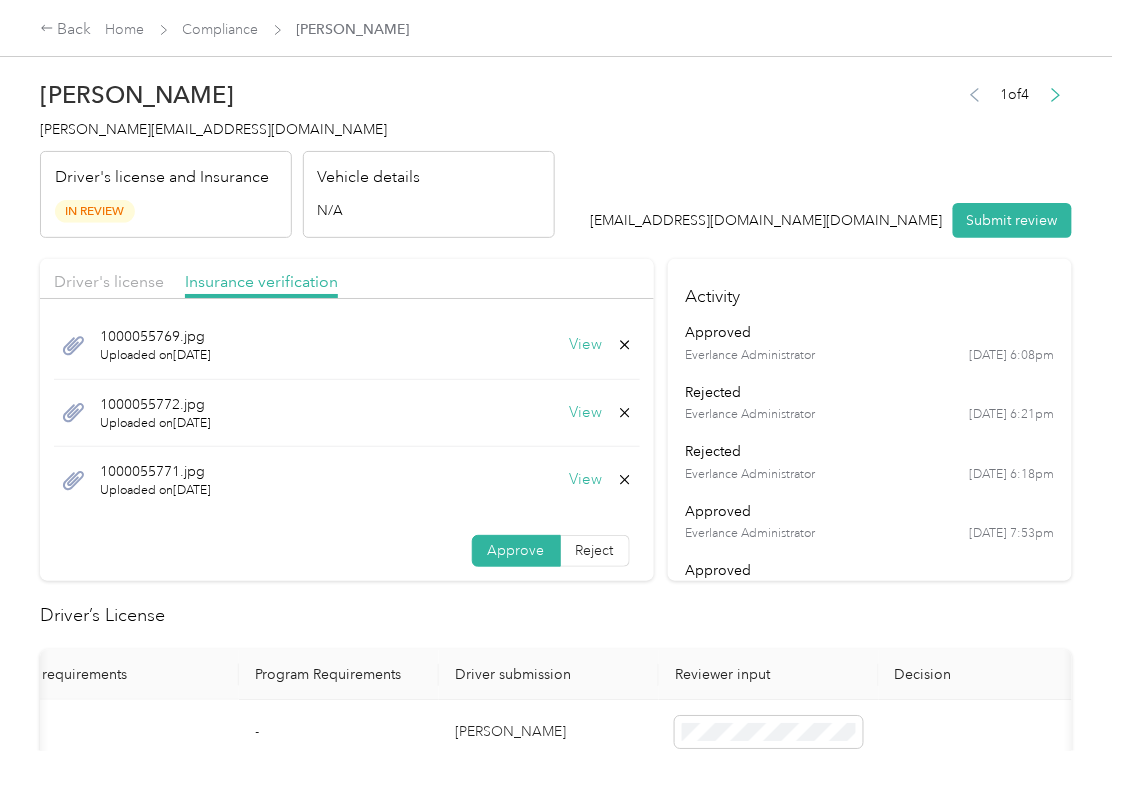 scroll, scrollTop: 4, scrollLeft: 0, axis: vertical 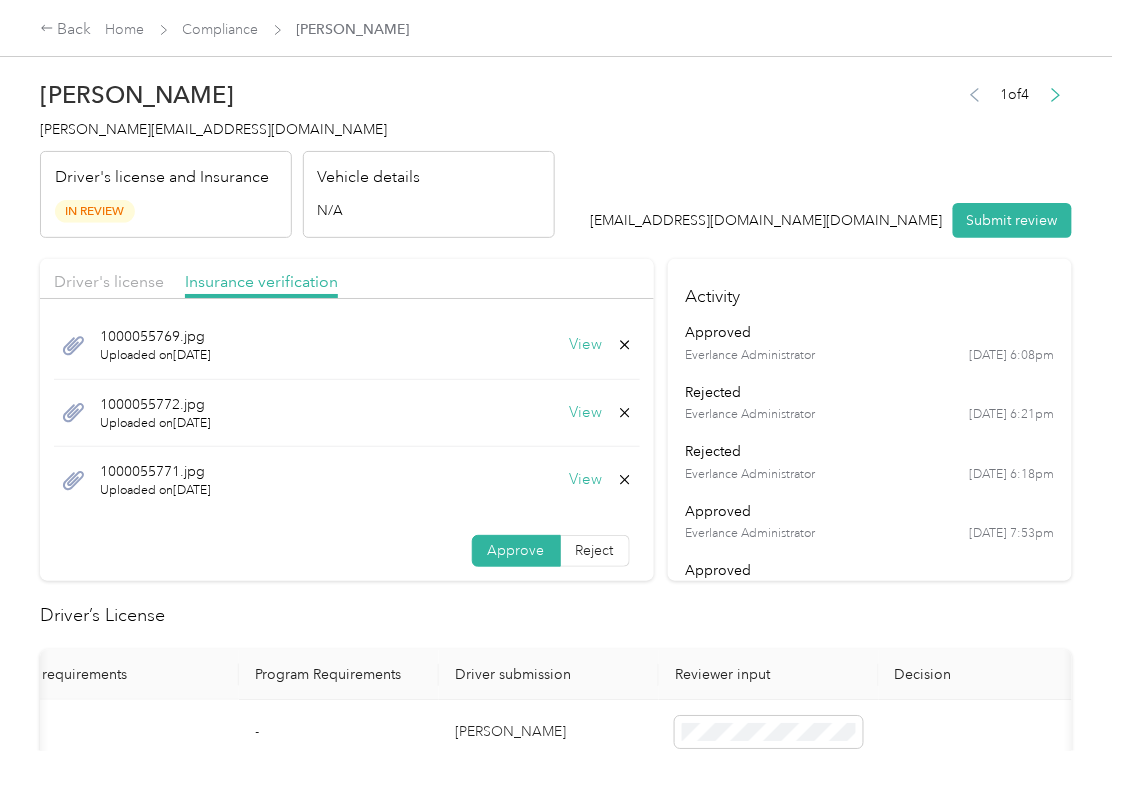click on "View" at bounding box center (586, 345) 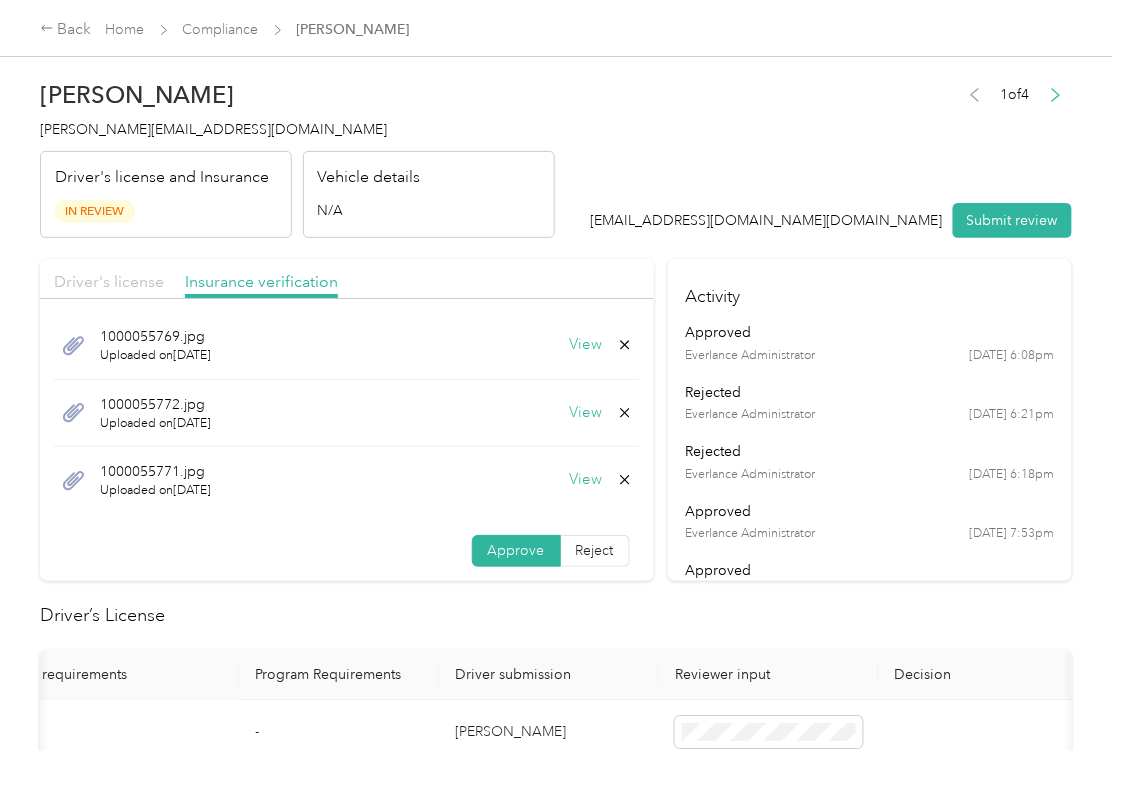 click on "Driver's license" at bounding box center [109, 281] 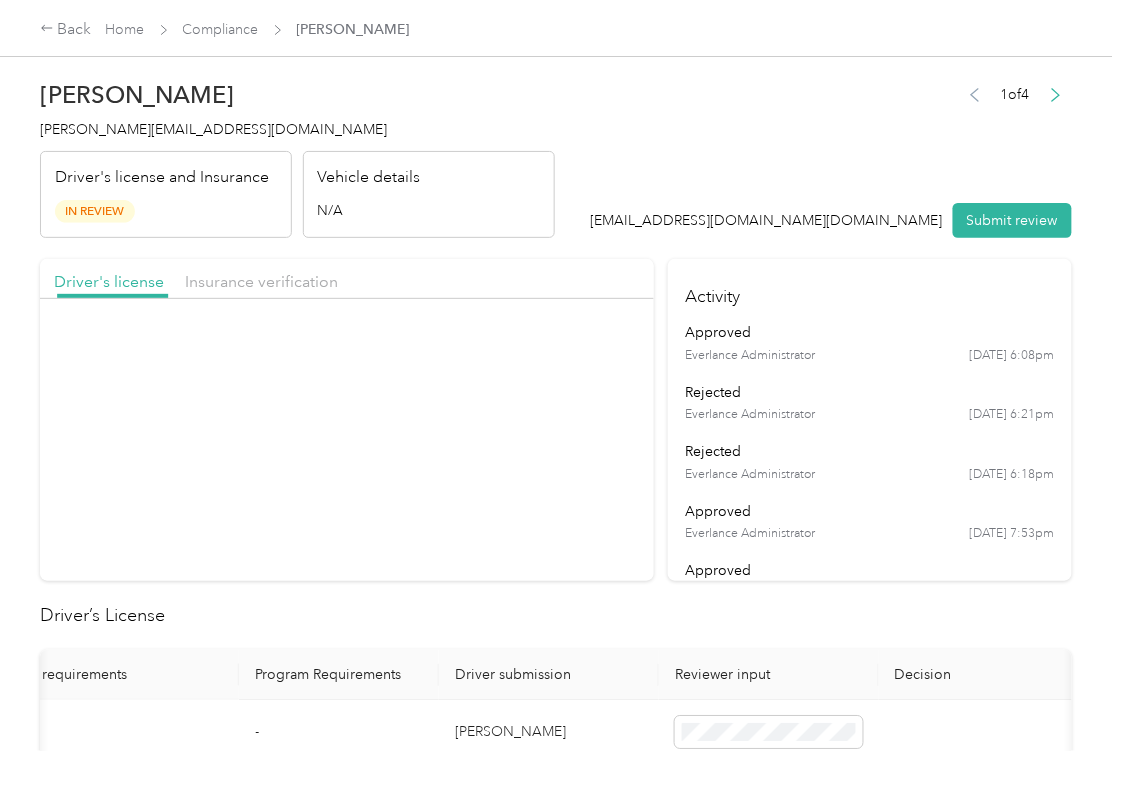 scroll, scrollTop: 0, scrollLeft: 0, axis: both 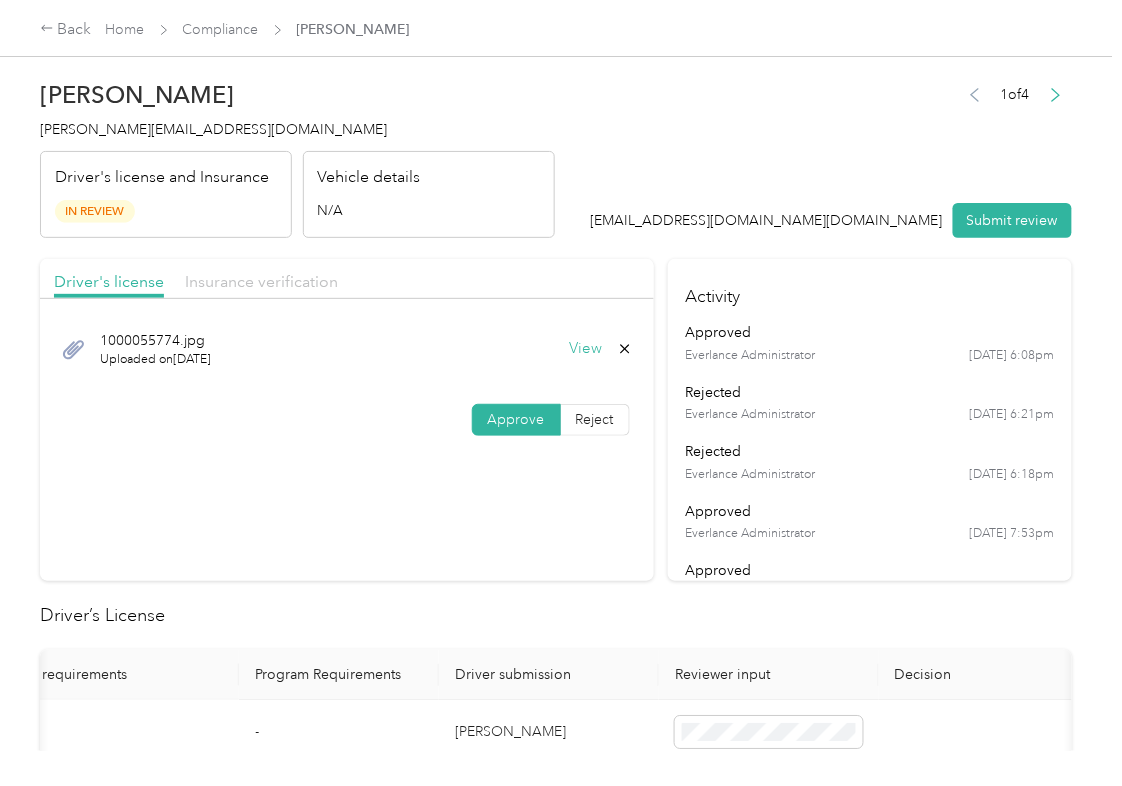 click on "Insurance verification" at bounding box center [261, 281] 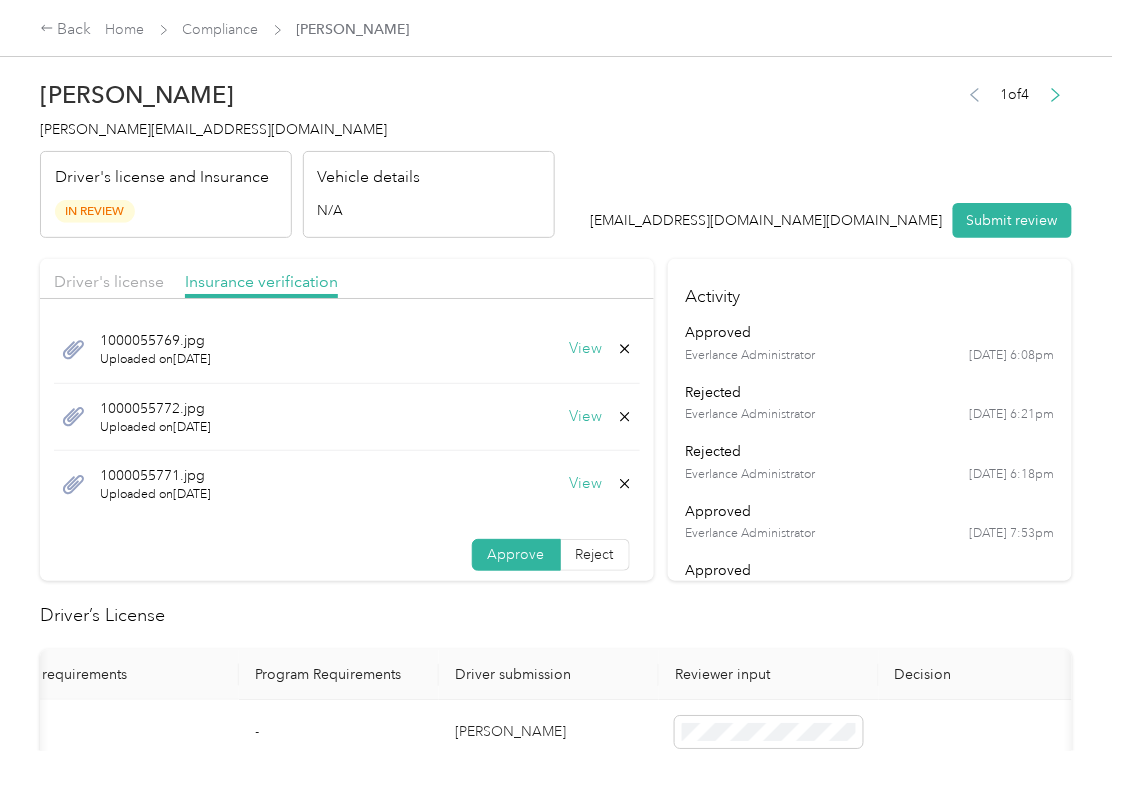 click on "View" at bounding box center [586, 417] 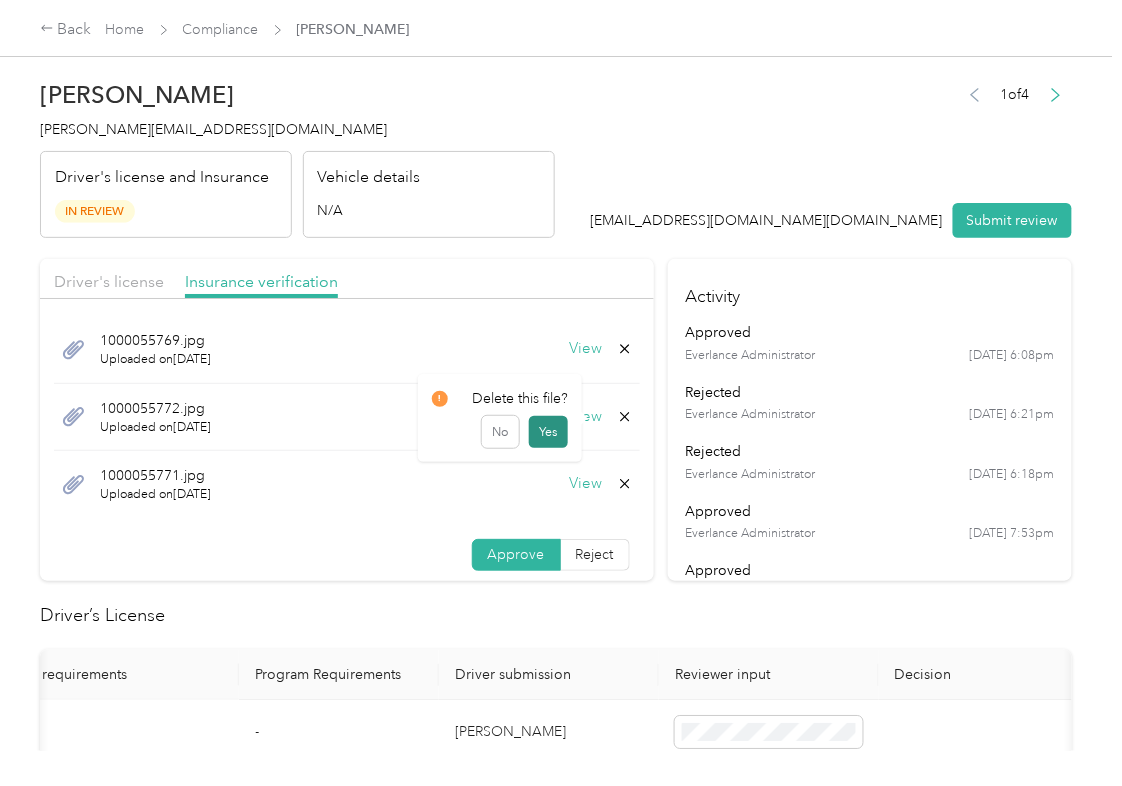click on "Yes" at bounding box center (548, 432) 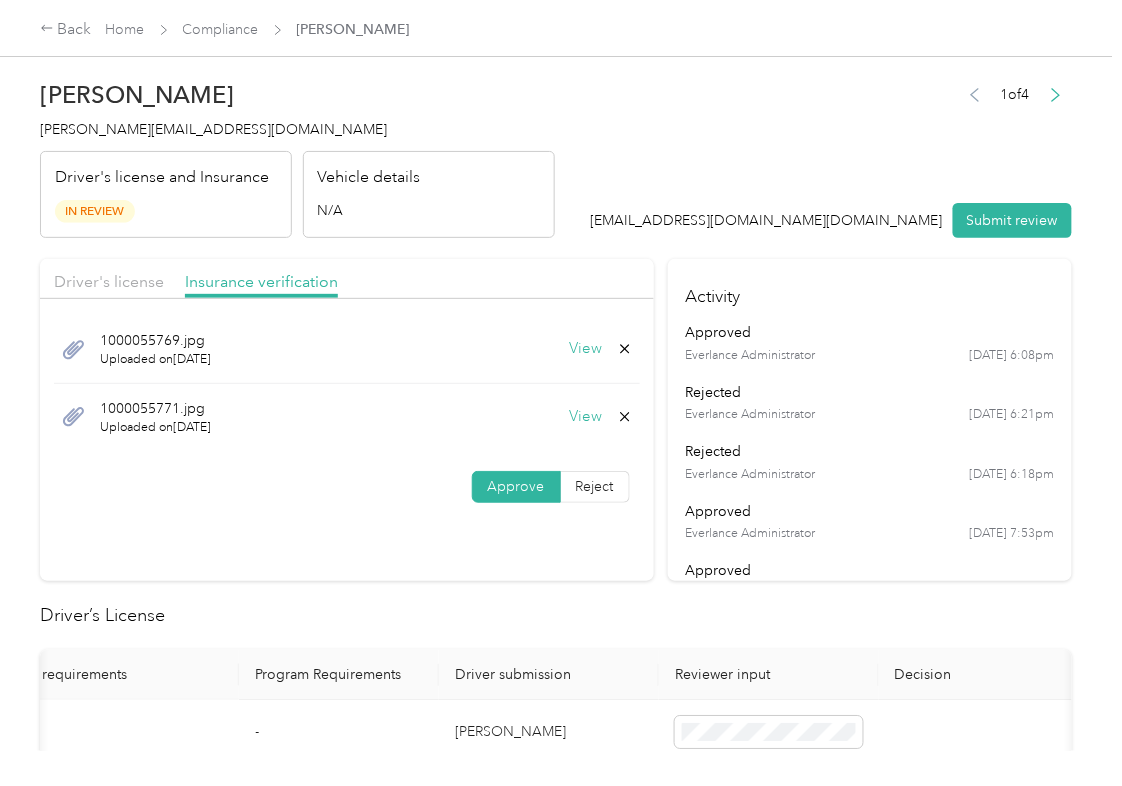 drag, startPoint x: 1029, startPoint y: 214, endPoint x: 948, endPoint y: 217, distance: 81.055534 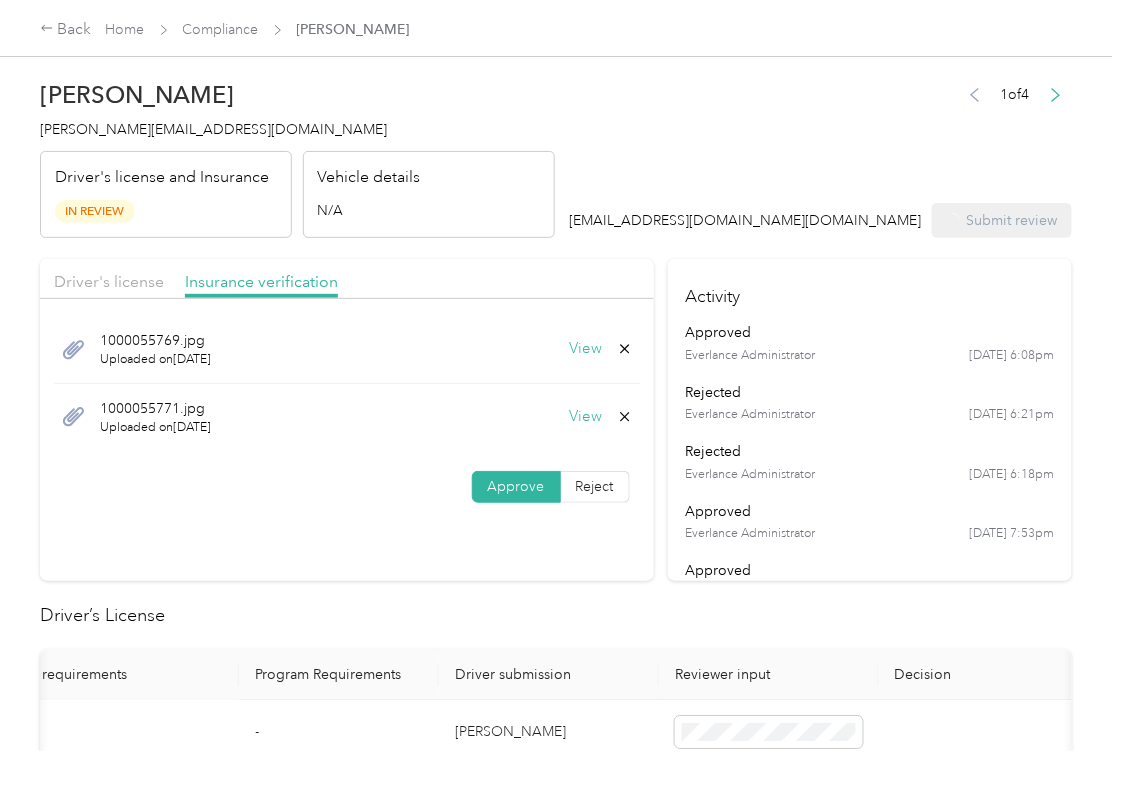 click on "[PERSON_NAME] [EMAIL_ADDRESS][DOMAIN_NAME] Driver's license and Insurance In Review Vehicle details N/A" at bounding box center (297, 154) 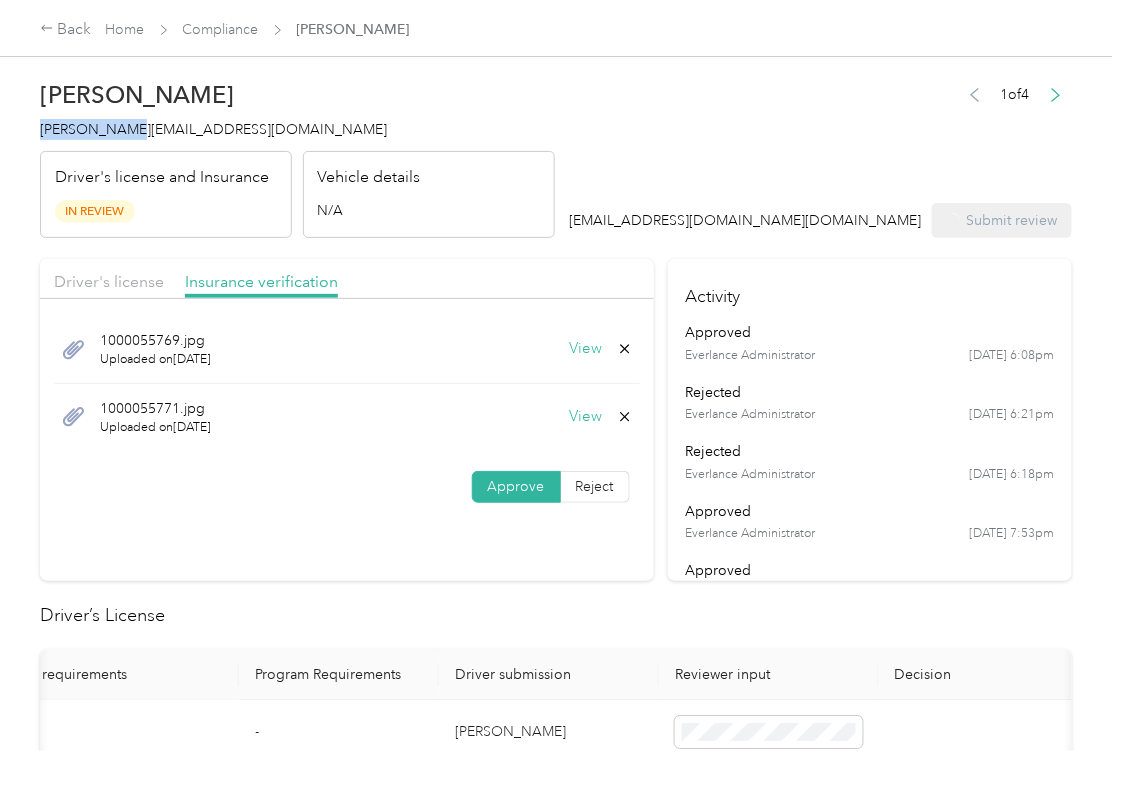 click on "[PERSON_NAME] [EMAIL_ADDRESS][DOMAIN_NAME] Driver's license and Insurance In Review Vehicle details N/A" at bounding box center [297, 154] 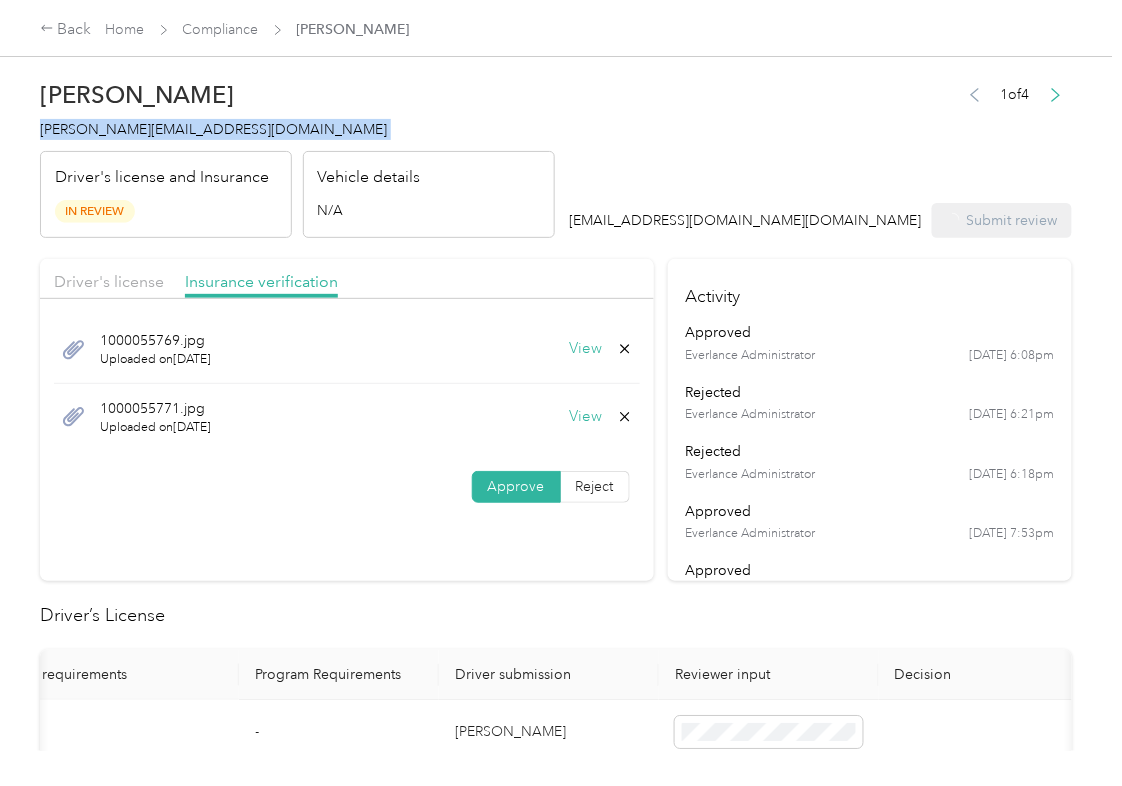 click on "[PERSON_NAME] [EMAIL_ADDRESS][DOMAIN_NAME] Driver's license and Insurance In Review Vehicle details N/A" at bounding box center (297, 154) 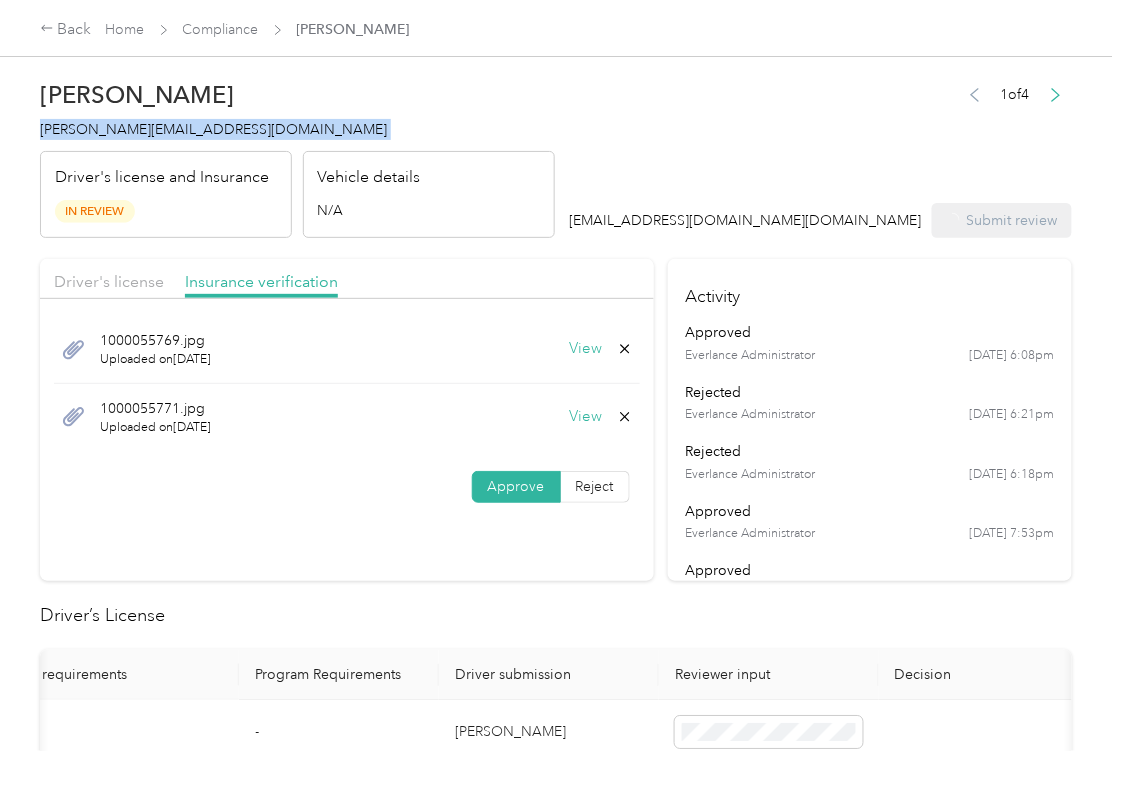 click on "[PERSON_NAME] [EMAIL_ADDRESS][DOMAIN_NAME] Driver's license and Insurance In Review Vehicle details N/A" at bounding box center (297, 154) 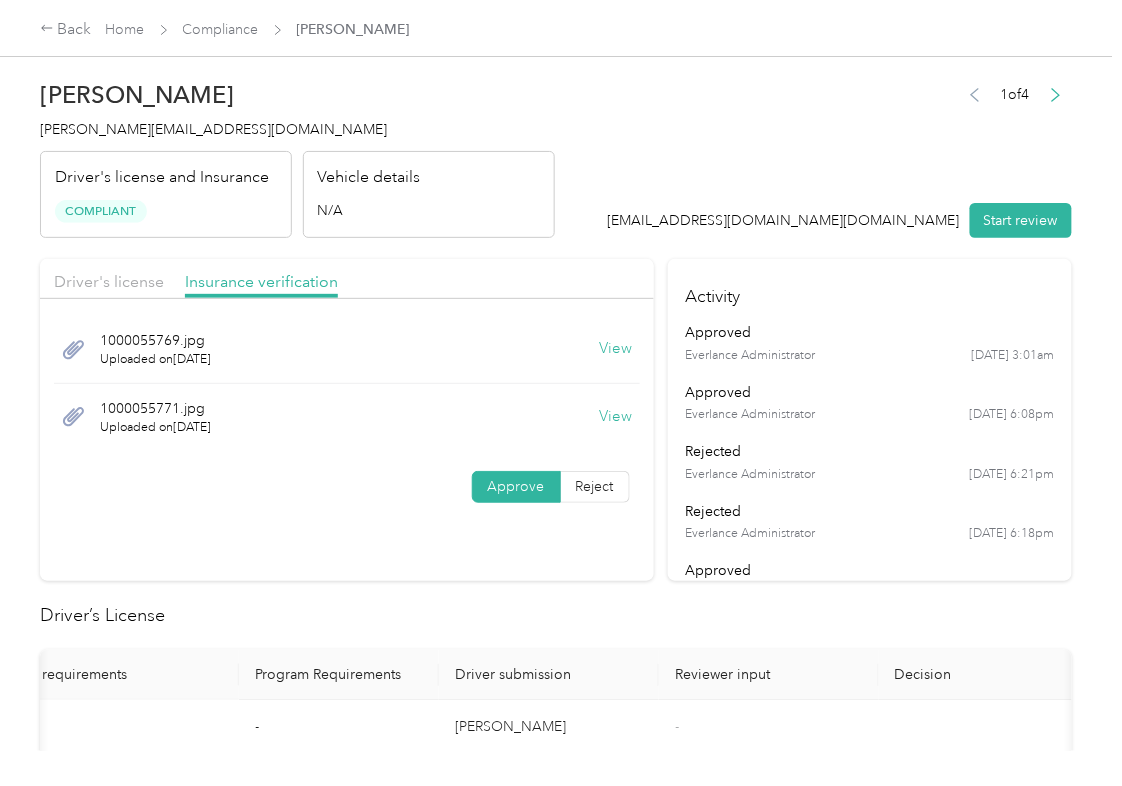 click on "approved Everlance Administrator [DATE] 3:01am approved Everlance Administrator [DATE] 6:08pm rejected Everlance Administrator [DATE] 6:21pm rejected Everlance Administrator [DATE] 6:18pm approved Everlance Administrator [DATE] 7:53pm approved Everlance Administrator [DATE] 1:08am approved Everlance Administrator [DATE] 1:46am" at bounding box center (869, 521) 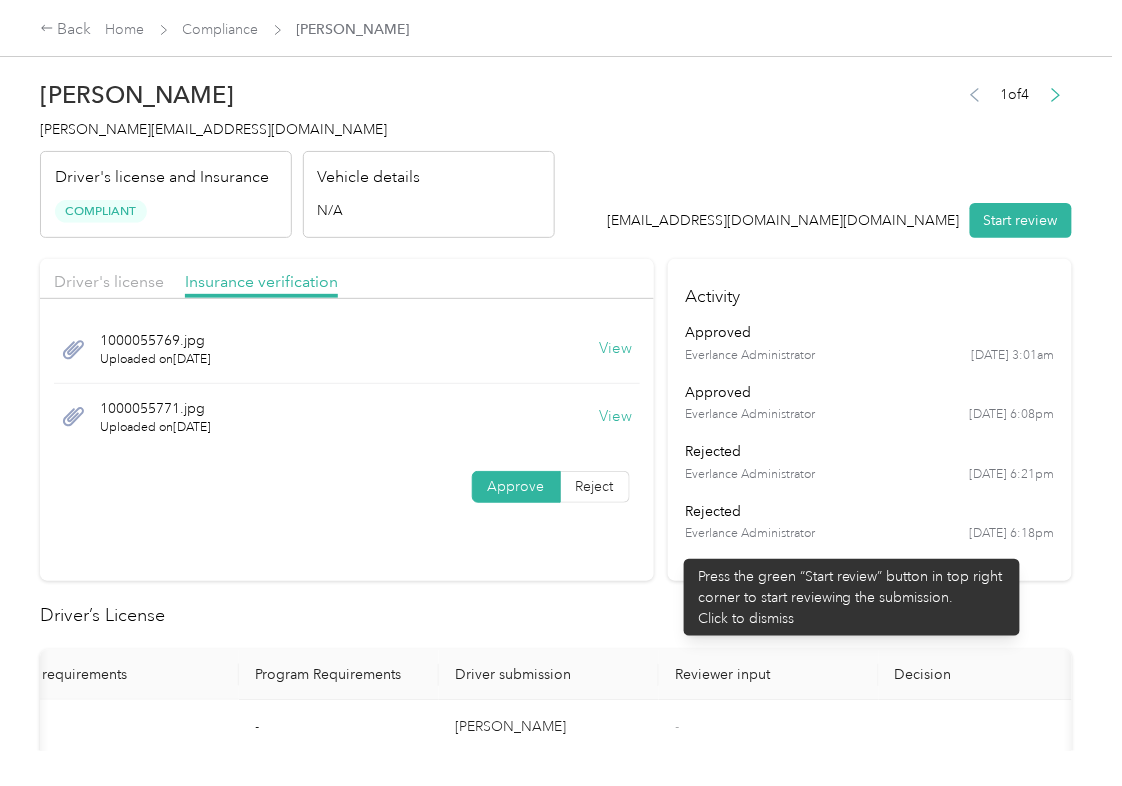 click on "Driver's license Insurance verification [DRIVERS_LICENSE_NUMBER].jpg Uploaded on  [DATE] View 1000055771.jpg Uploaded on  [DATE] View Approve Reject" at bounding box center [347, 420] 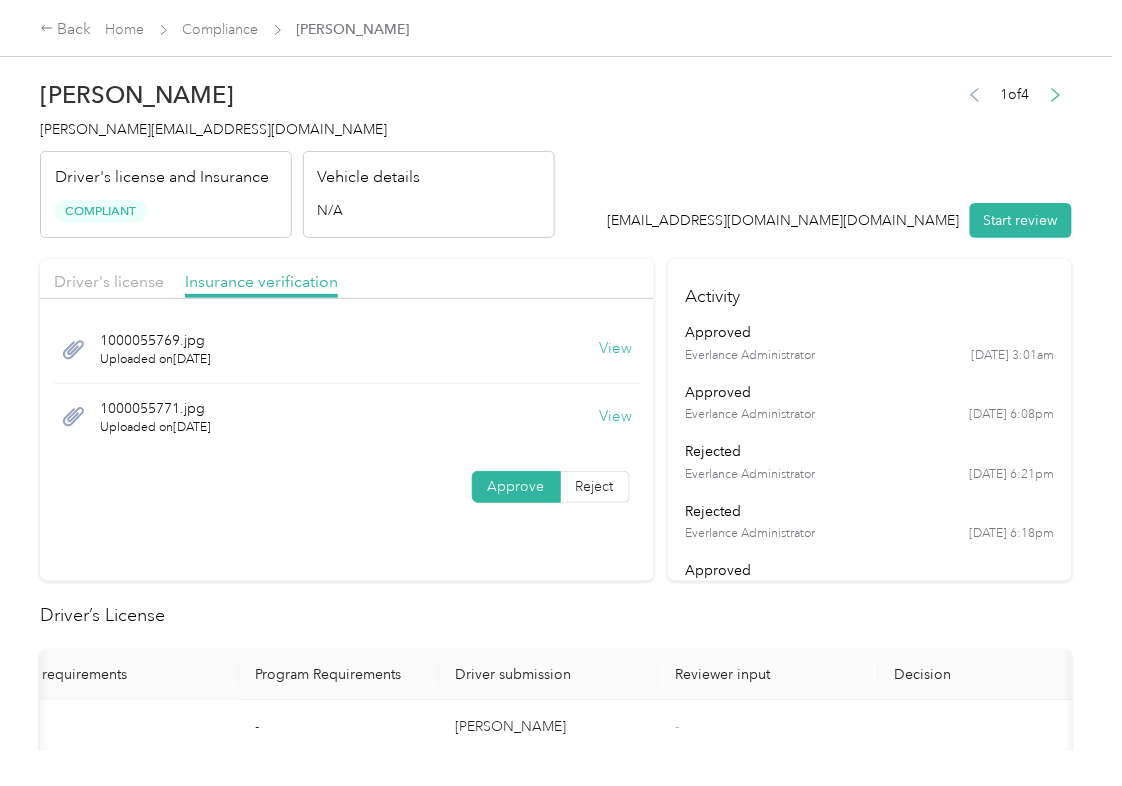 click on "[PERSON_NAME] [EMAIL_ADDRESS][DOMAIN_NAME] Driver's license and Insurance Compliant Vehicle details N/A 1  of  4 [EMAIL_ADDRESS][DOMAIN_NAME][DOMAIN_NAME] Start review" at bounding box center [556, 154] 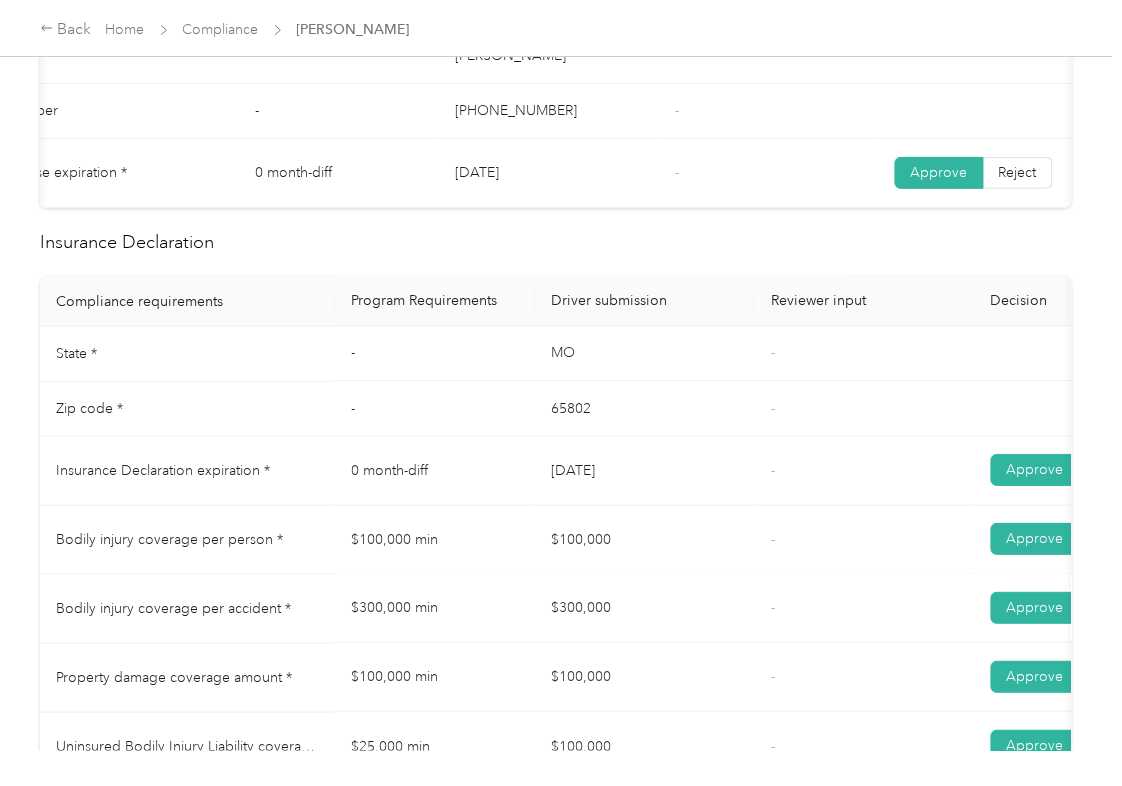 scroll, scrollTop: 933, scrollLeft: 0, axis: vertical 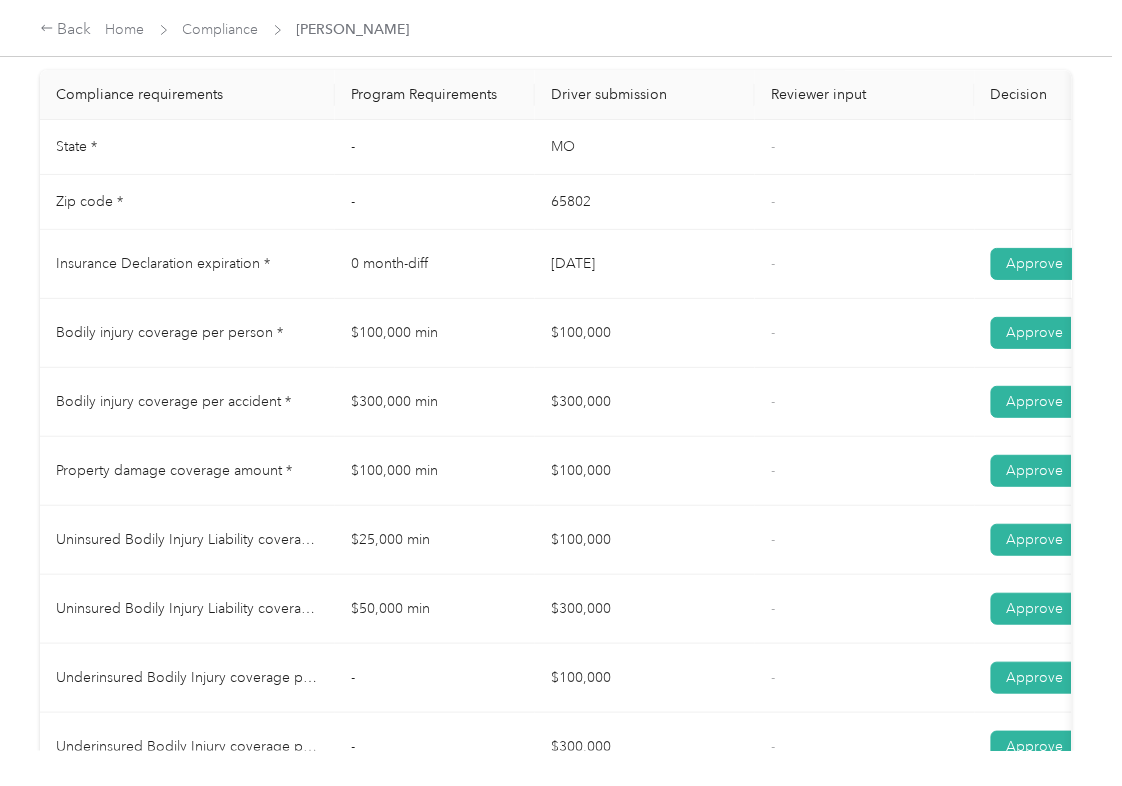 drag, startPoint x: 537, startPoint y: 280, endPoint x: 616, endPoint y: 280, distance: 79 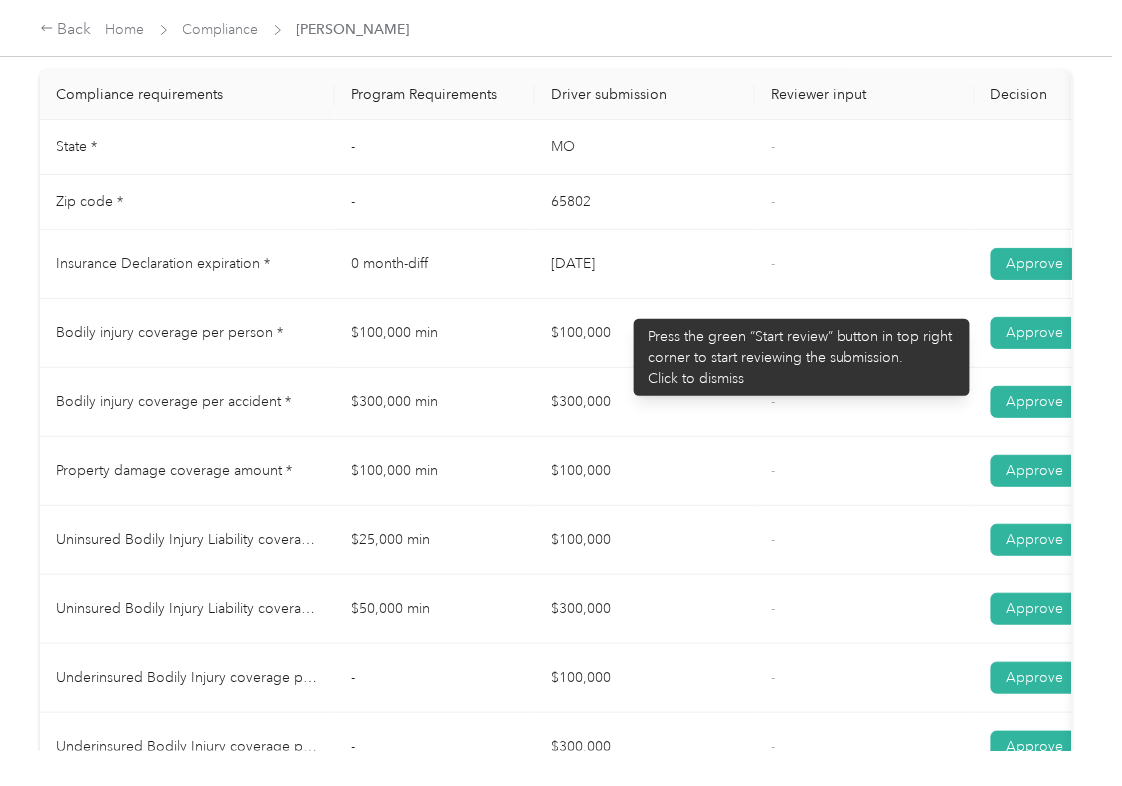 click on "$100,000" at bounding box center (645, 333) 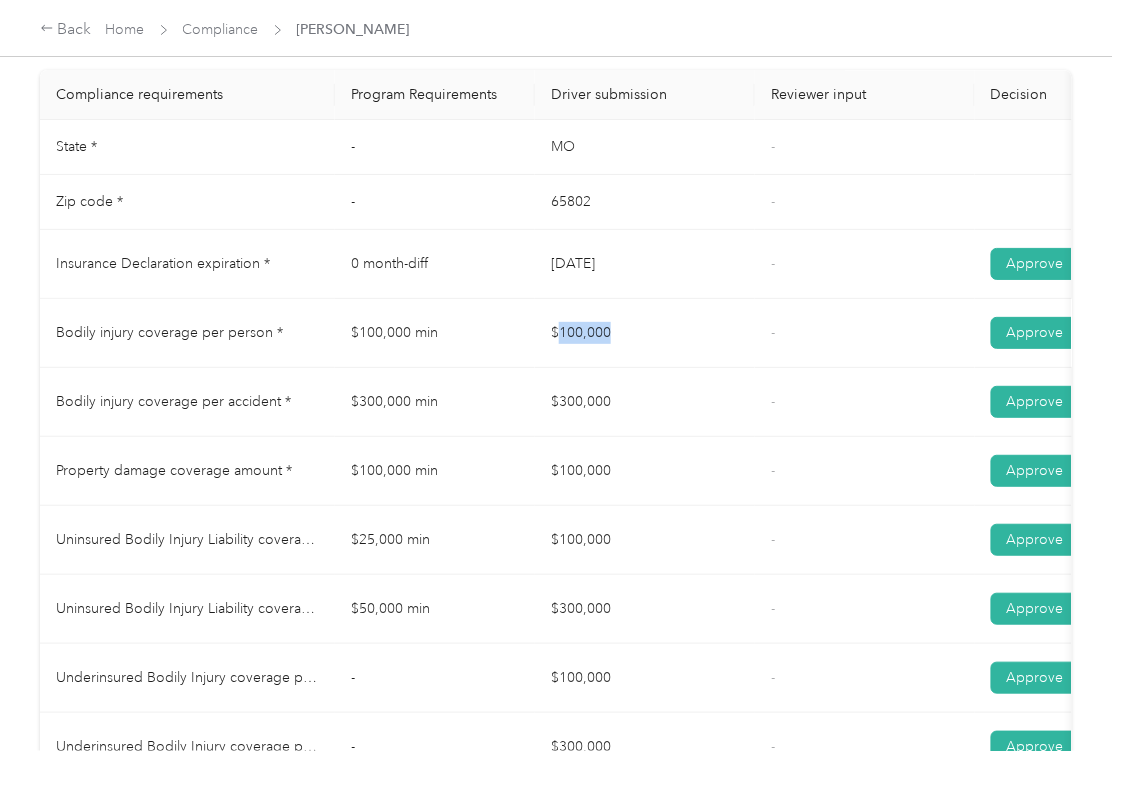 drag, startPoint x: 558, startPoint y: 345, endPoint x: 626, endPoint y: 364, distance: 70.60453 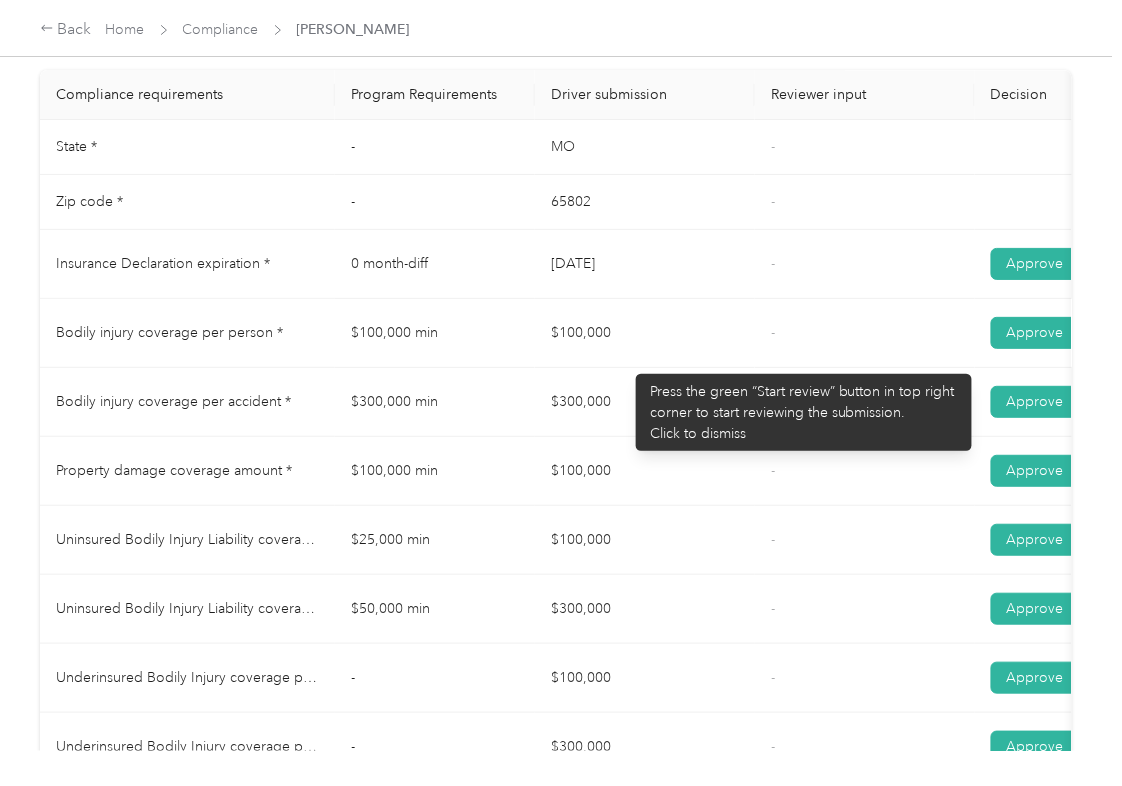 drag, startPoint x: 554, startPoint y: 420, endPoint x: 636, endPoint y: 430, distance: 82.607506 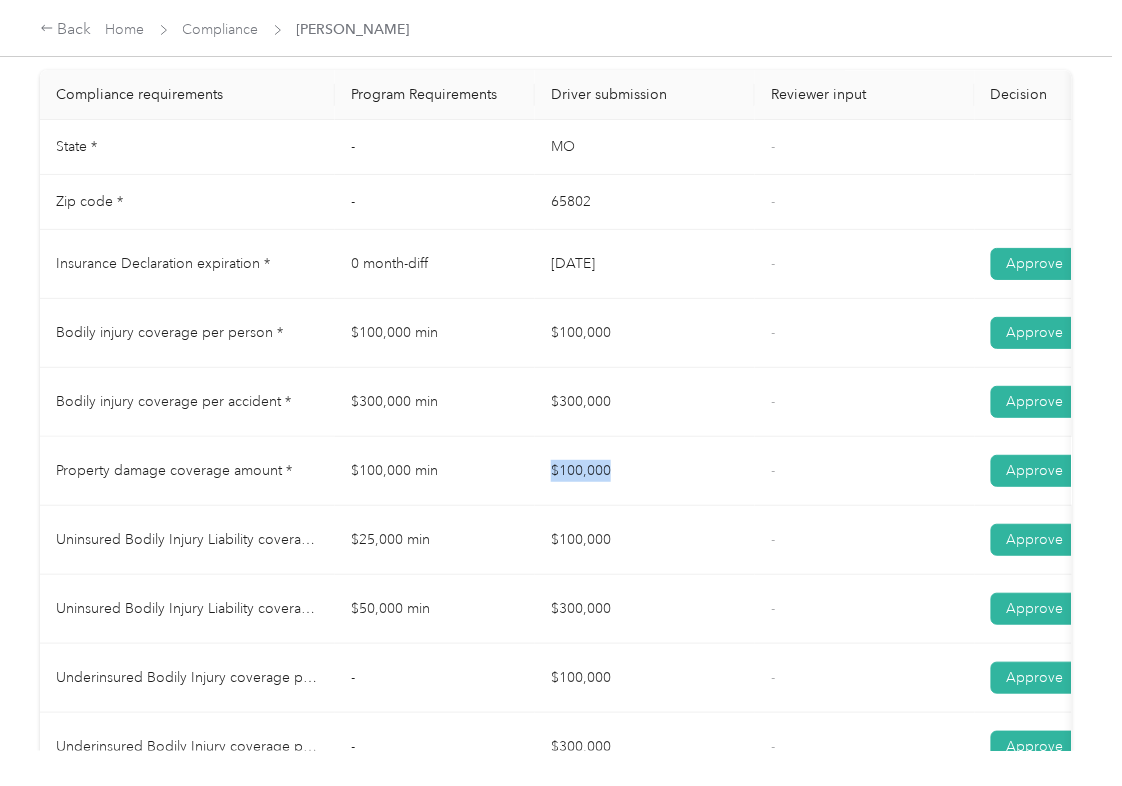 drag, startPoint x: 546, startPoint y: 481, endPoint x: 716, endPoint y: 446, distance: 173.56555 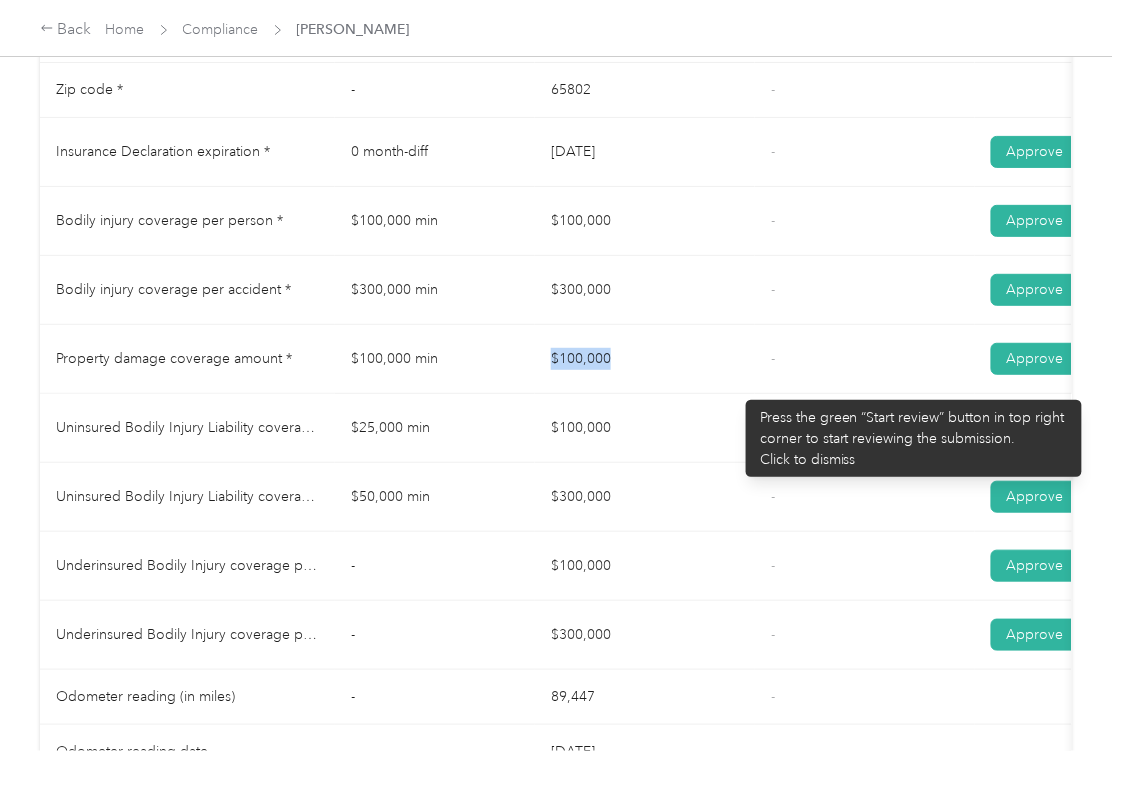 scroll, scrollTop: 1200, scrollLeft: 0, axis: vertical 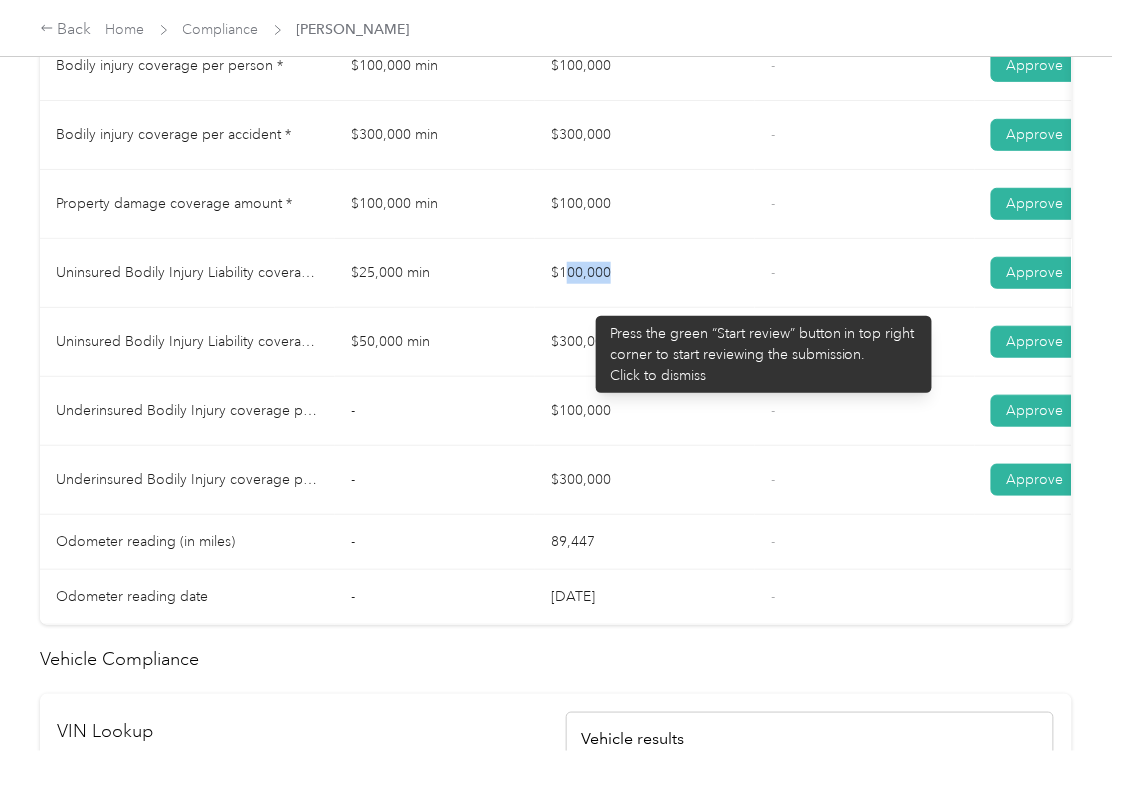 drag, startPoint x: 586, startPoint y: 306, endPoint x: 632, endPoint y: 330, distance: 51.884487 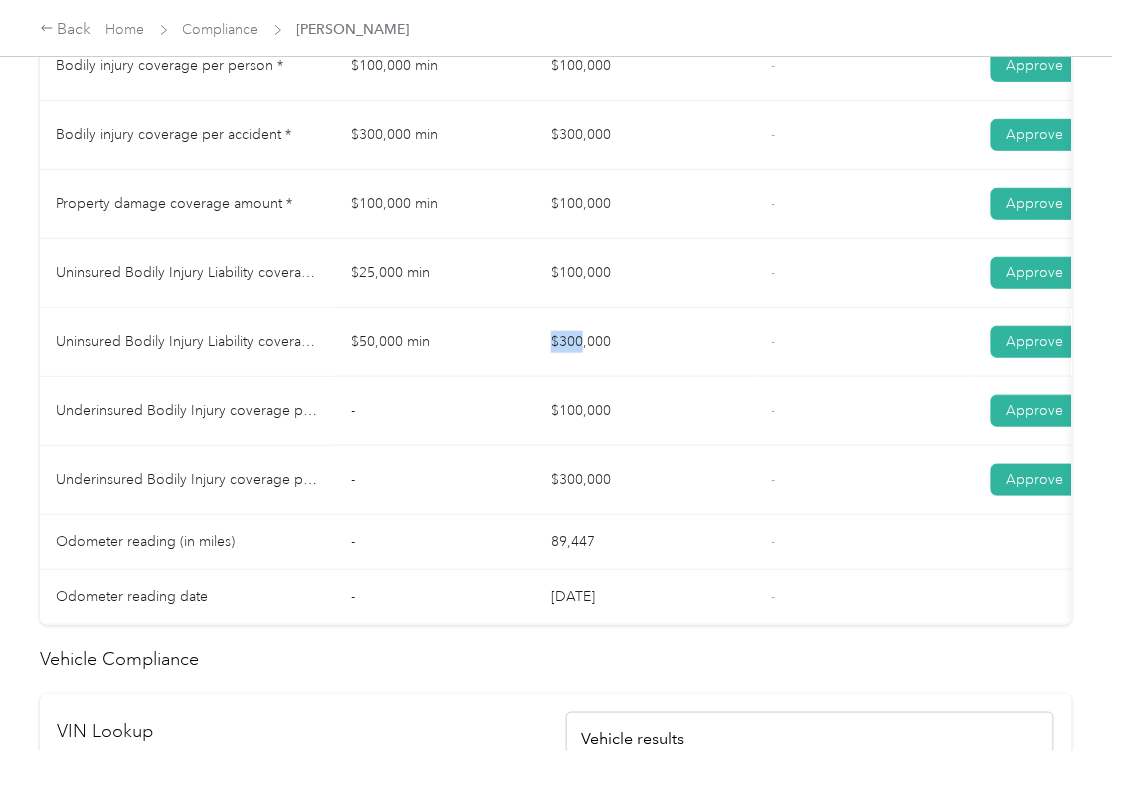 drag, startPoint x: 544, startPoint y: 370, endPoint x: 542, endPoint y: 413, distance: 43.046486 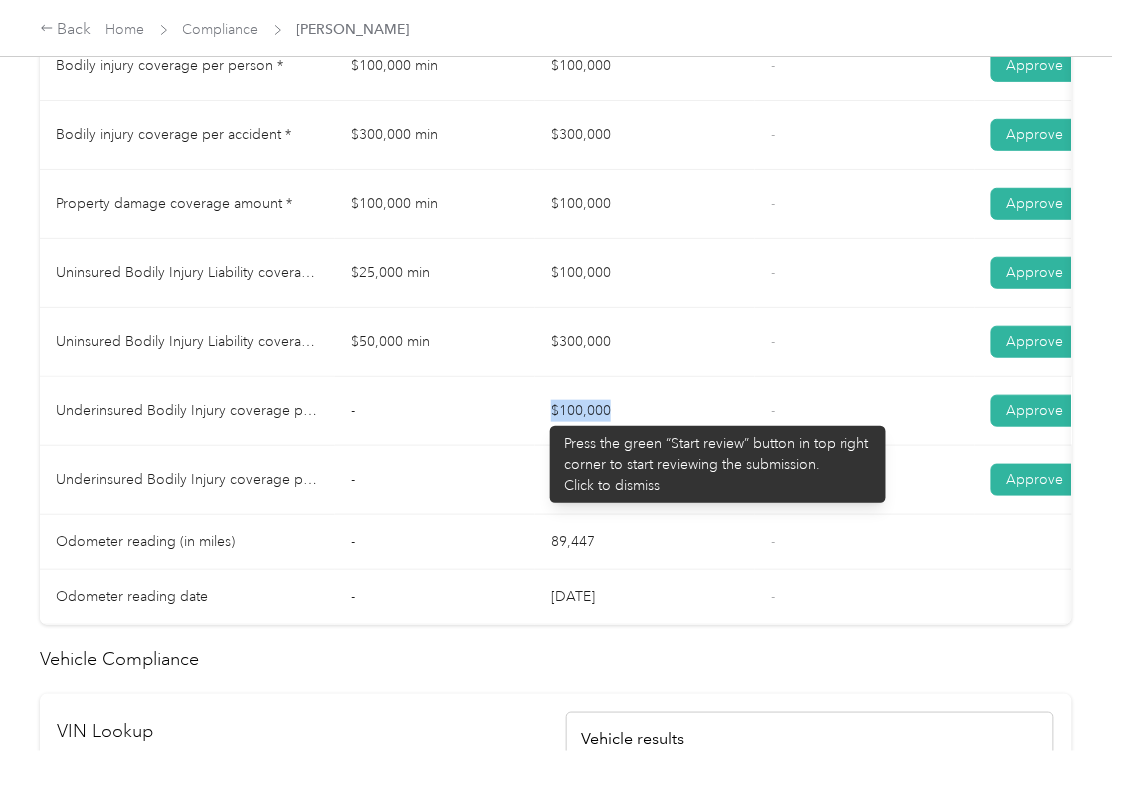 click on "$100,000" at bounding box center [645, 411] 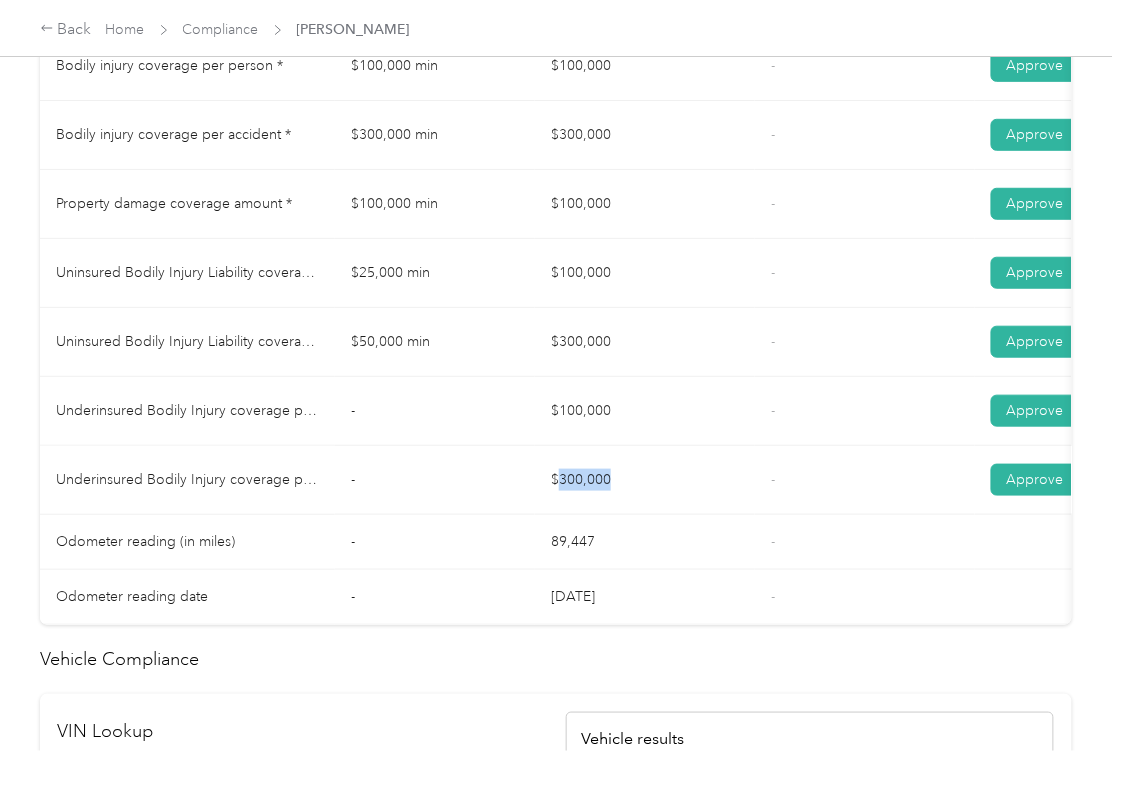 click on "$300,000" at bounding box center (645, 480) 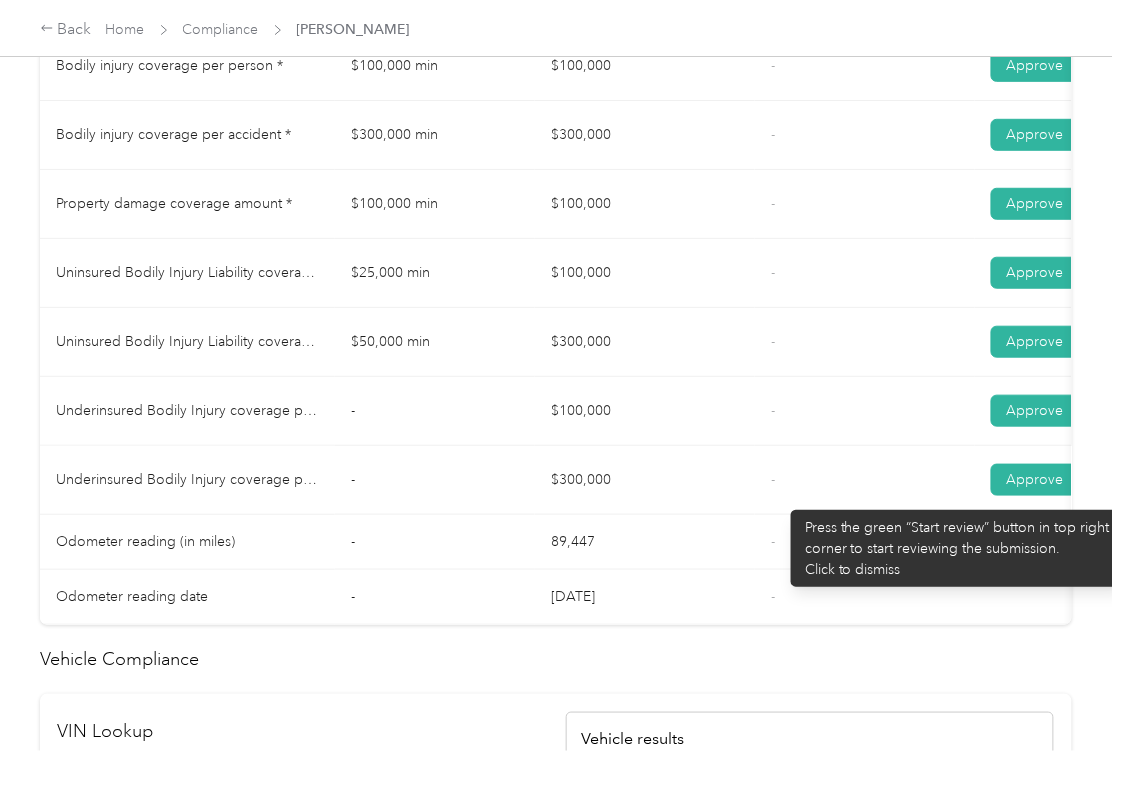 click on "-" at bounding box center (865, 480) 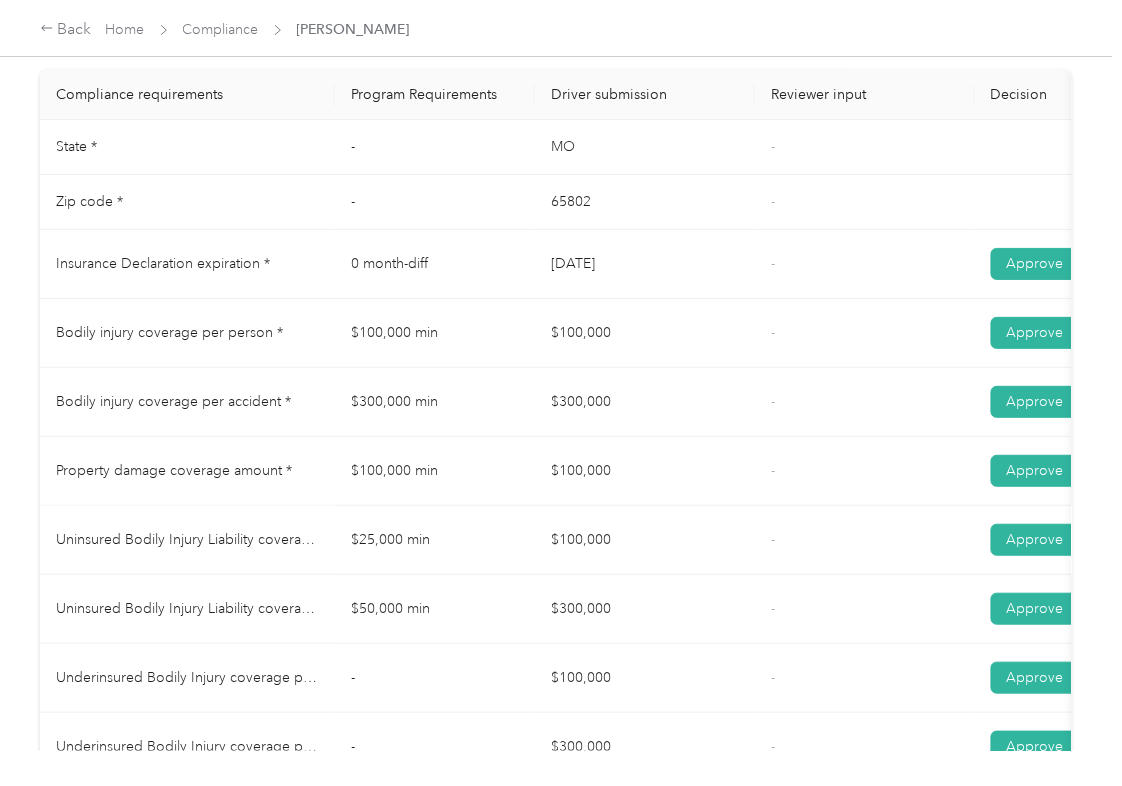 scroll, scrollTop: 0, scrollLeft: 0, axis: both 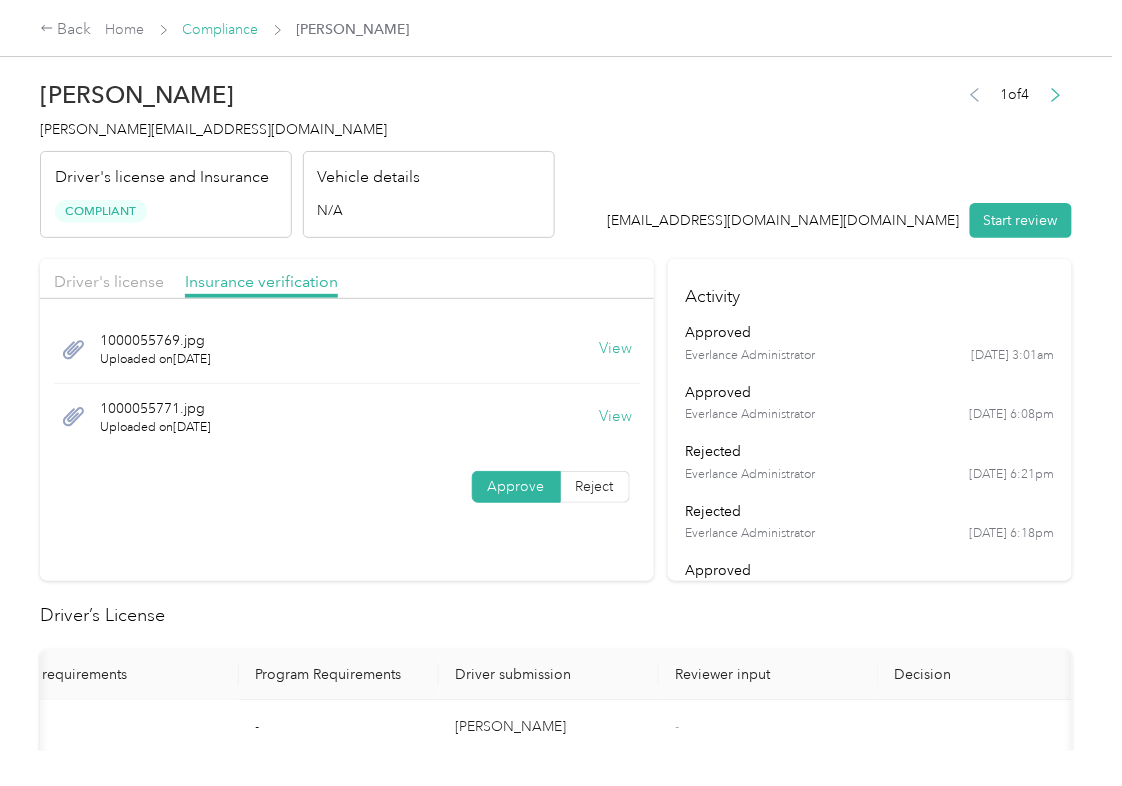 click on "Compliance" at bounding box center [221, 29] 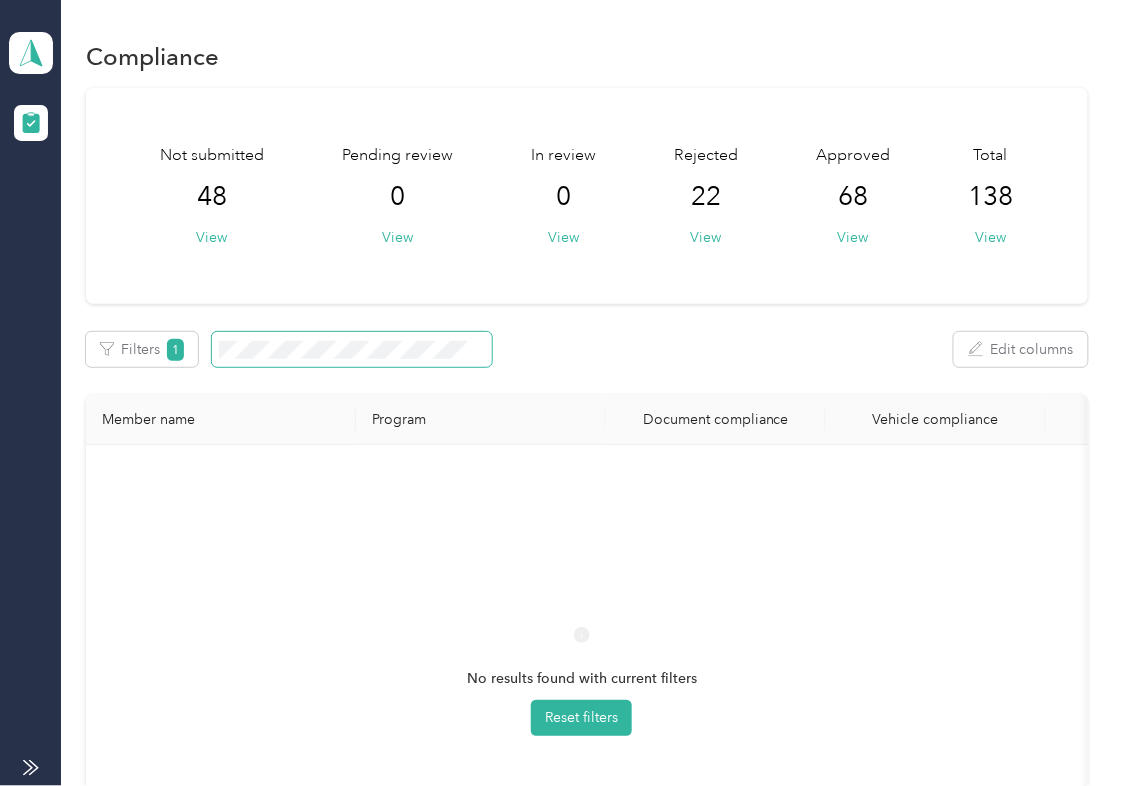click on "No results found with current filters Reset filters" at bounding box center (582, 699) 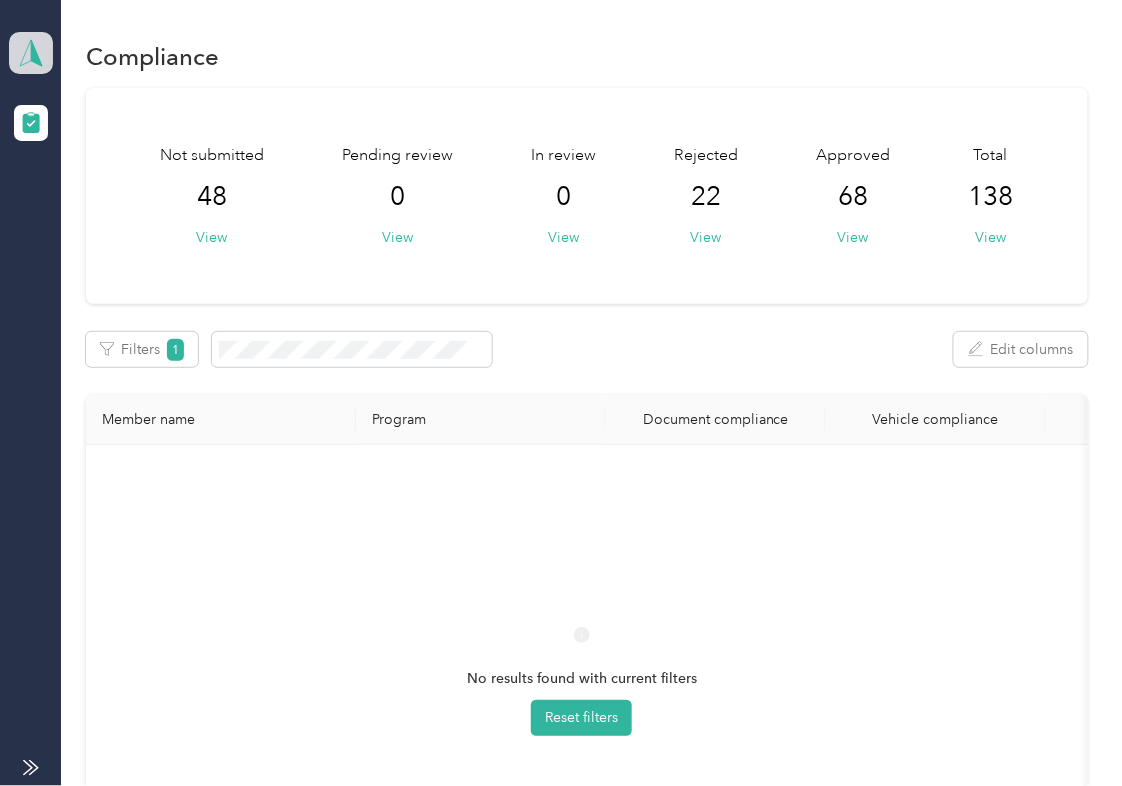 click 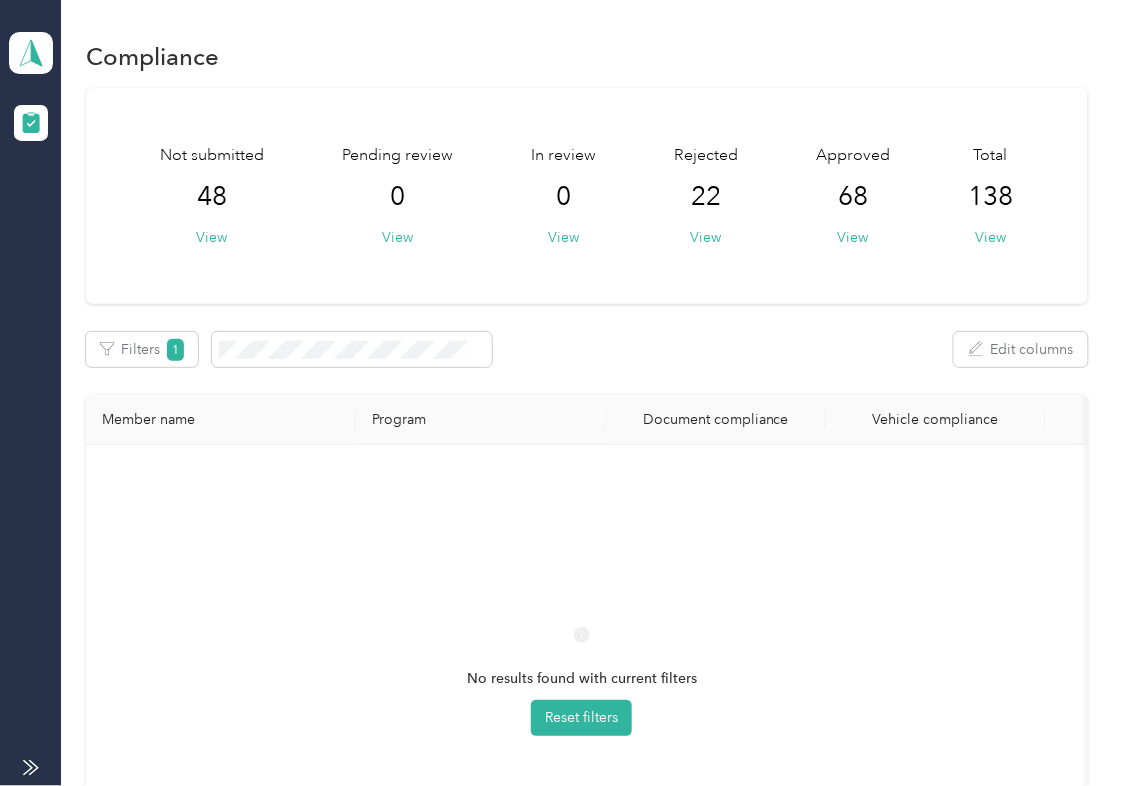 click on "Log out" at bounding box center [64, 209] 